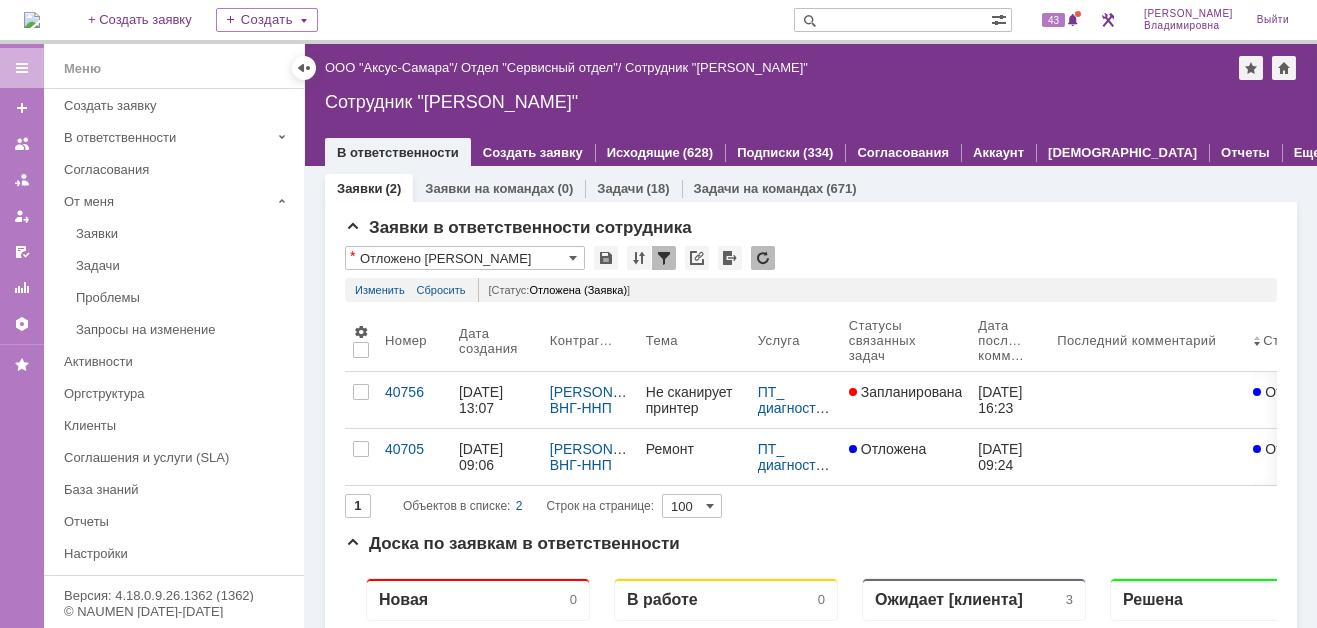 scroll, scrollTop: 0, scrollLeft: 0, axis: both 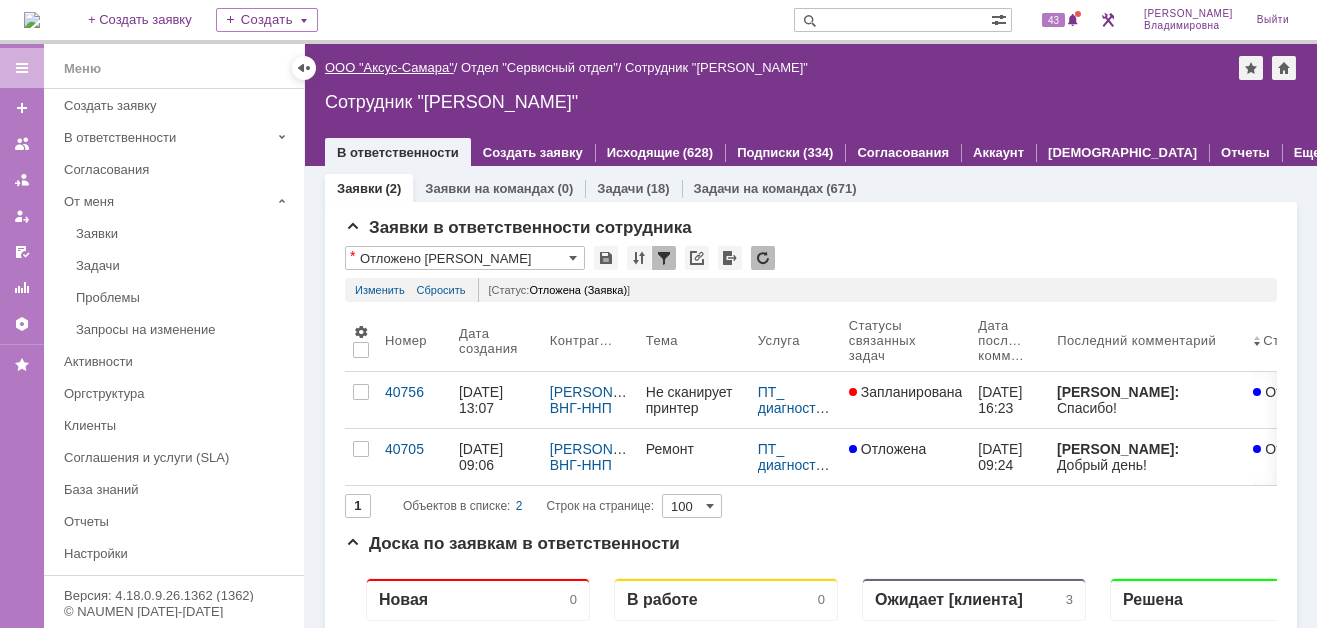 click on "ООО "Аксус-Самара"" at bounding box center (389, 67) 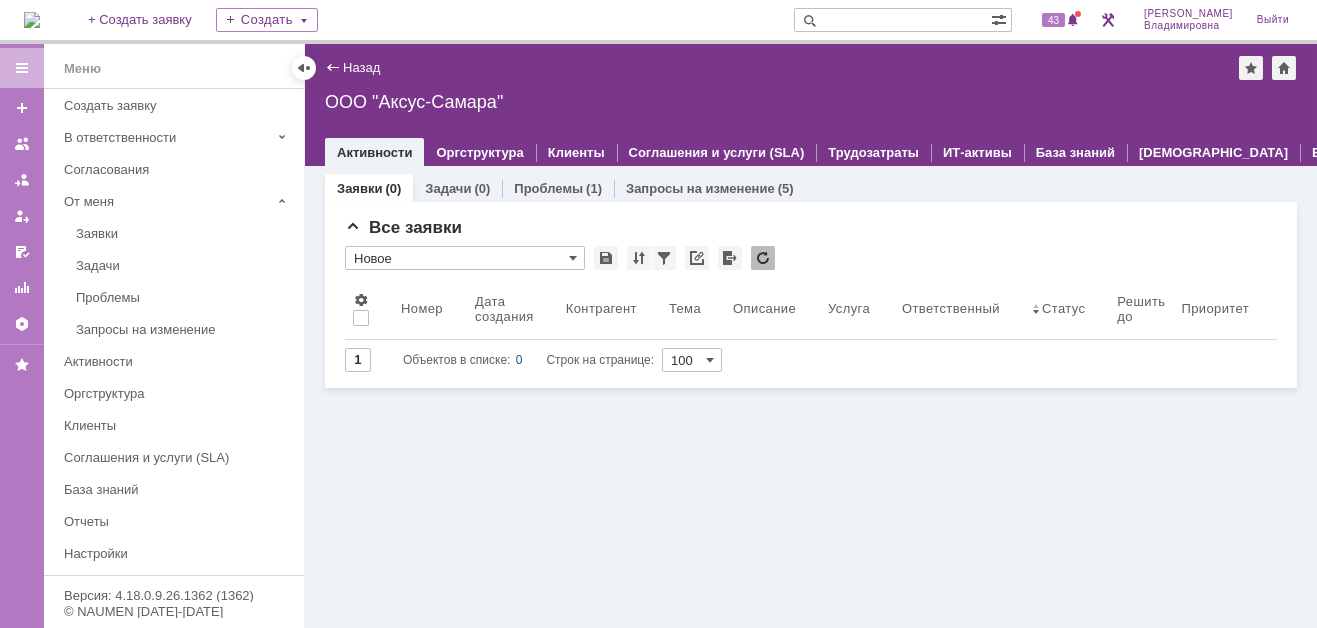 click on "ООО "Аксус-Самара"" at bounding box center [811, 102] 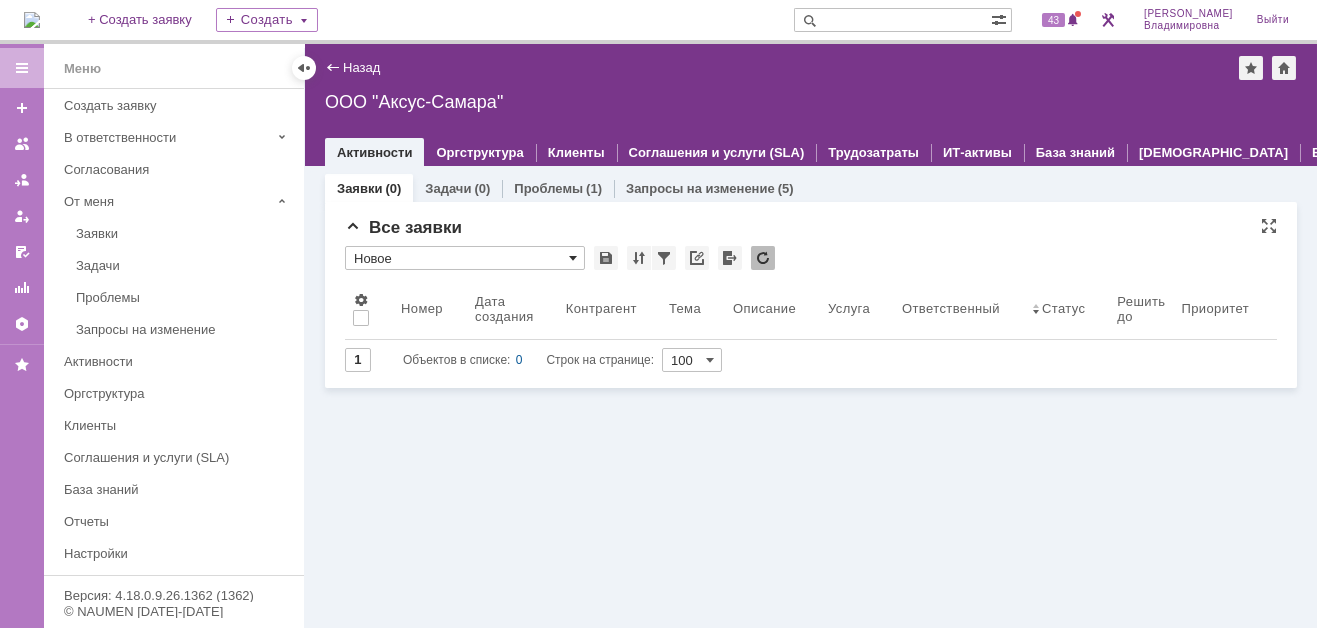 click at bounding box center (573, 258) 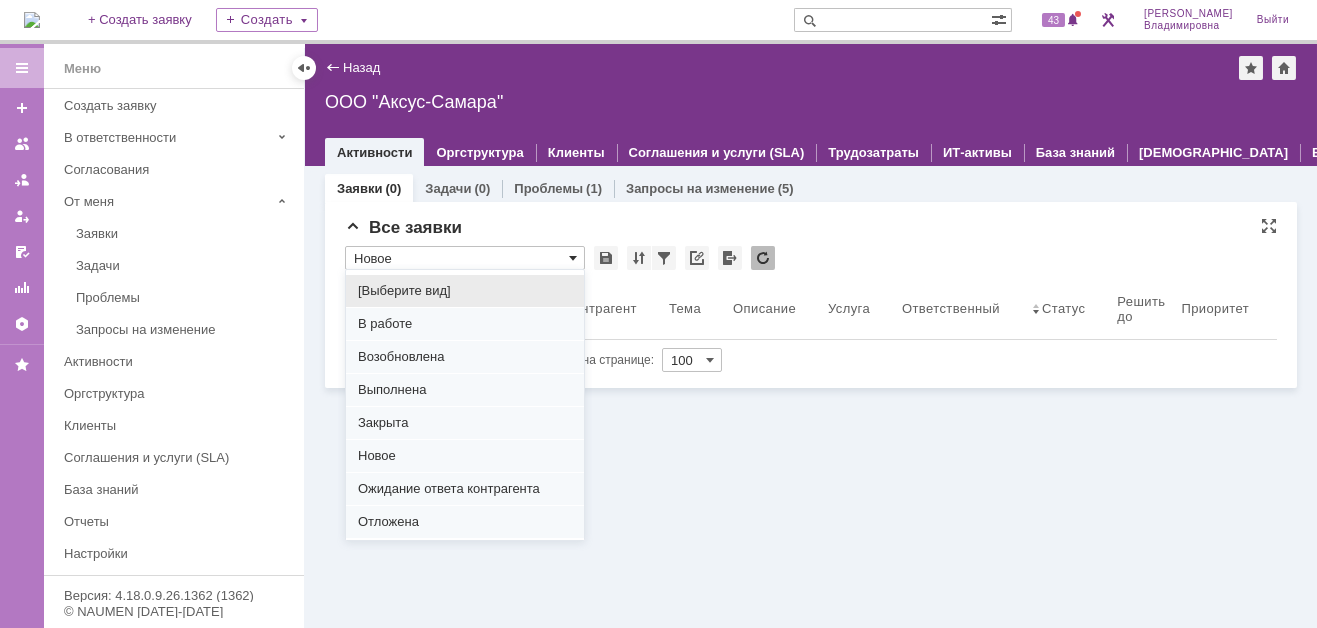 scroll, scrollTop: 248, scrollLeft: 0, axis: vertical 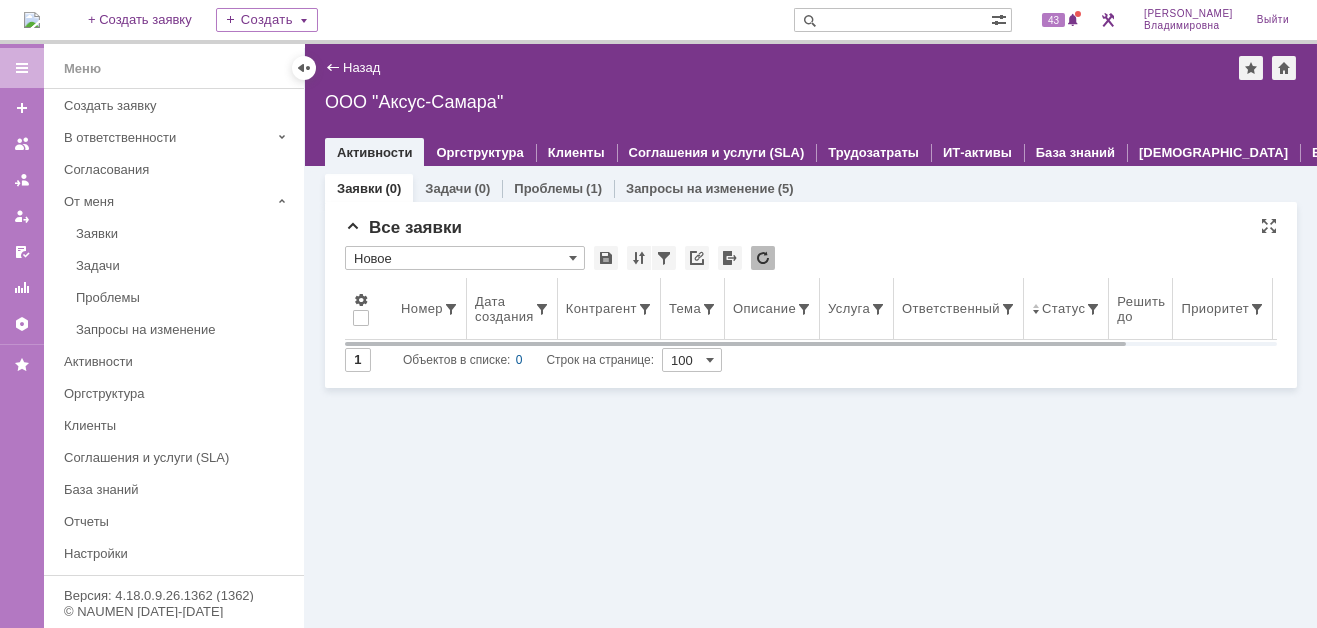 drag, startPoint x: 732, startPoint y: 471, endPoint x: 603, endPoint y: 326, distance: 194.0773 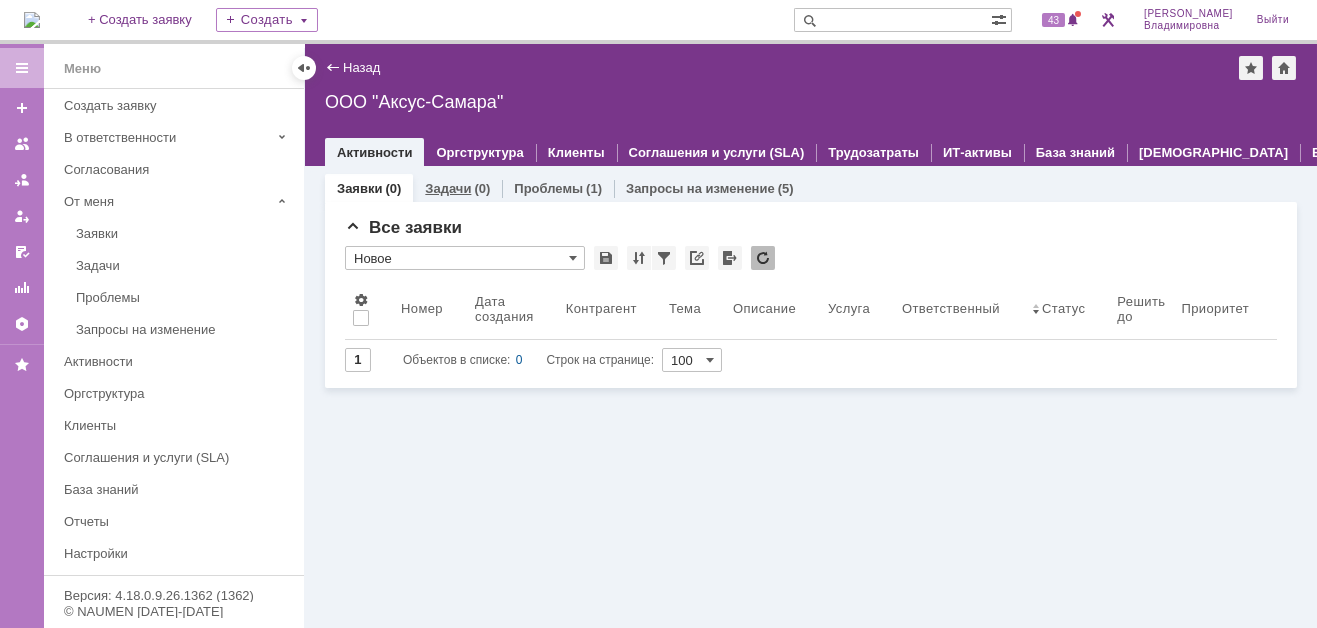 type on "Новое" 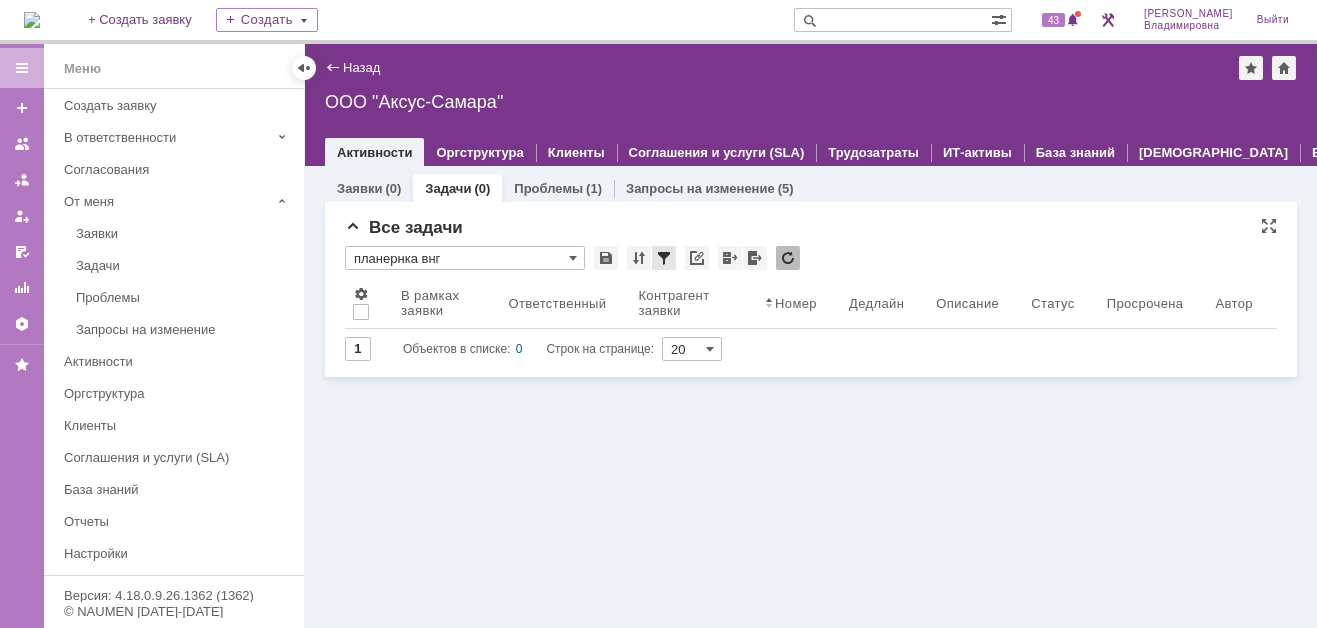 click at bounding box center [664, 258] 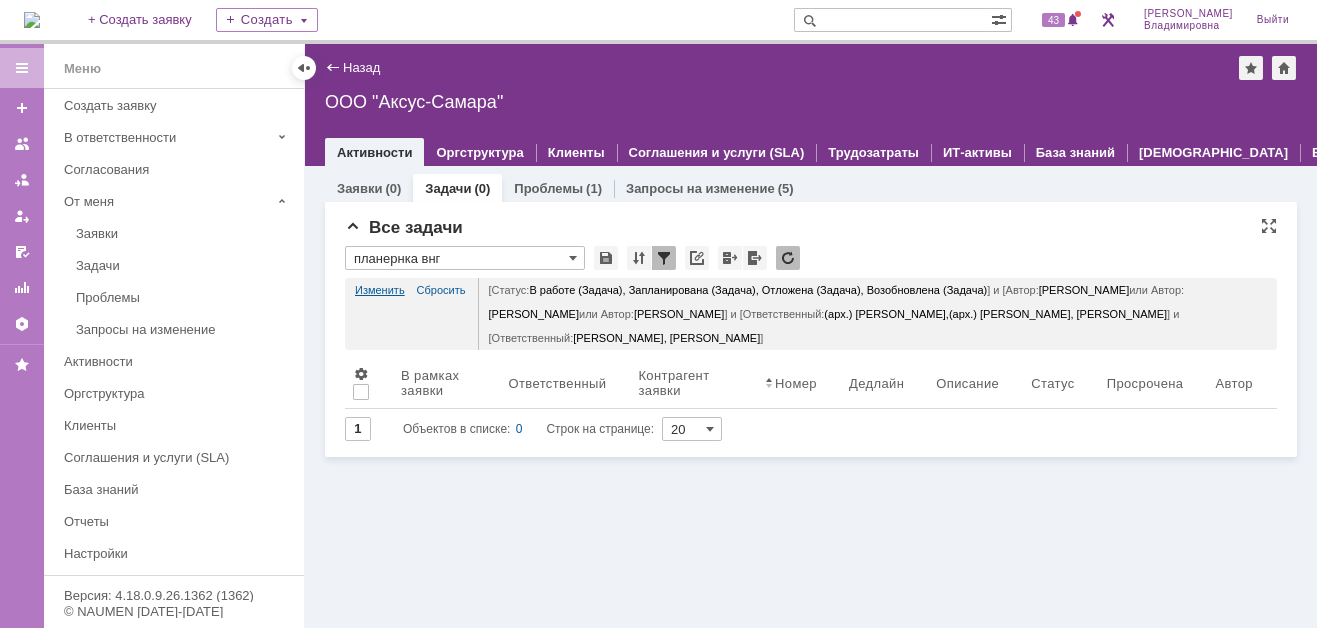 click on "Изменить" at bounding box center [380, 290] 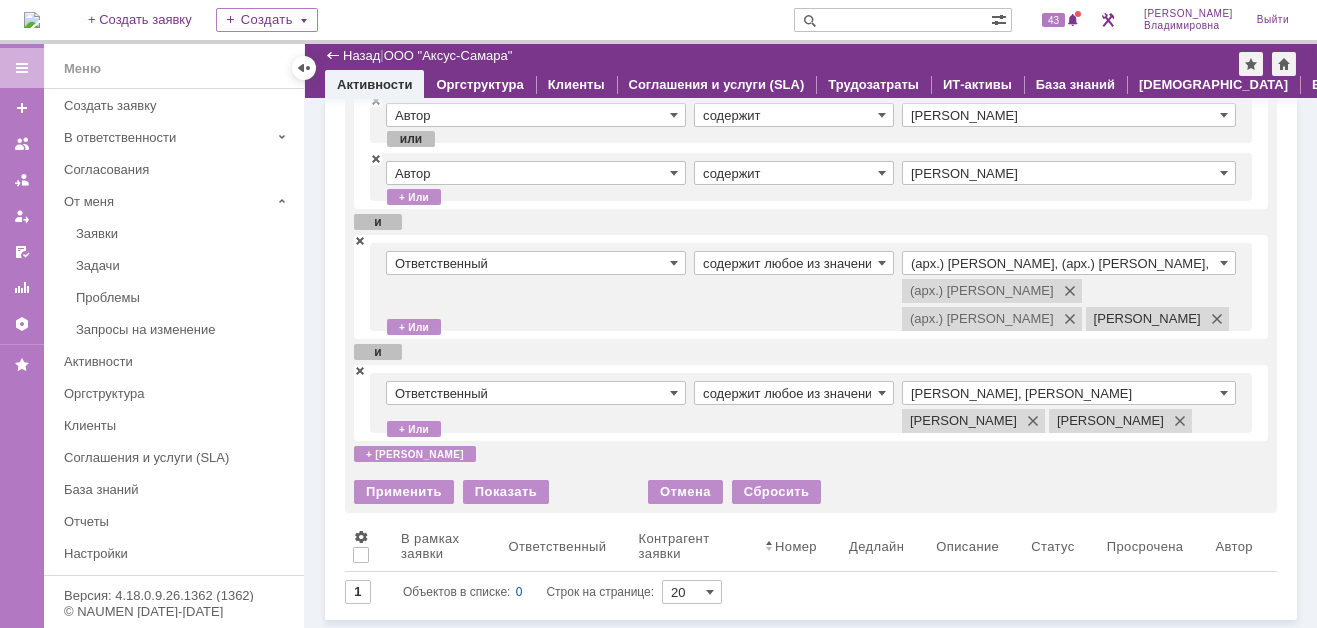 scroll, scrollTop: 382, scrollLeft: 0, axis: vertical 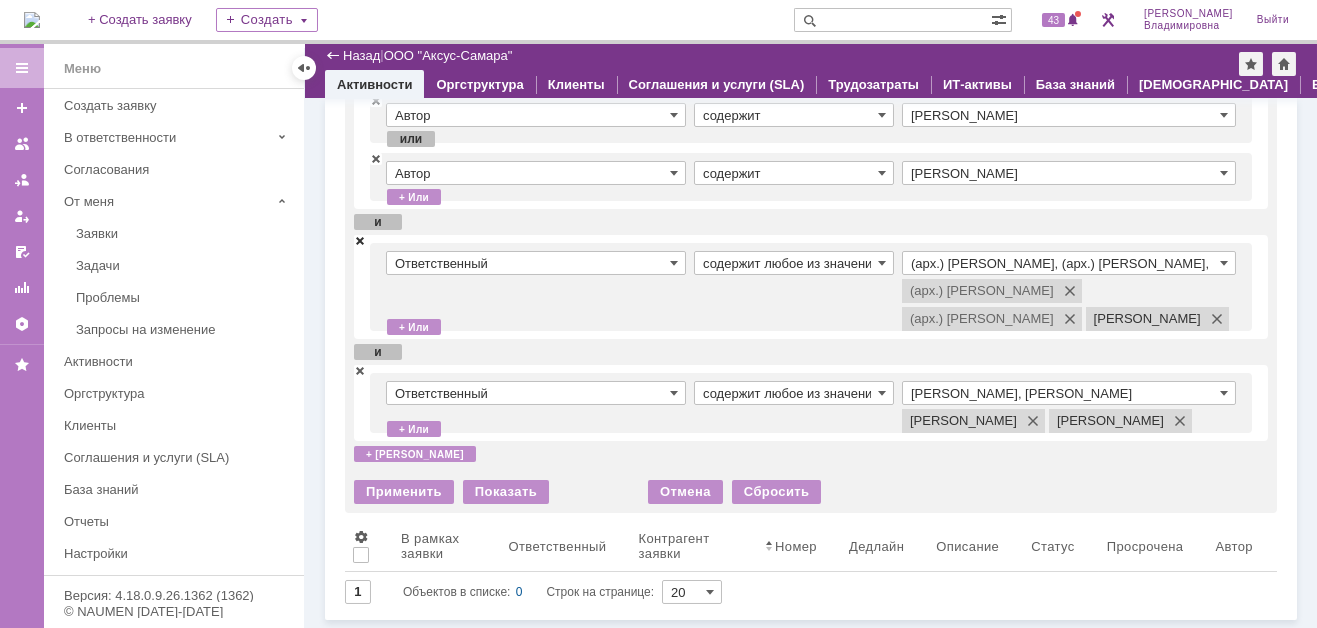 click at bounding box center [360, 240] 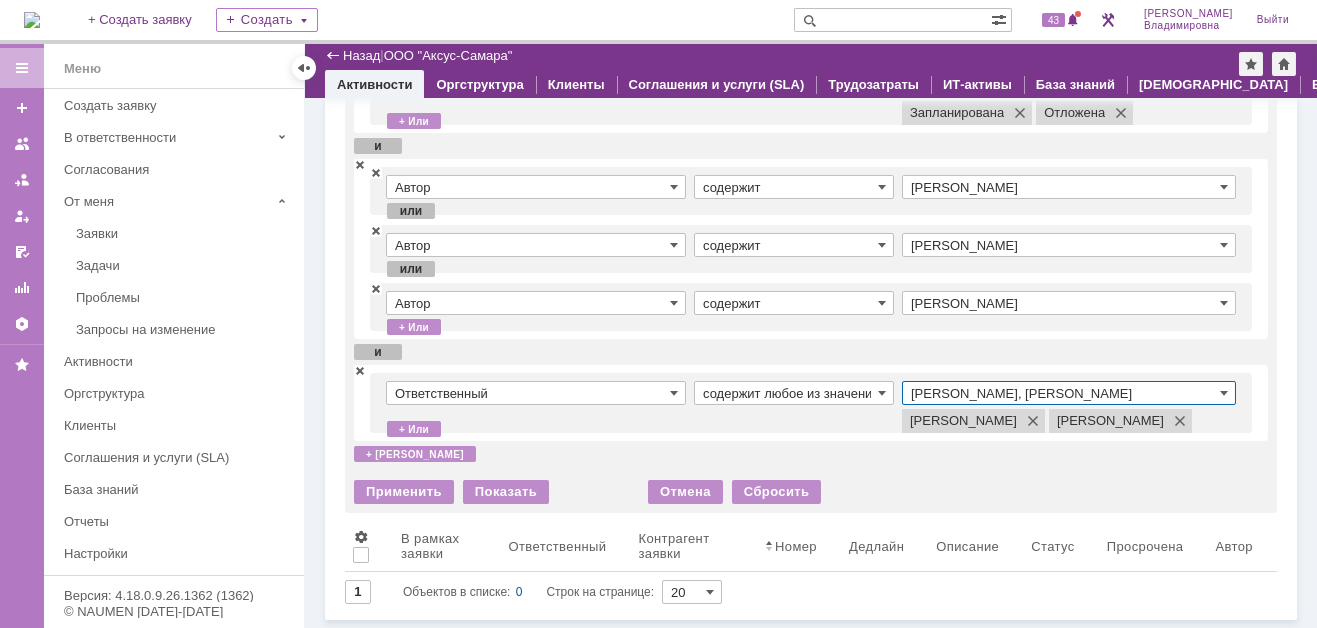 click on "Раков Константин Сергеевич, Татаринов Валерий Анатольевич" at bounding box center [1069, 393] 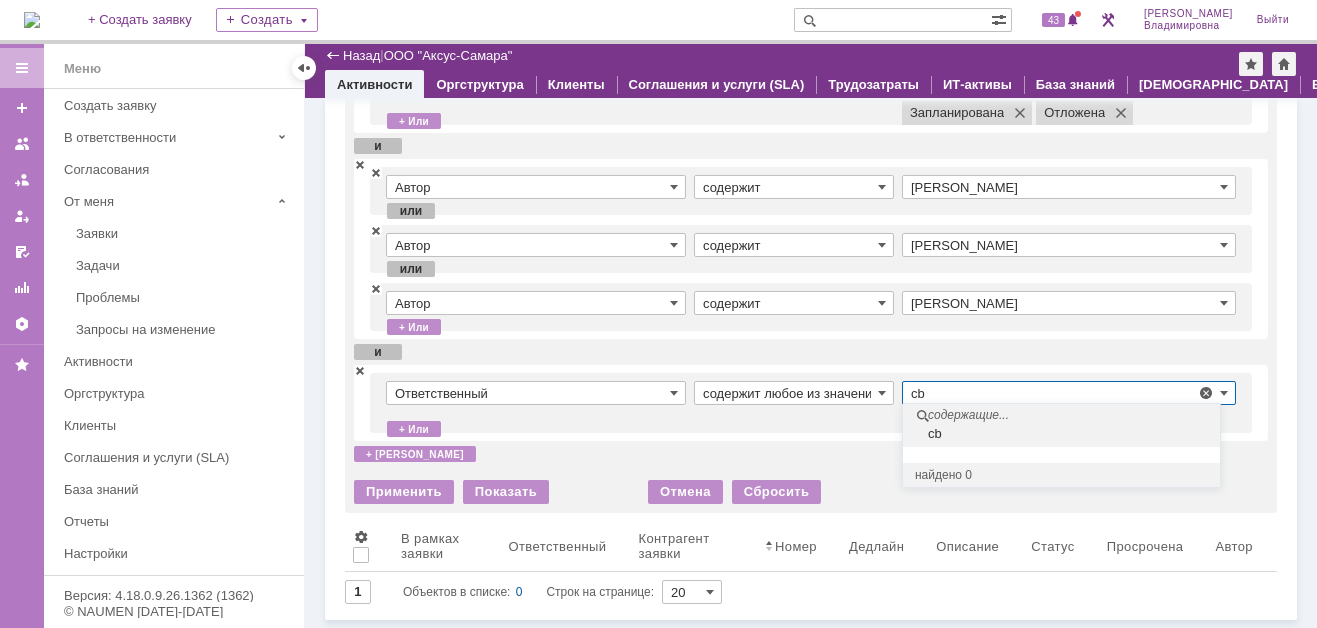 scroll, scrollTop: 224, scrollLeft: 0, axis: vertical 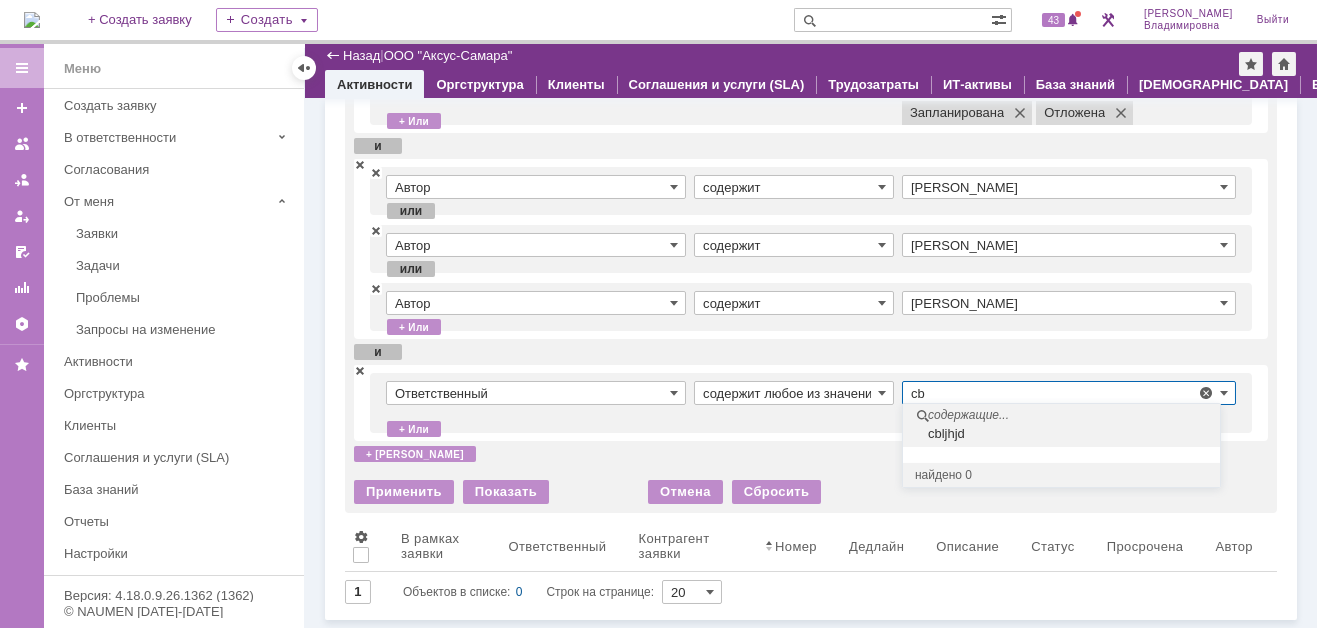 type on "c" 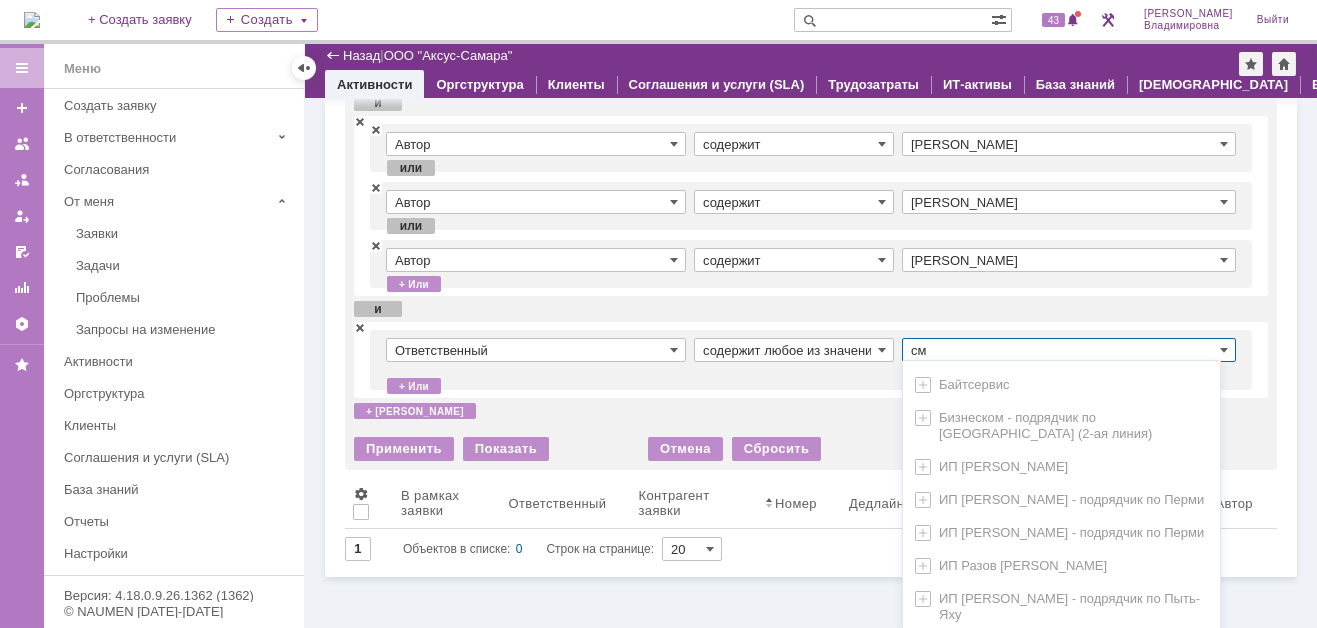 scroll, scrollTop: 224, scrollLeft: 0, axis: vertical 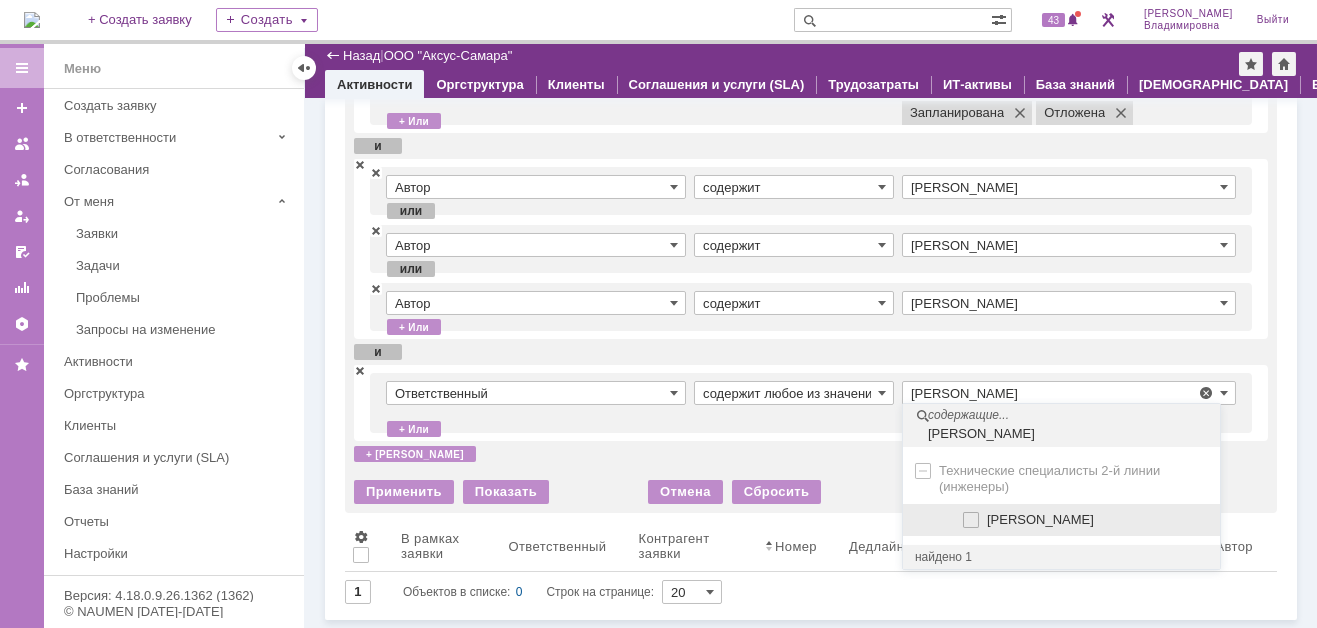 drag, startPoint x: 971, startPoint y: 485, endPoint x: 768, endPoint y: 504, distance: 203.88722 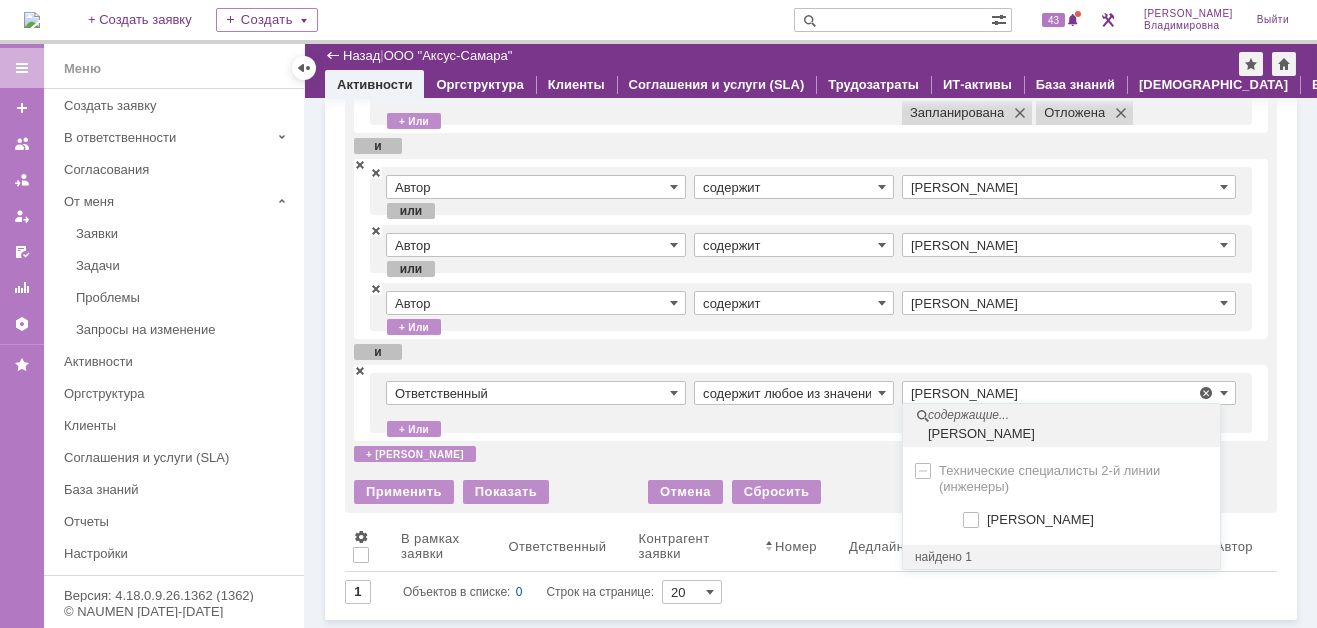 click on "Сидоров Евгений" at bounding box center [972, 520] 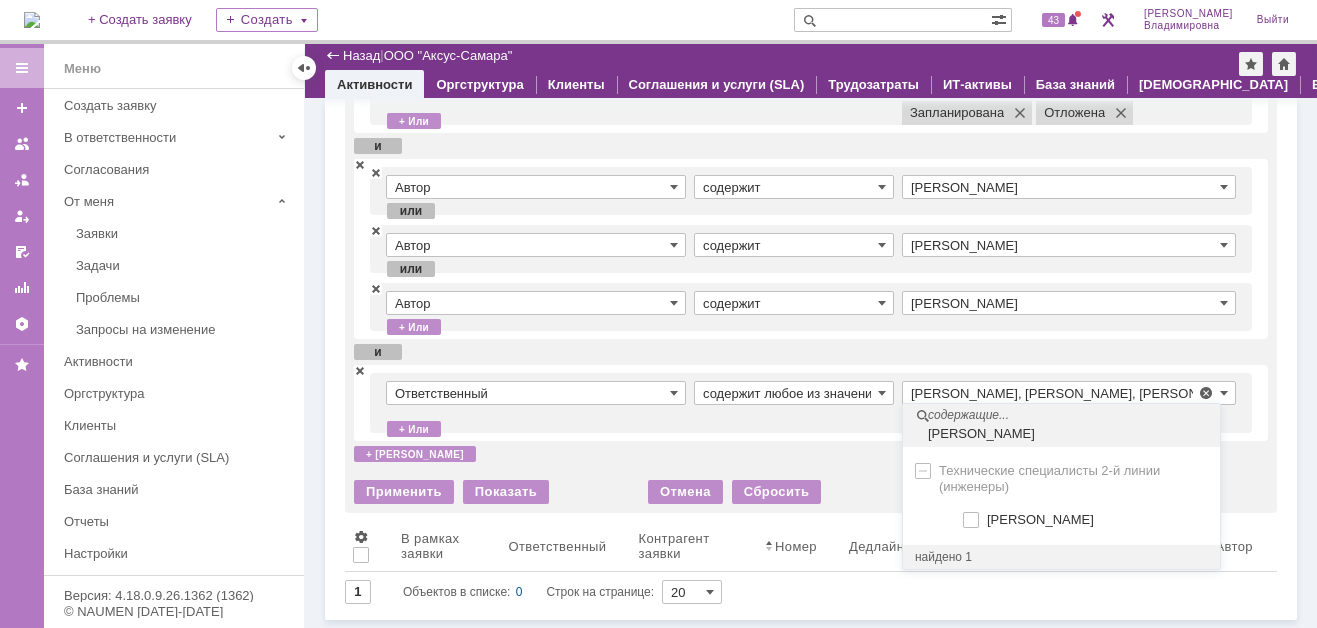 scroll, scrollTop: 0, scrollLeft: 231, axis: horizontal 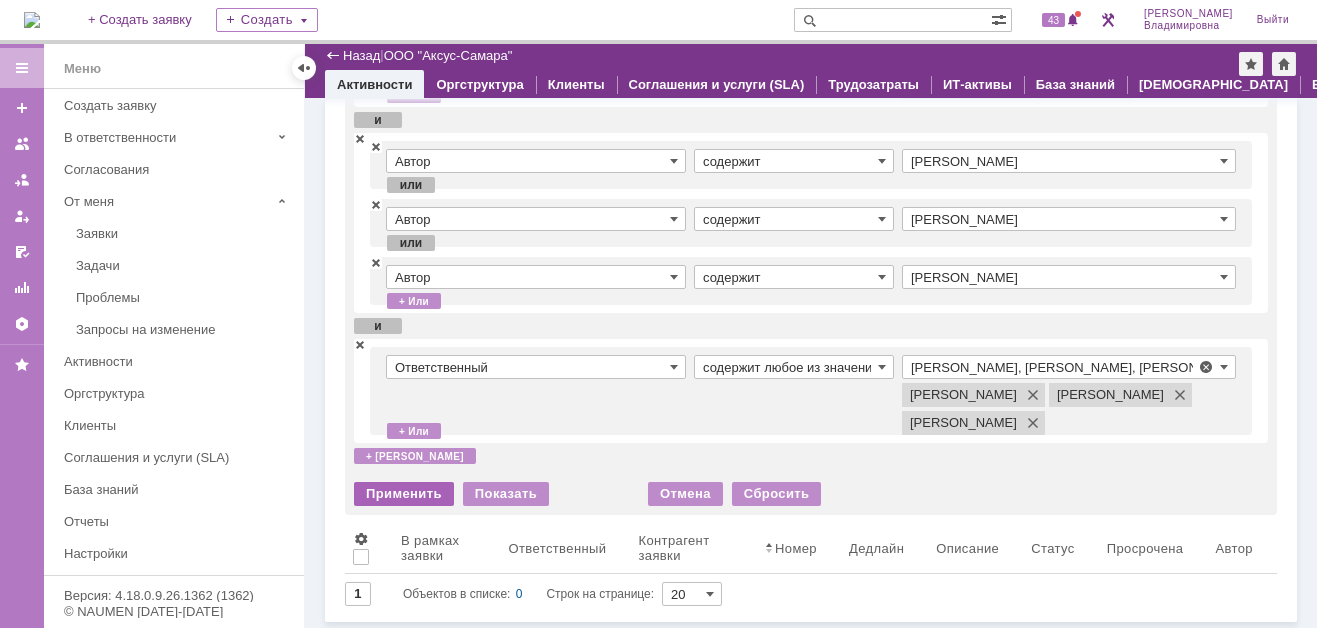 click on "Применить" at bounding box center (404, 494) 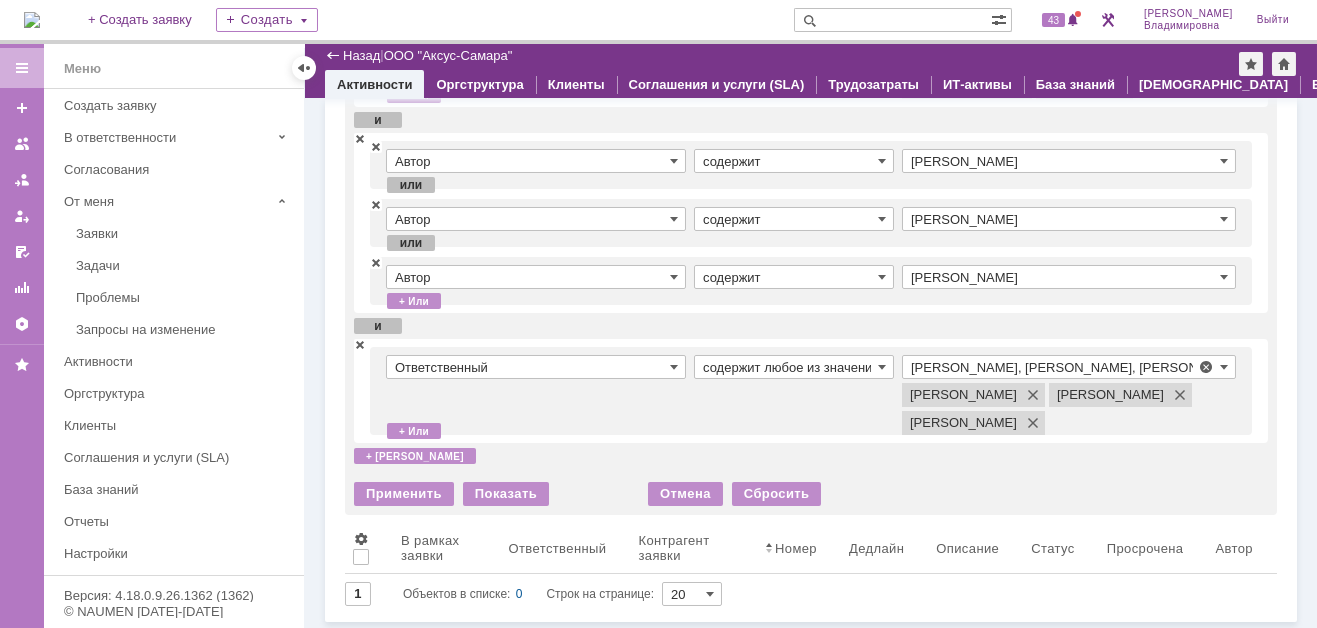 scroll, scrollTop: 0, scrollLeft: 0, axis: both 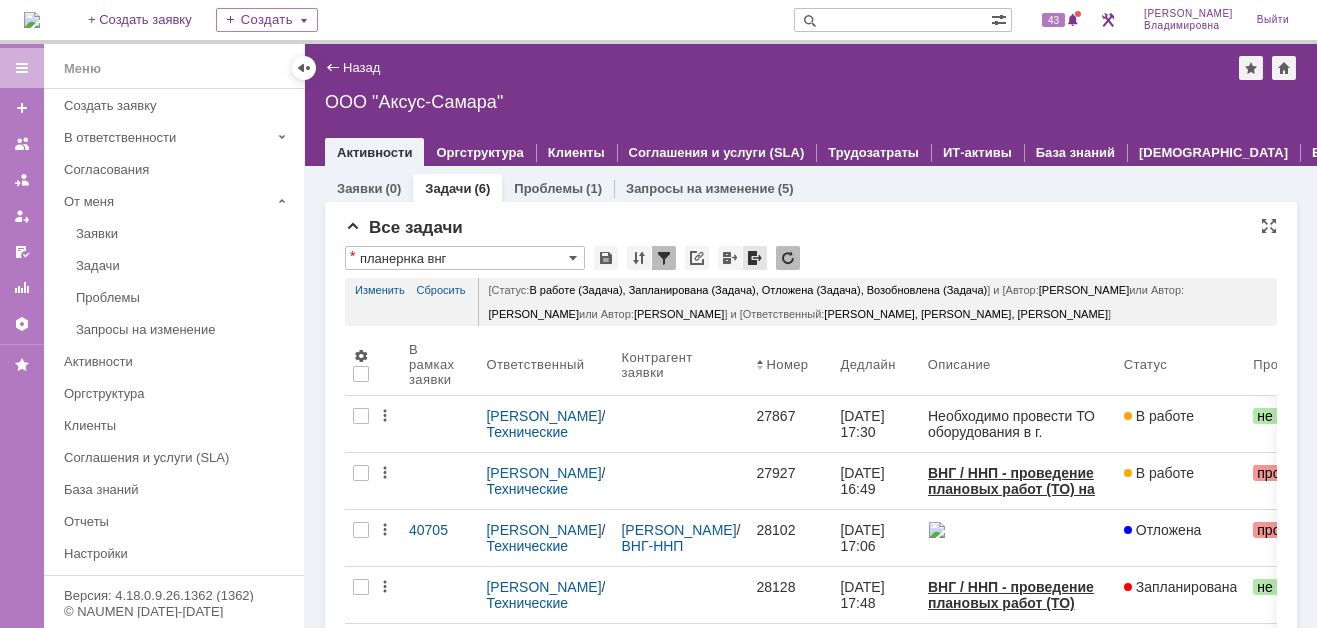 click at bounding box center (755, 258) 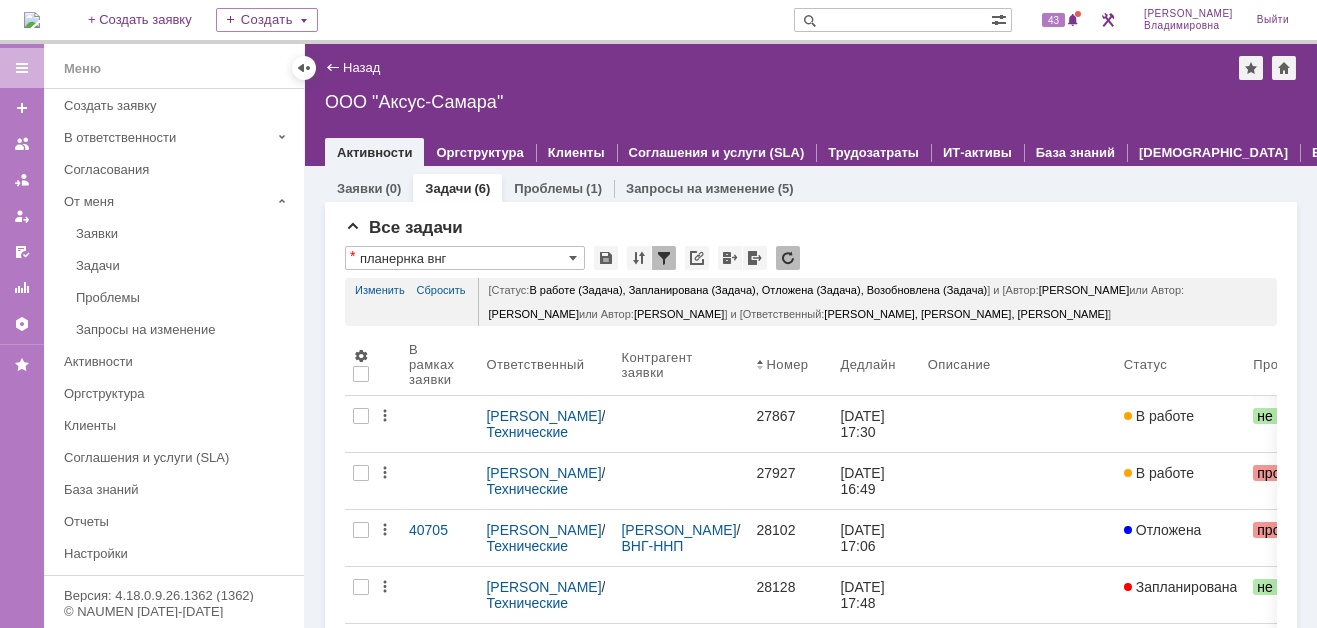 scroll, scrollTop: 0, scrollLeft: 0, axis: both 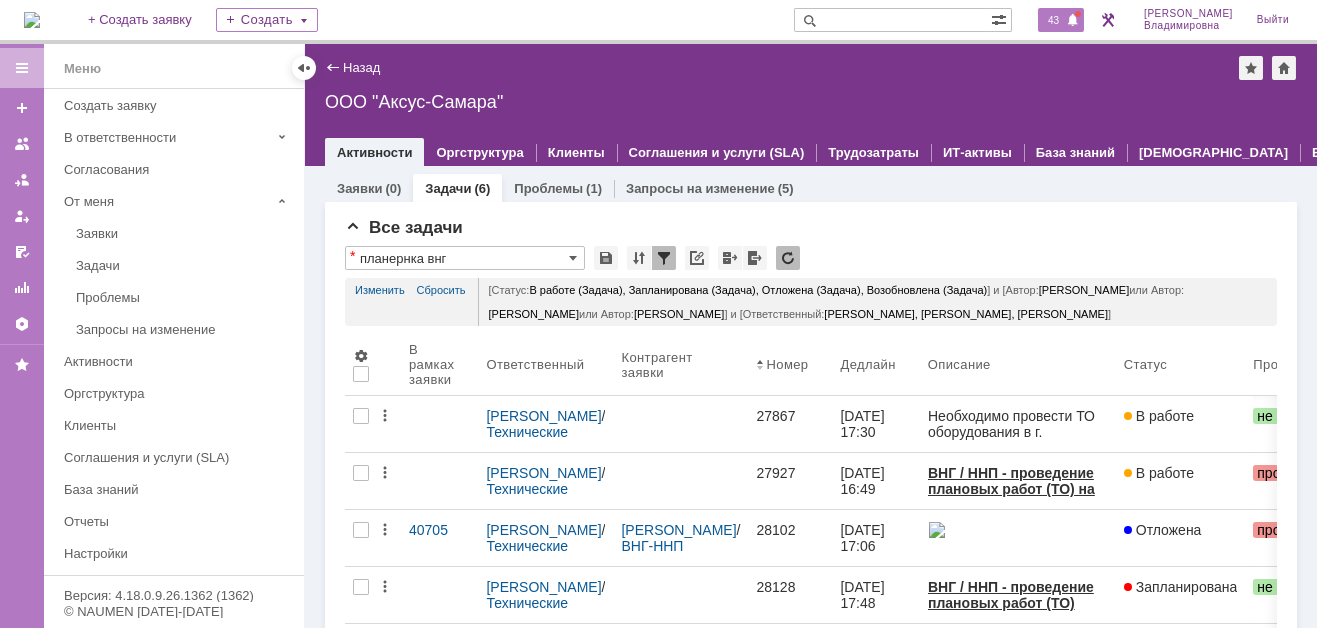 click on "43" at bounding box center (1053, 20) 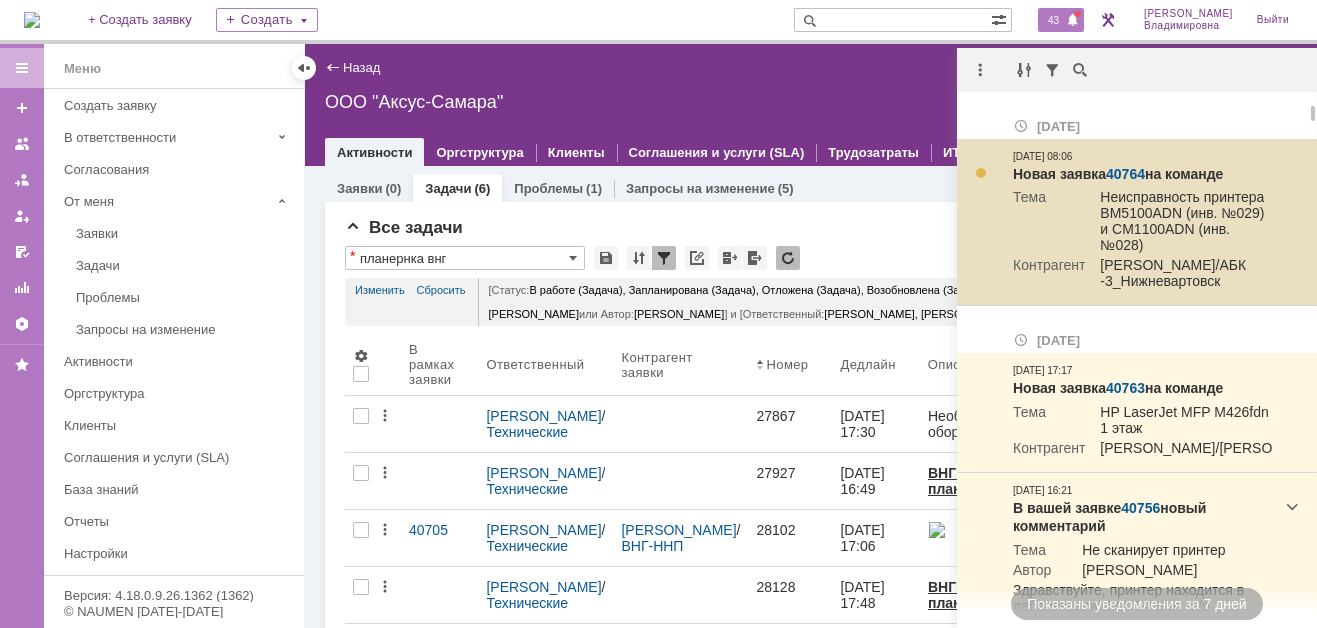 click on "40764" at bounding box center [1125, 174] 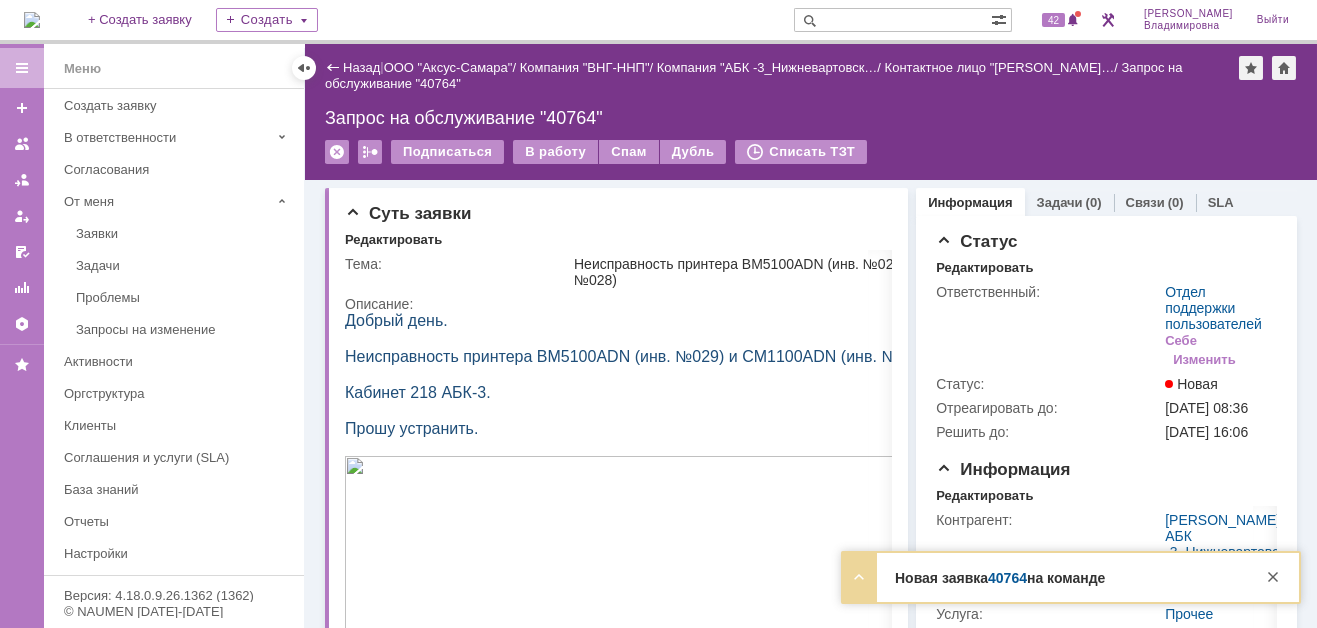 scroll, scrollTop: 0, scrollLeft: 0, axis: both 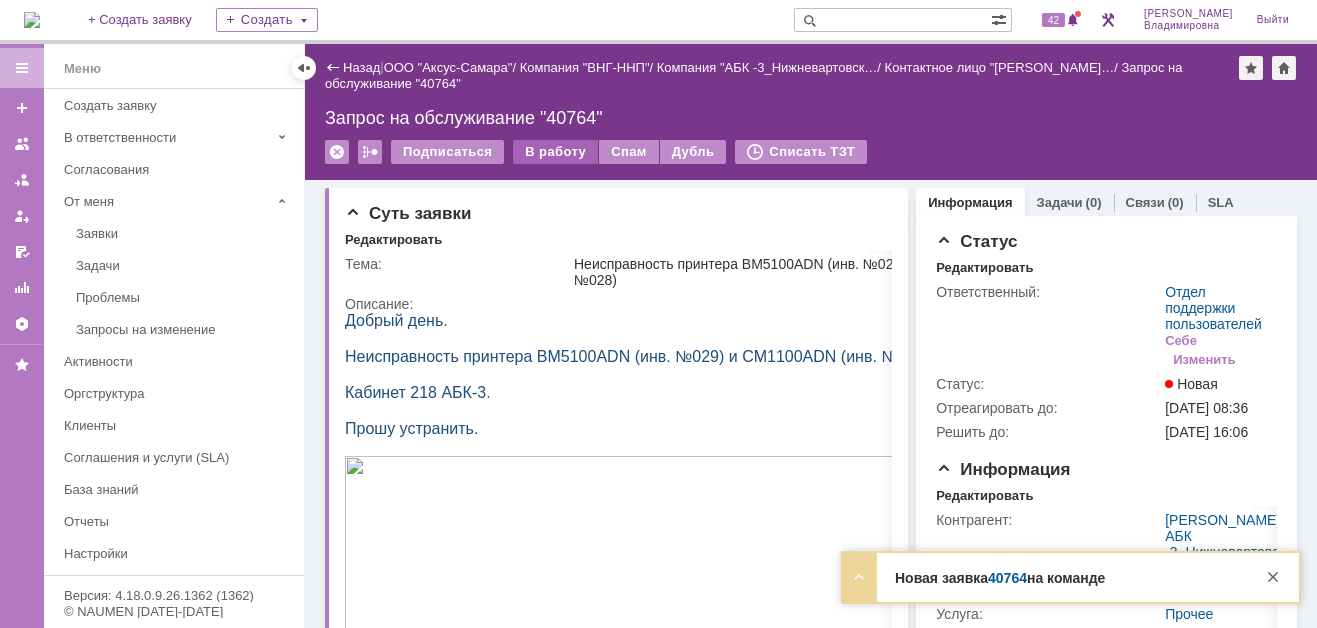 click on "В работу" at bounding box center (555, 152) 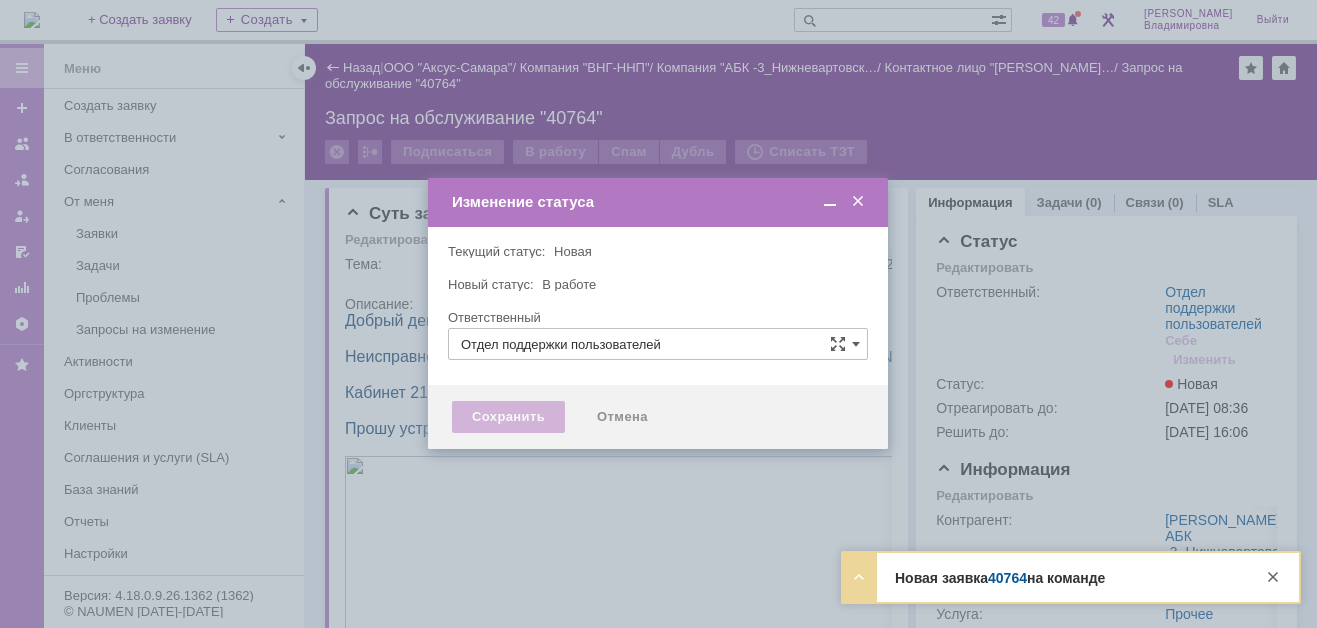 type on "[PERSON_NAME]" 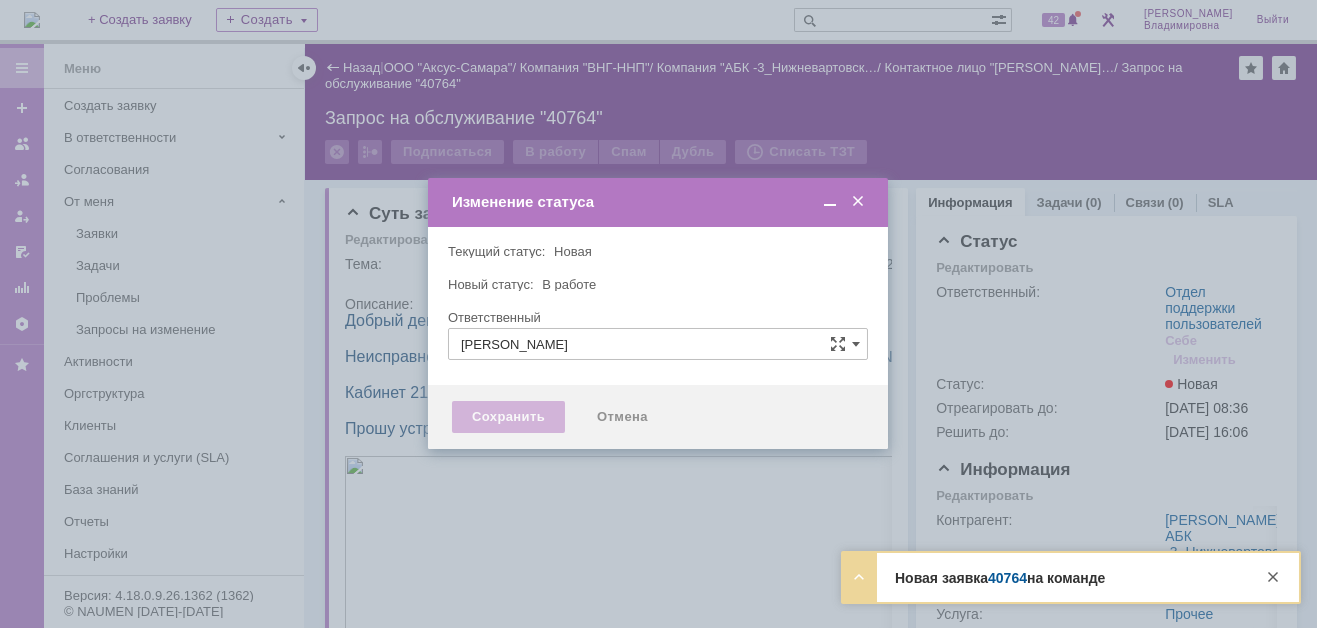 type 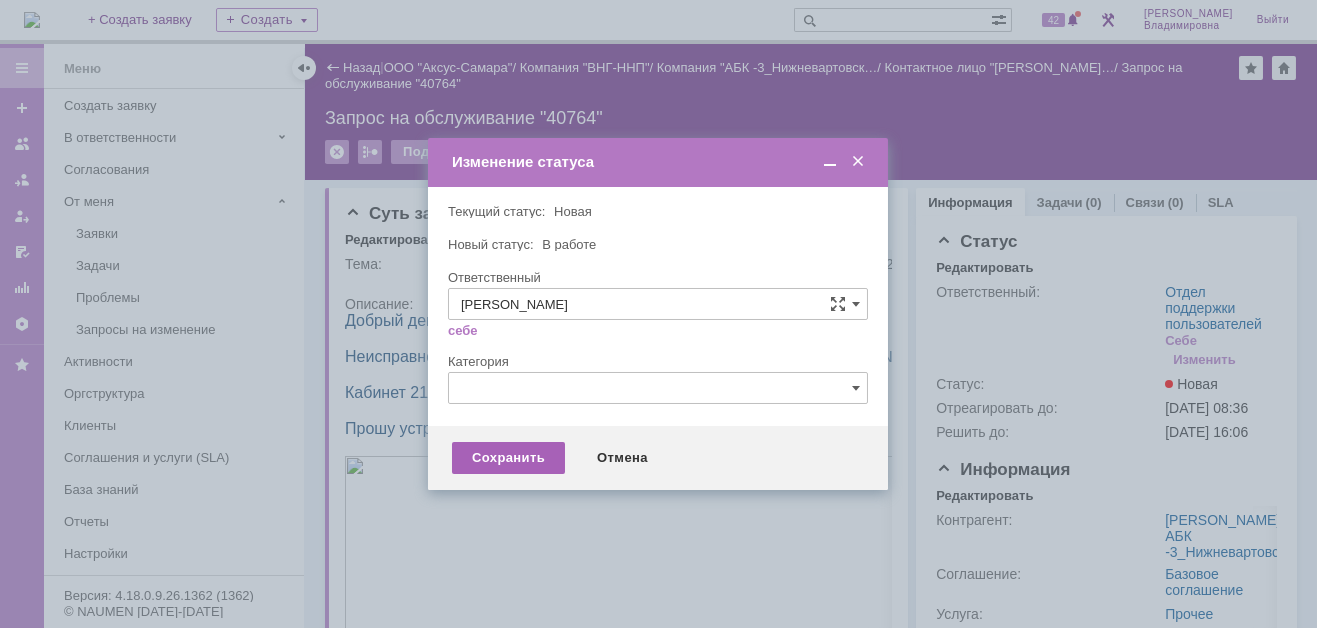 click on "Сохранить" at bounding box center (508, 458) 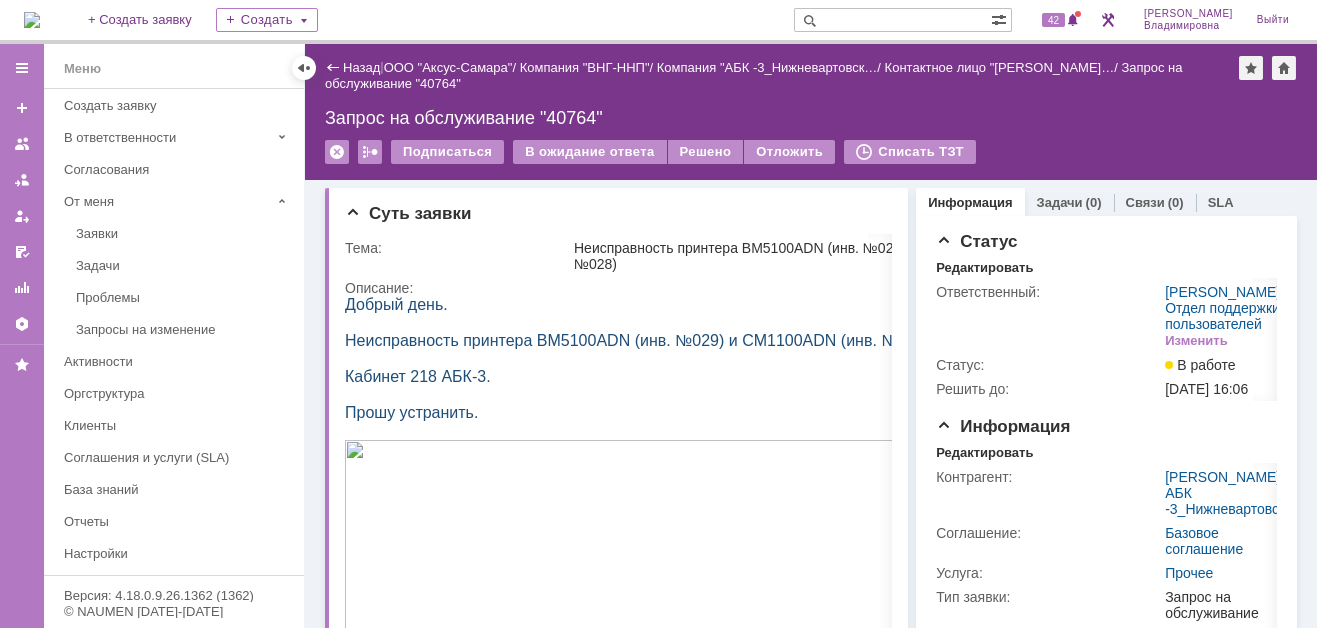 scroll, scrollTop: 0, scrollLeft: 0, axis: both 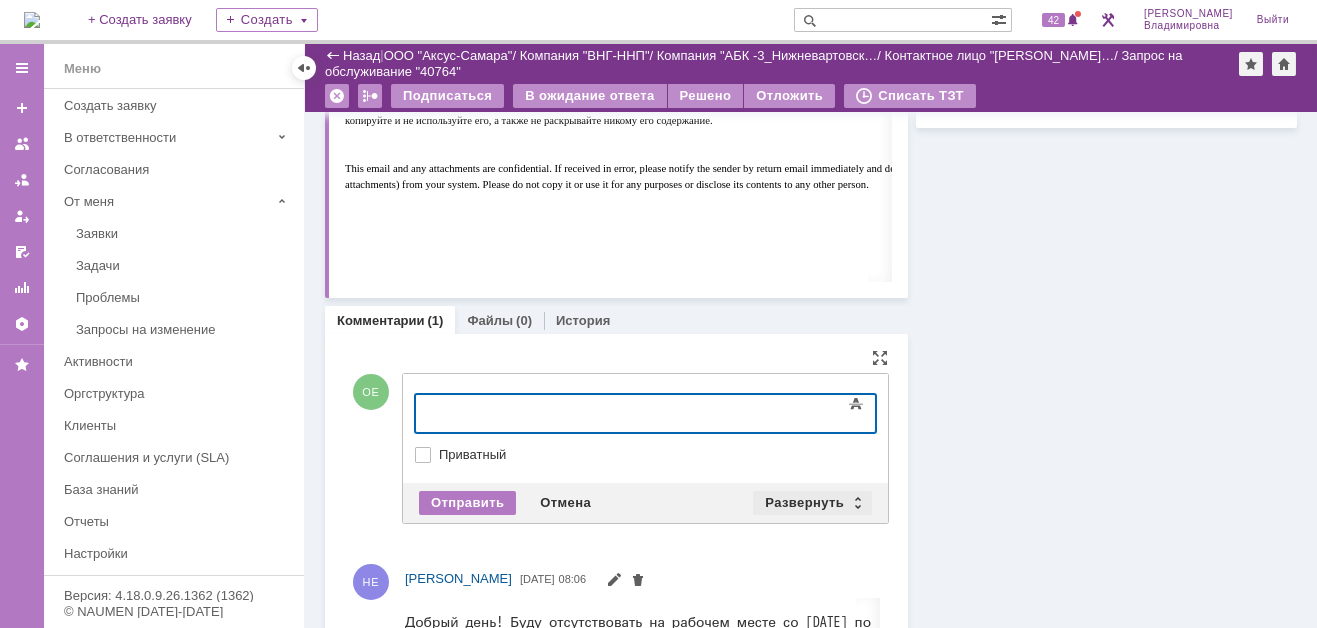 click on "Развернуть" at bounding box center (812, 503) 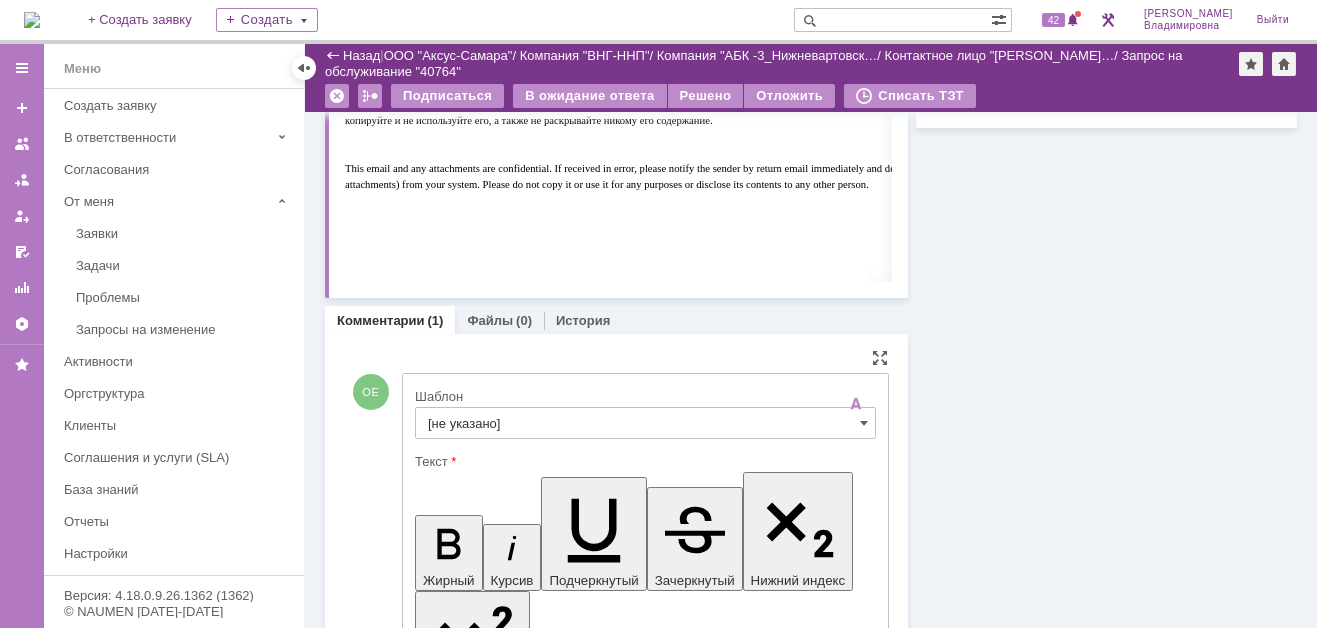 scroll, scrollTop: 0, scrollLeft: 0, axis: both 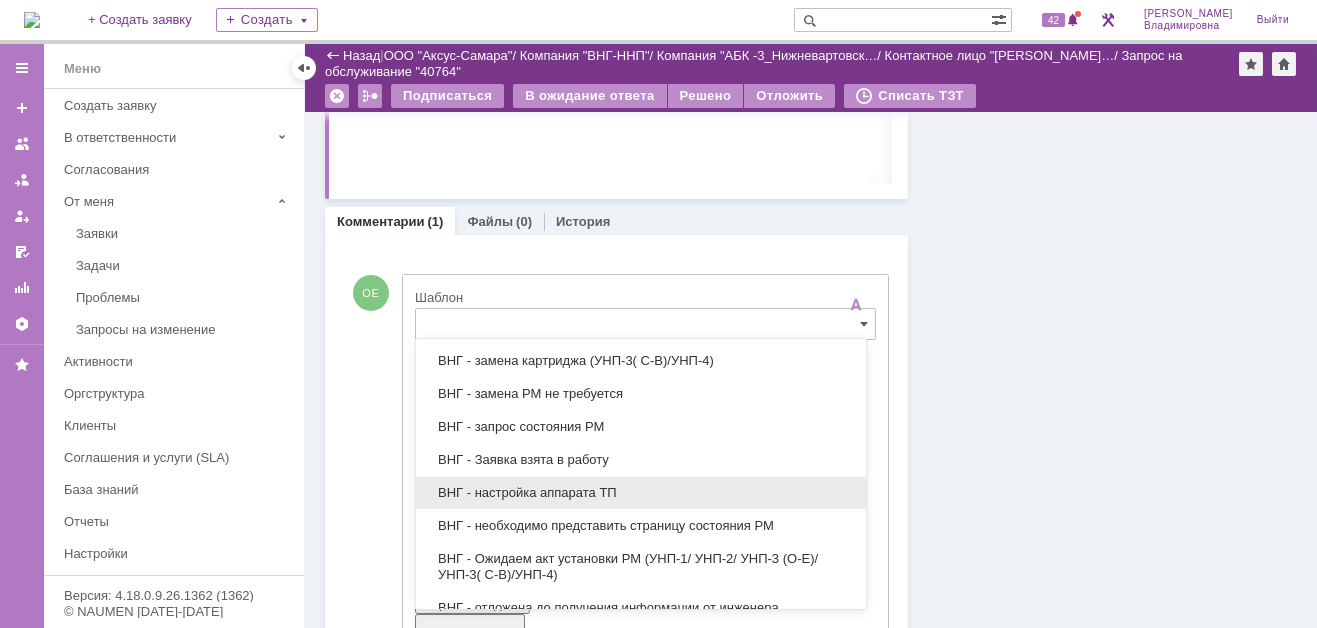 click on "ВНГ - настройка аппарата ТП" at bounding box center (641, 493) 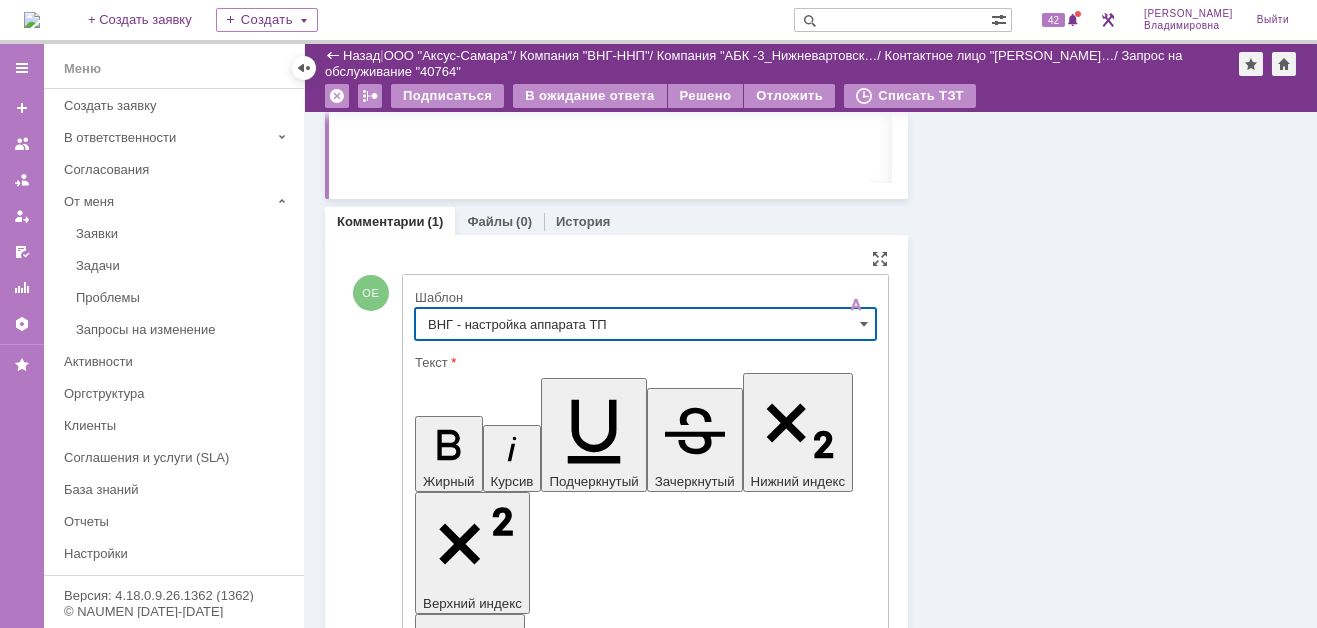type on "ВНГ - настройка аппарата ТП" 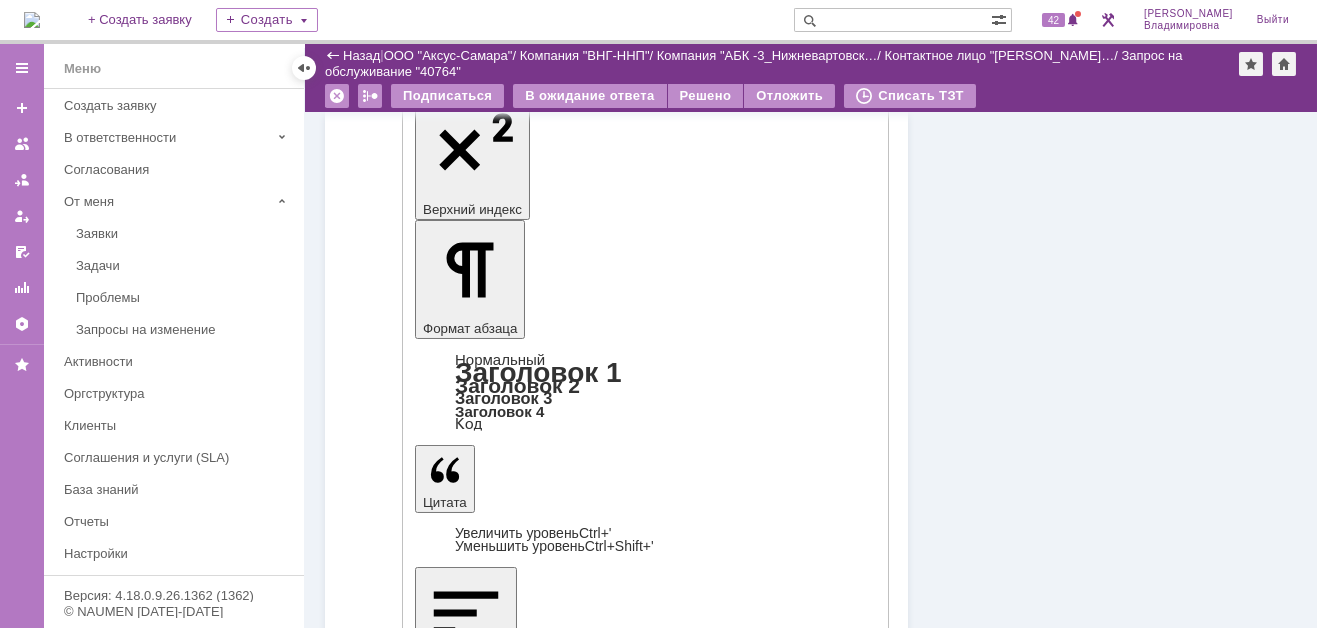 scroll, scrollTop: 1336, scrollLeft: 0, axis: vertical 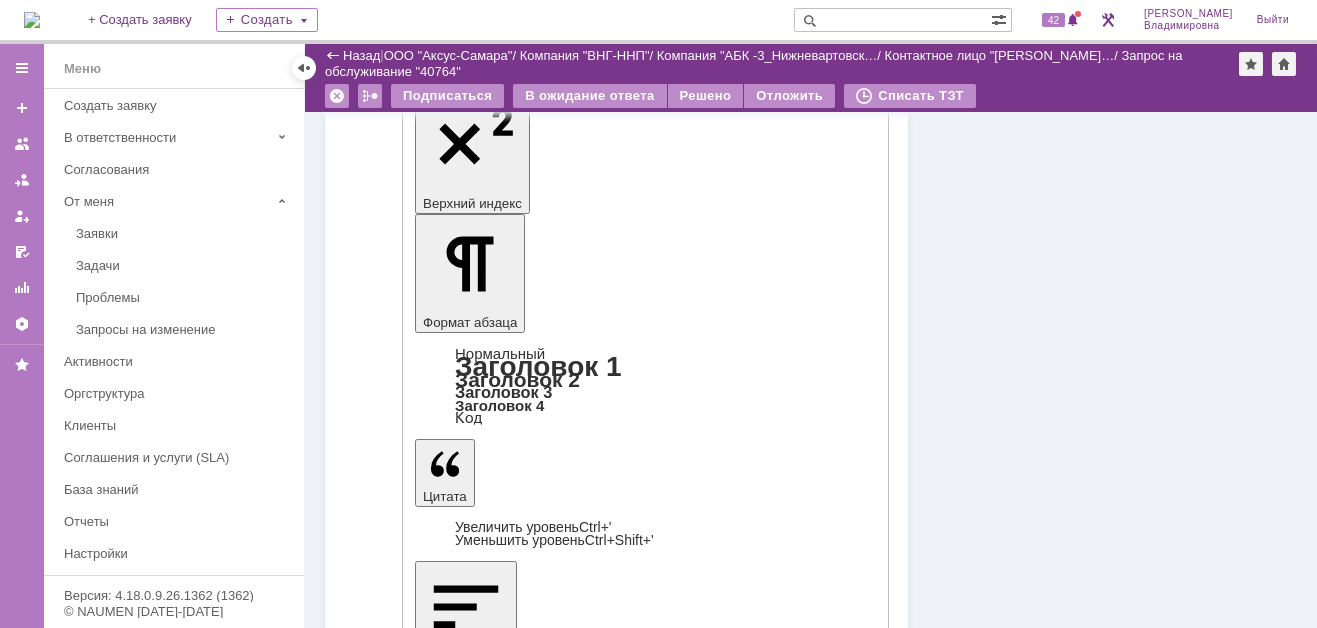 click on "Отправить" at bounding box center (467, 4507) 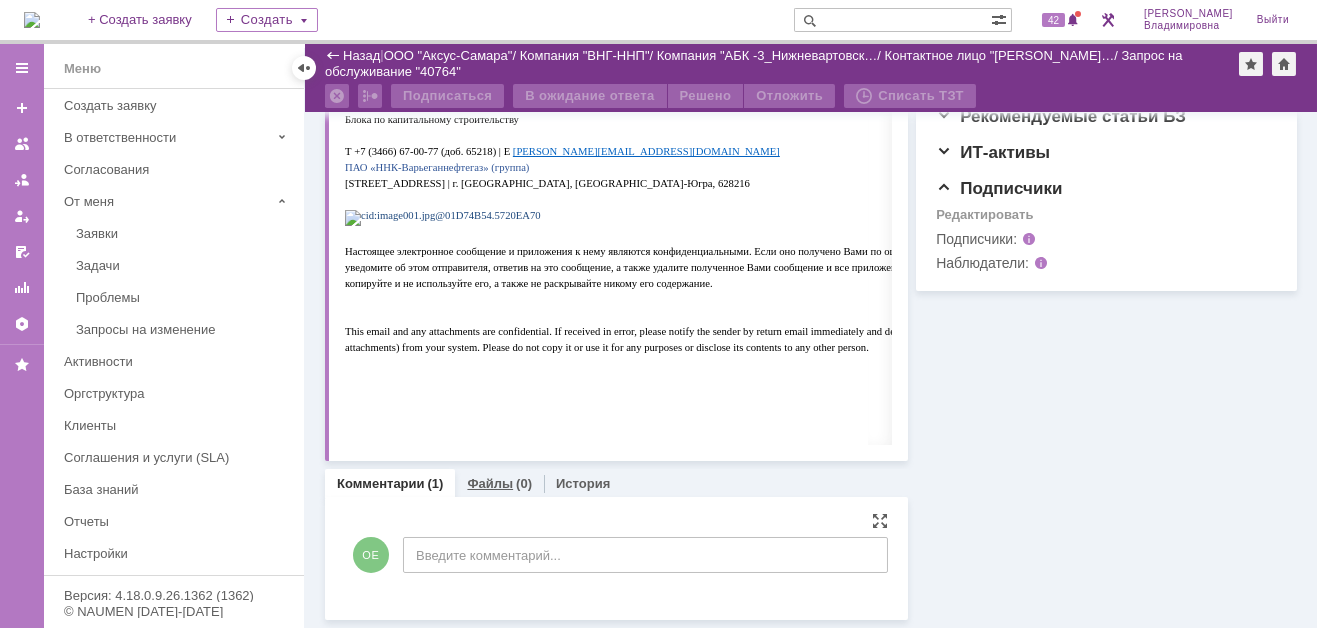 scroll, scrollTop: 916, scrollLeft: 0, axis: vertical 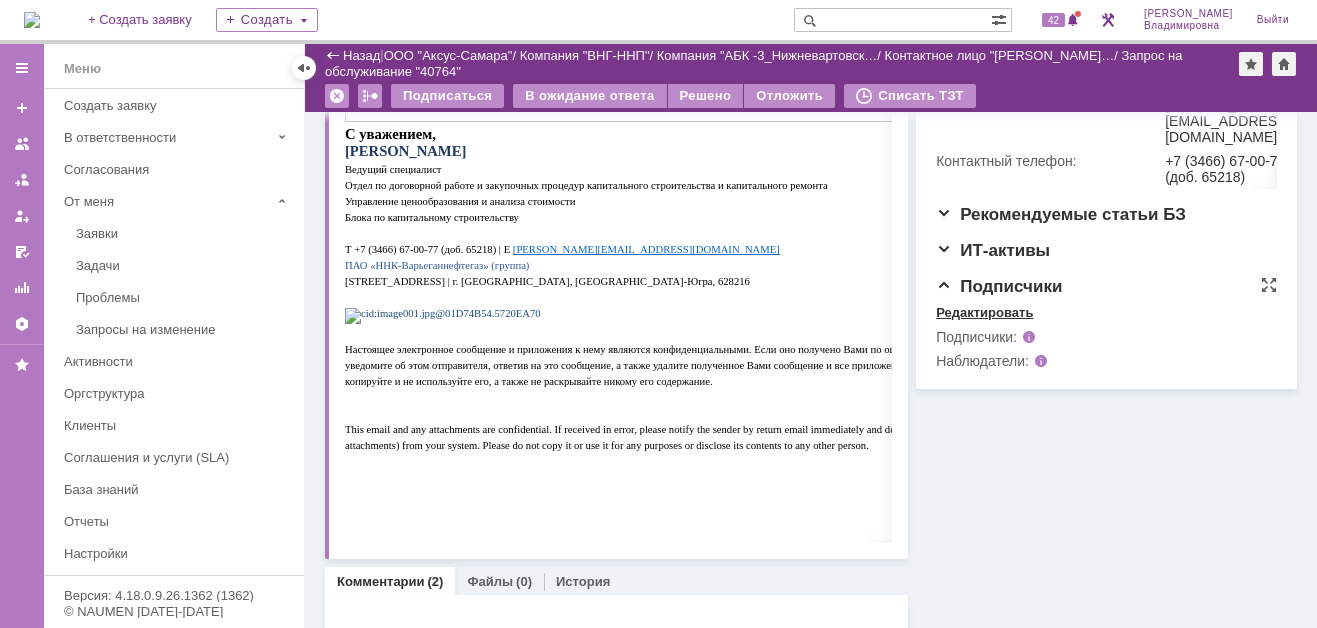 click on "Редактировать" at bounding box center [984, 313] 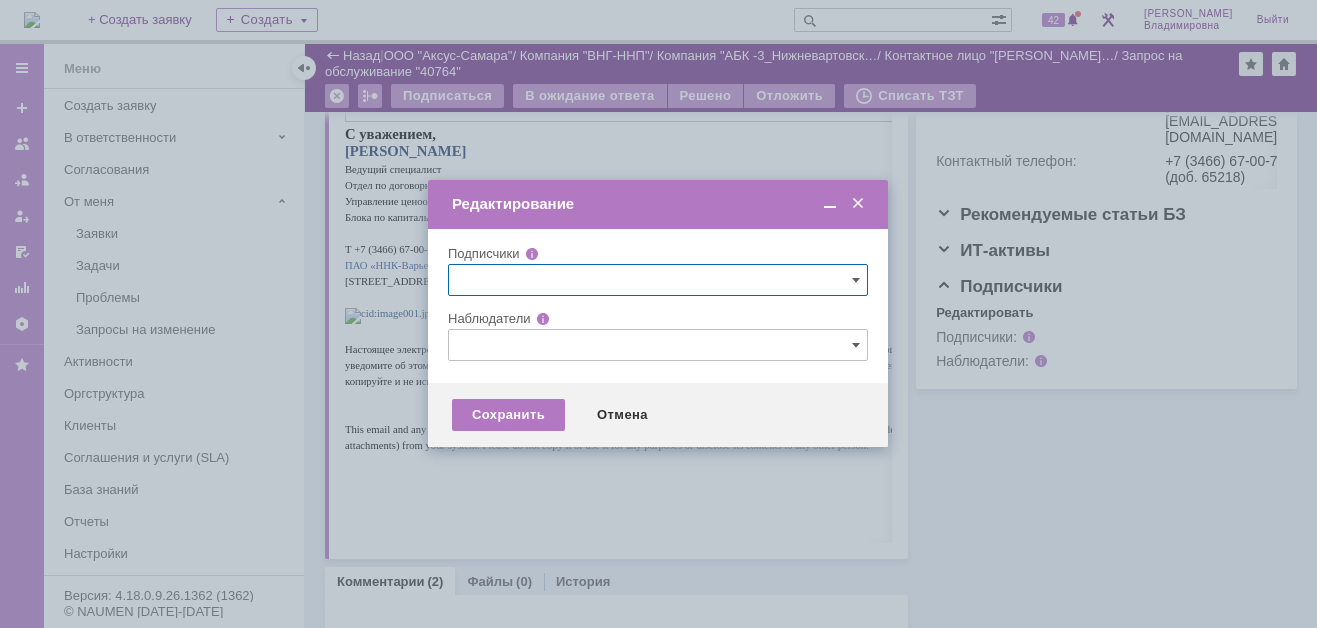 click at bounding box center (658, 345) 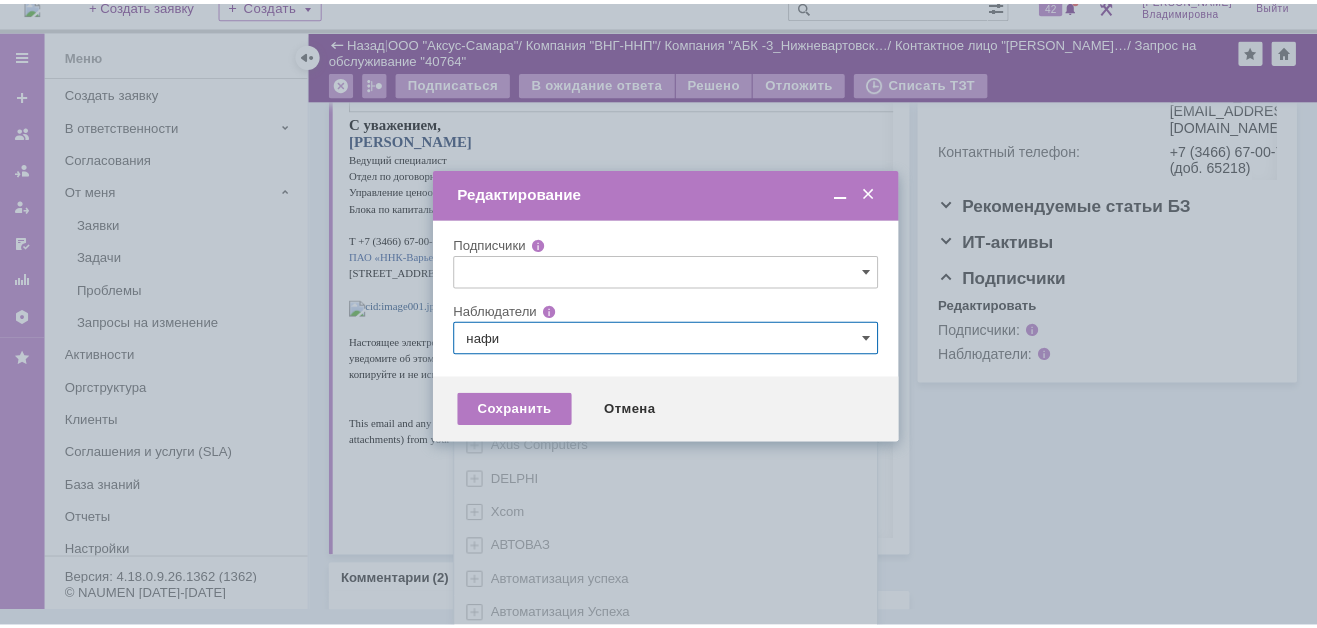 scroll, scrollTop: 0, scrollLeft: 0, axis: both 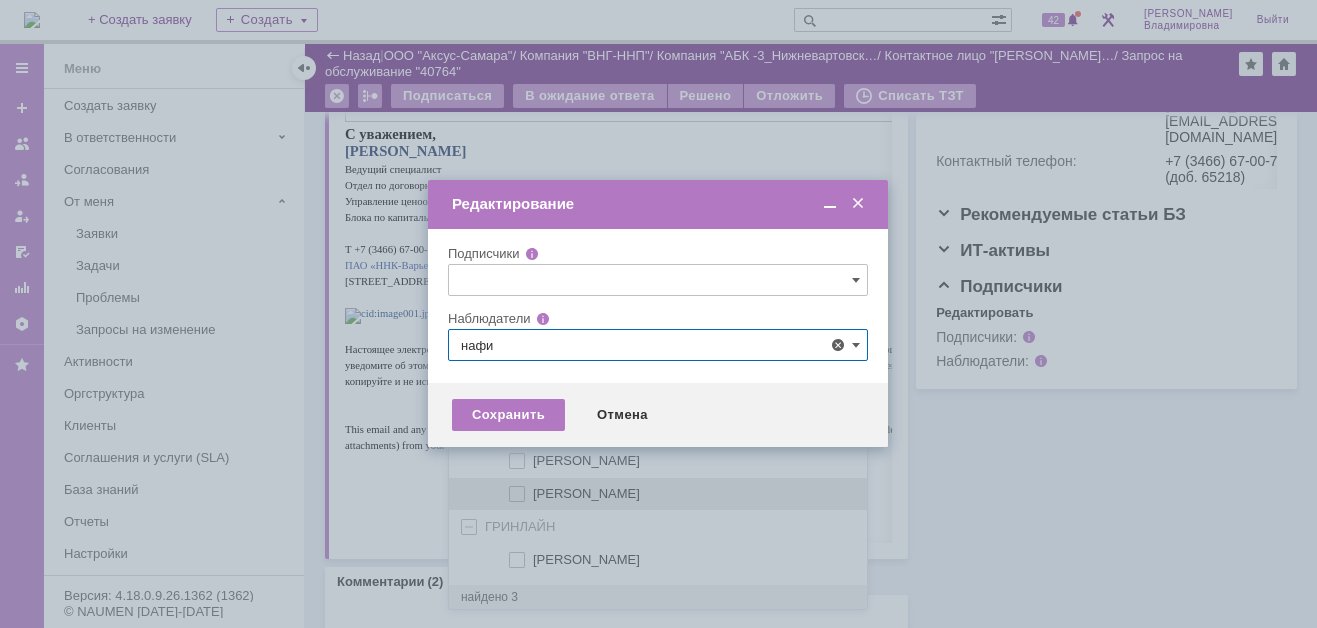 click at bounding box center (533, 491) 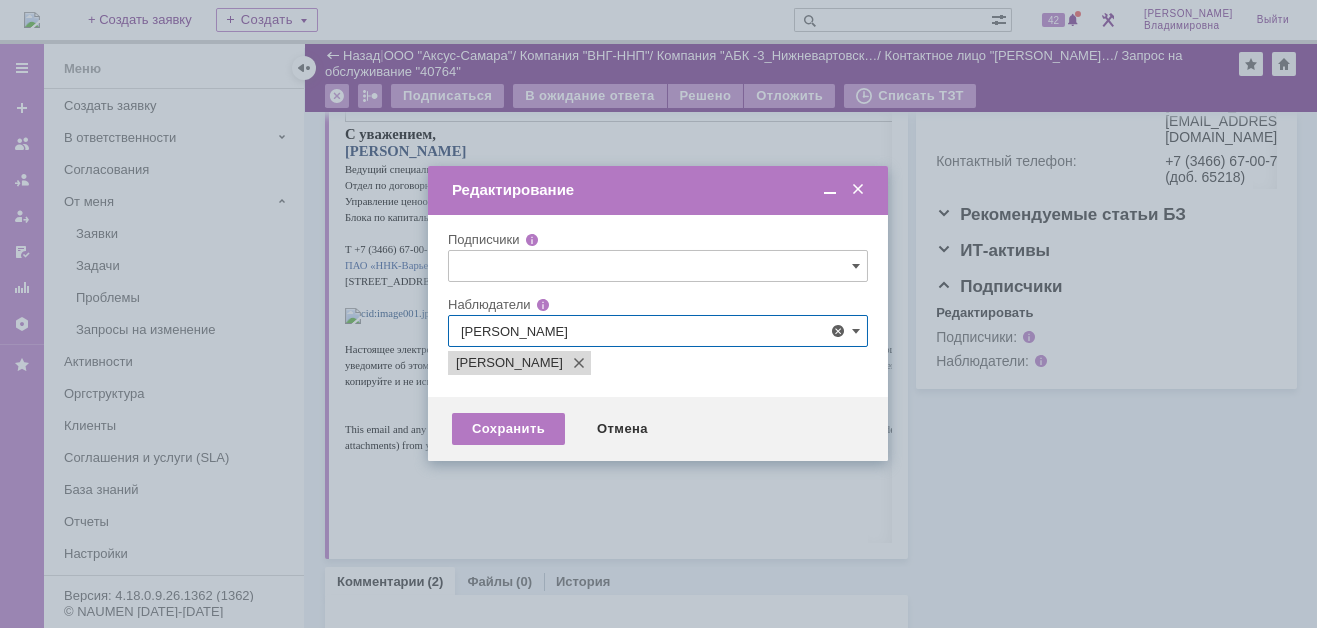 click at bounding box center (658, 314) 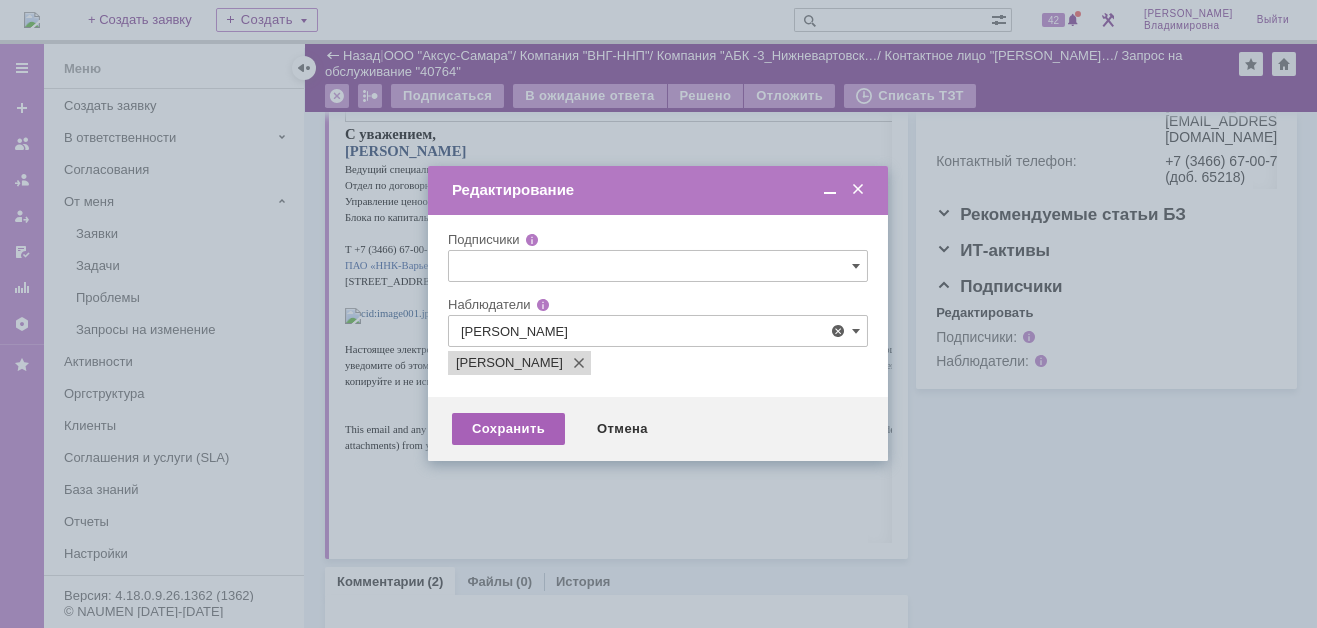 click on "Сохранить" at bounding box center (508, 429) 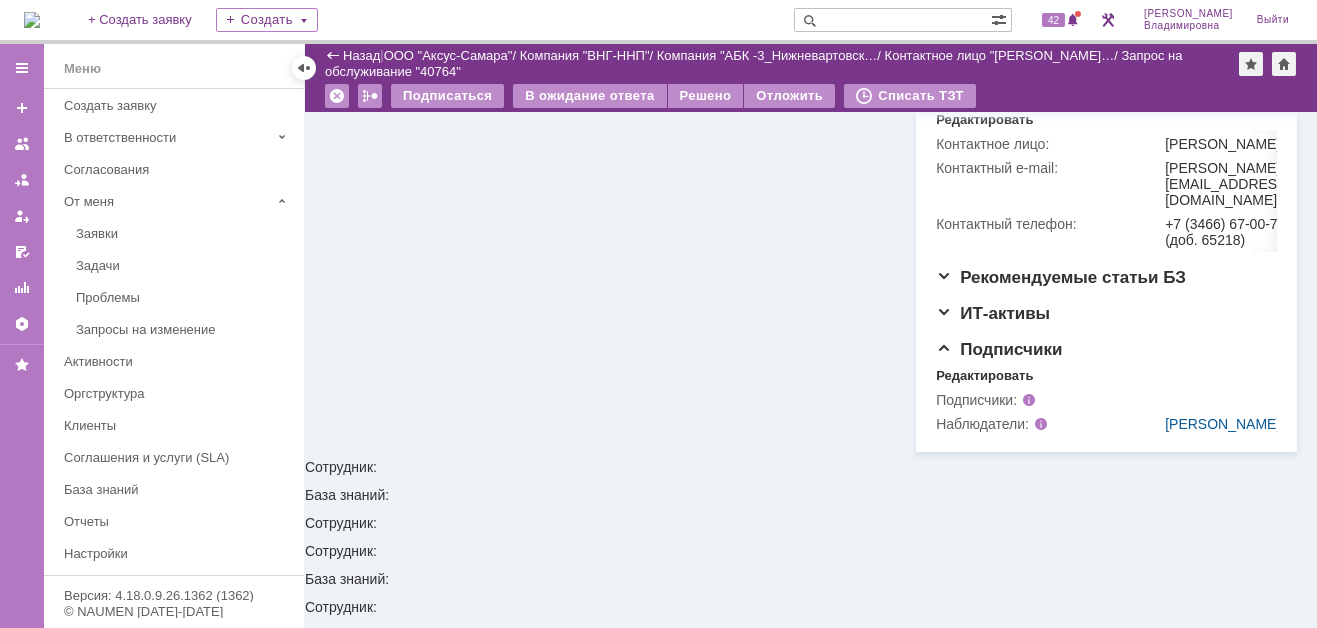 scroll, scrollTop: 320, scrollLeft: 0, axis: vertical 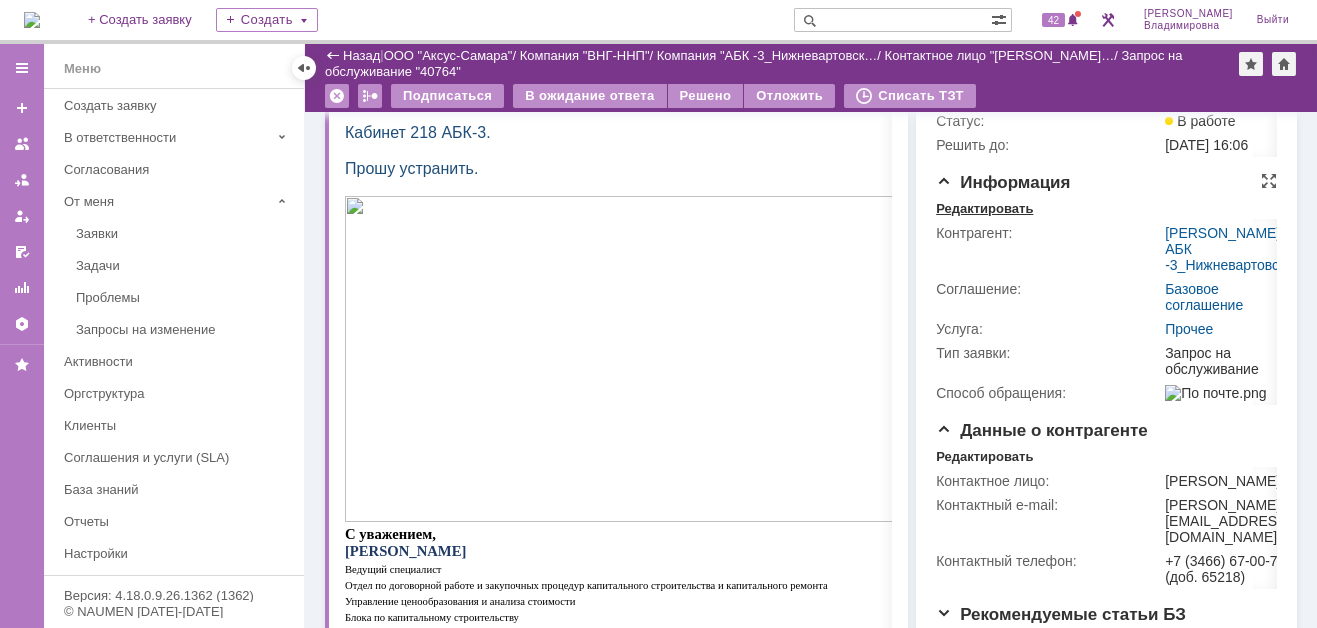 click on "Редактировать" at bounding box center [984, 209] 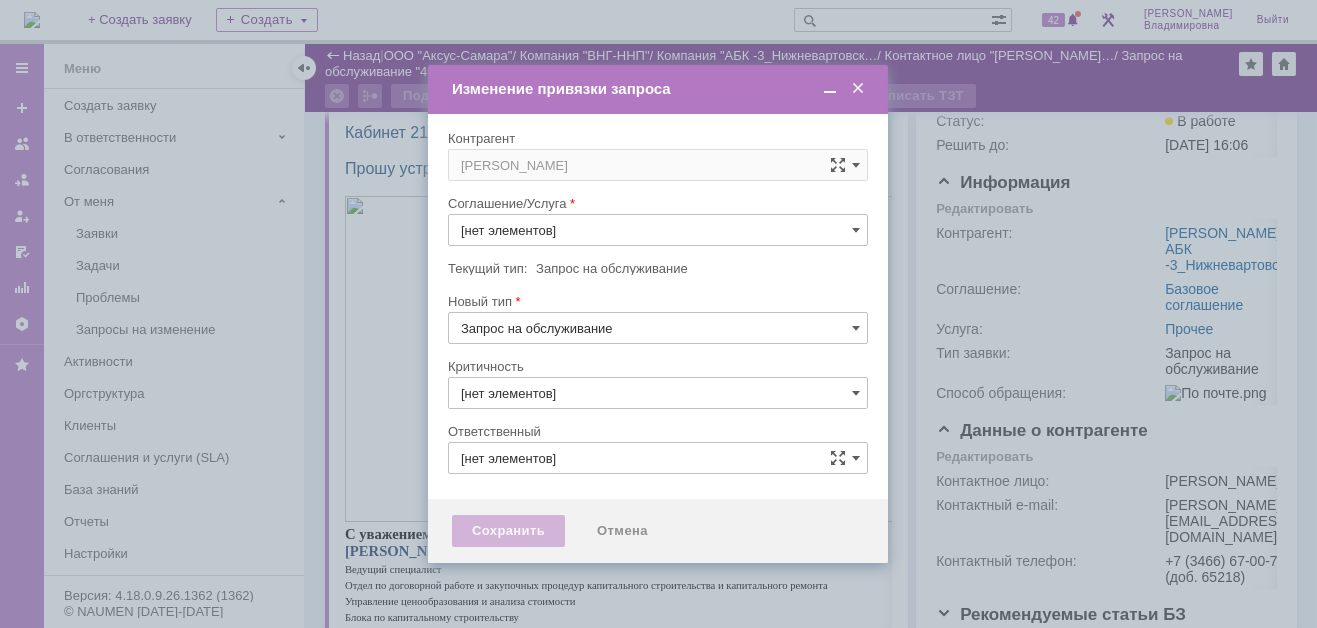 type on "Прочее" 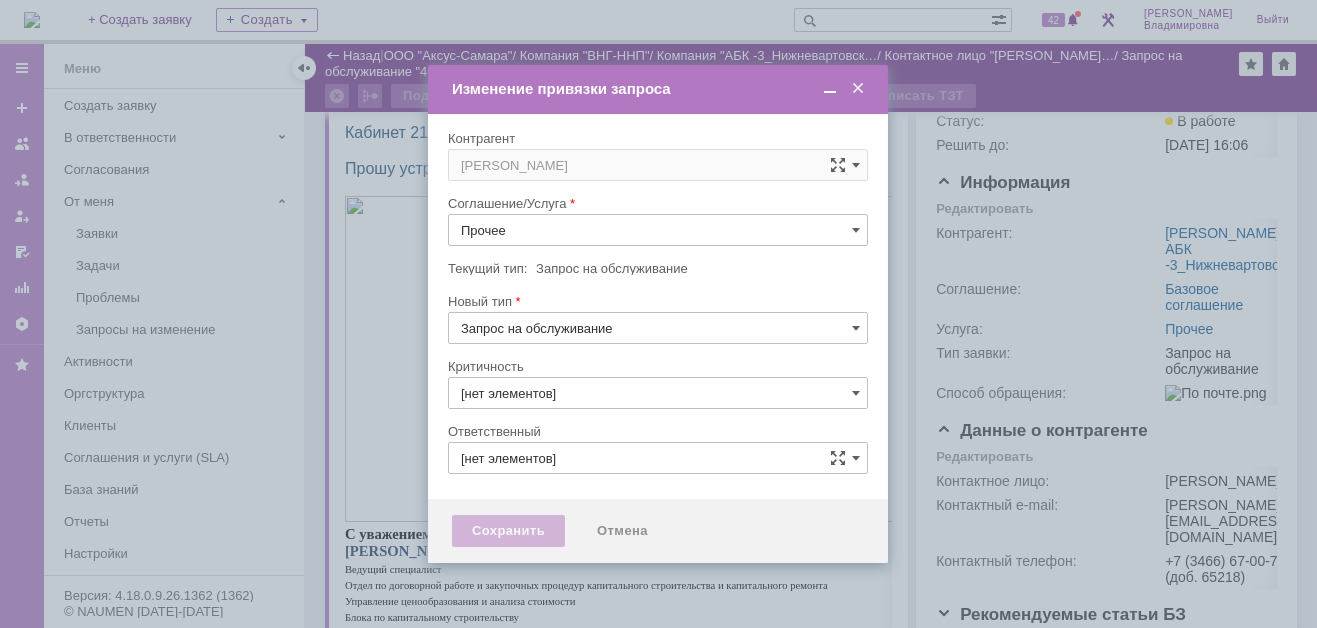 type on "3. Низкая" 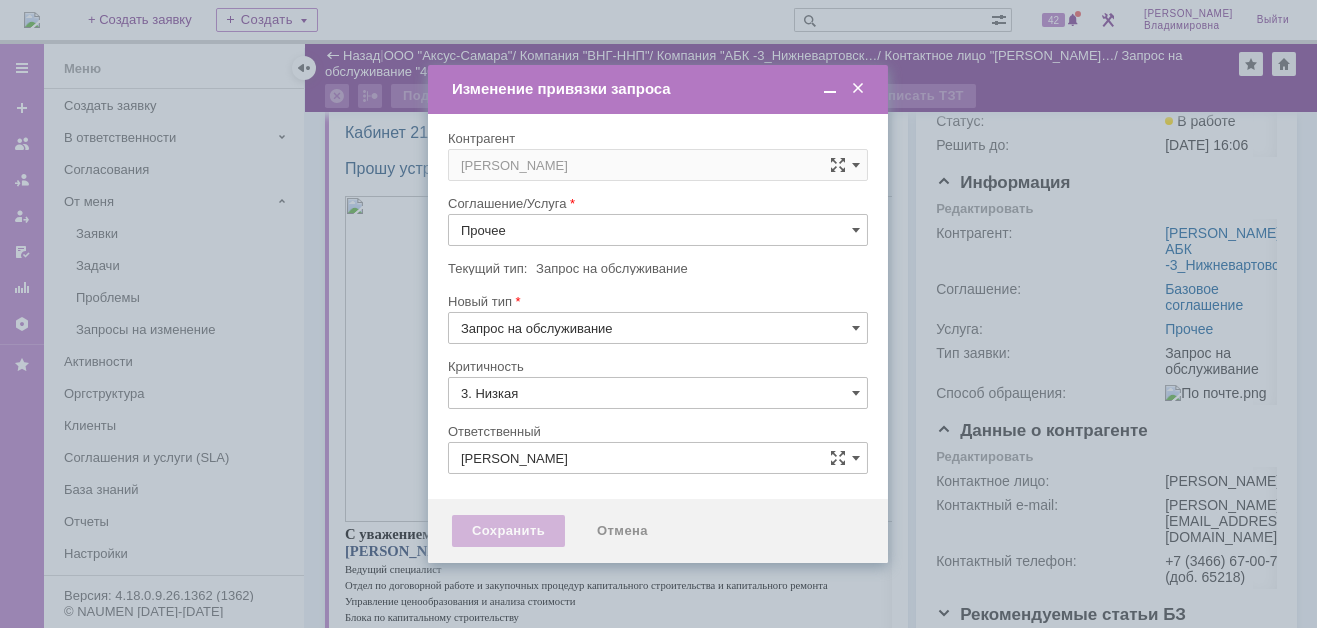 type on "[не указано]" 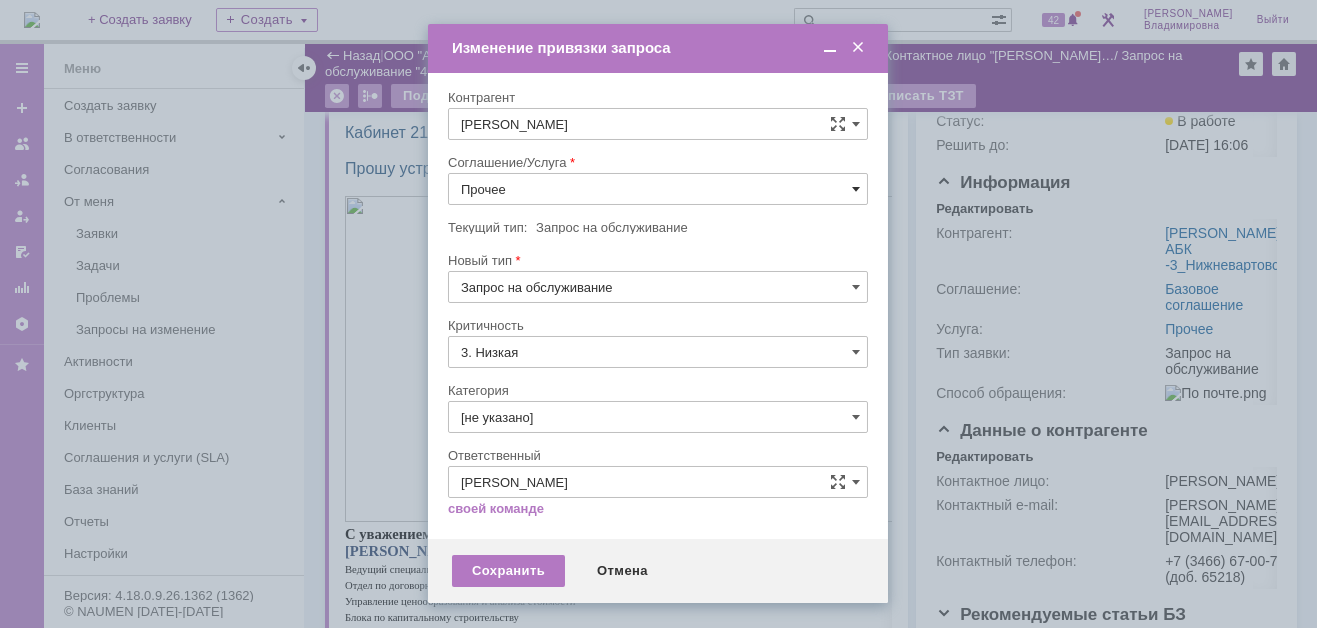 click at bounding box center [856, 189] 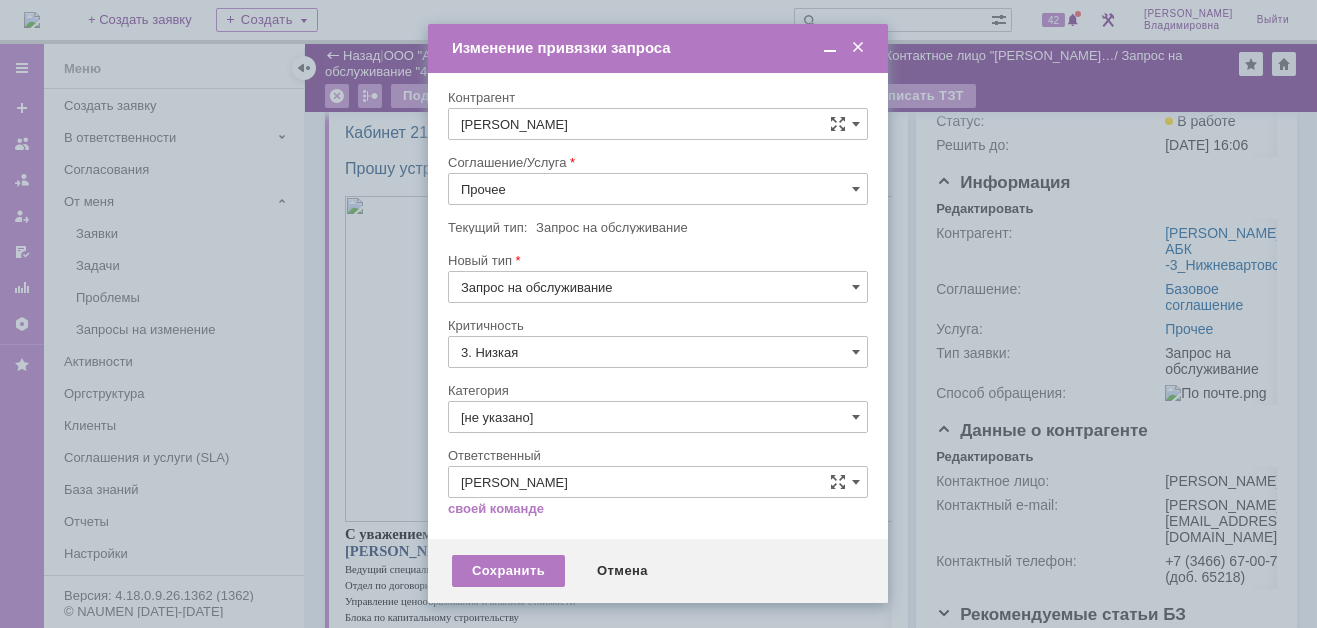 scroll, scrollTop: 121, scrollLeft: 0, axis: vertical 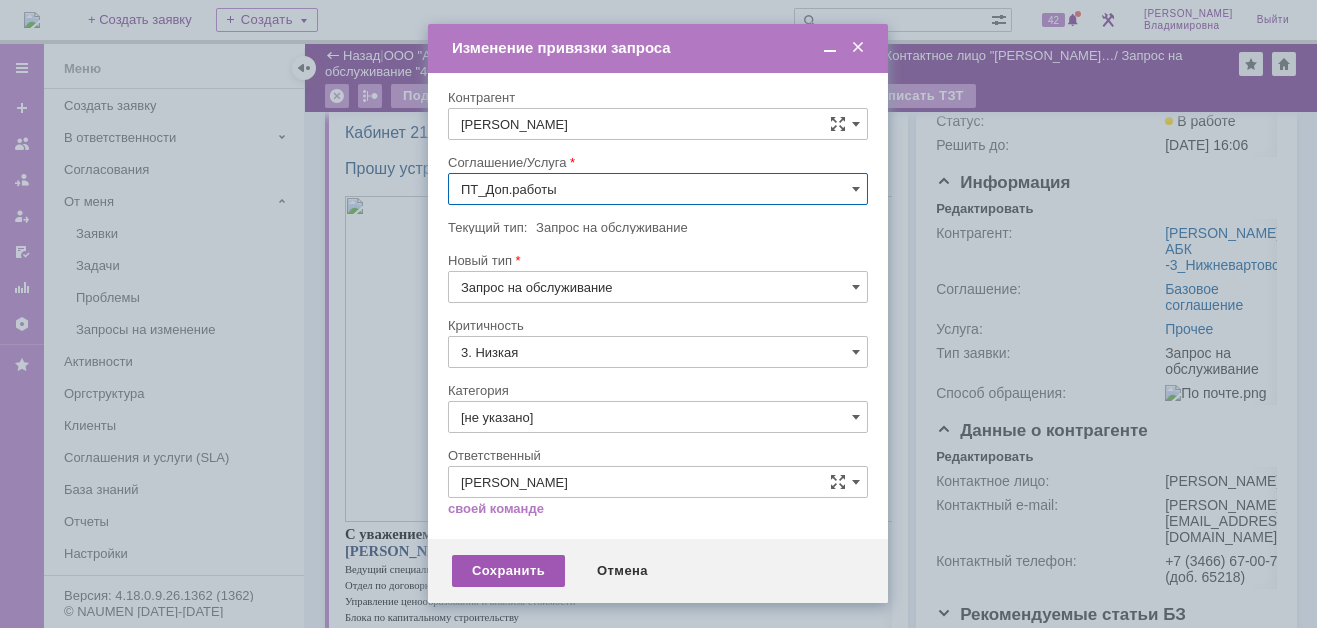 type on "ПТ_Доп.работы" 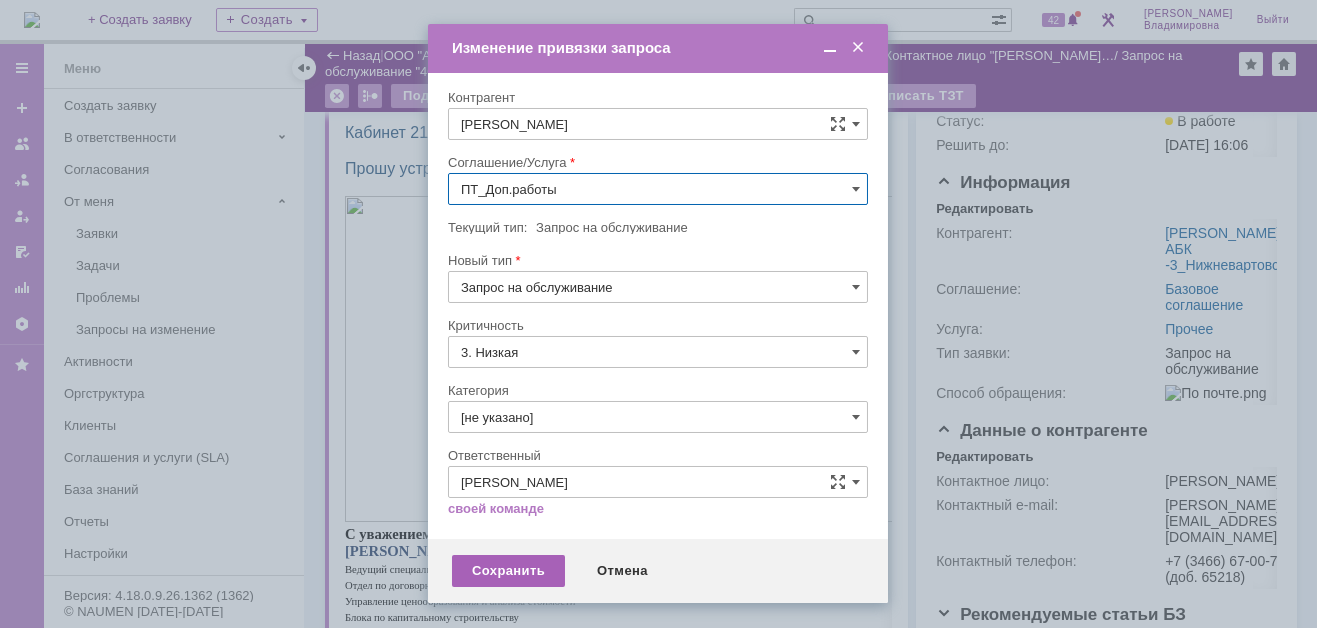 click on "Сохранить" at bounding box center (508, 571) 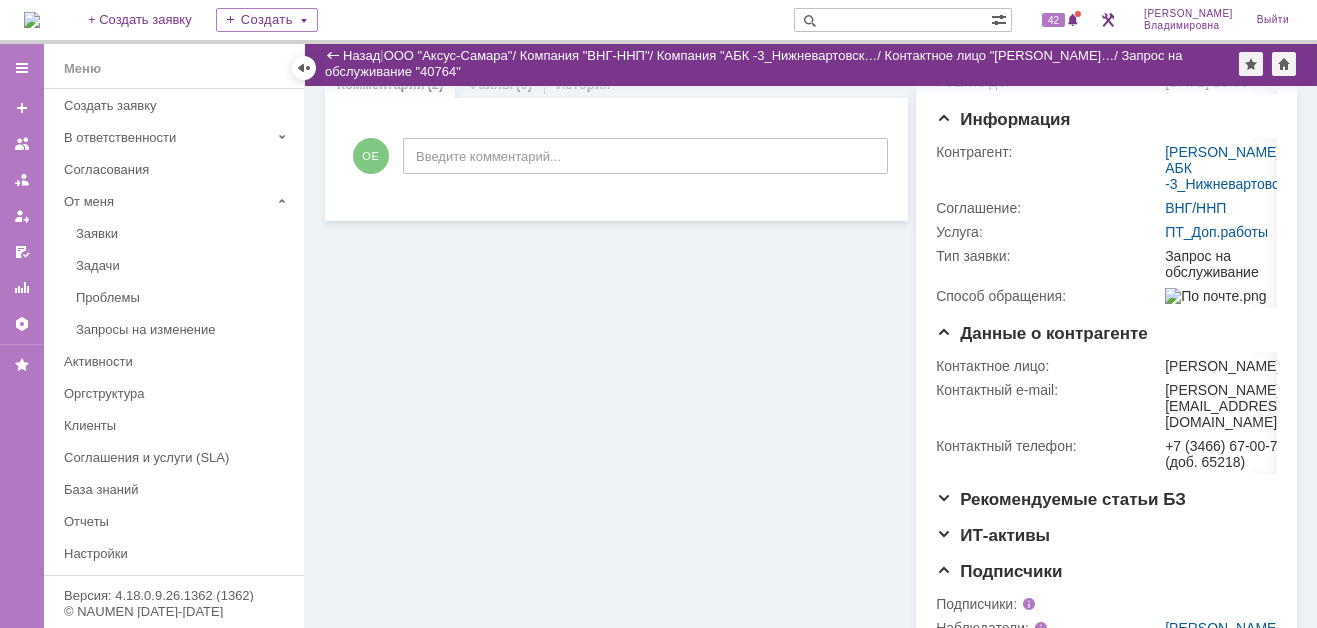 scroll, scrollTop: 0, scrollLeft: 0, axis: both 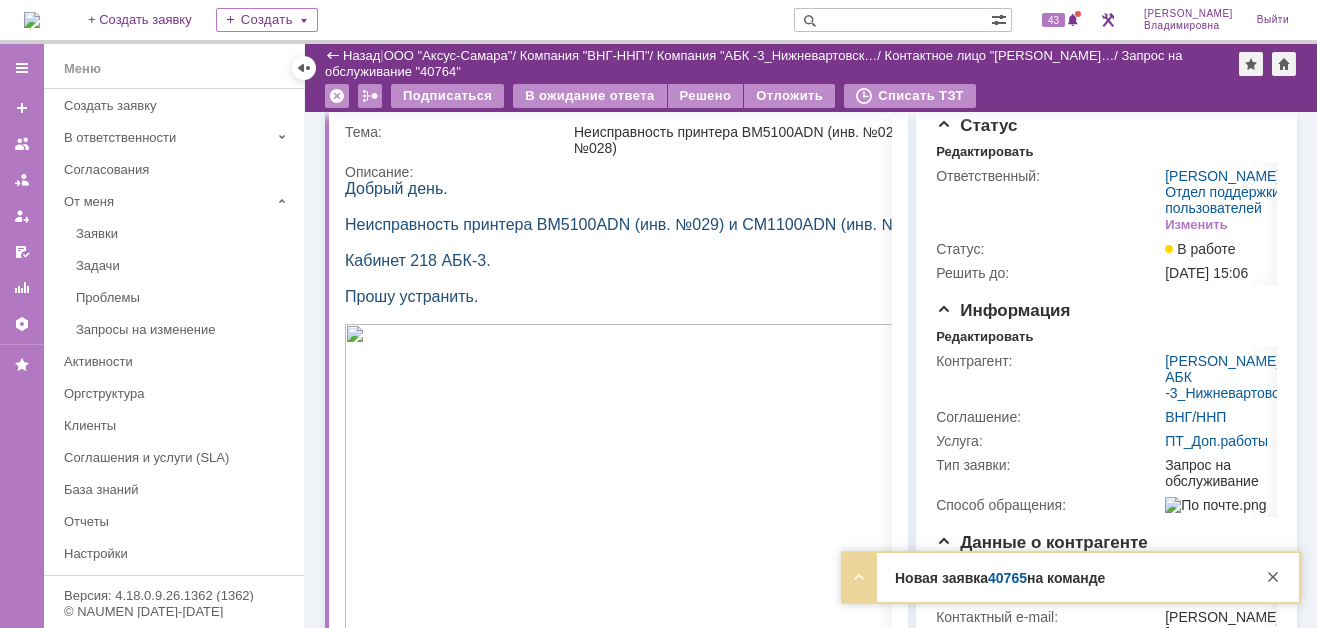 click at bounding box center [892, 20] 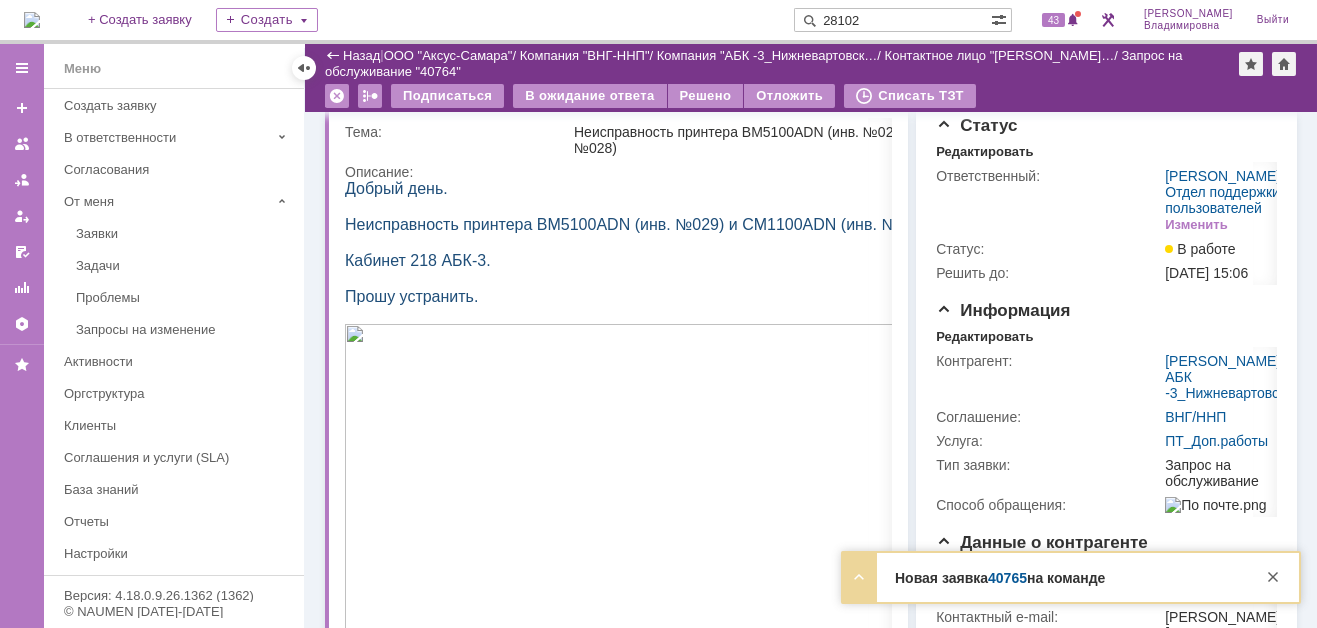 type on "28102" 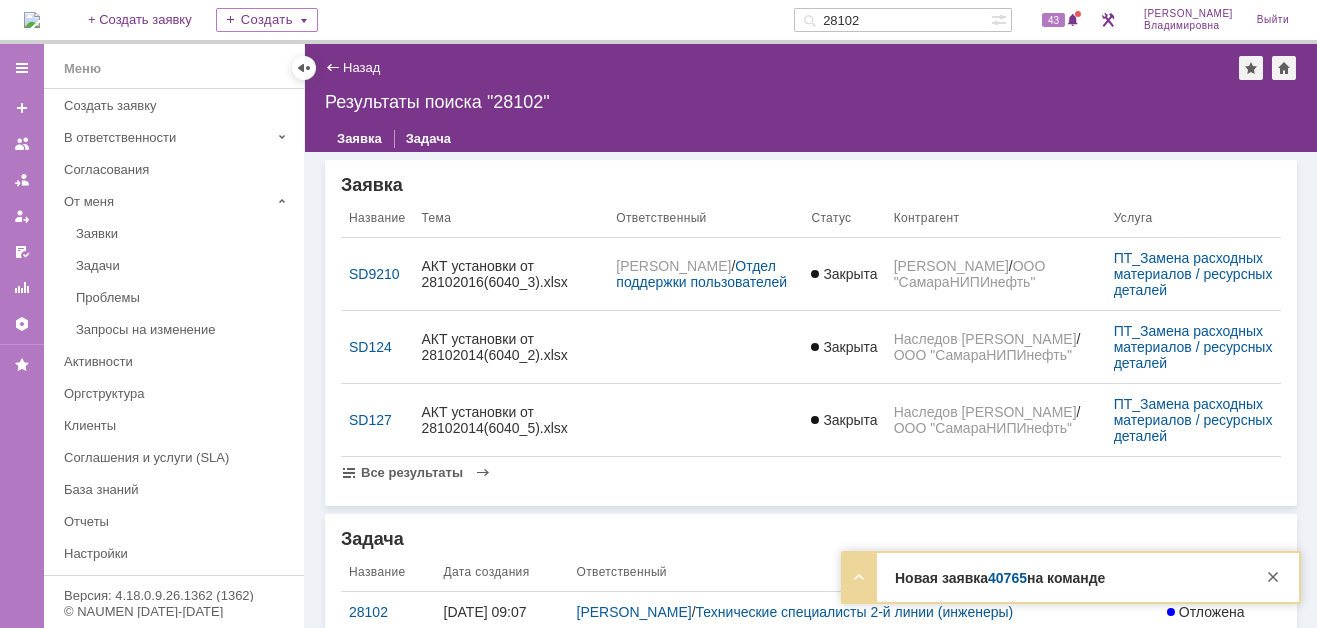 click on "40765" at bounding box center (1007, 578) 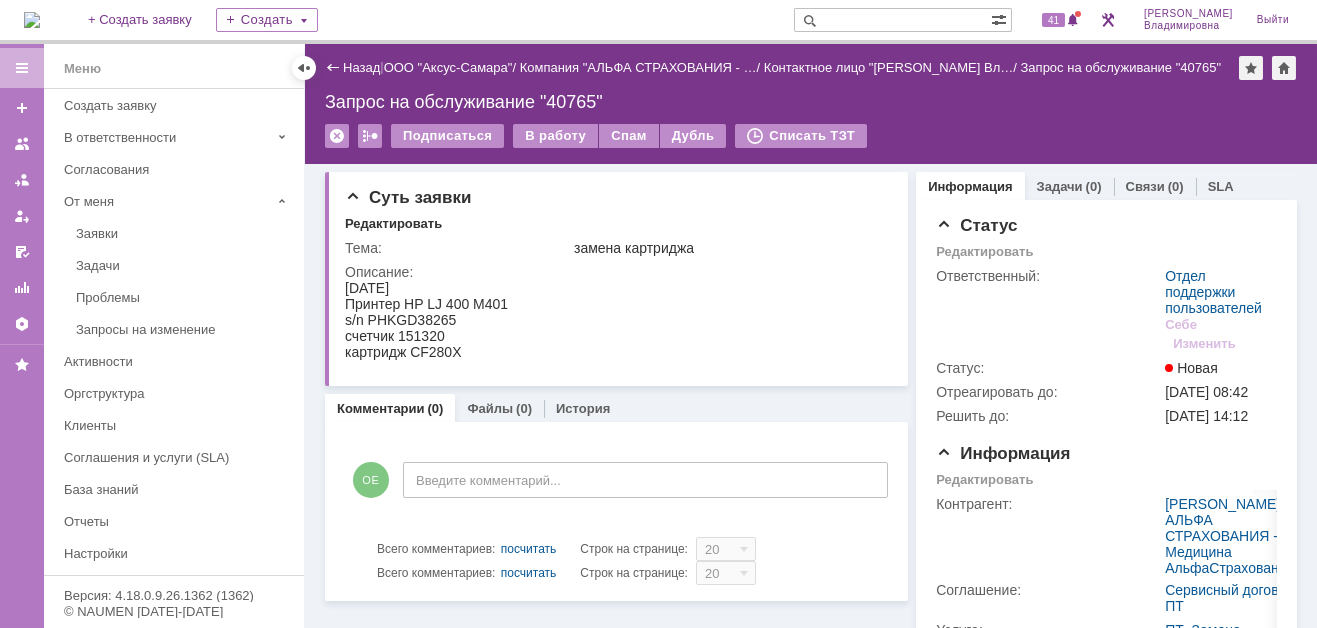 scroll, scrollTop: 0, scrollLeft: 0, axis: both 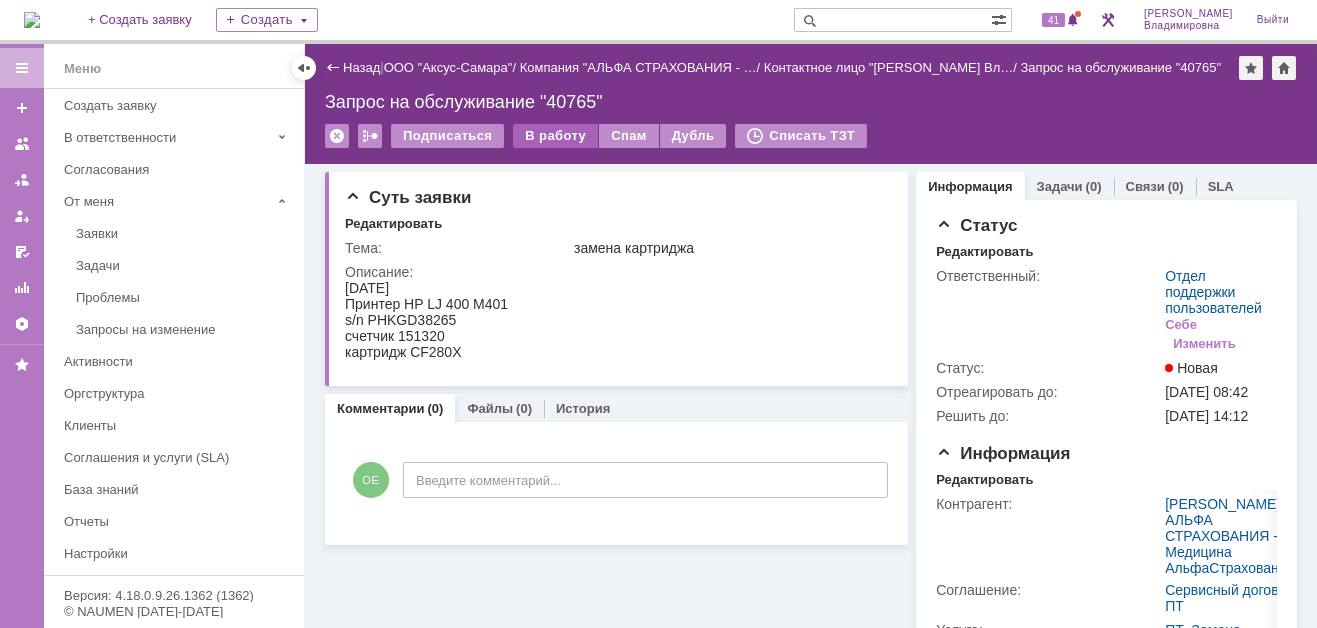 click on "В работу" at bounding box center [555, 136] 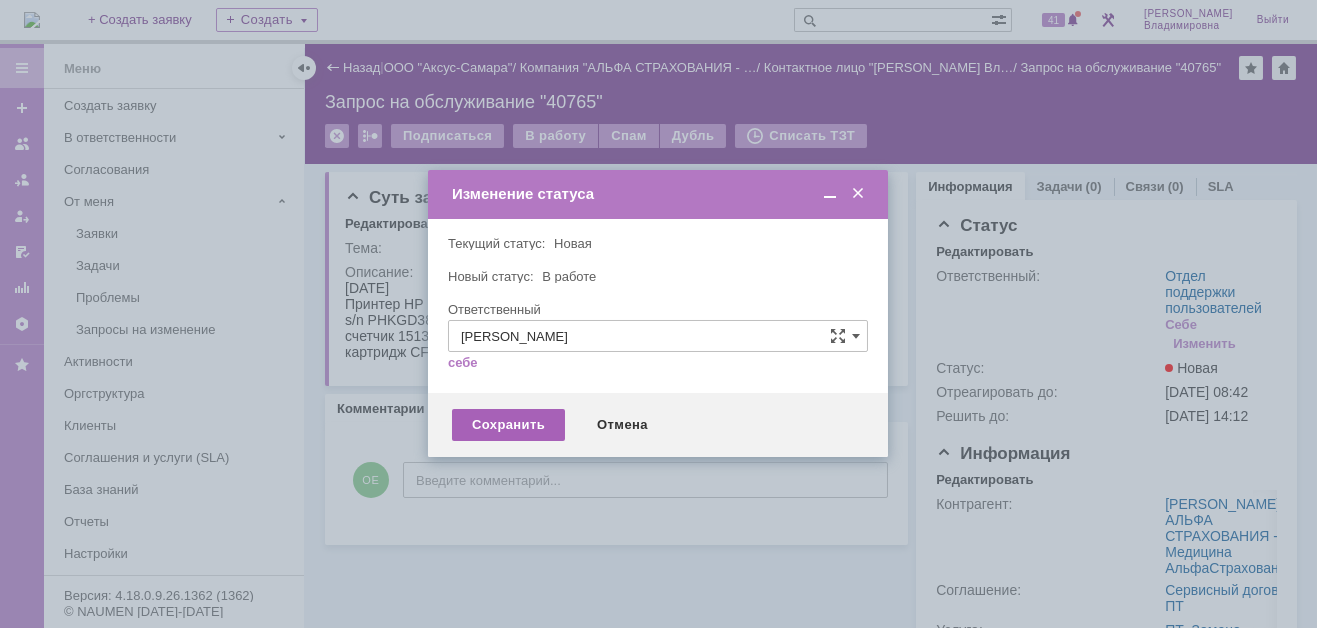 click on "Сохранить" at bounding box center (508, 425) 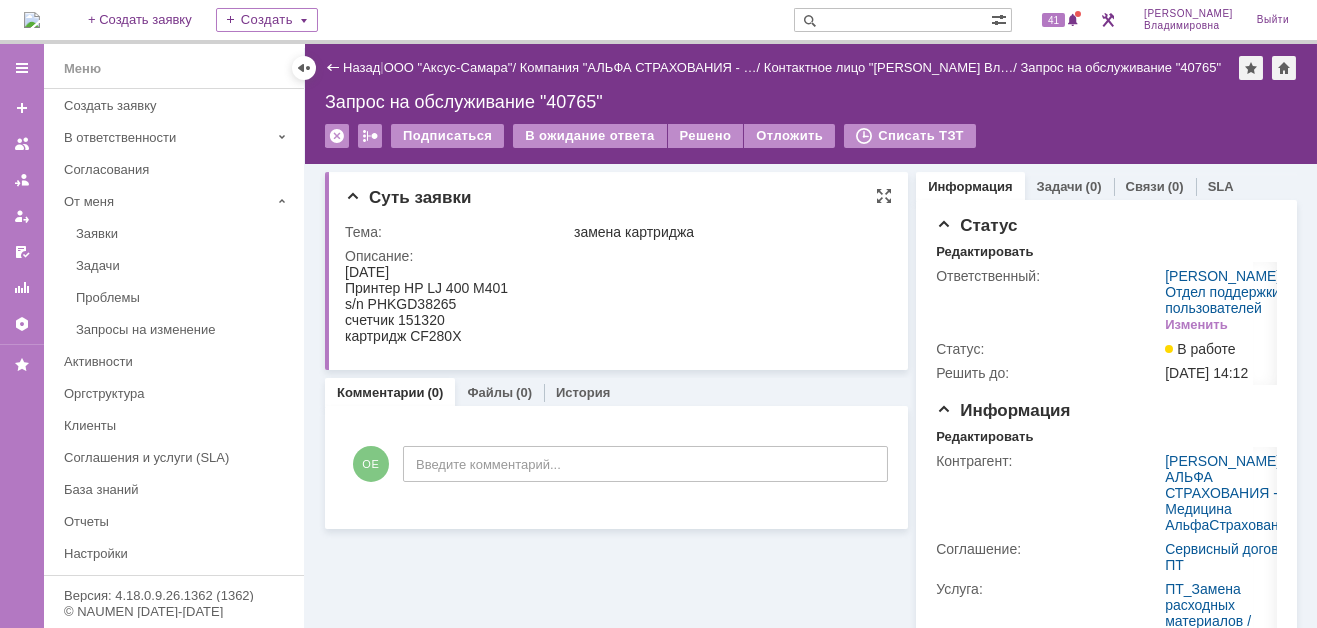 scroll, scrollTop: 0, scrollLeft: 0, axis: both 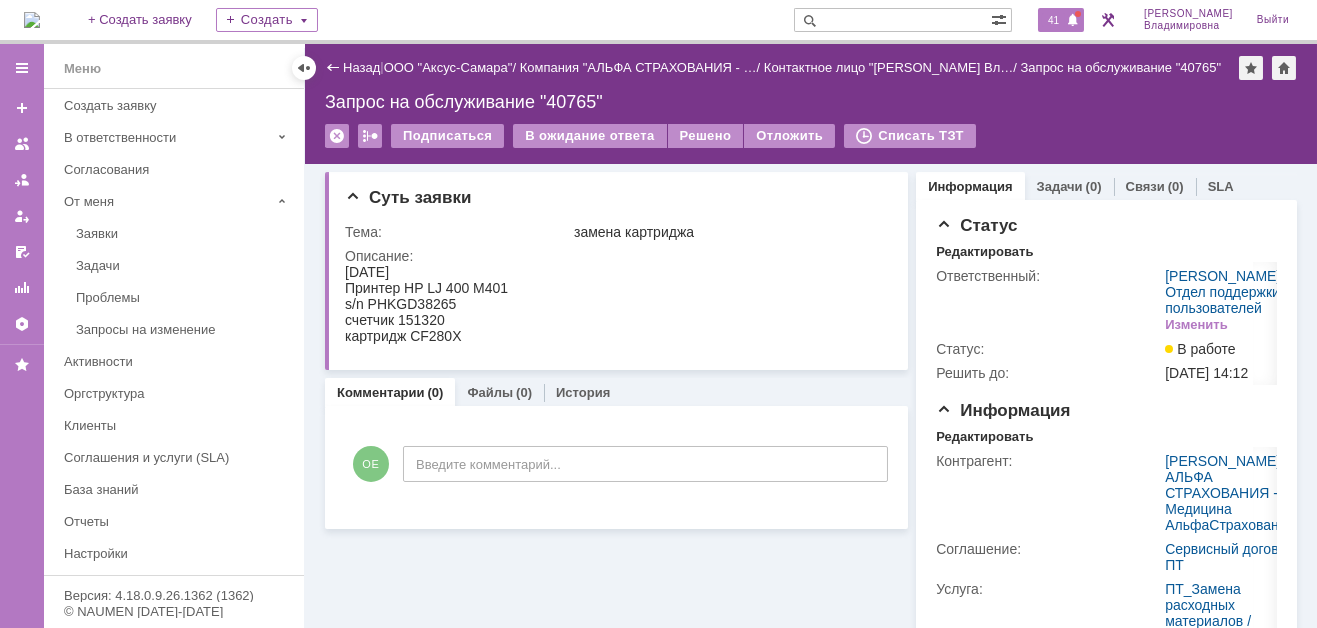 click on "41" at bounding box center [1053, 20] 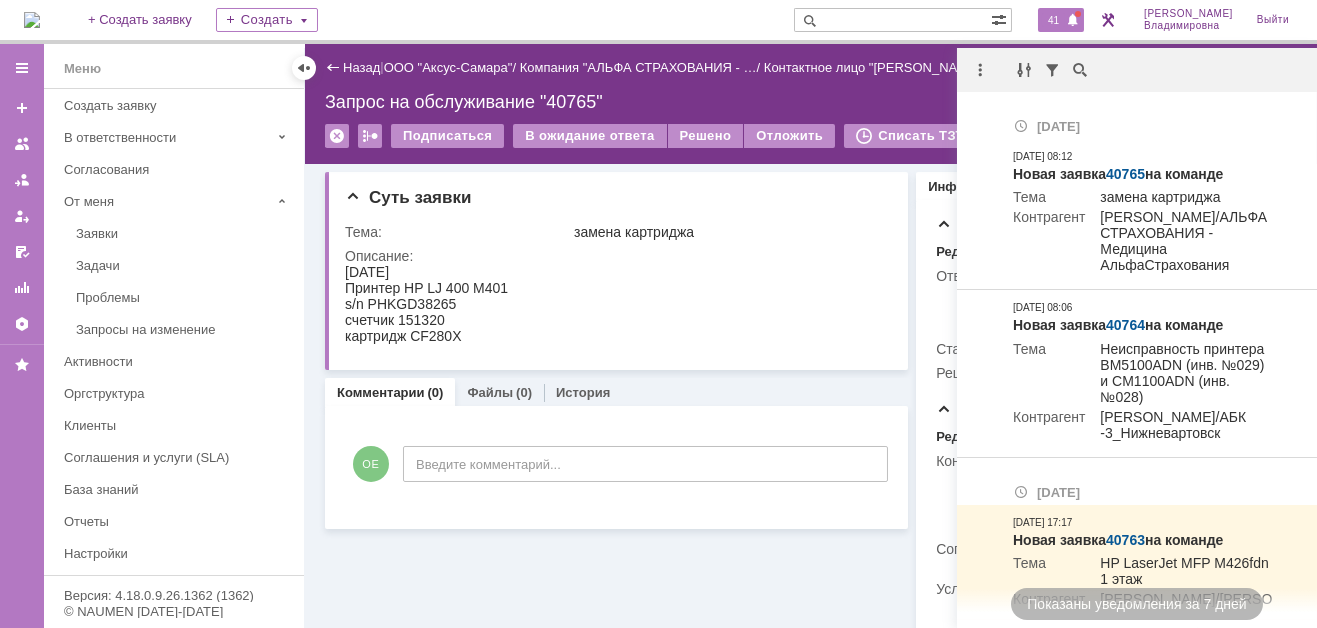click at bounding box center [892, 20] 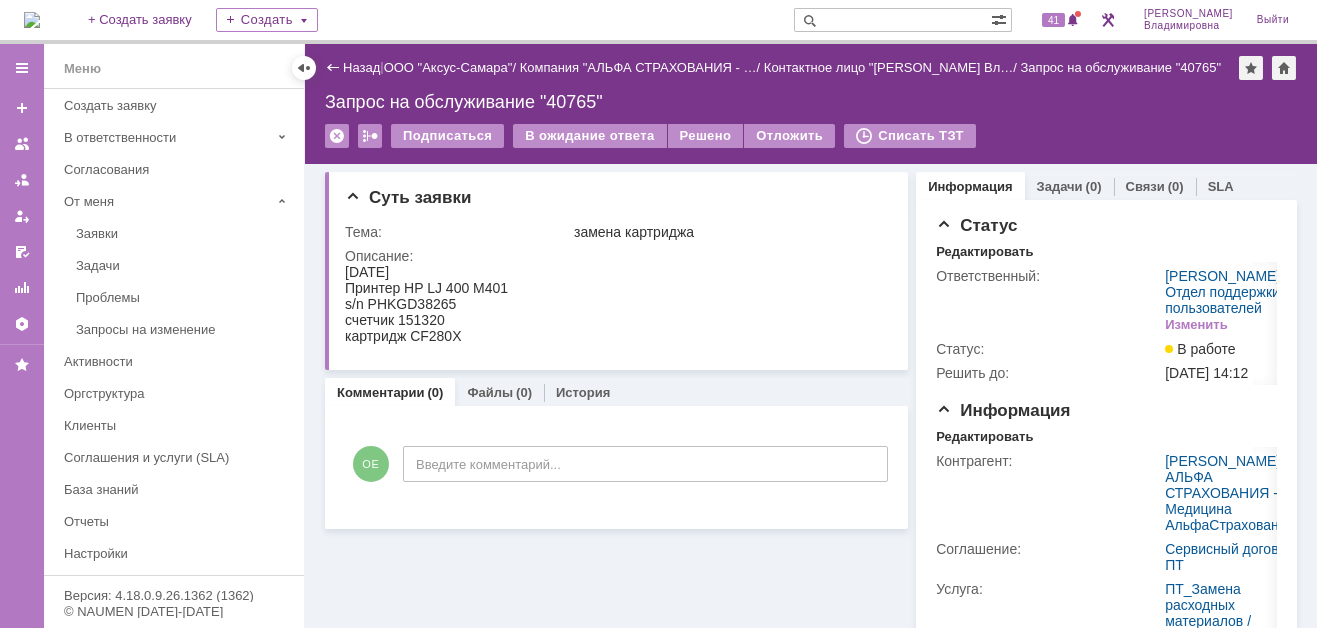 type on "3" 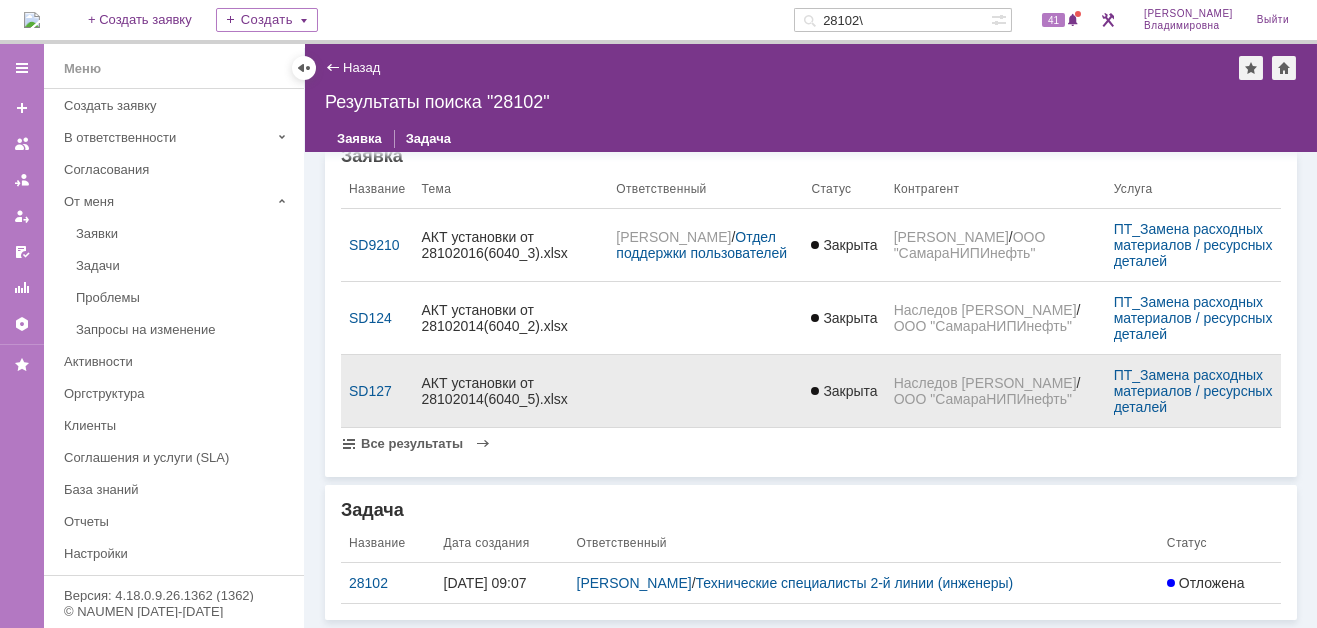 scroll, scrollTop: 42, scrollLeft: 0, axis: vertical 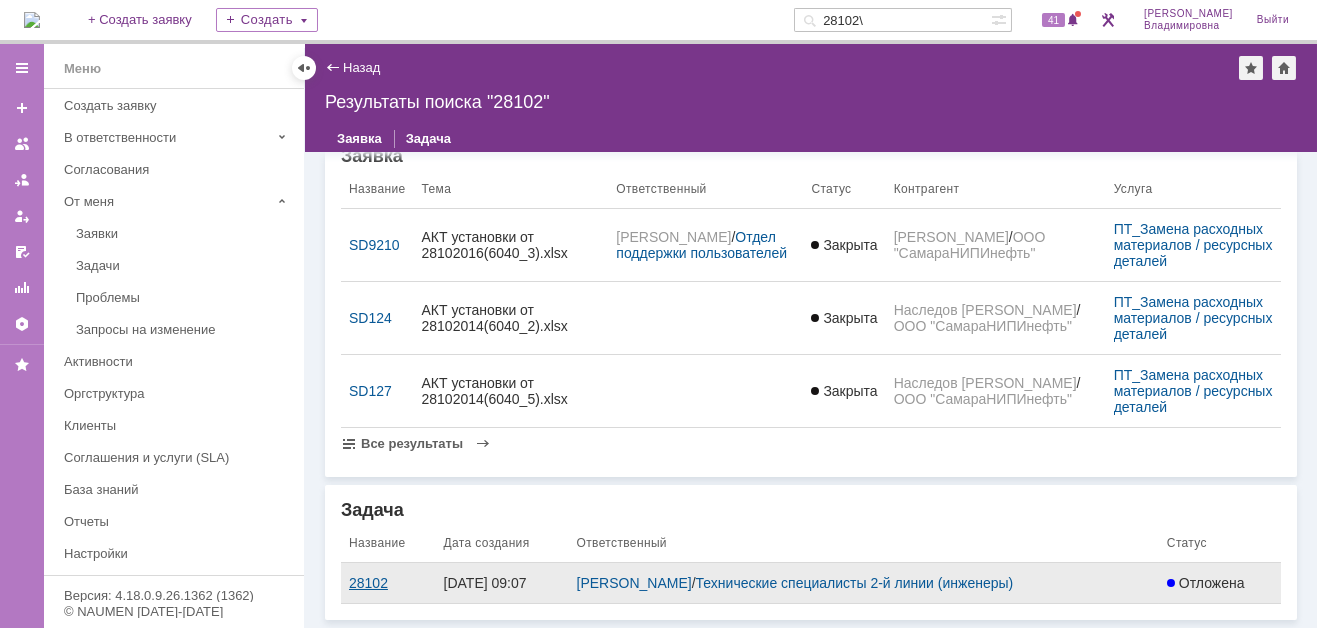 type on "28102\" 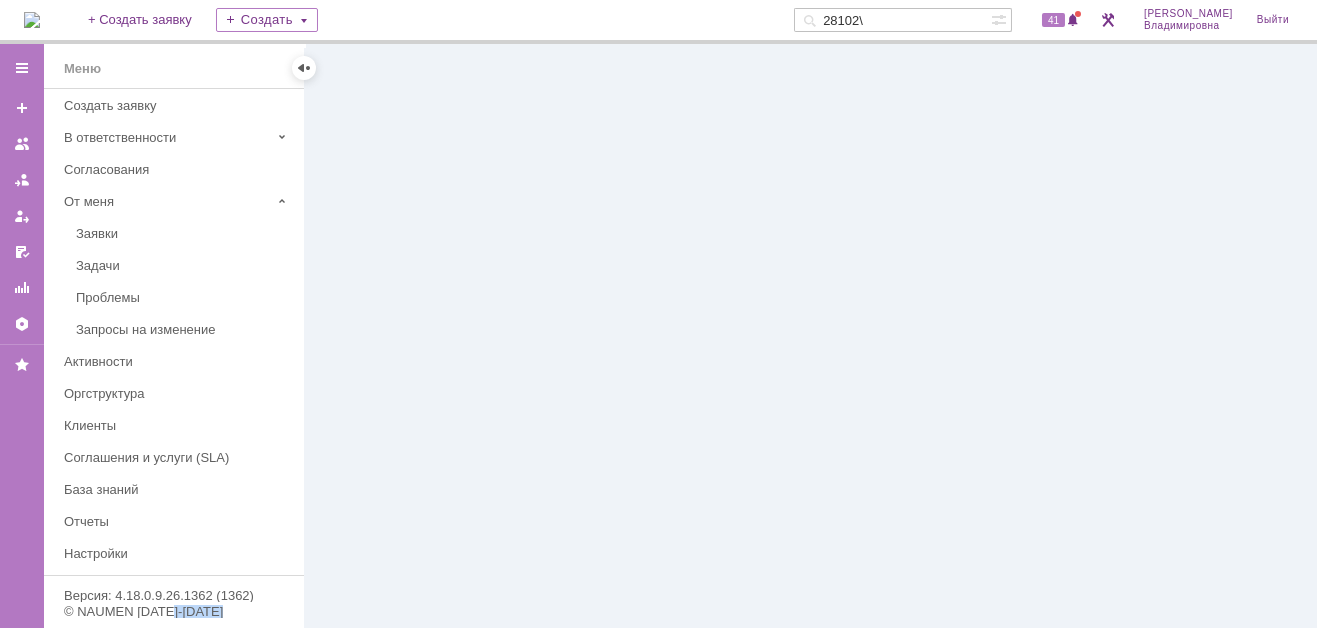 click at bounding box center (811, 336) 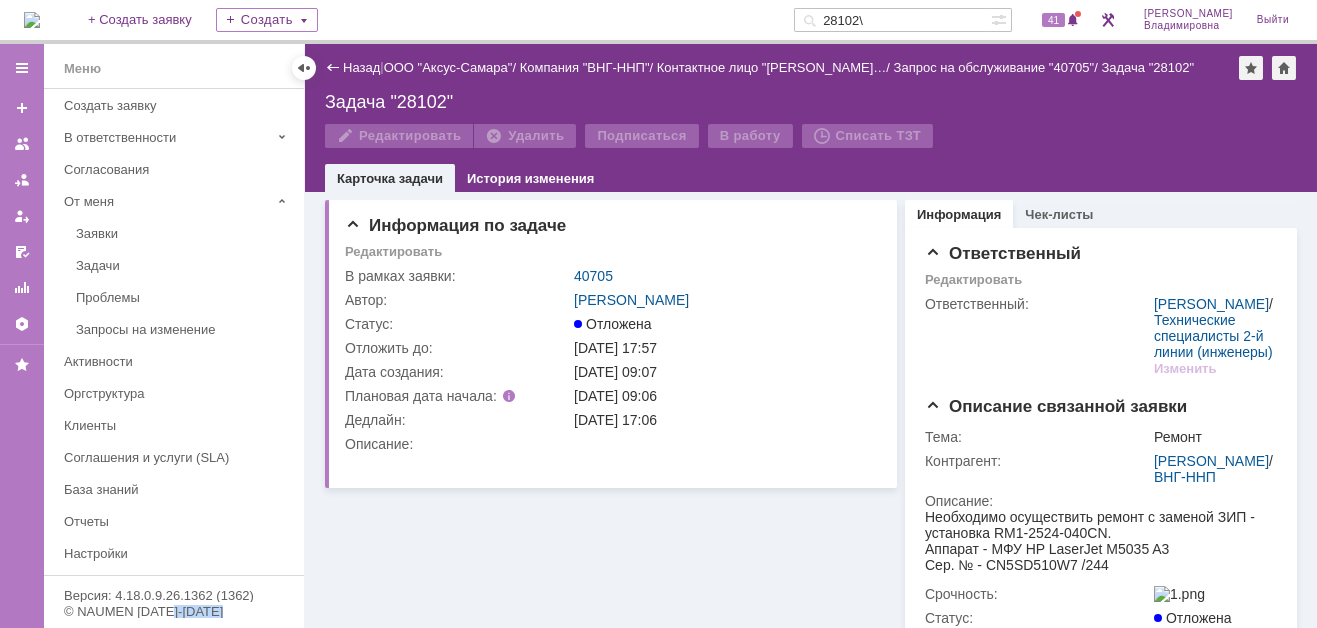 scroll, scrollTop: 0, scrollLeft: 0, axis: both 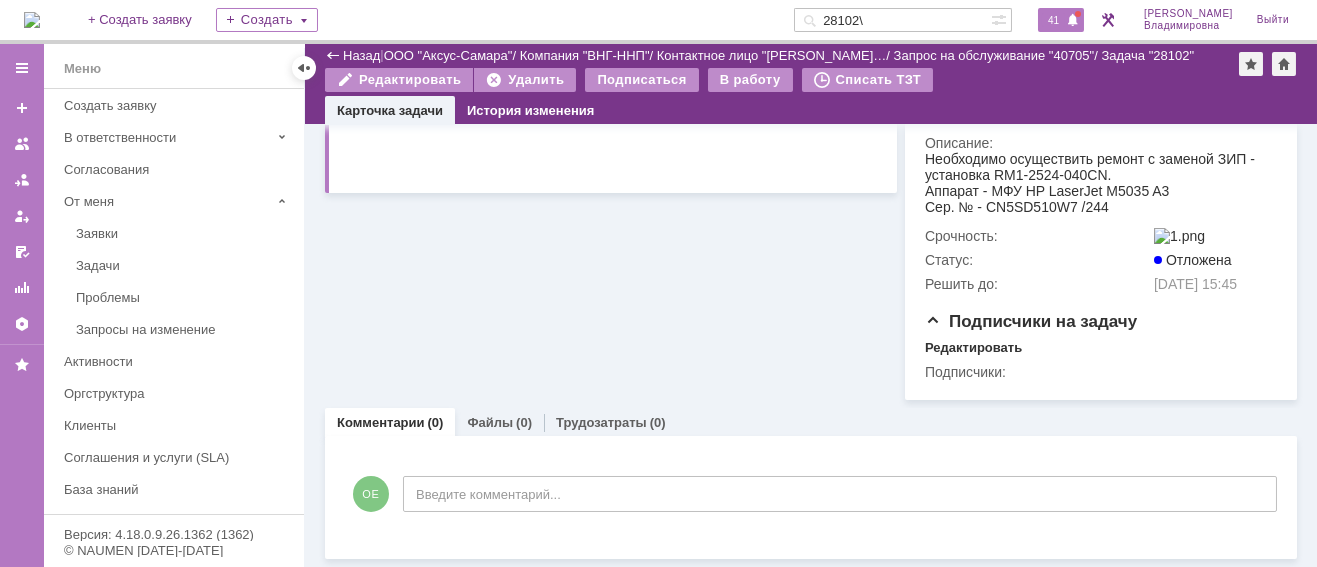 click on "41" at bounding box center [1053, 20] 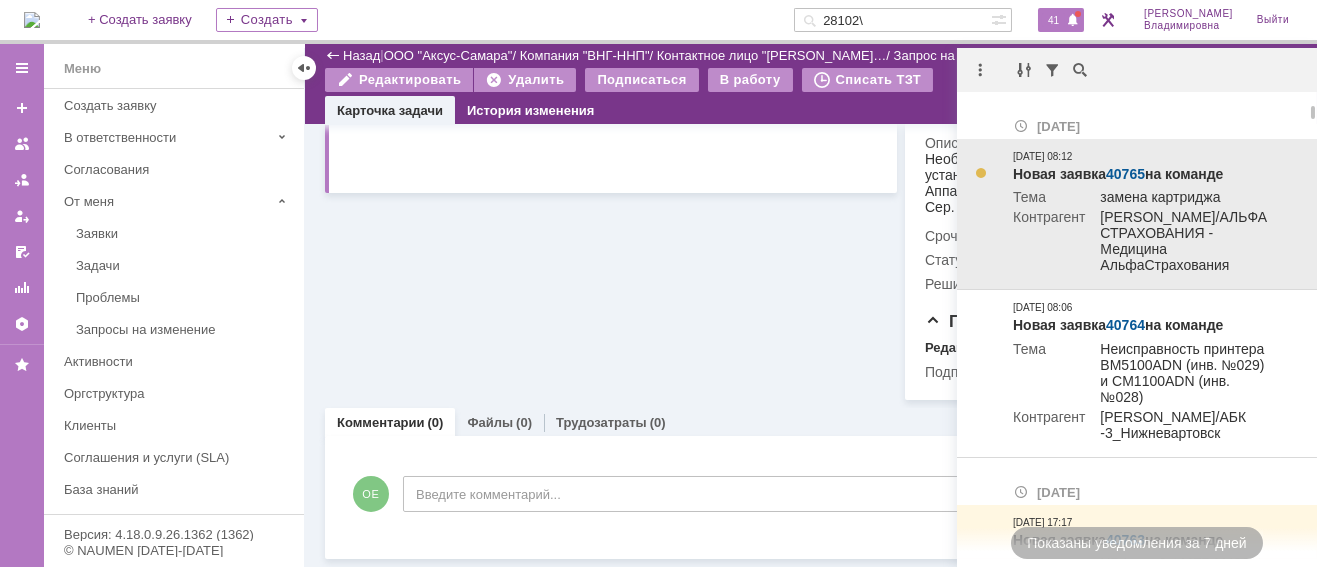 click on "40765" at bounding box center (1125, 174) 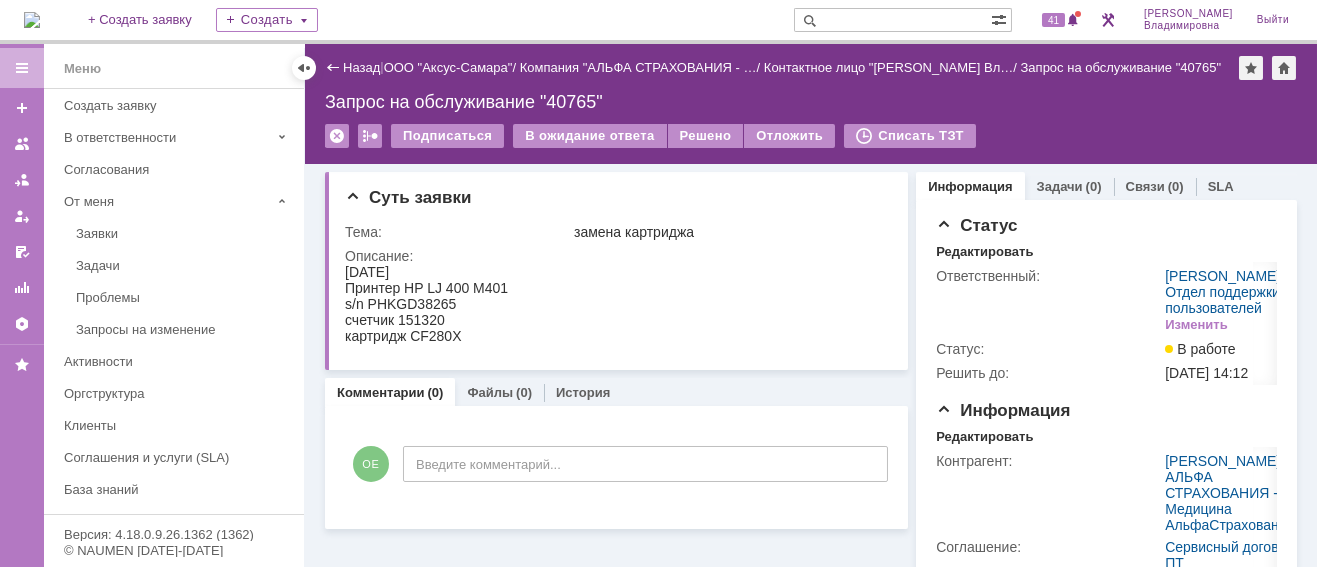 scroll, scrollTop: 0, scrollLeft: 0, axis: both 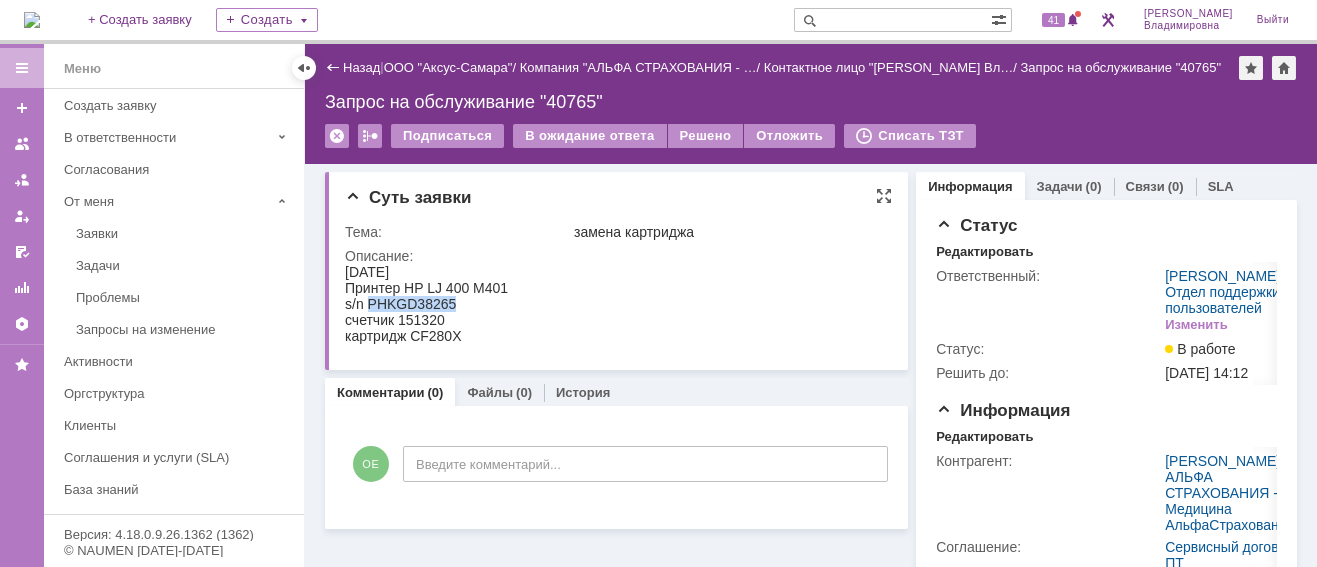 drag, startPoint x: 371, startPoint y: 303, endPoint x: 456, endPoint y: 307, distance: 85.09406 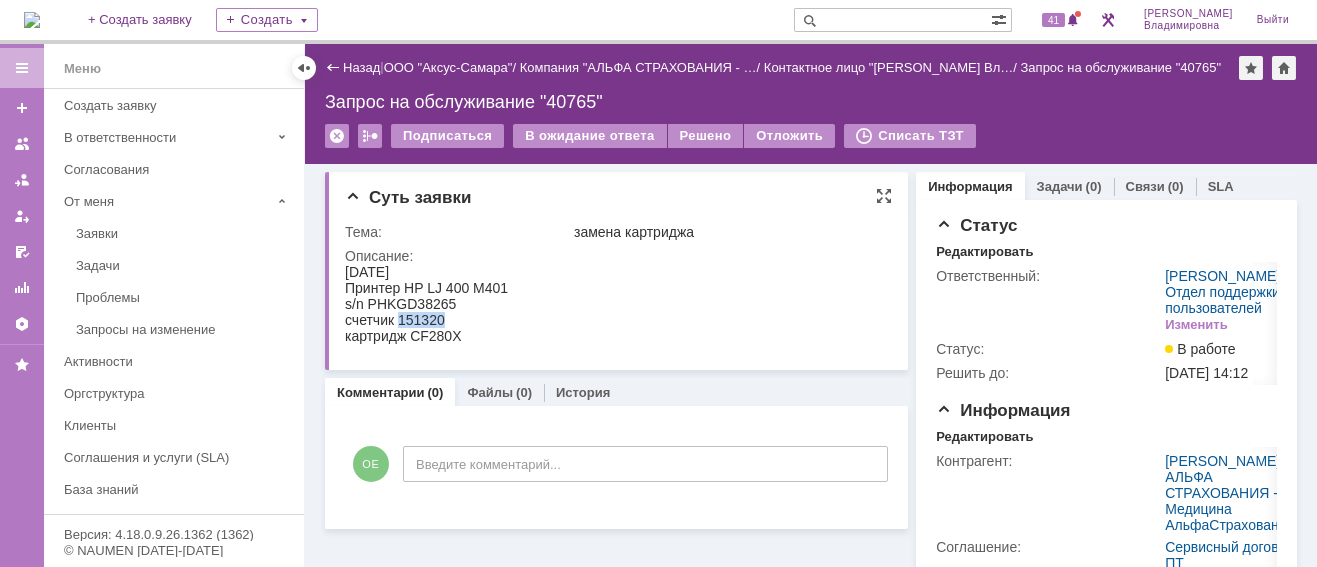 drag, startPoint x: 400, startPoint y: 321, endPoint x: 445, endPoint y: 321, distance: 45 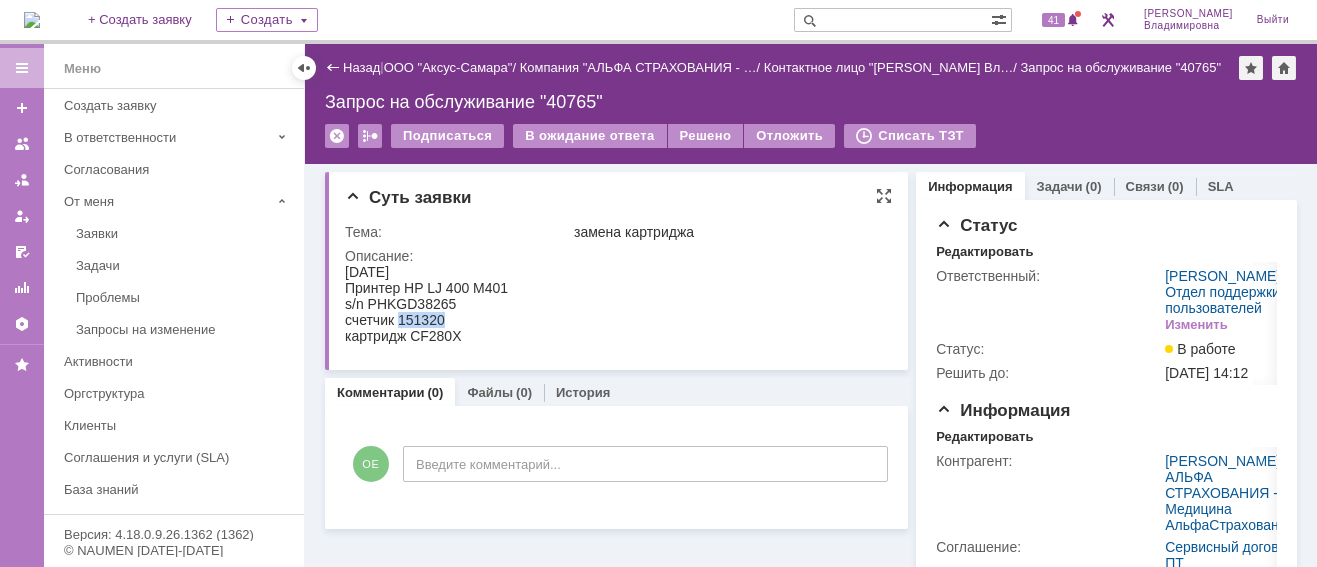 copy on "151320" 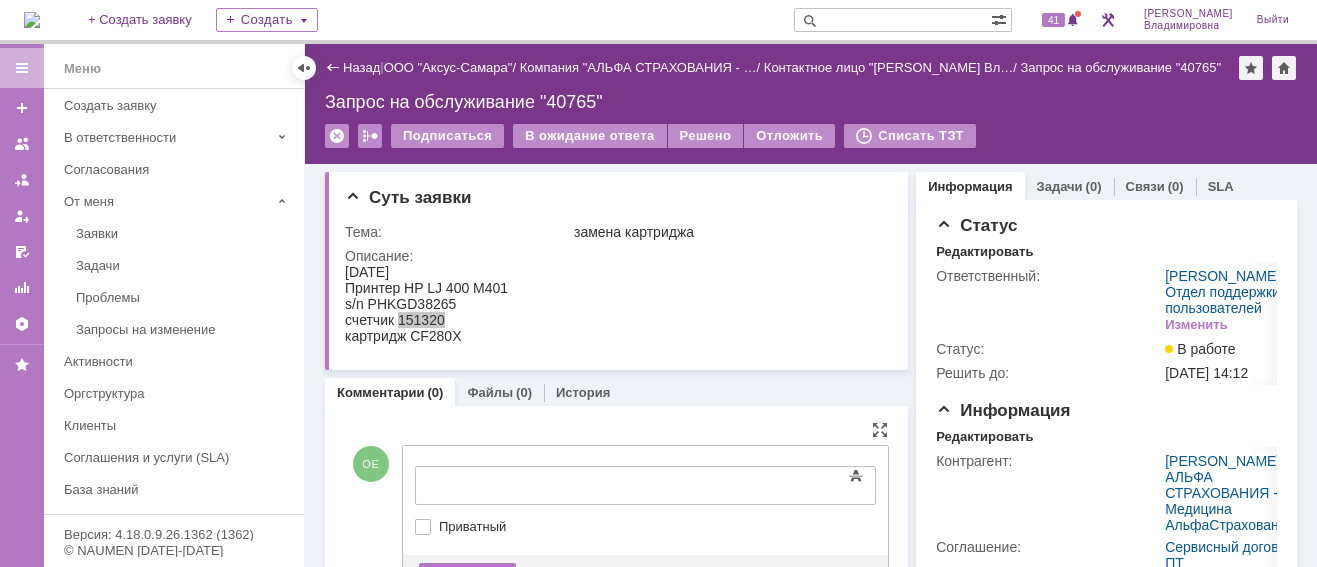 scroll, scrollTop: 0, scrollLeft: 0, axis: both 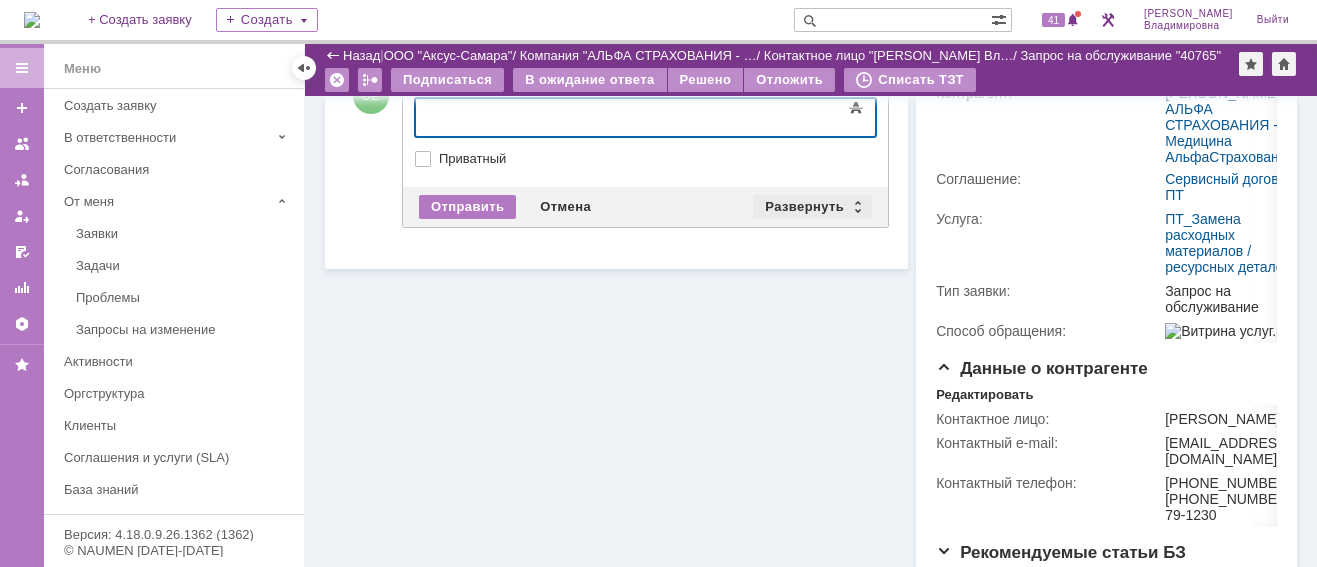 click on "Развернуть" at bounding box center [812, 207] 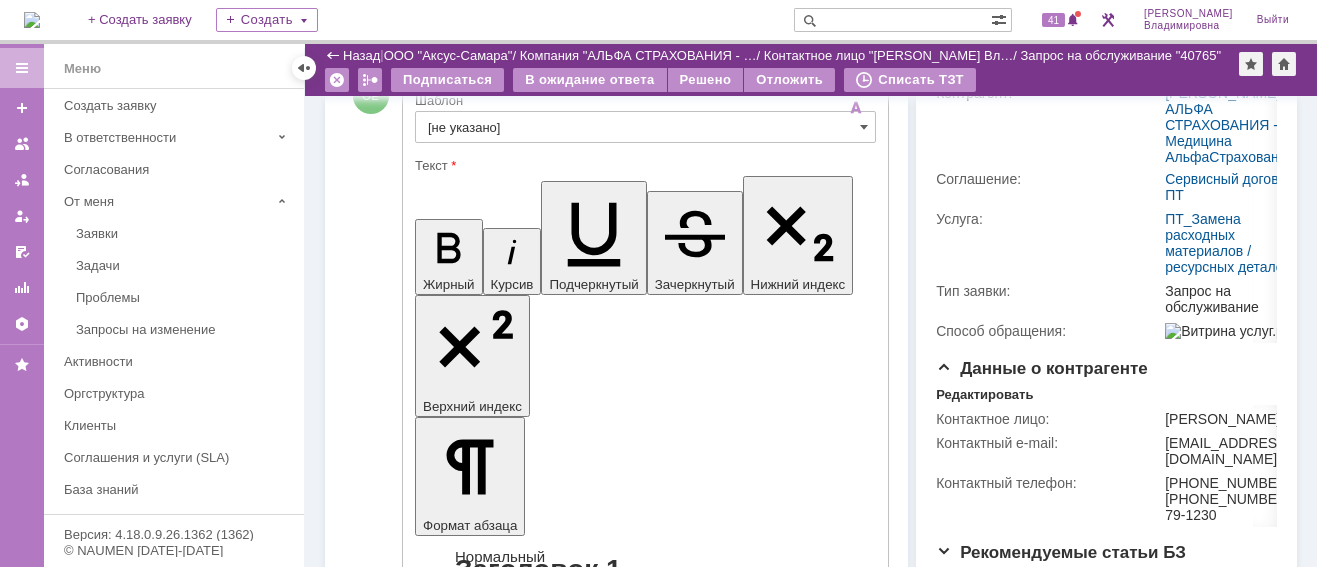 scroll, scrollTop: 0, scrollLeft: 0, axis: both 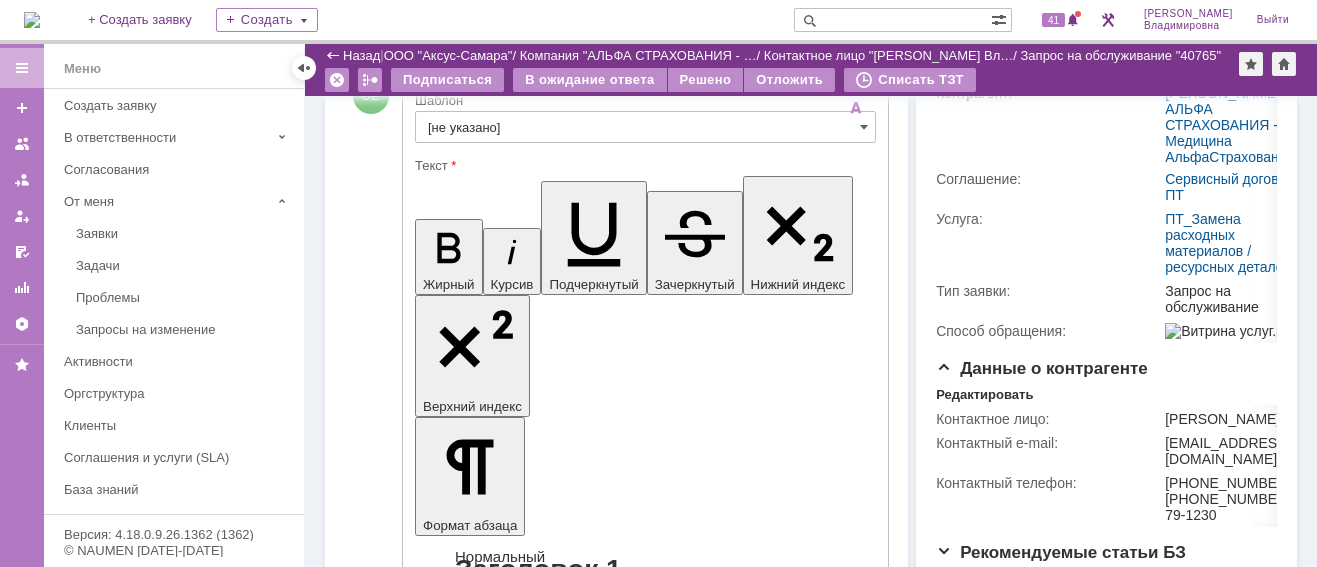 click on "[не указано]" at bounding box center [645, 127] 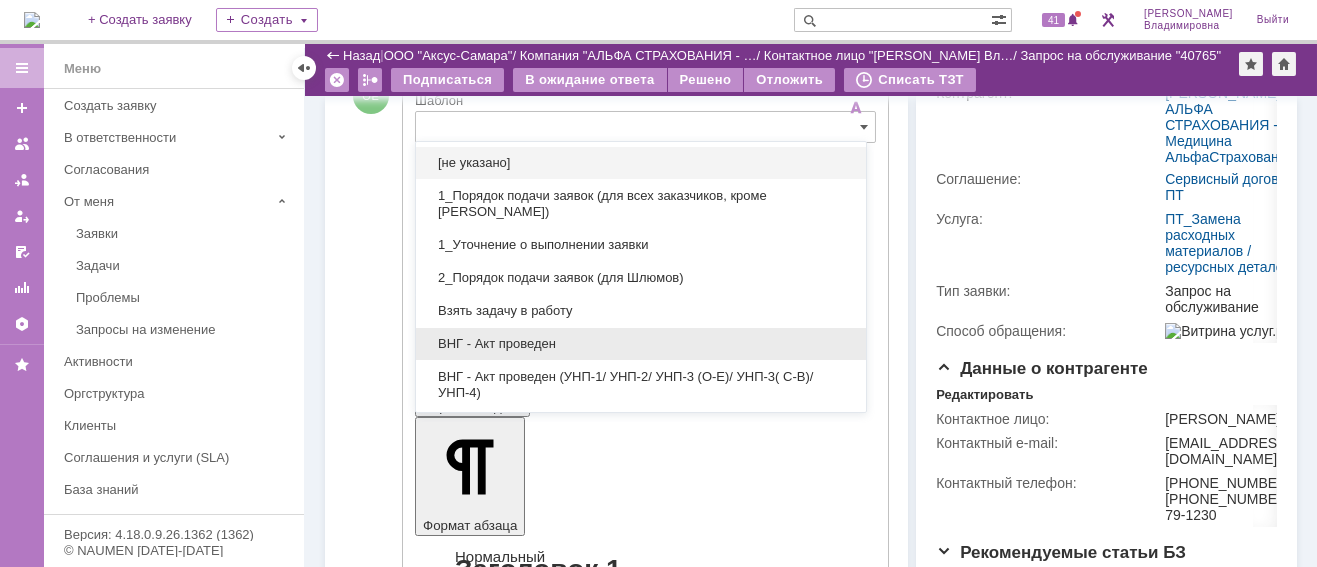 click on "ВНГ - Акт проведен" at bounding box center [641, 344] 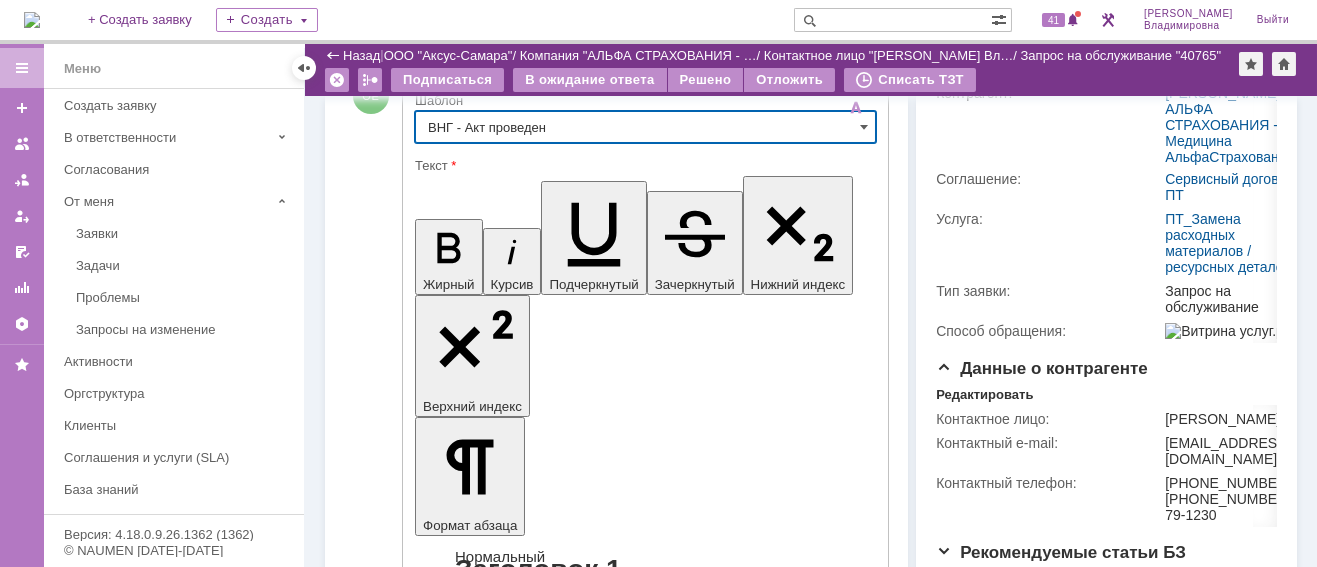 type on "ВНГ - Акт проведен" 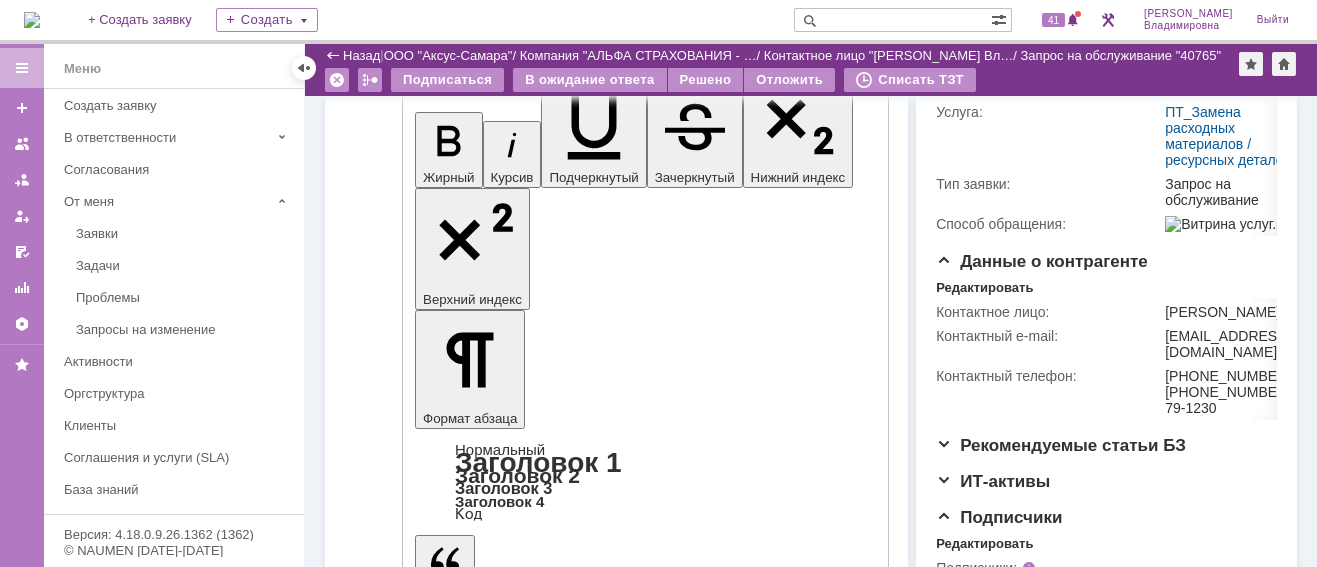 scroll, scrollTop: 500, scrollLeft: 0, axis: vertical 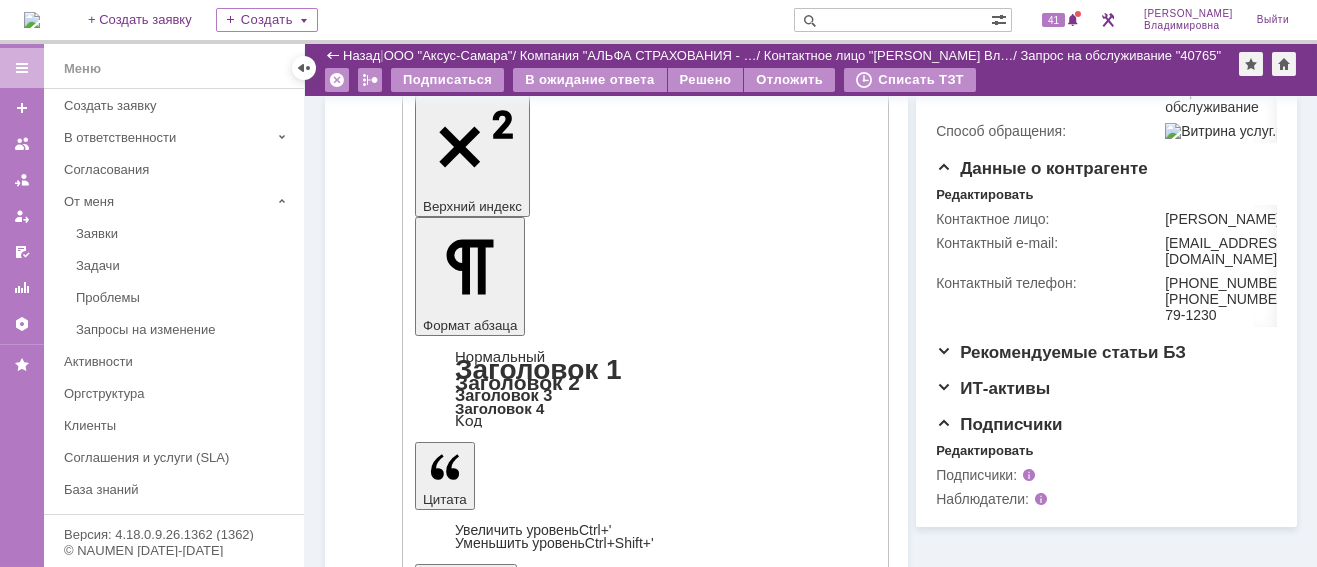 click on "Отправить" at bounding box center [467, 4510] 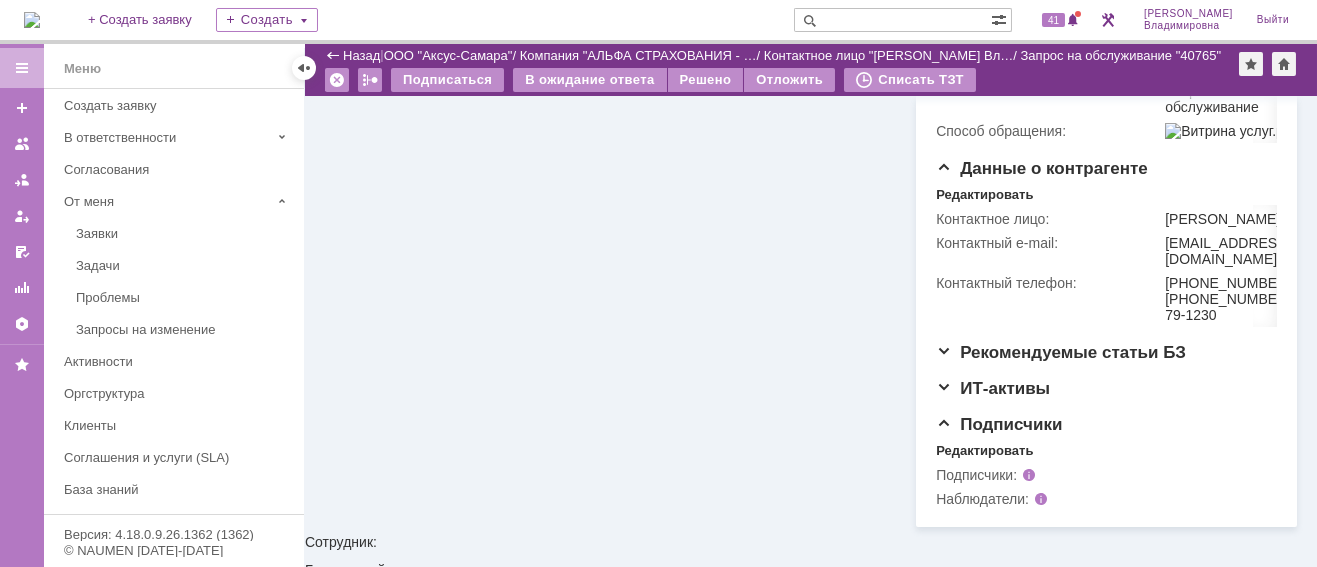 scroll, scrollTop: 0, scrollLeft: 0, axis: both 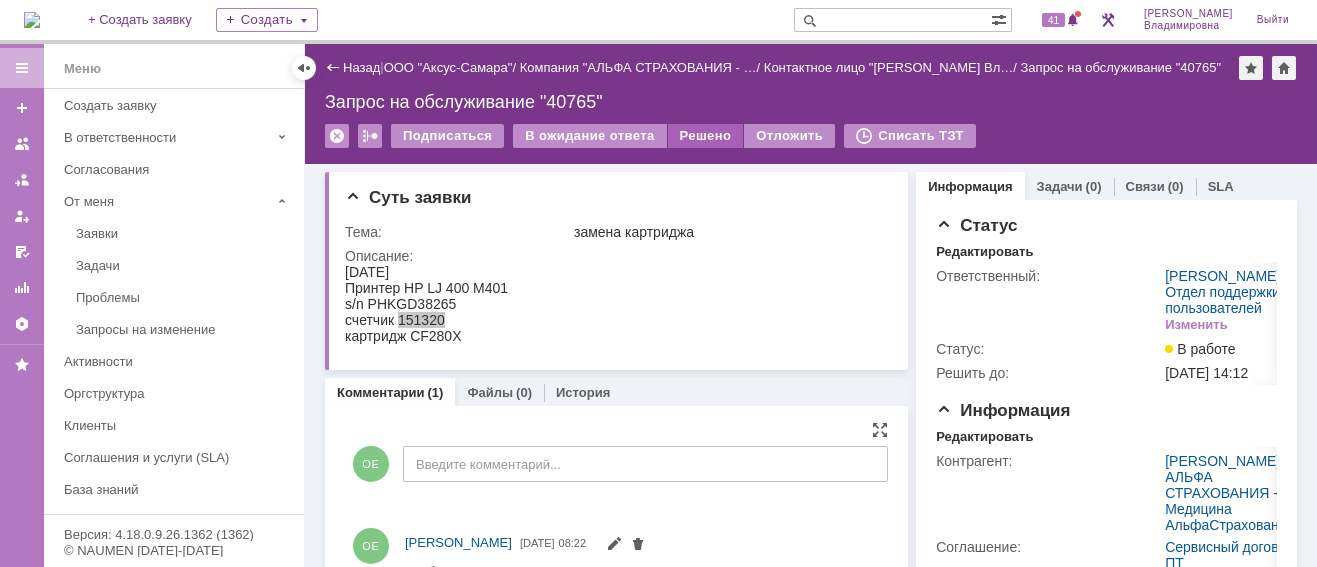 click on "Решено" at bounding box center [706, 136] 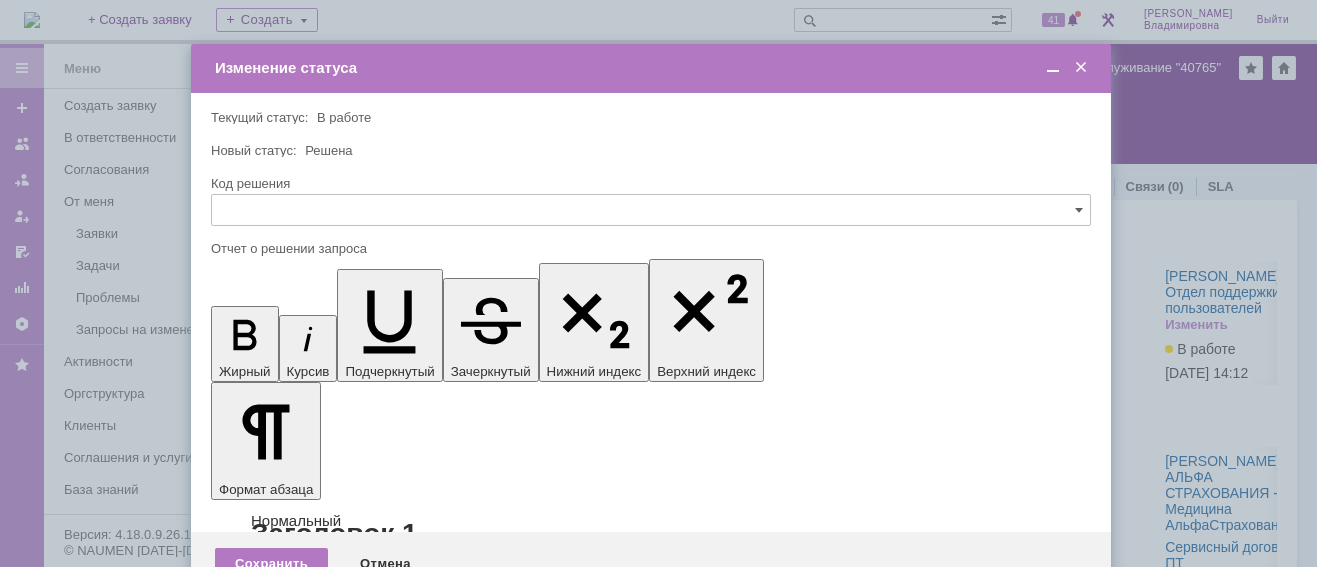 scroll, scrollTop: 0, scrollLeft: 0, axis: both 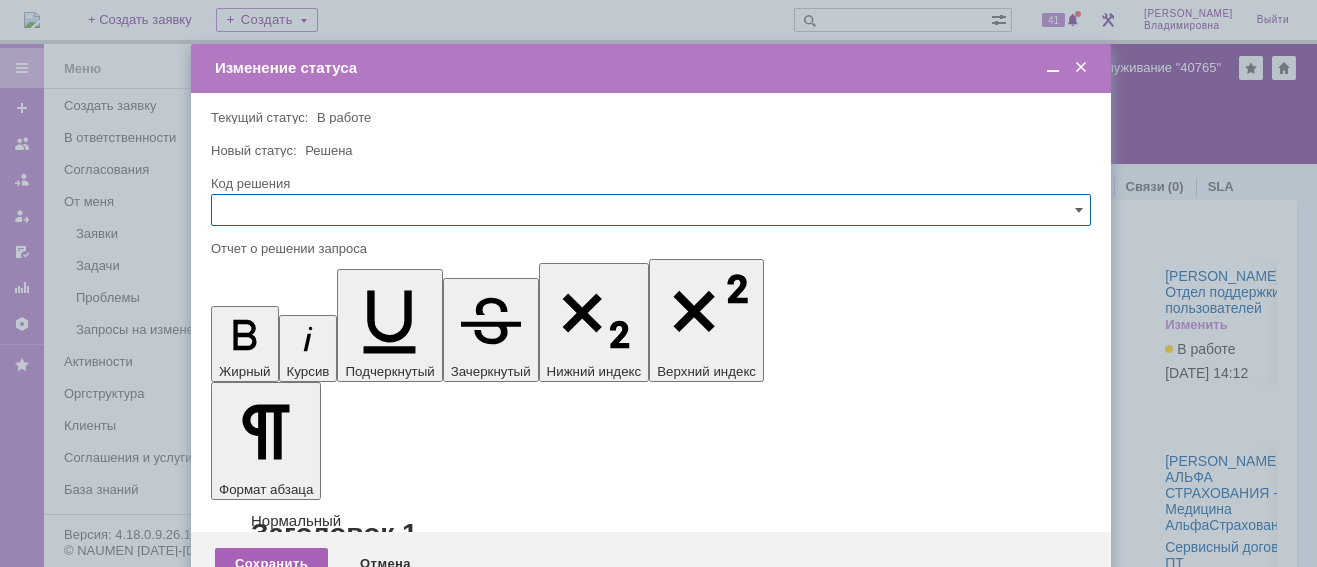 click on "Сохранить" at bounding box center (271, 564) 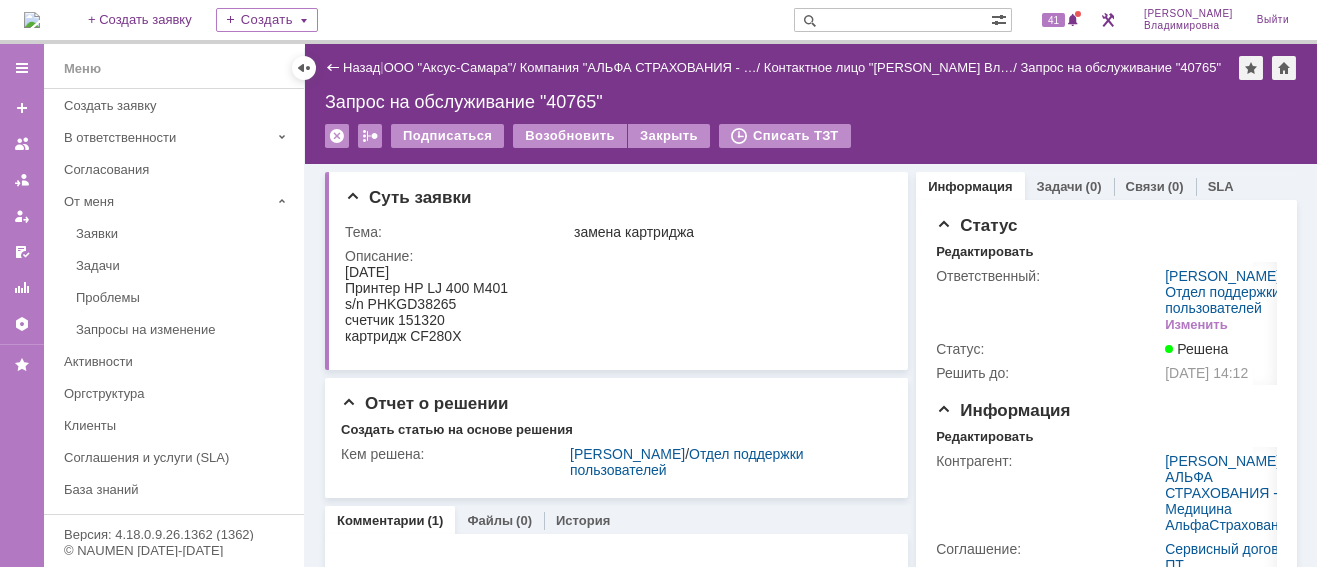 scroll, scrollTop: 0, scrollLeft: 0, axis: both 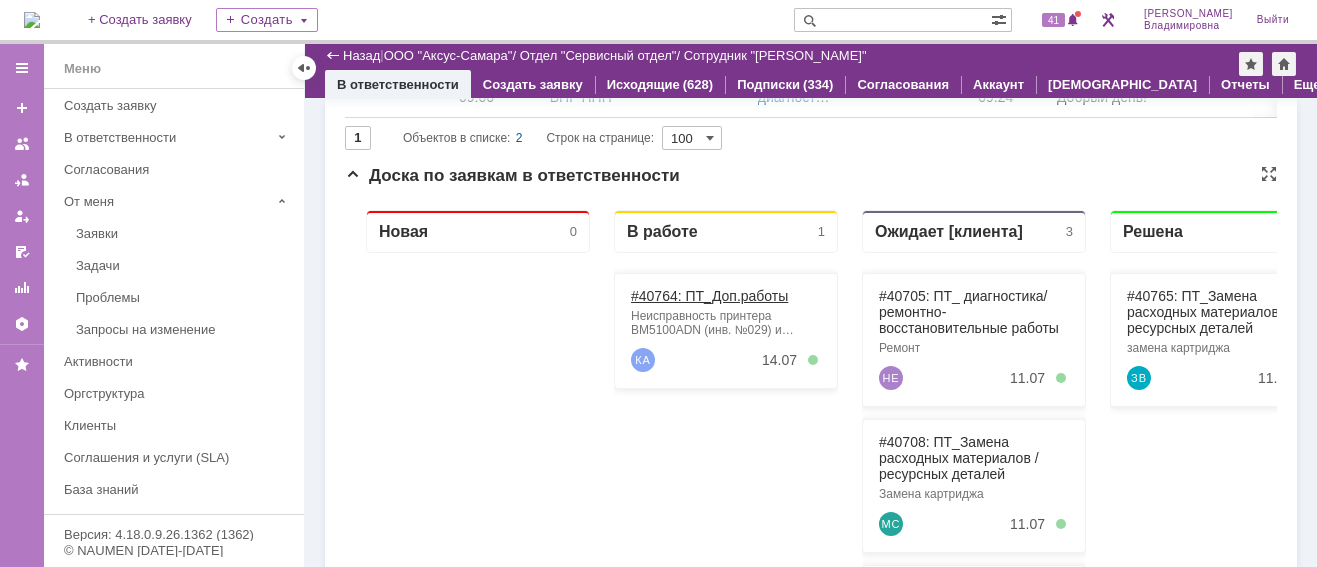 click on "#40764: ПТ_Доп.работы" at bounding box center (709, 296) 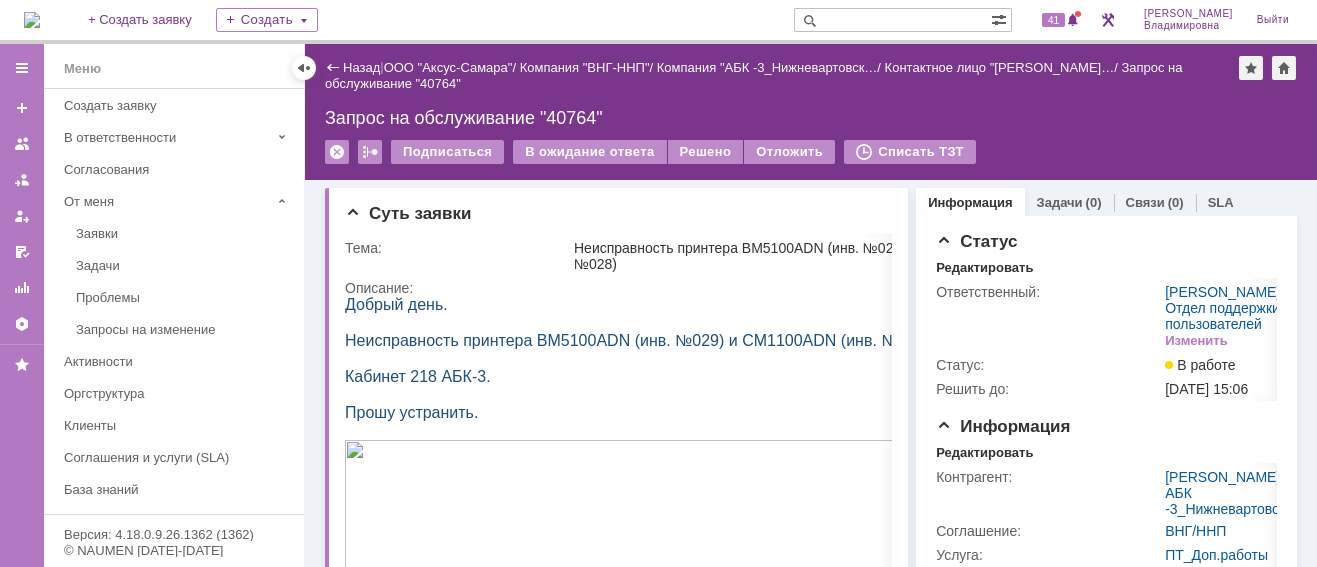 scroll, scrollTop: 0, scrollLeft: 0, axis: both 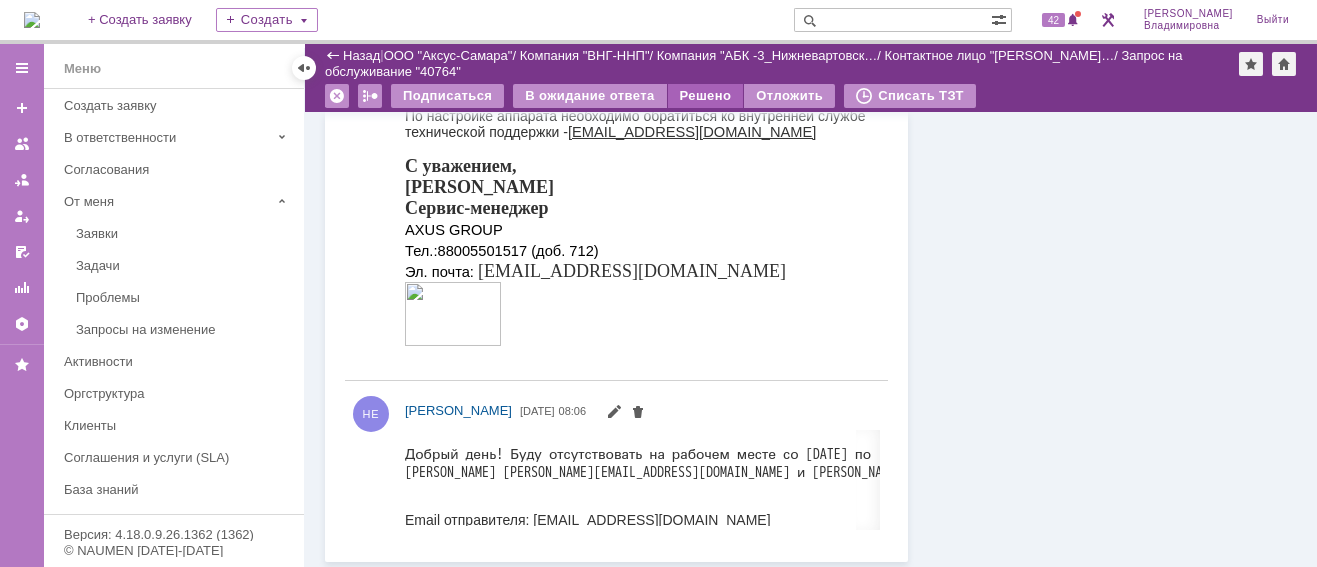 click on "Решено" at bounding box center (706, 96) 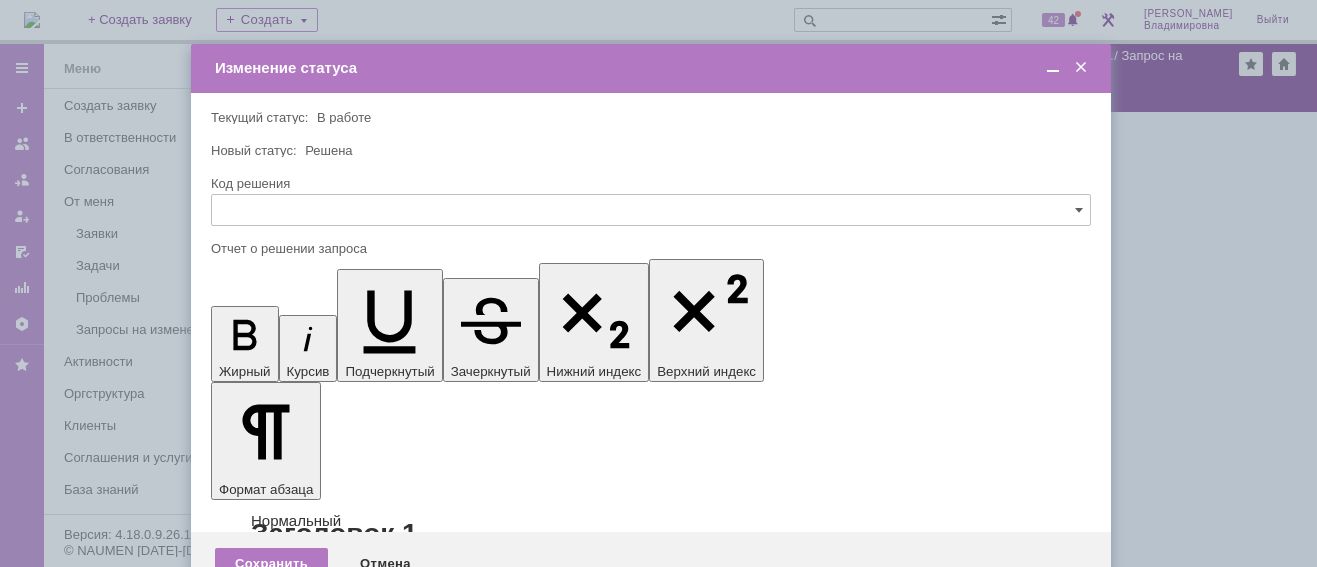 scroll, scrollTop: 0, scrollLeft: 0, axis: both 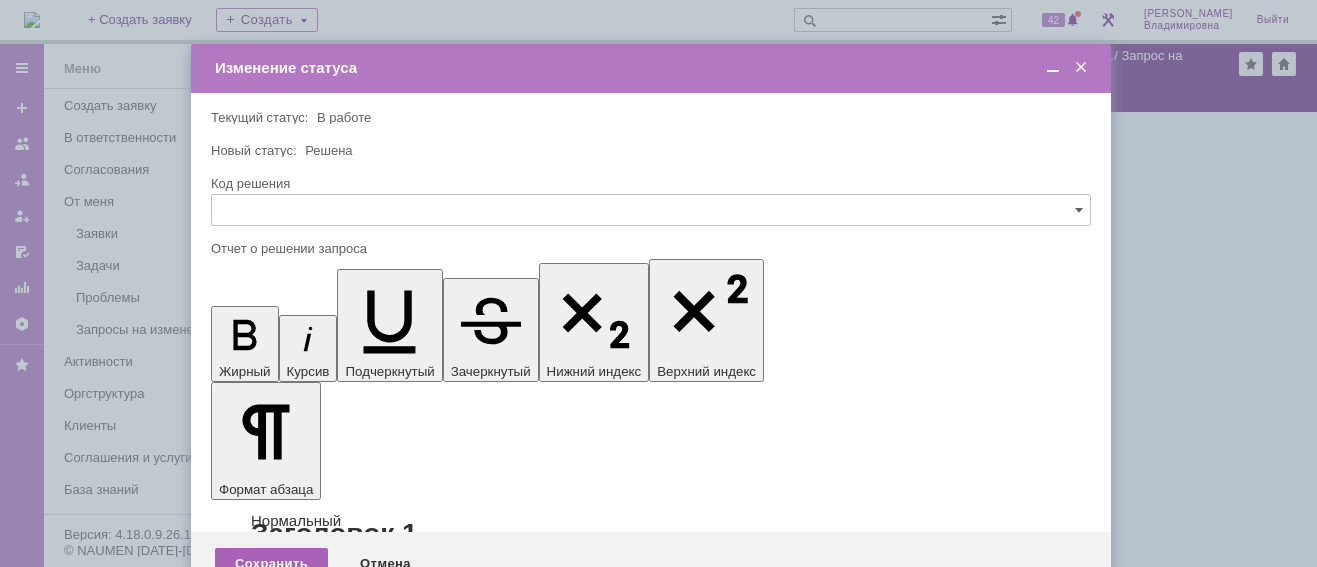 click on "Сохранить" at bounding box center (271, 564) 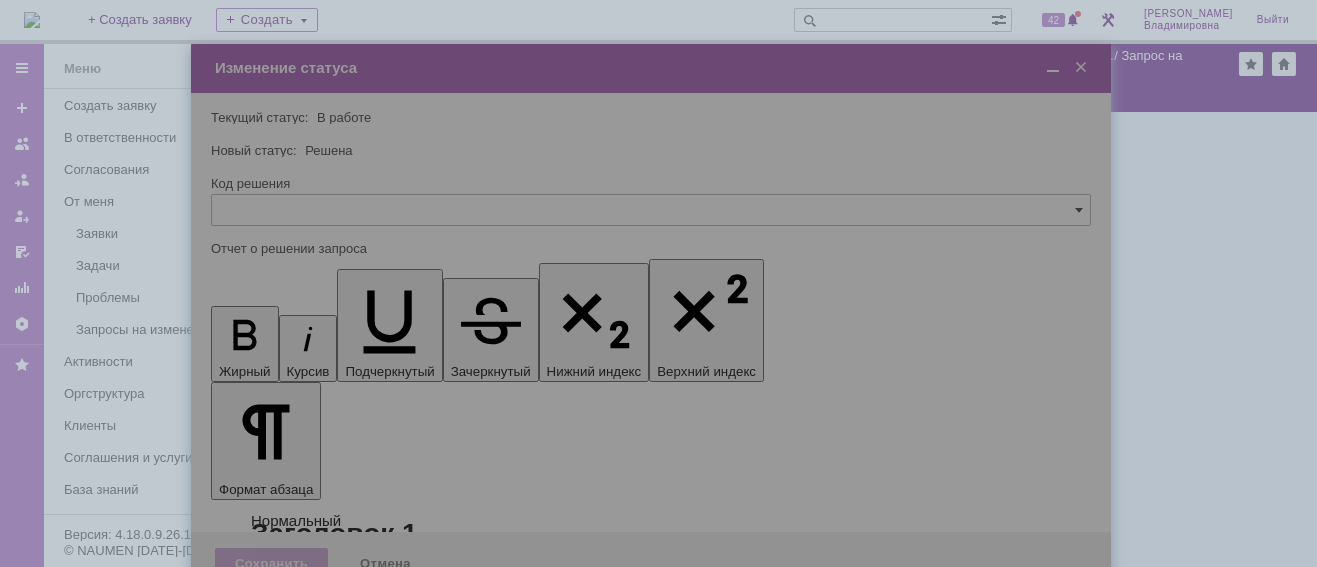 scroll, scrollTop: 366, scrollLeft: 0, axis: vertical 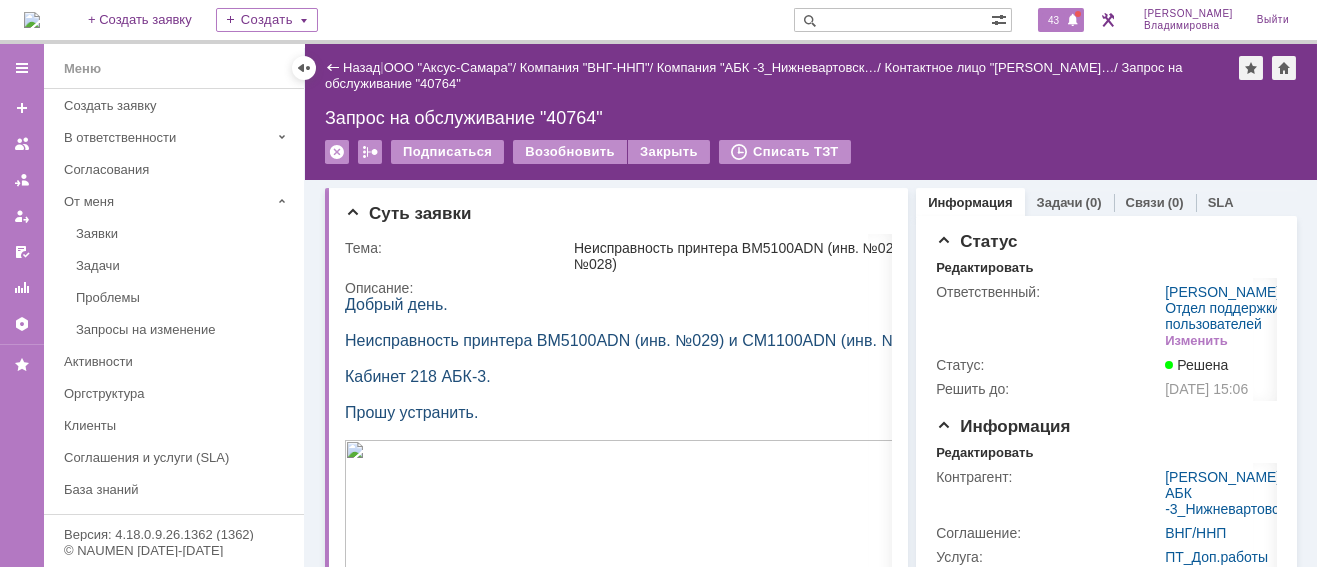 click on "43" at bounding box center (1053, 20) 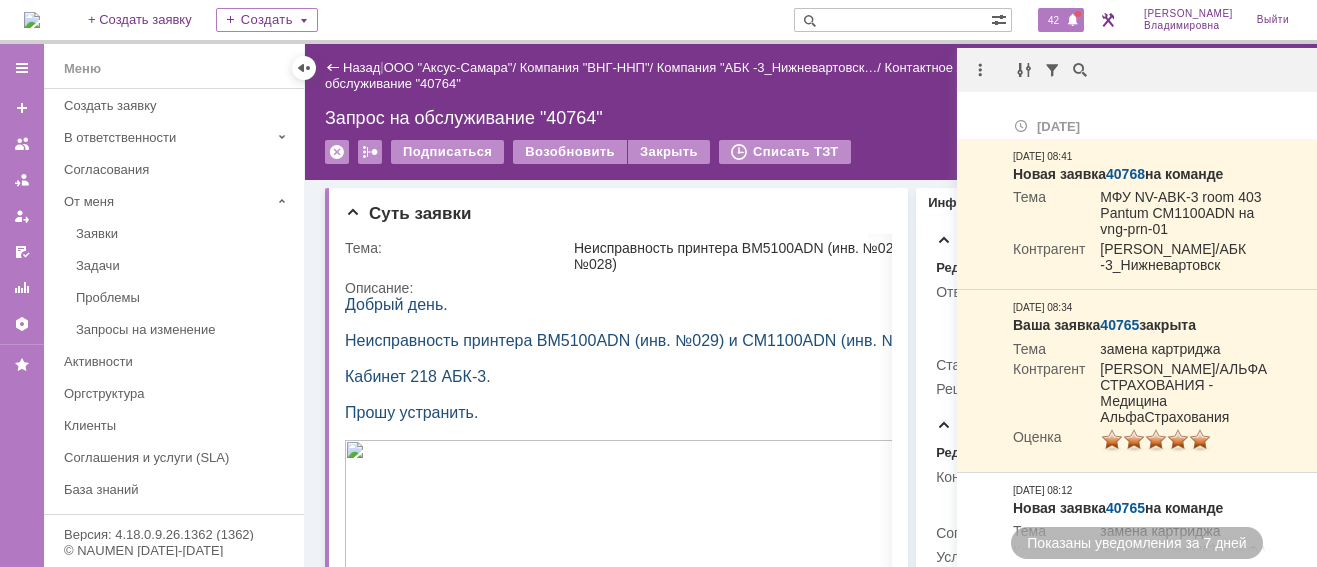 click on "42" at bounding box center (1053, 20) 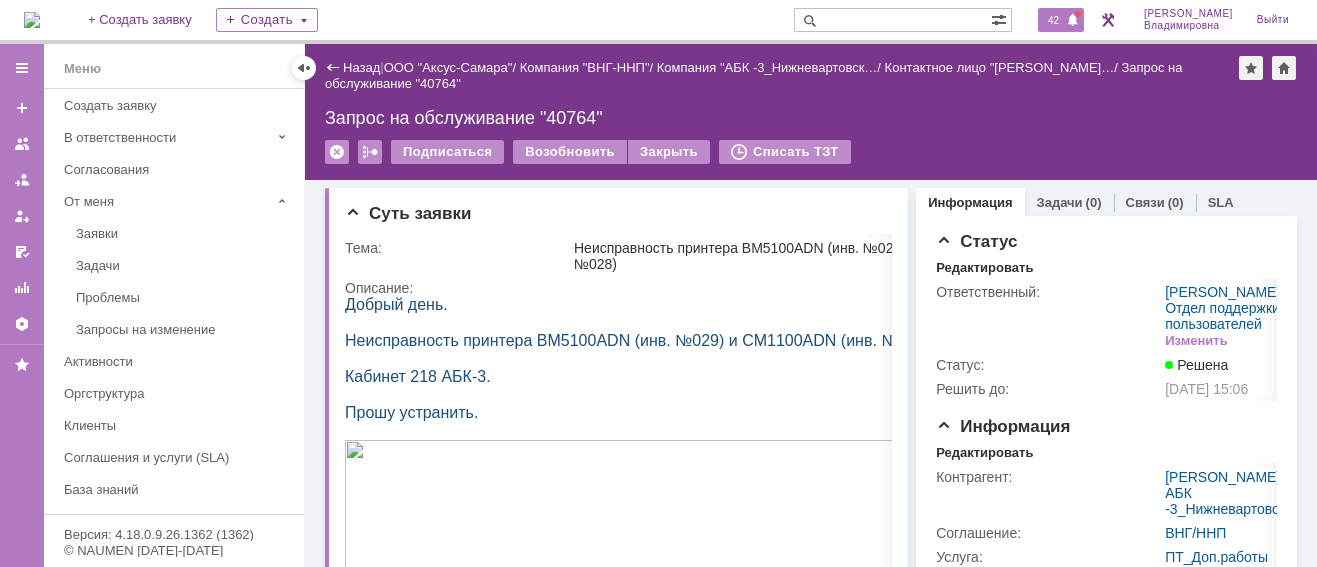 click on "42" at bounding box center [1053, 20] 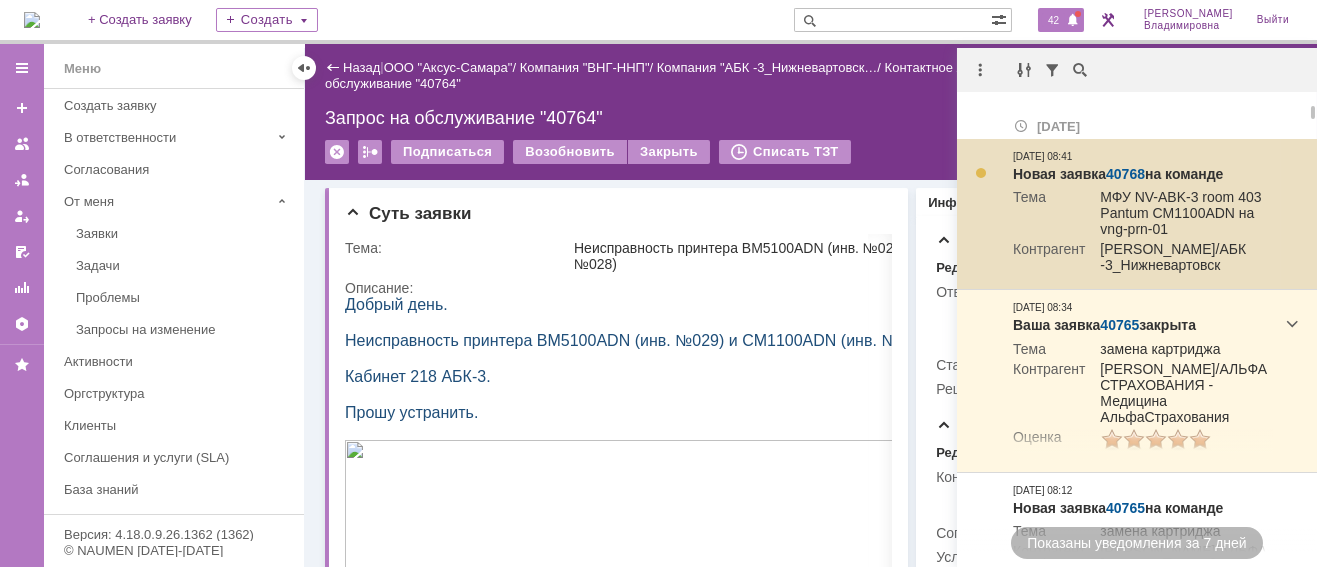 click on "40768" at bounding box center (1125, 174) 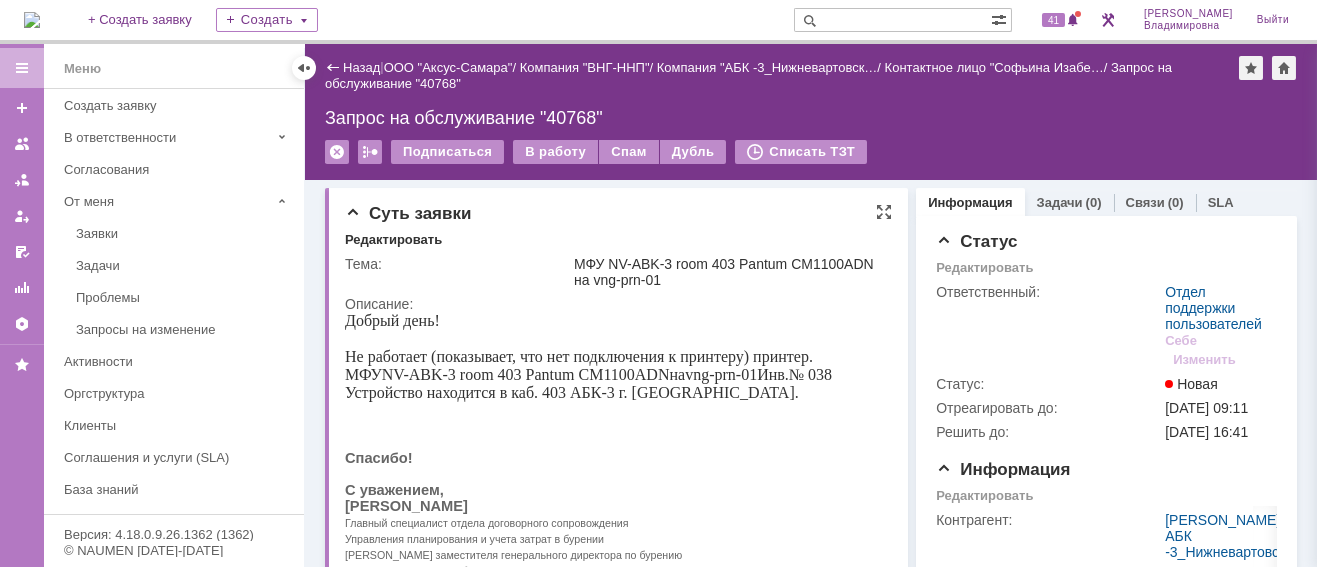 scroll, scrollTop: 0, scrollLeft: 0, axis: both 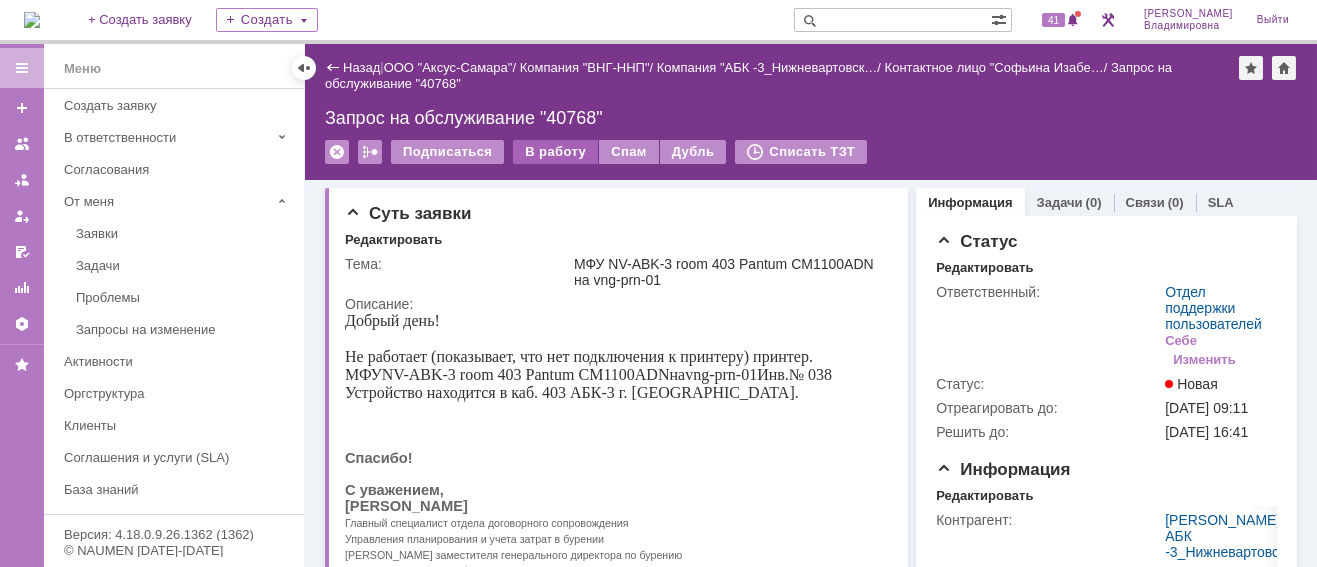 click on "В работу" at bounding box center (555, 152) 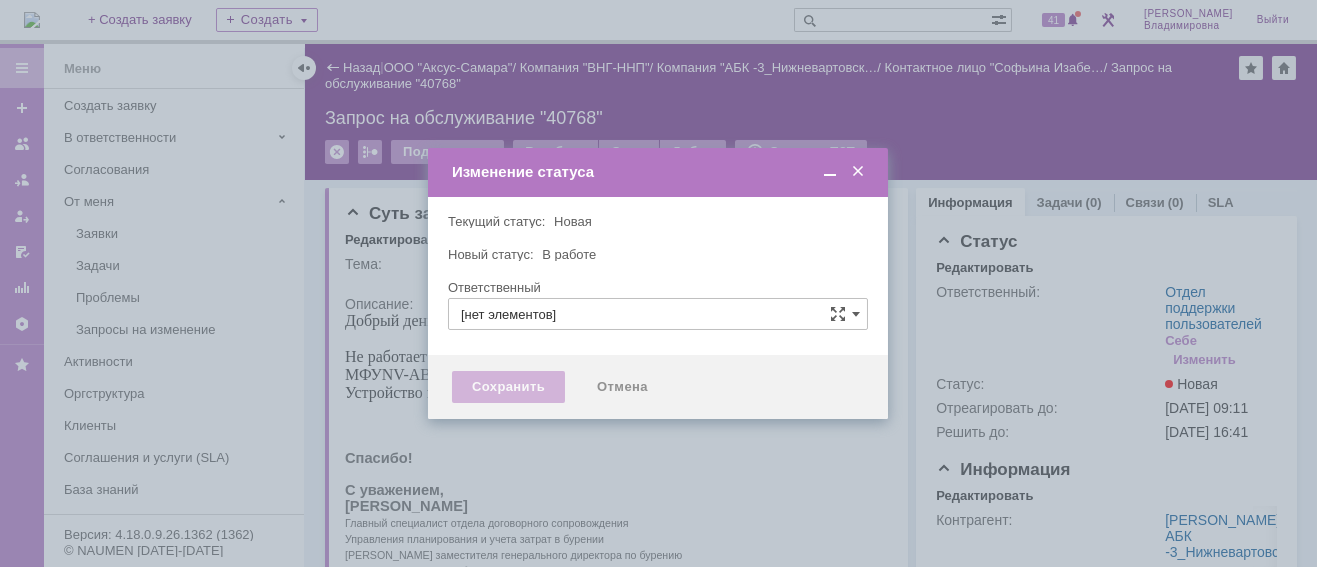 type on "[PERSON_NAME]" 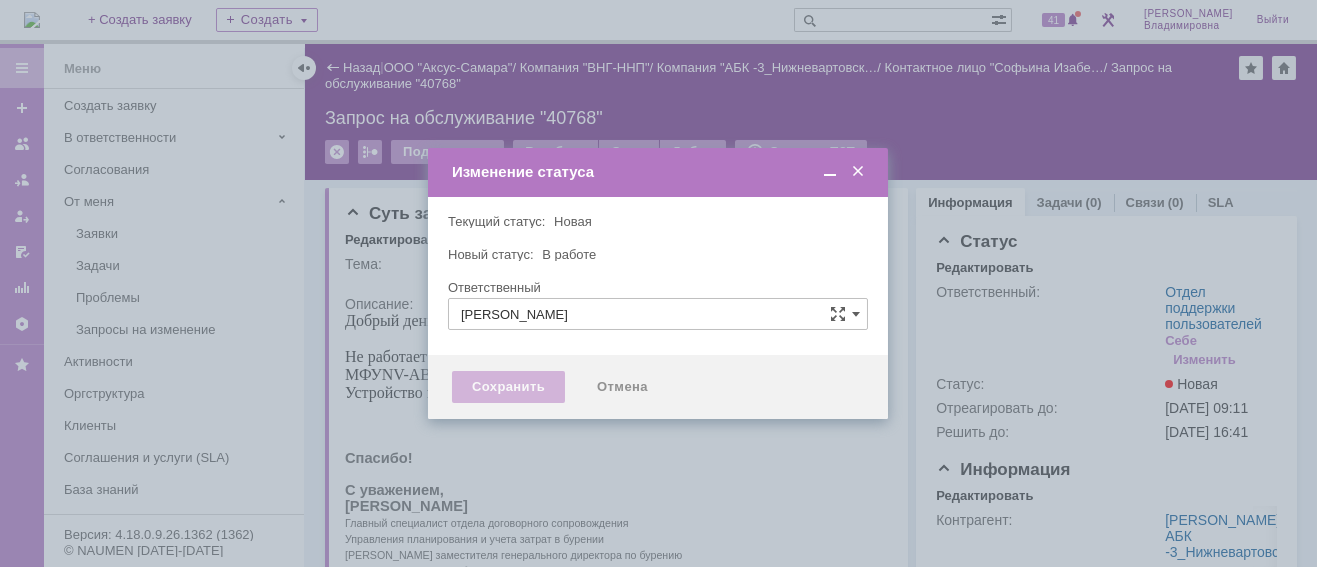 type 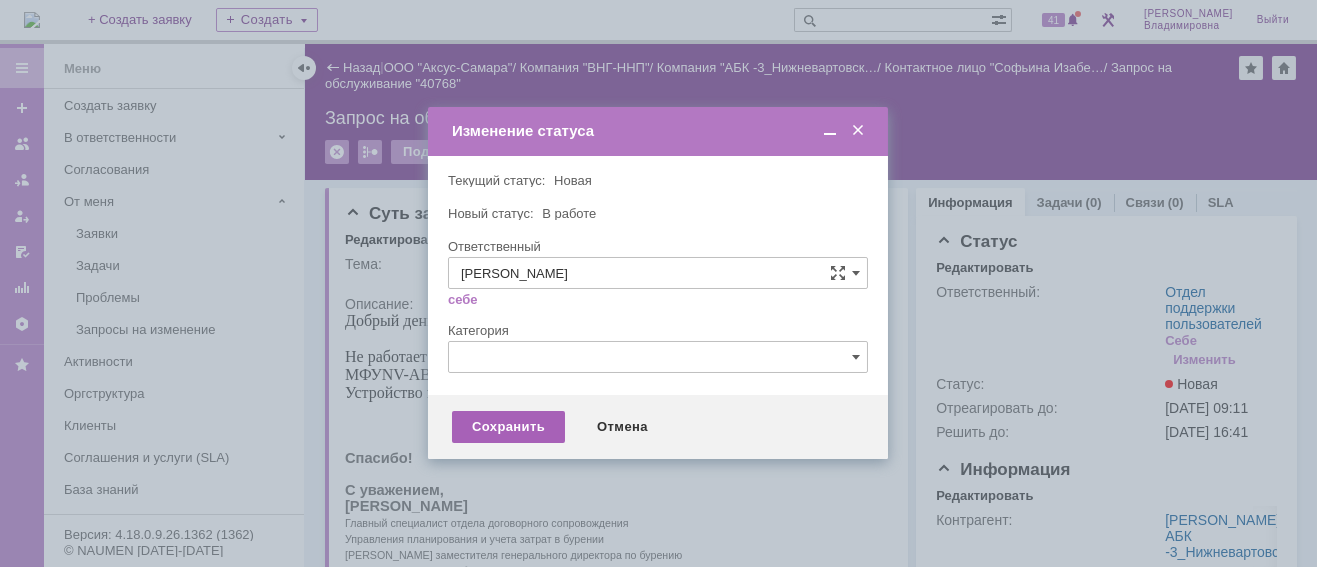 click on "Сохранить" at bounding box center (508, 427) 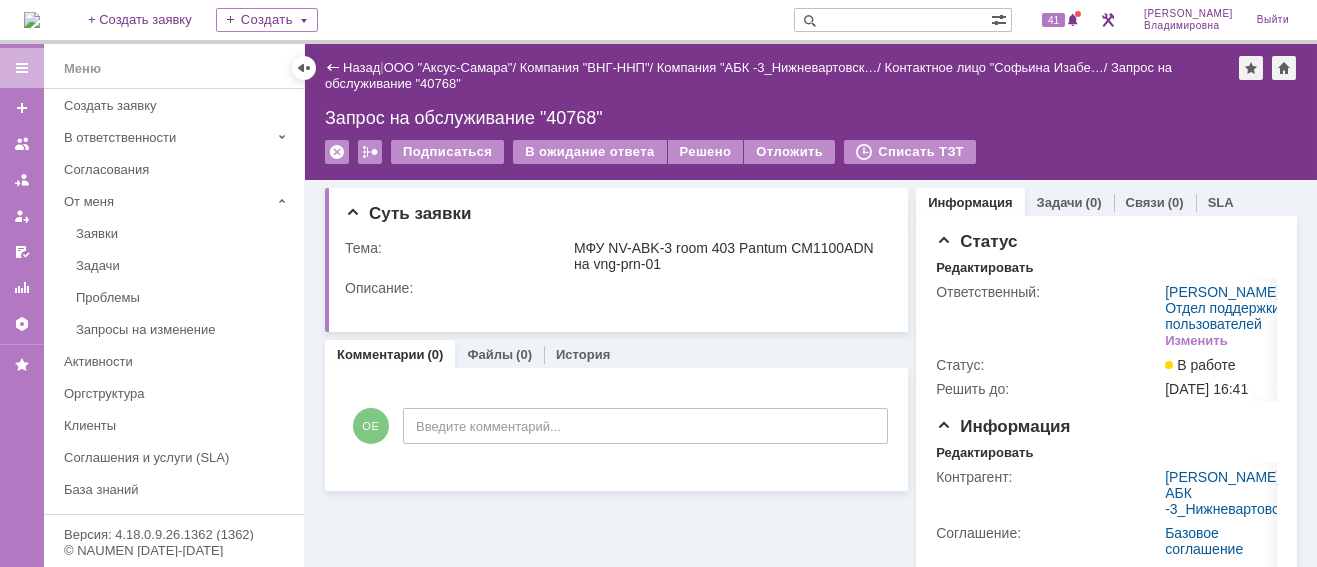 scroll, scrollTop: 0, scrollLeft: 0, axis: both 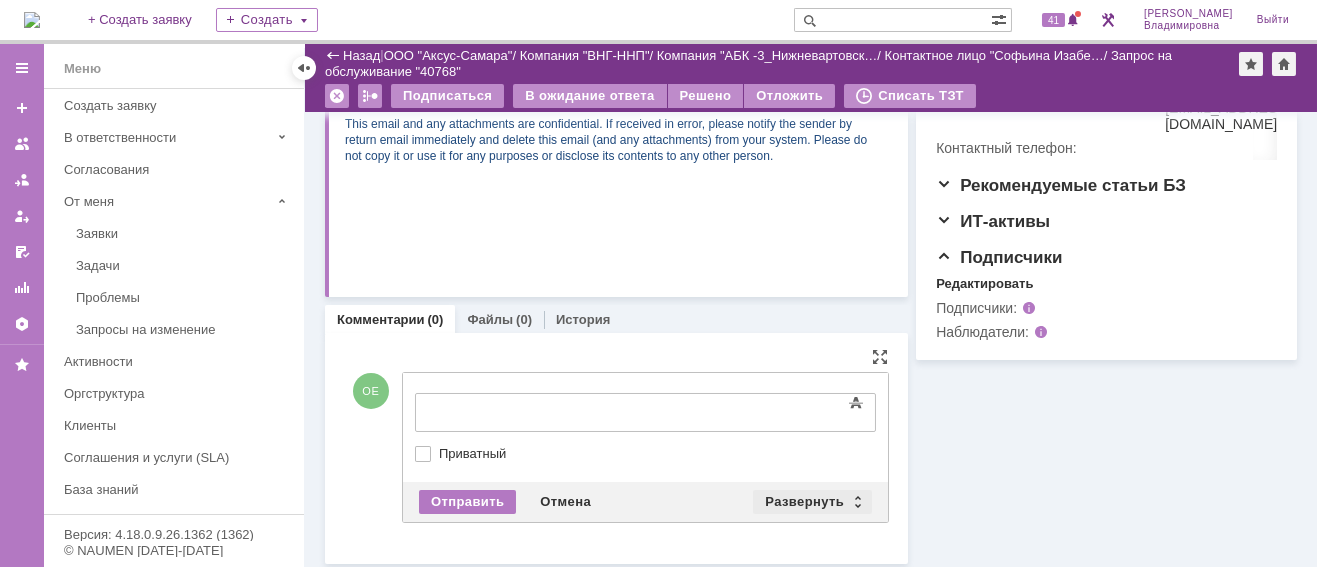click on "Развернуть" at bounding box center (812, 502) 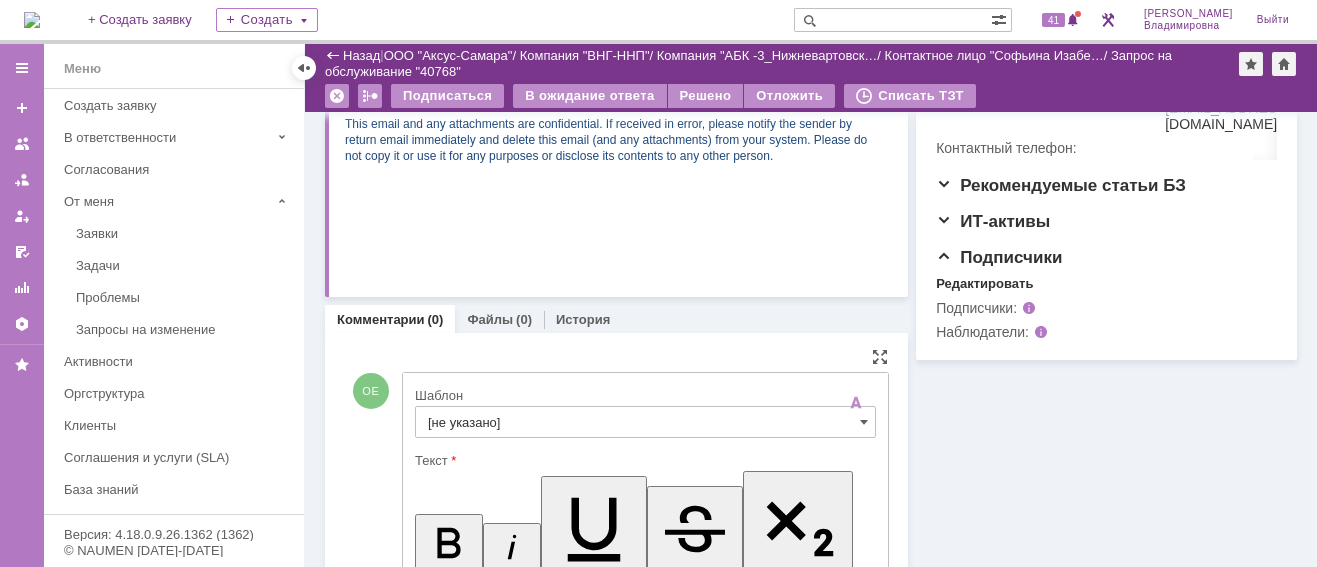 scroll, scrollTop: 0, scrollLeft: 0, axis: both 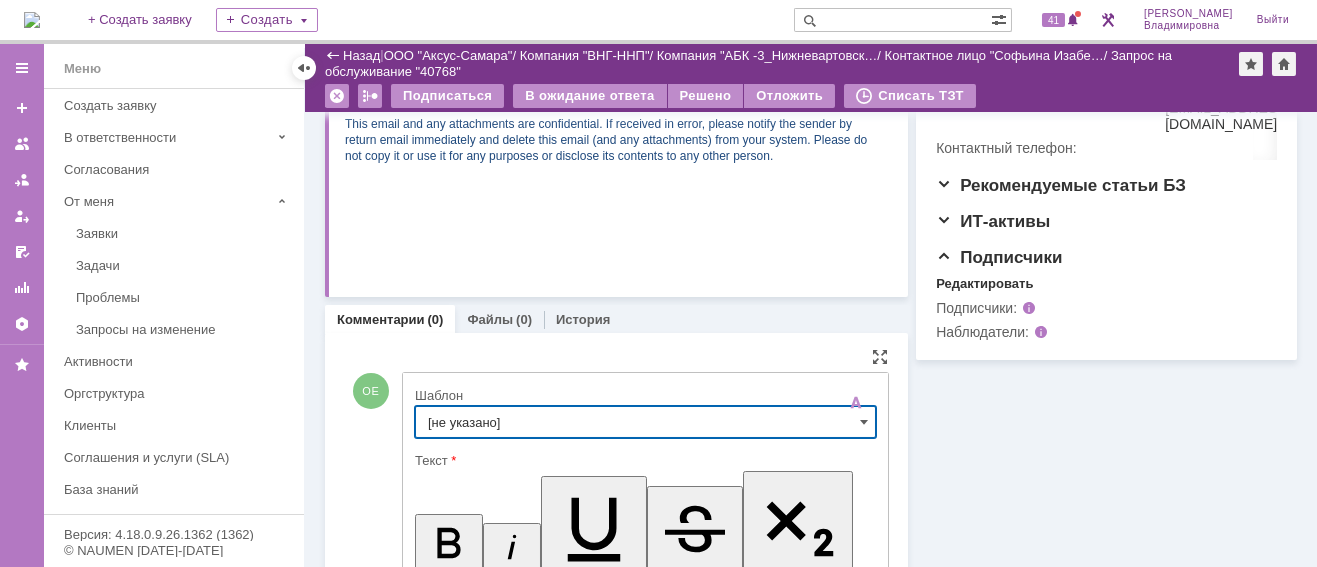 click on "[не указано]" at bounding box center [645, 422] 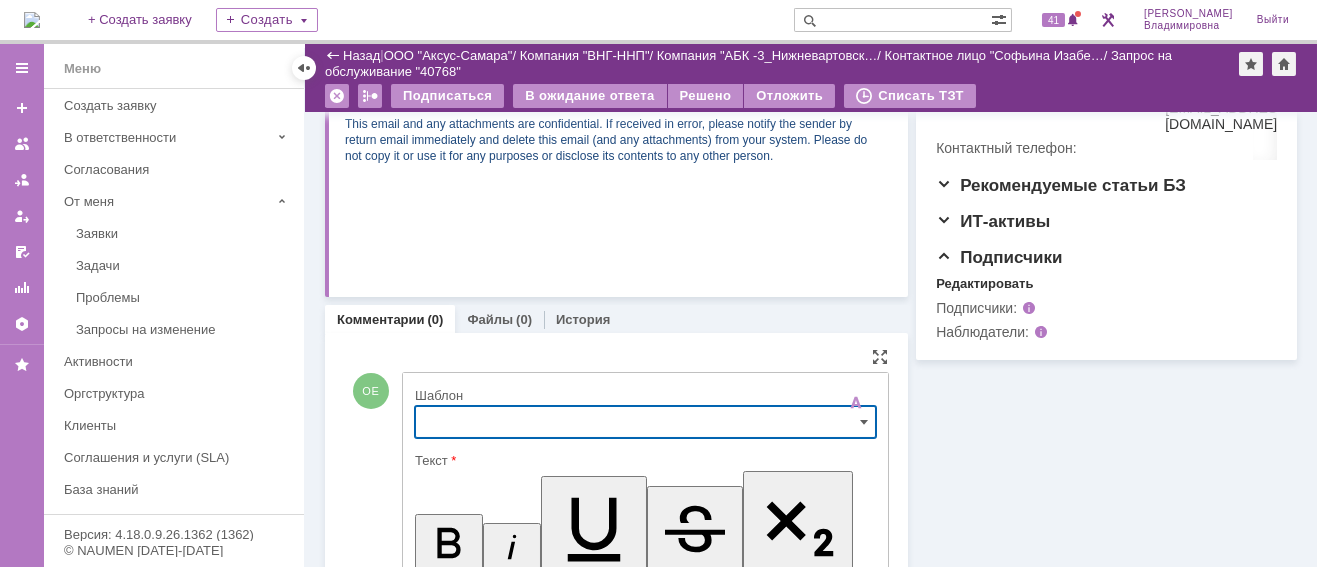 scroll, scrollTop: 747, scrollLeft: 0, axis: vertical 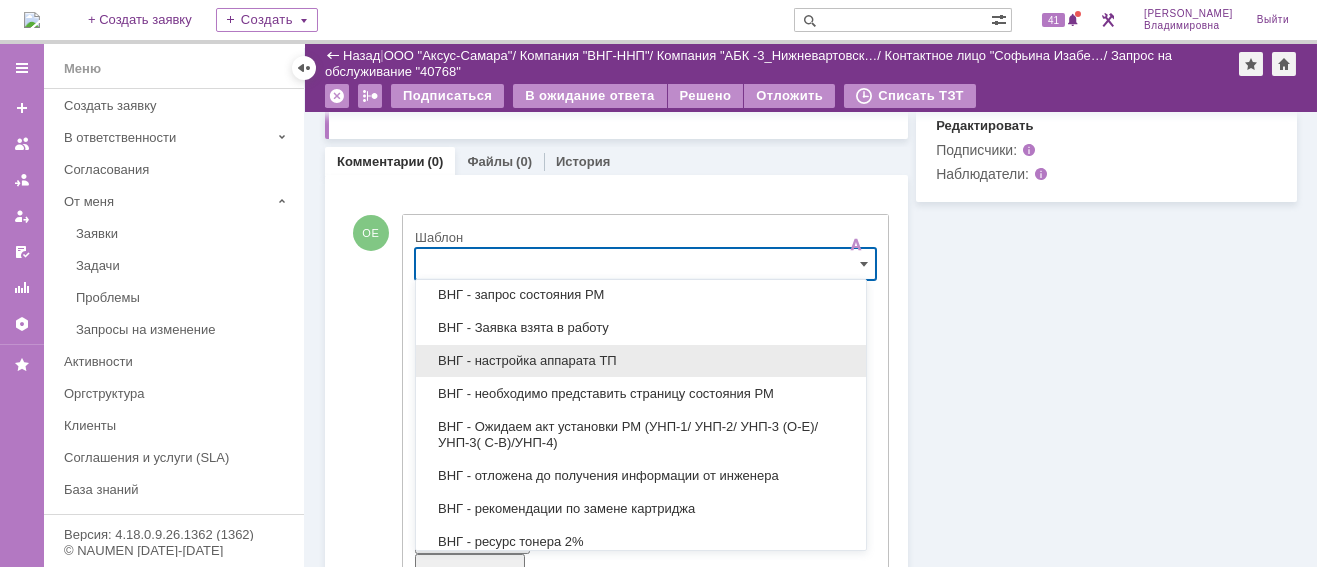 click on "ВНГ - настройка аппарата ТП" at bounding box center (641, 361) 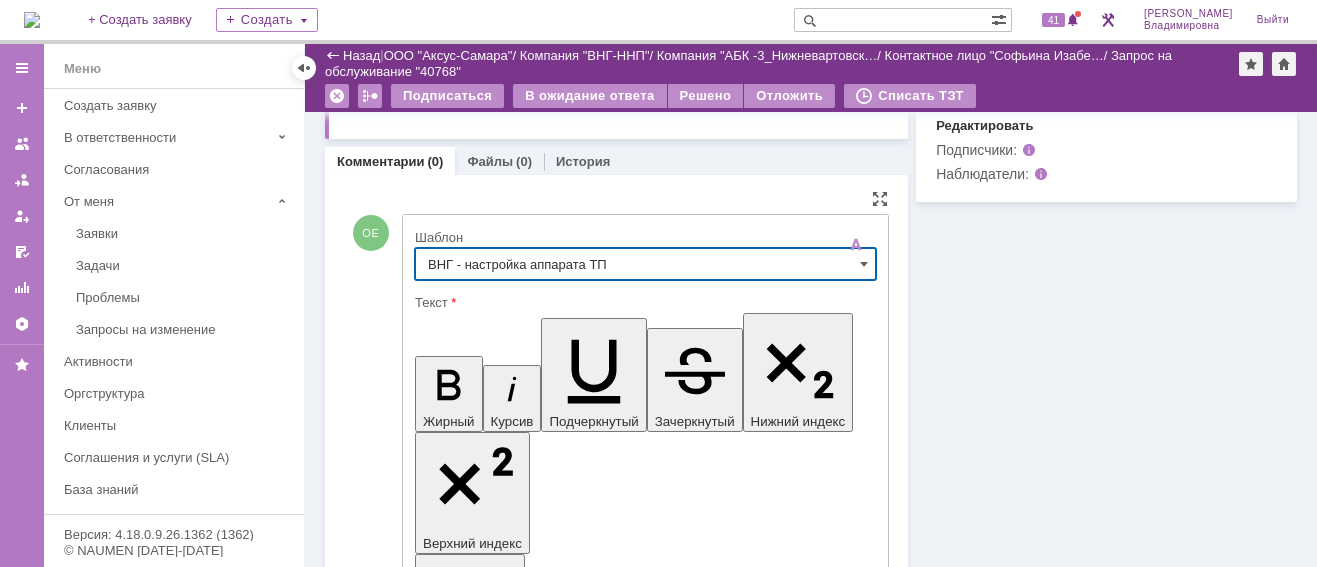 type on "ВНГ - настройка аппарата ТП" 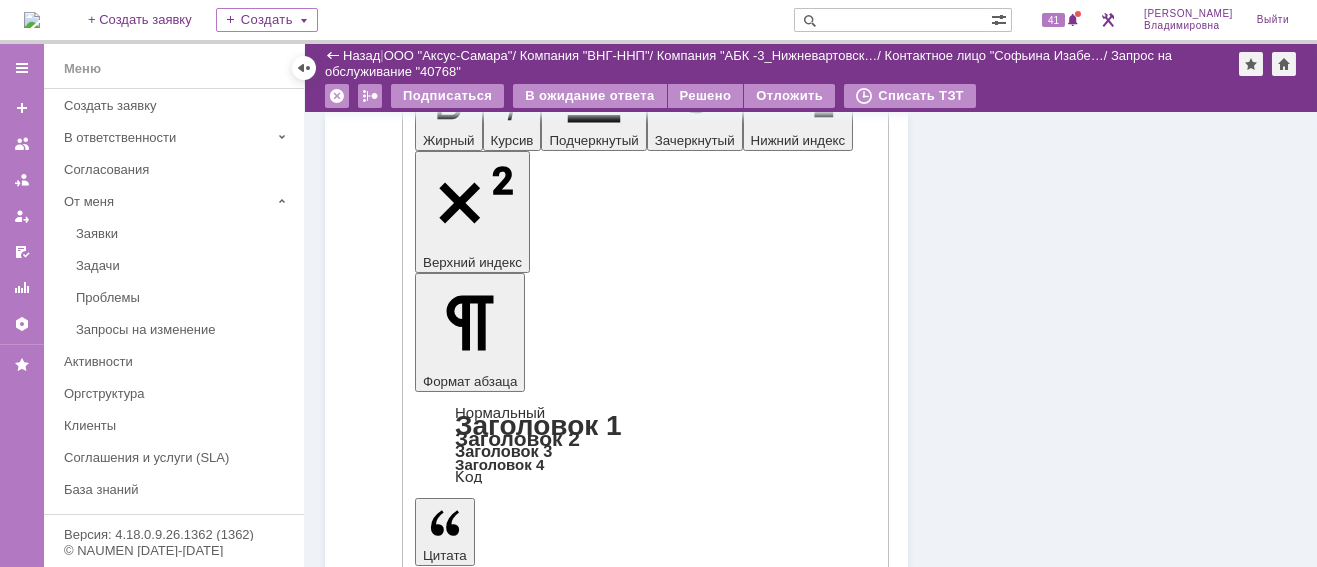 scroll, scrollTop: 1073, scrollLeft: 0, axis: vertical 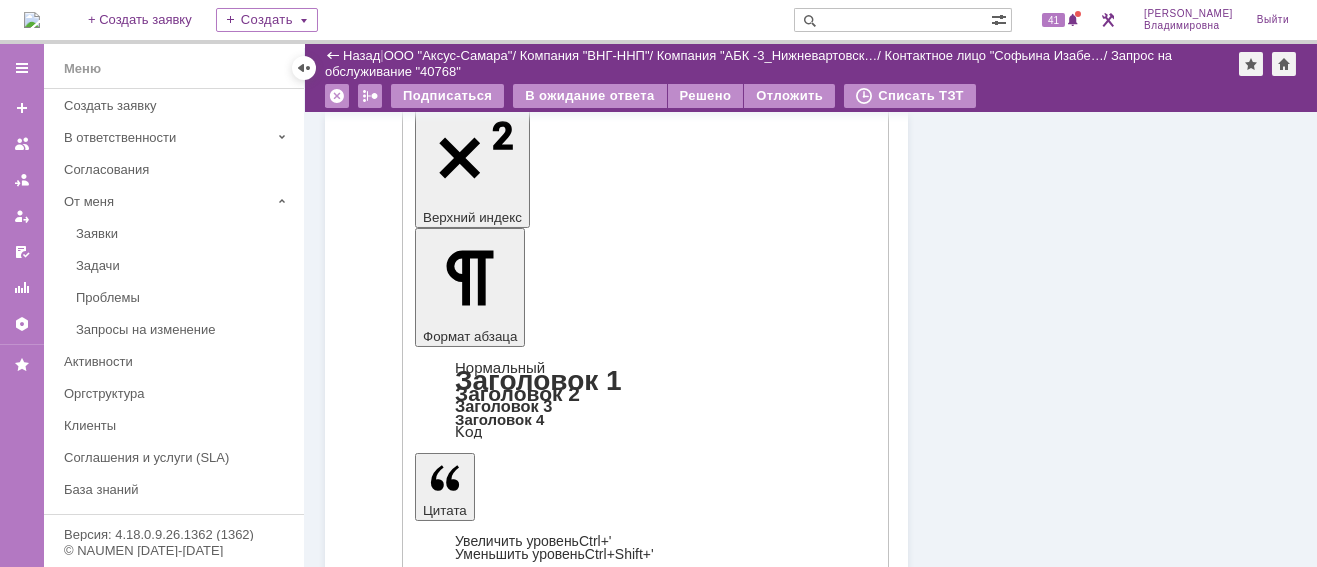 click on "Отправить" at bounding box center (467, 4521) 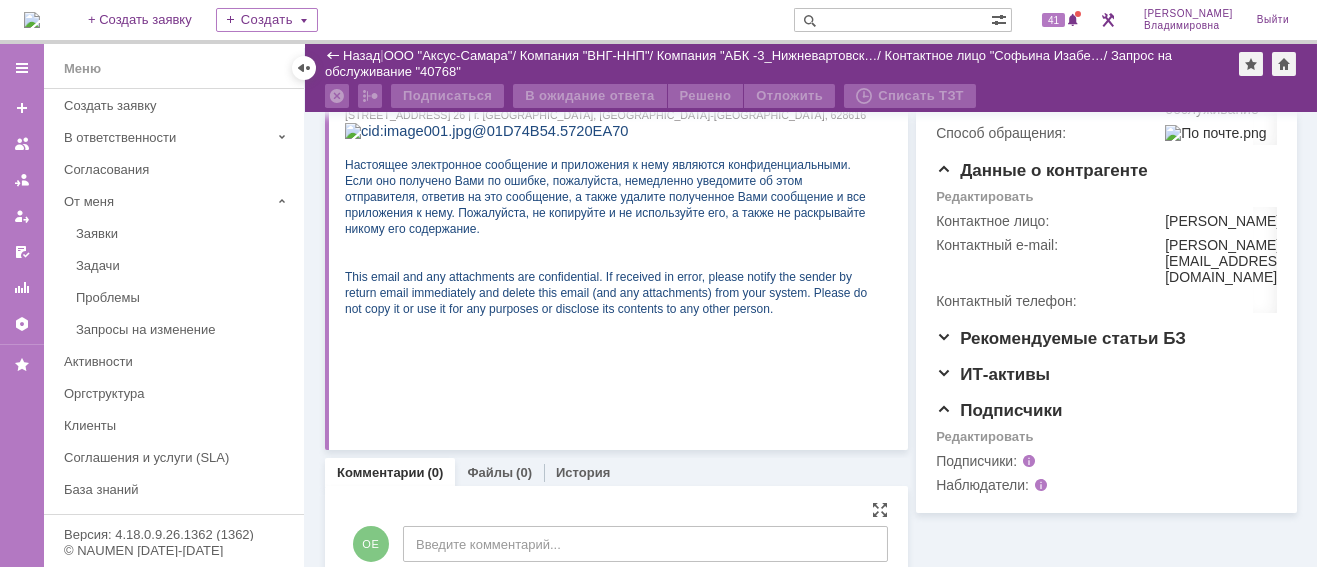 scroll, scrollTop: 86, scrollLeft: 0, axis: vertical 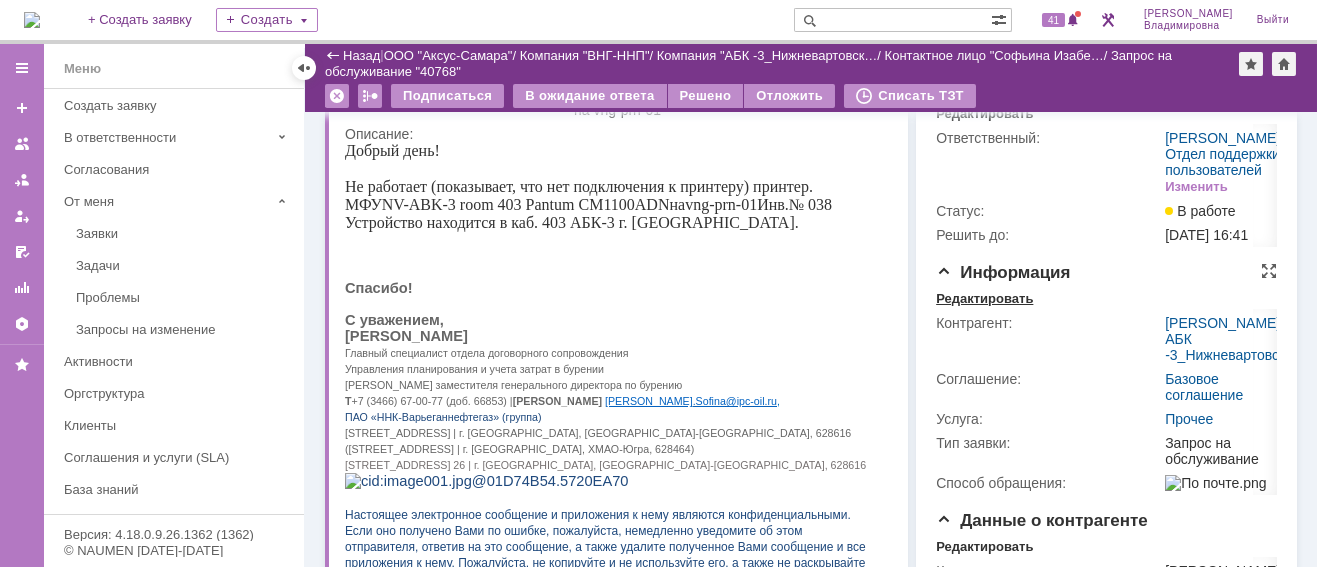click on "Редактировать" at bounding box center (984, 299) 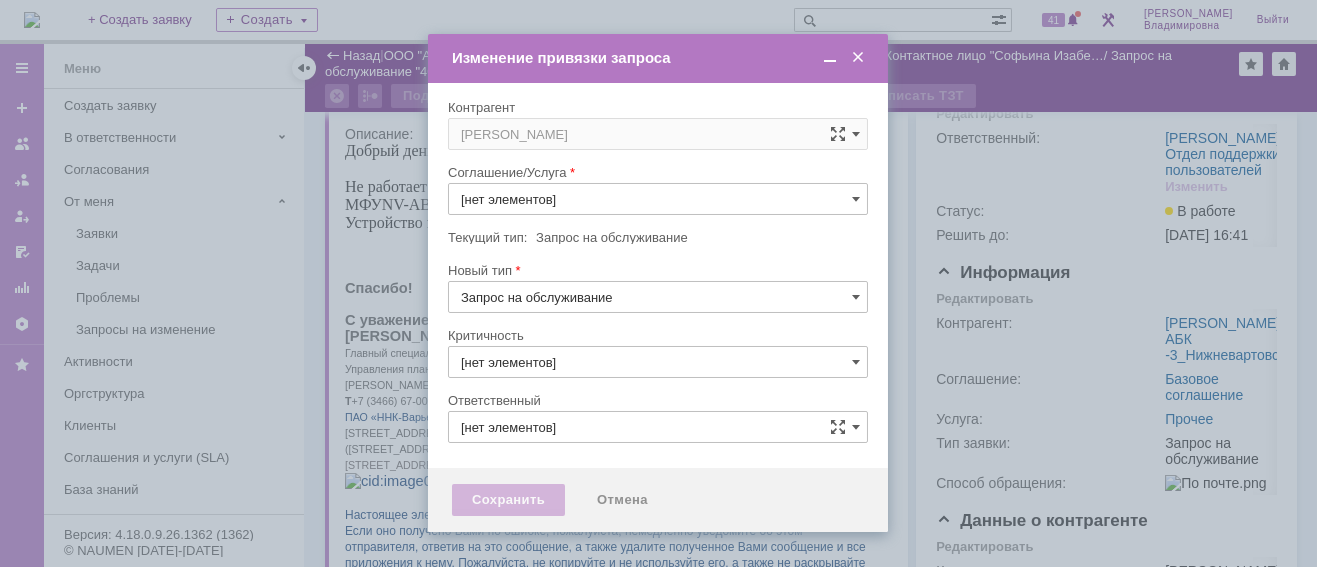 type on "Прочее" 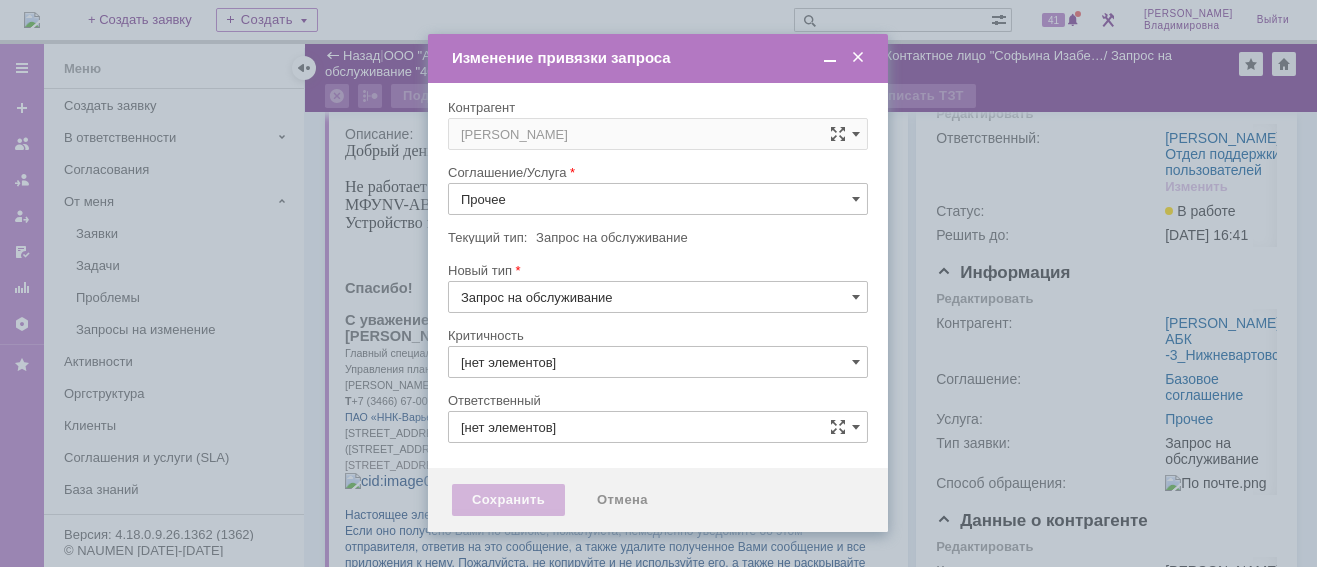 type on "3. Низкая" 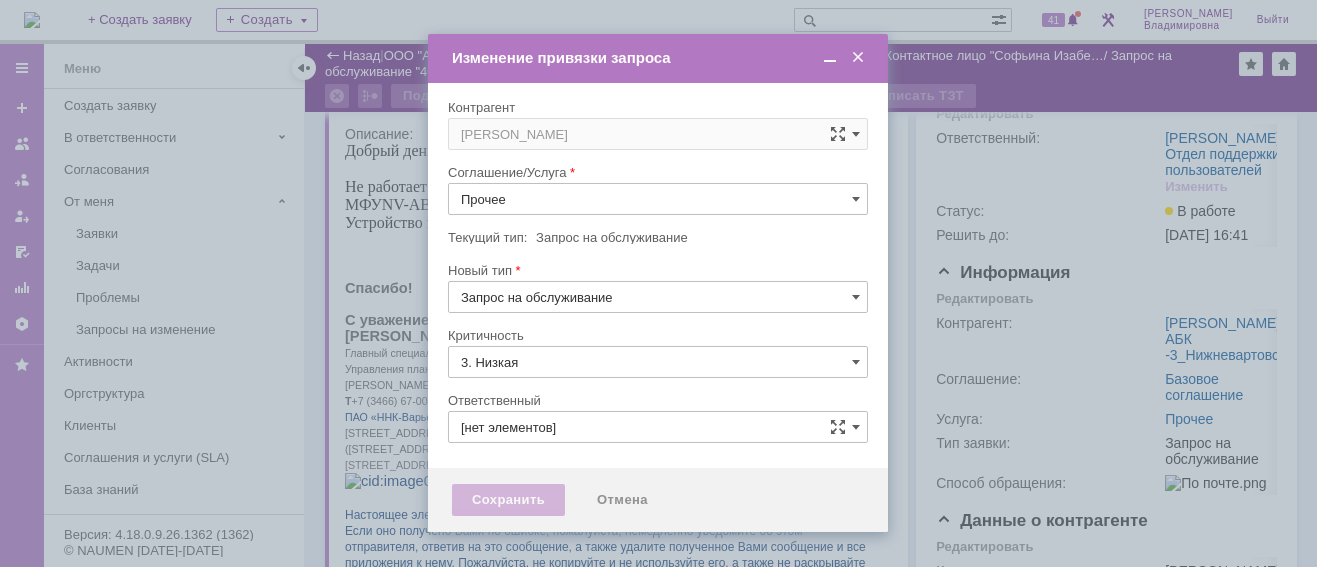 type on "[PERSON_NAME]" 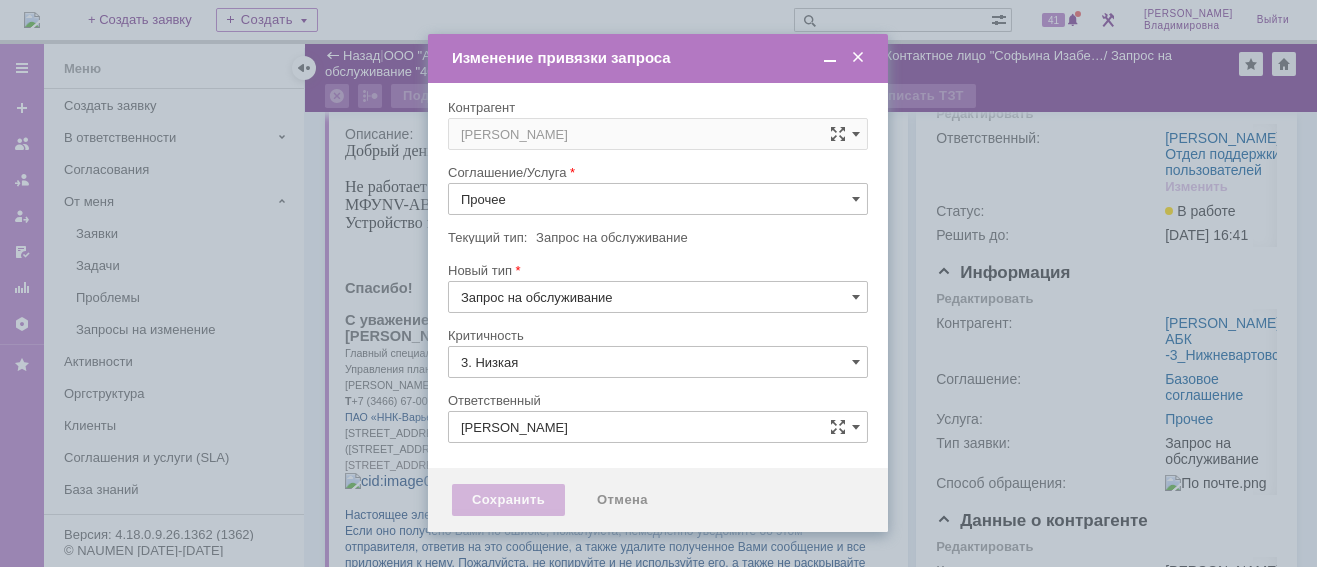 type on "[не указано]" 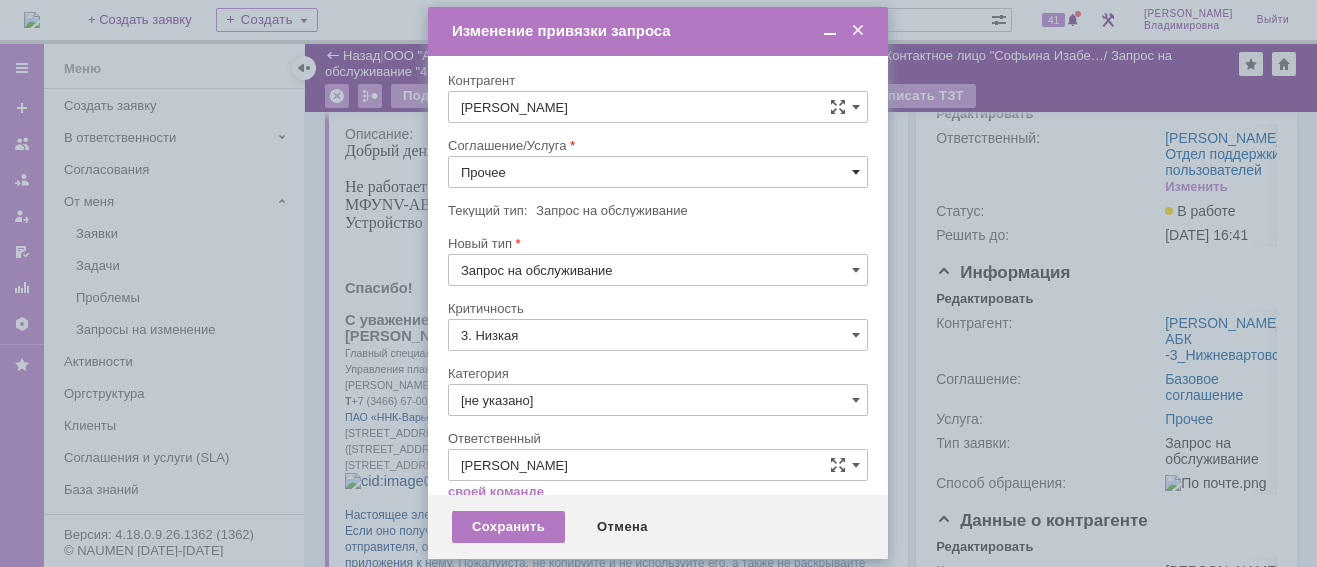 click at bounding box center (856, 172) 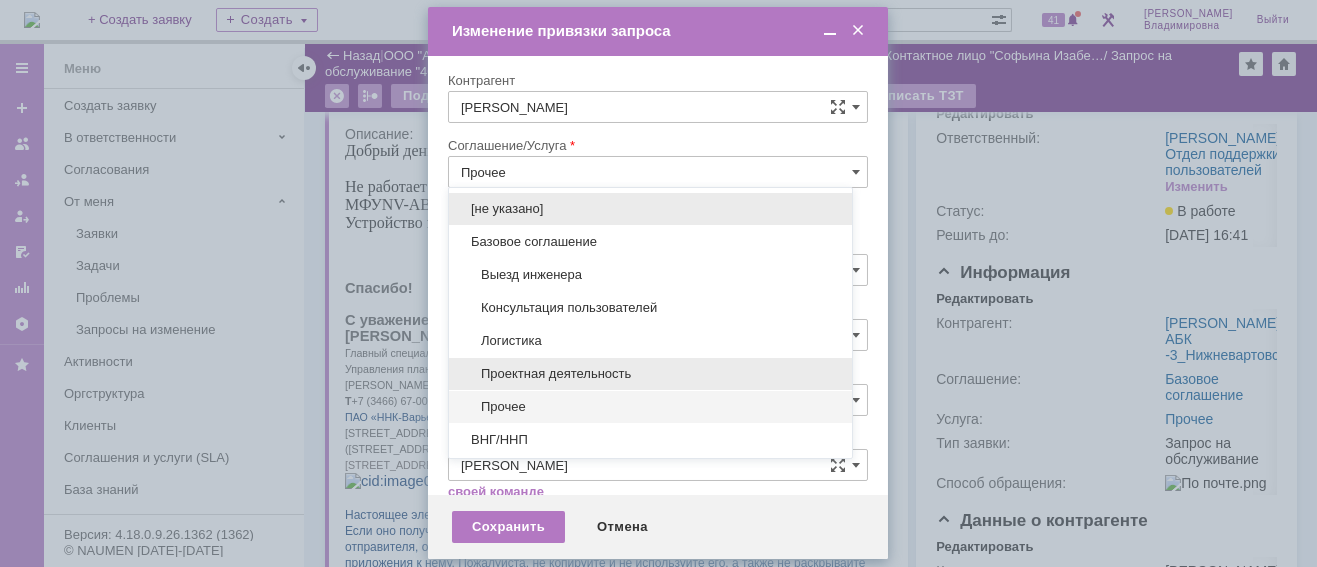 scroll, scrollTop: 153, scrollLeft: 0, axis: vertical 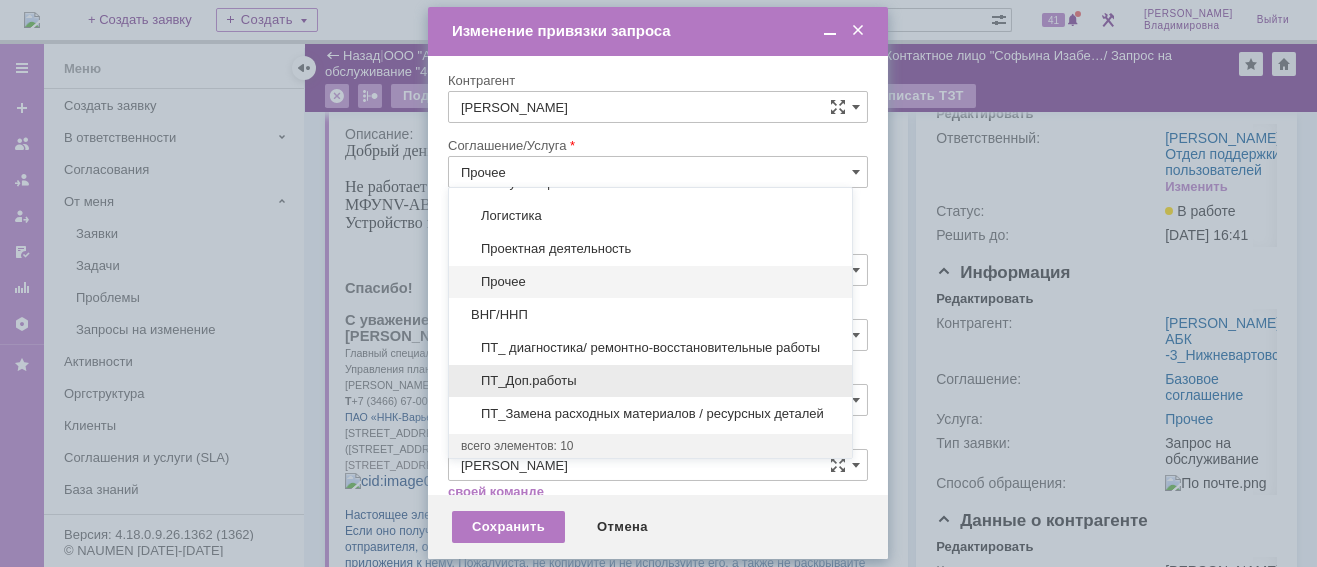 click on "ПТ_Доп.работы" at bounding box center (650, 381) 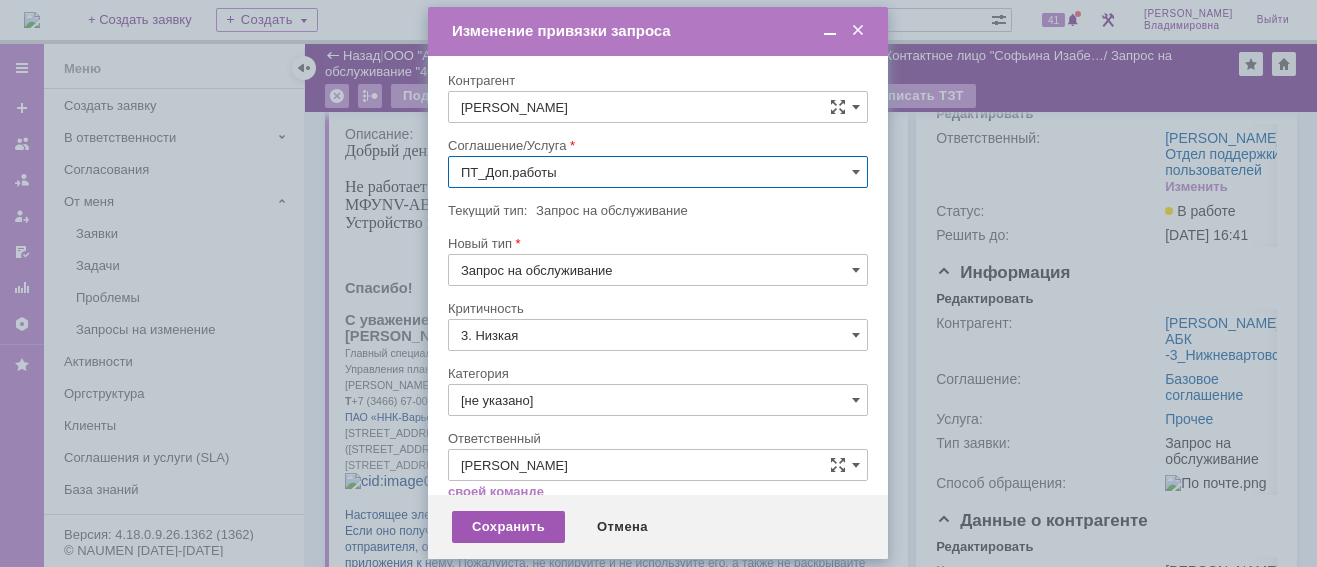 type on "ПТ_Доп.работы" 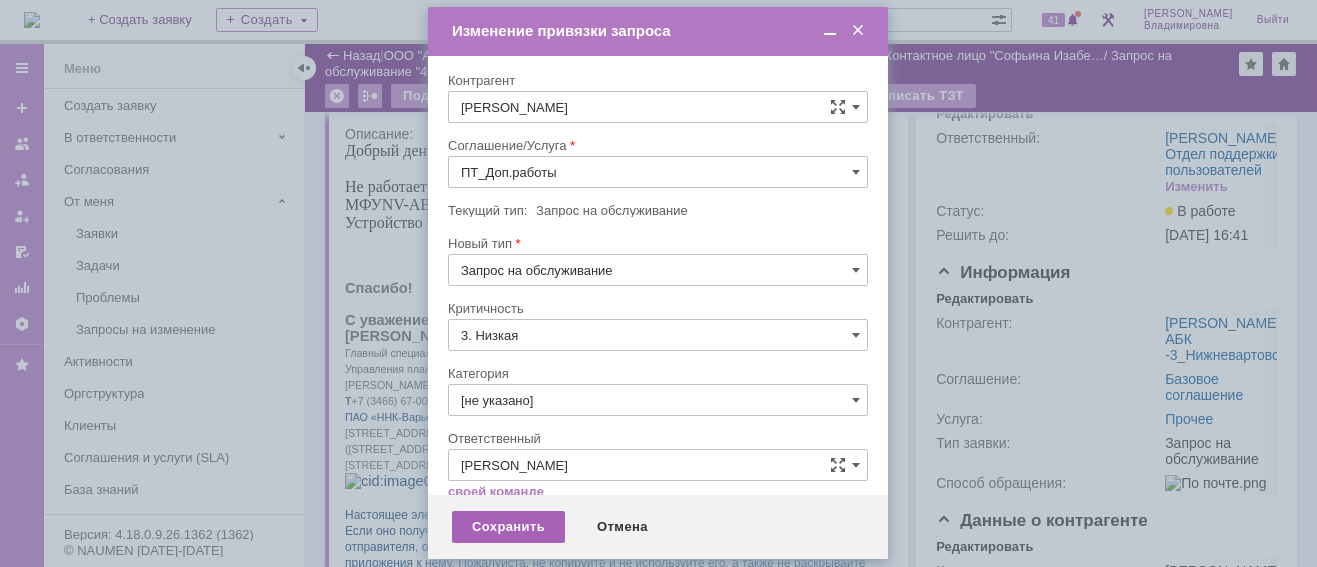 click on "Сохранить" at bounding box center [508, 527] 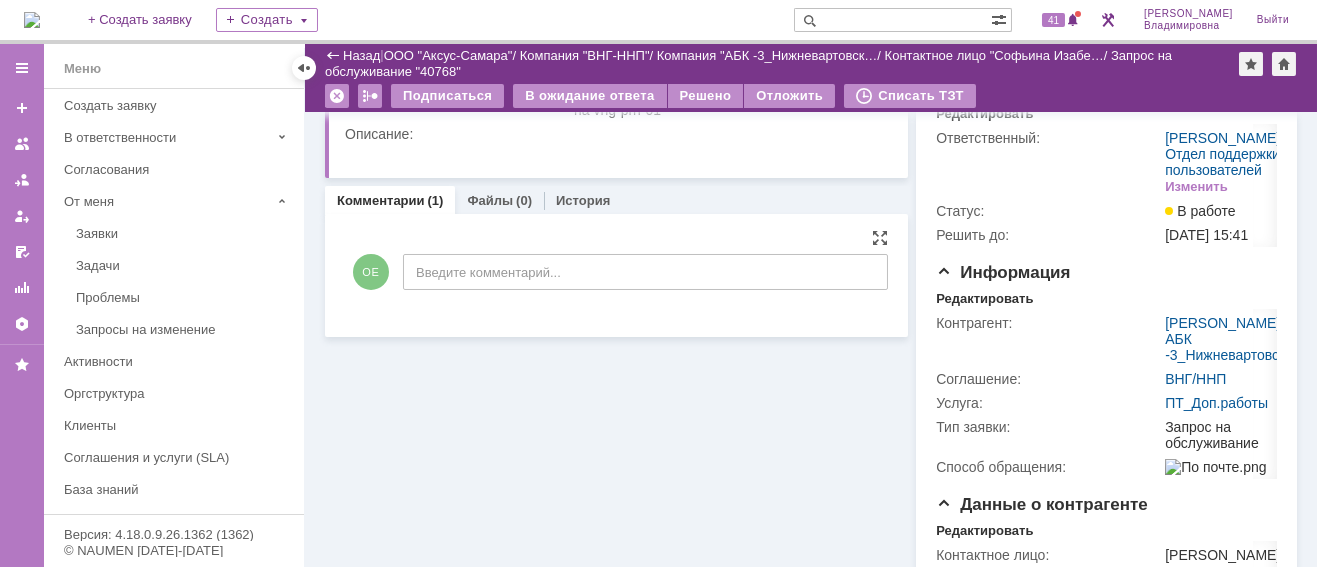 scroll, scrollTop: 0, scrollLeft: 0, axis: both 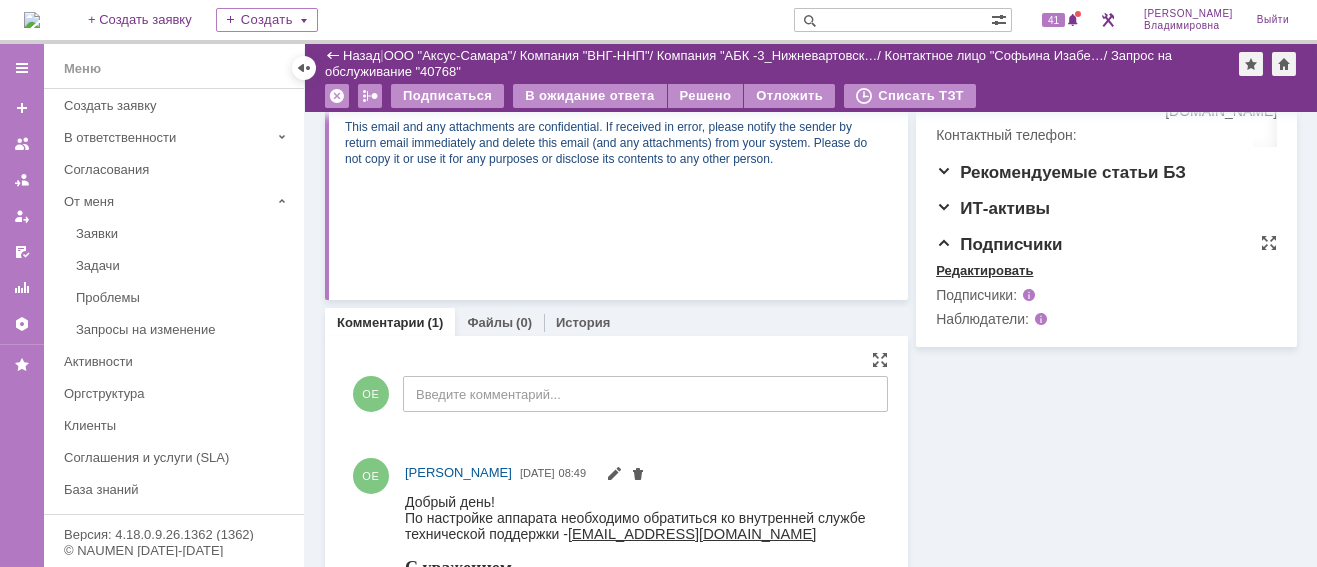 click on "Редактировать" at bounding box center (984, 271) 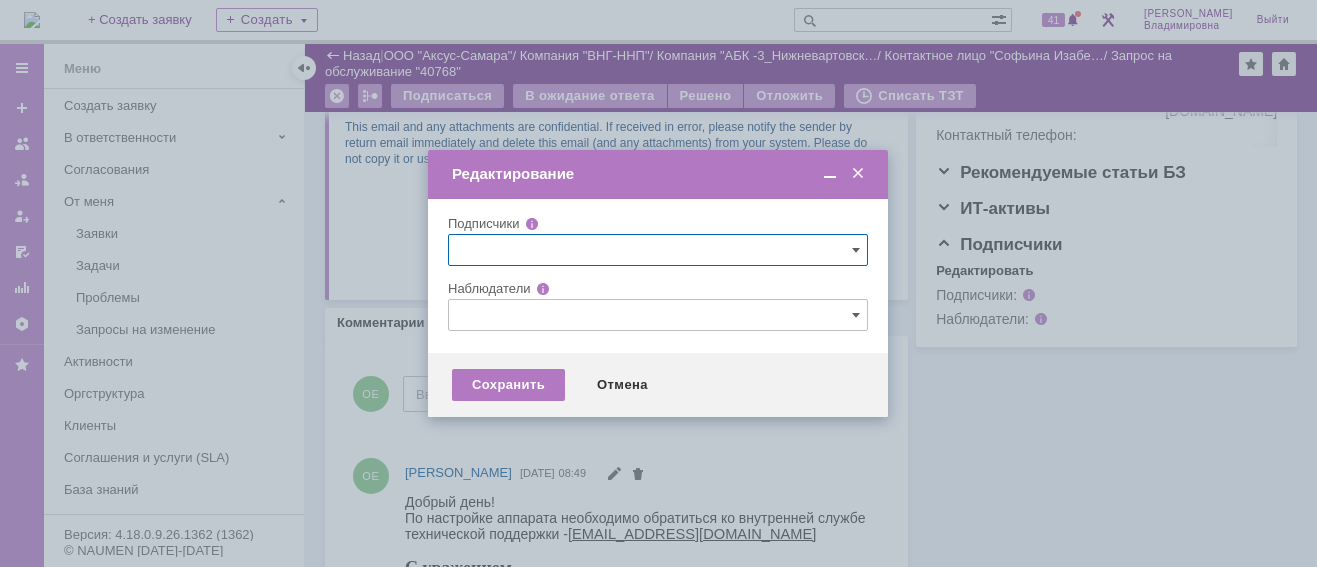 click at bounding box center [658, 315] 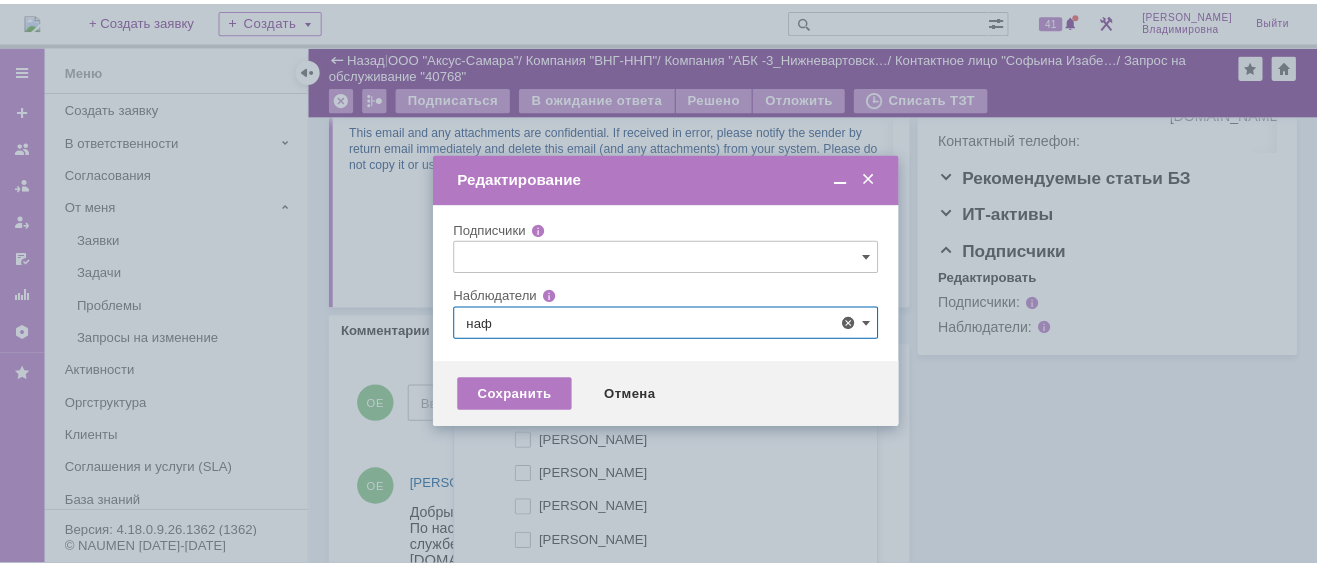 scroll, scrollTop: 0, scrollLeft: 0, axis: both 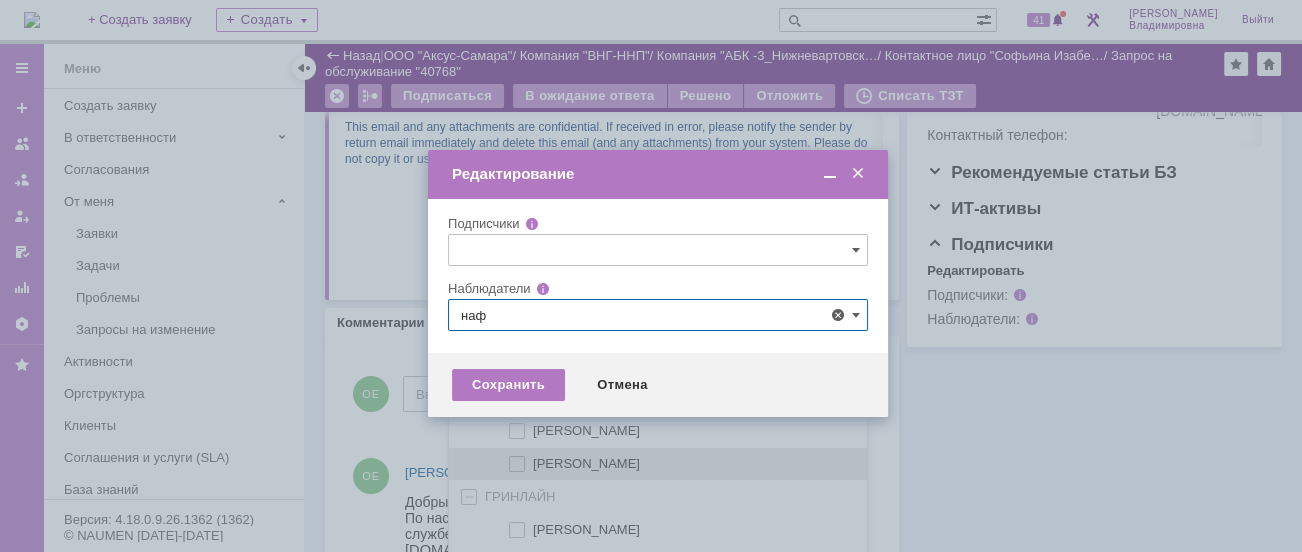 click at bounding box center (533, 461) 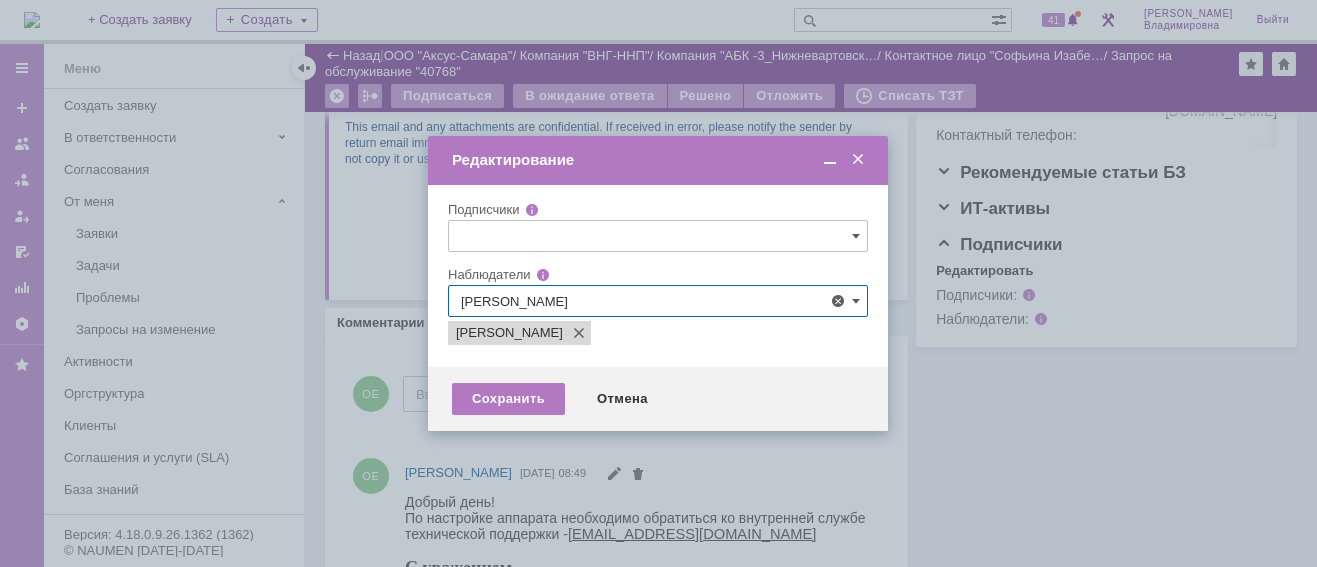 click at bounding box center [658, 283] 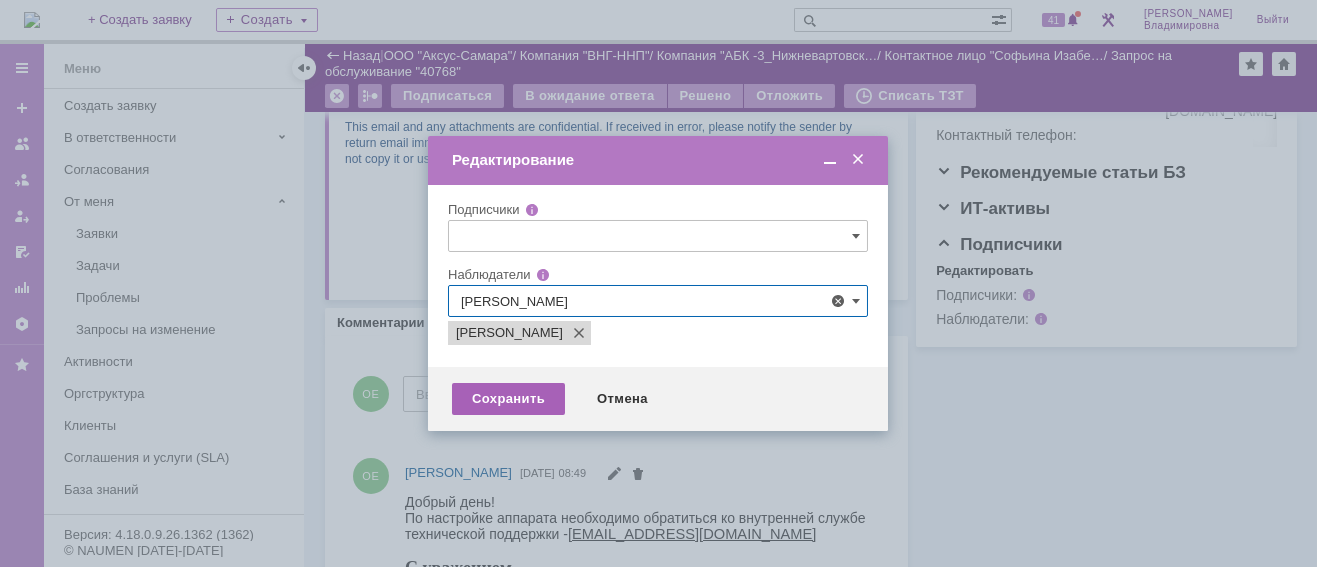 click on "Сохранить" at bounding box center [508, 399] 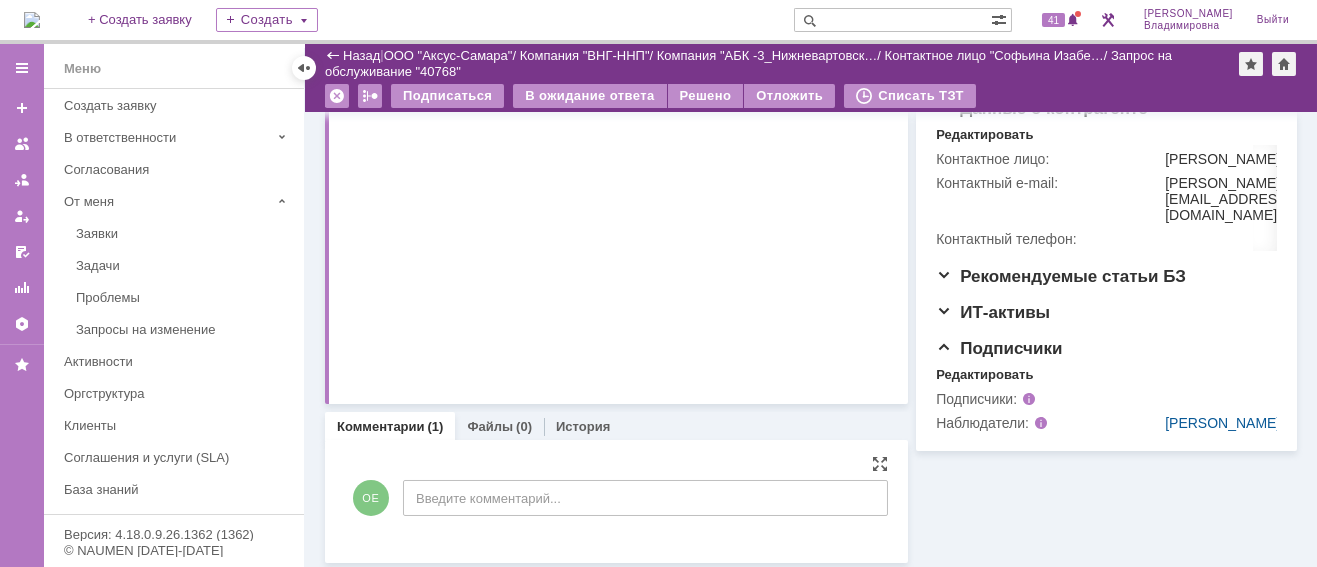 scroll, scrollTop: 486, scrollLeft: 0, axis: vertical 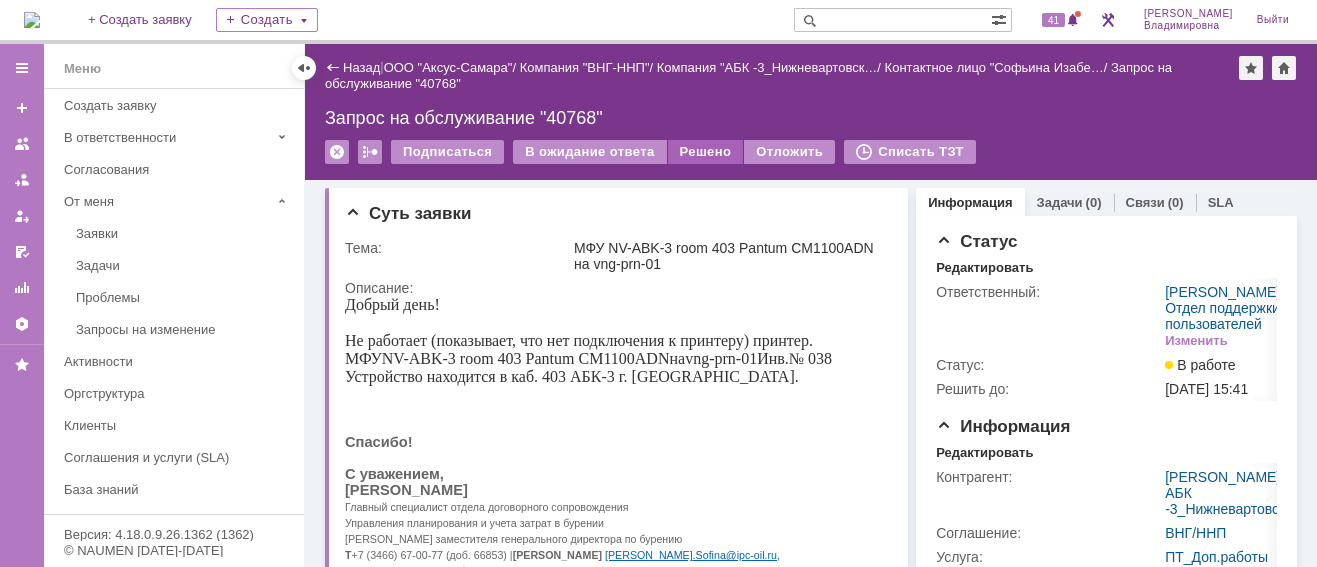 click on "Решено" at bounding box center (706, 152) 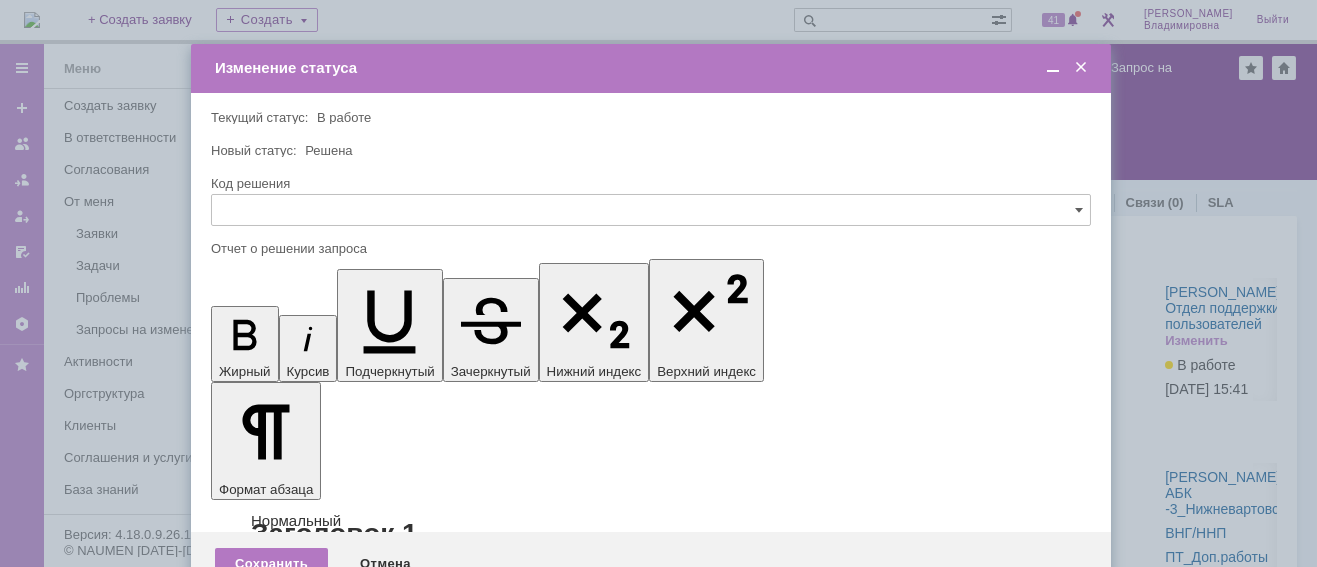 scroll, scrollTop: 0, scrollLeft: 0, axis: both 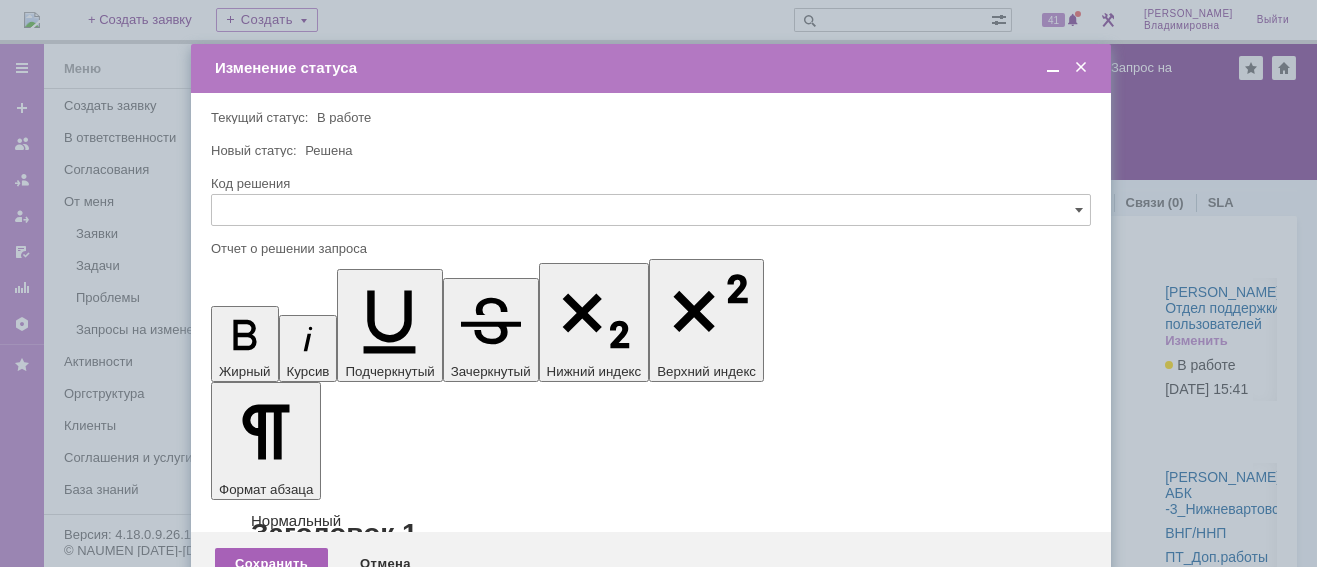 click on "Сохранить" at bounding box center (271, 564) 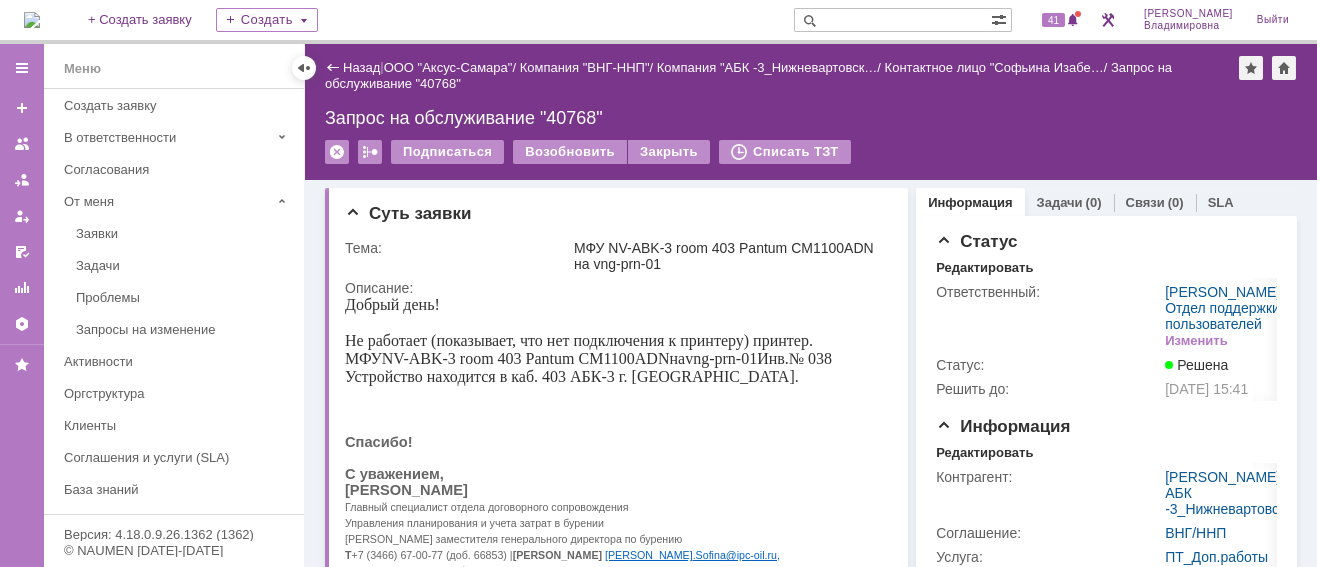 scroll, scrollTop: 0, scrollLeft: 0, axis: both 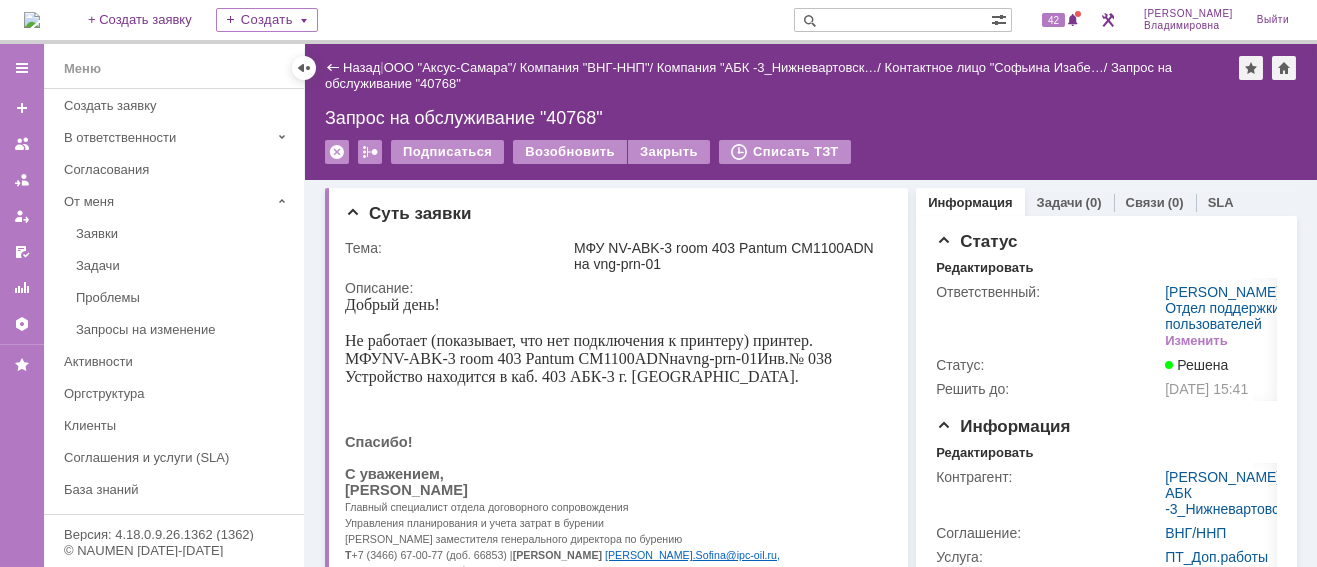 click on "40768" at bounding box center (1001, 566) 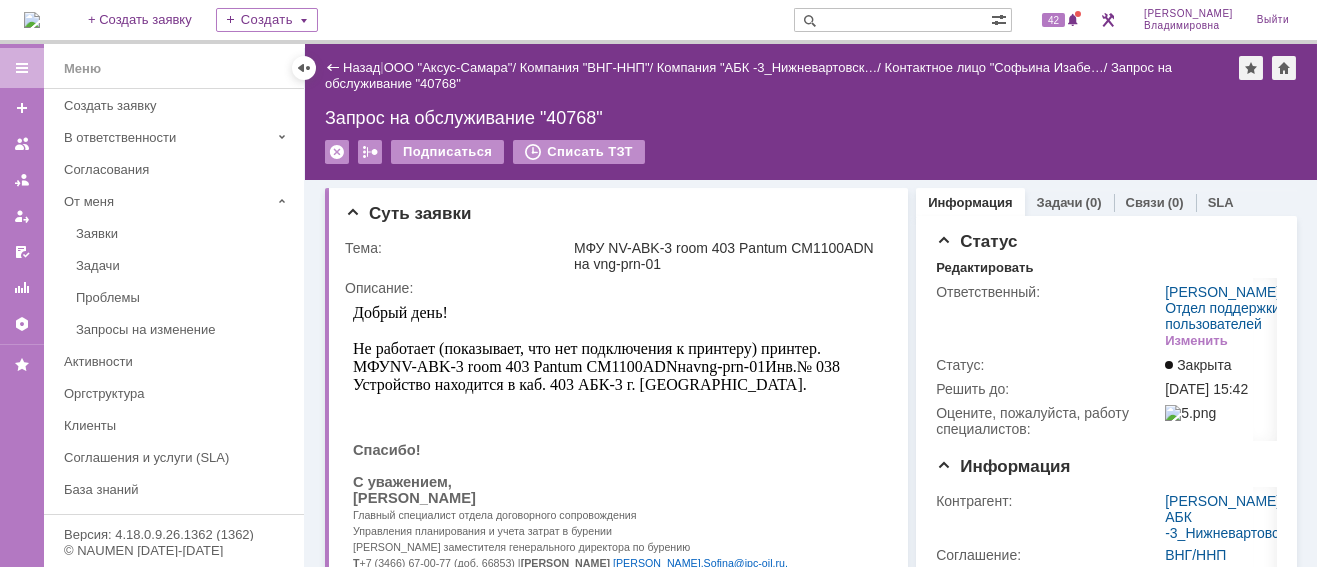 scroll, scrollTop: 0, scrollLeft: 0, axis: both 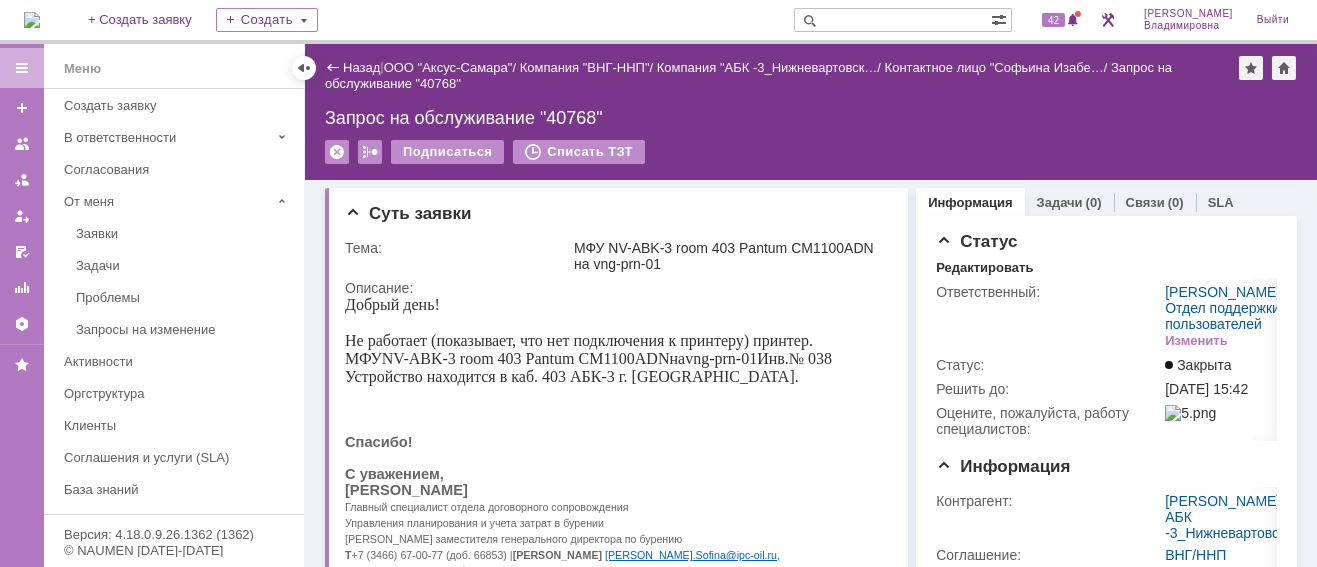 click at bounding box center (892, 20) 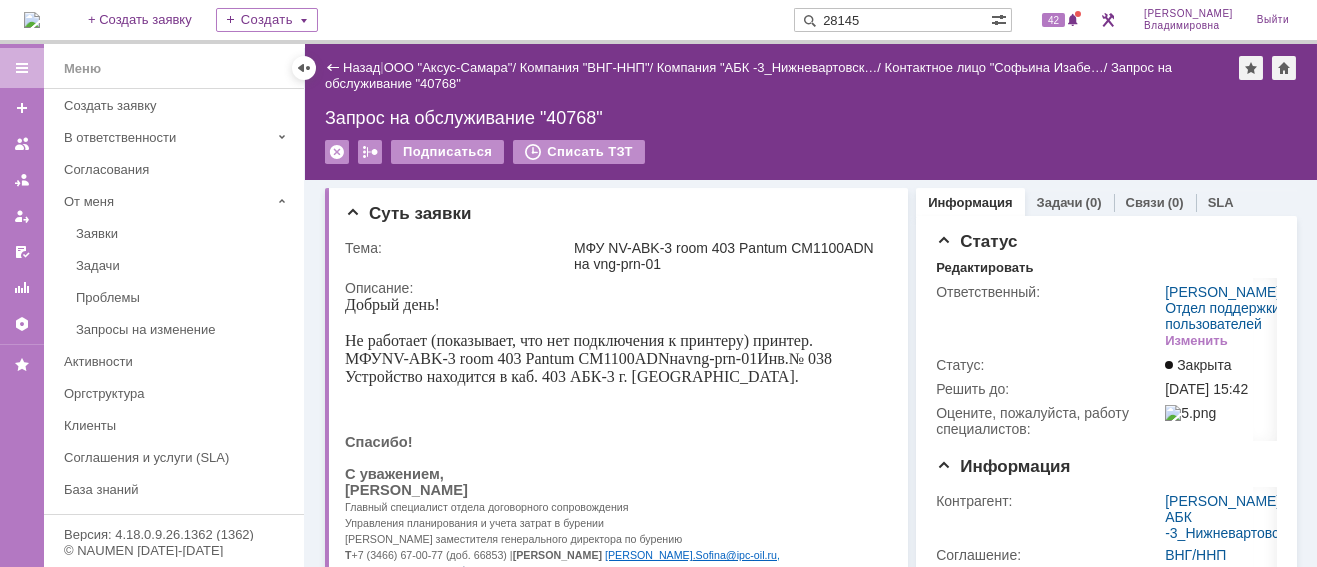 type on "28145" 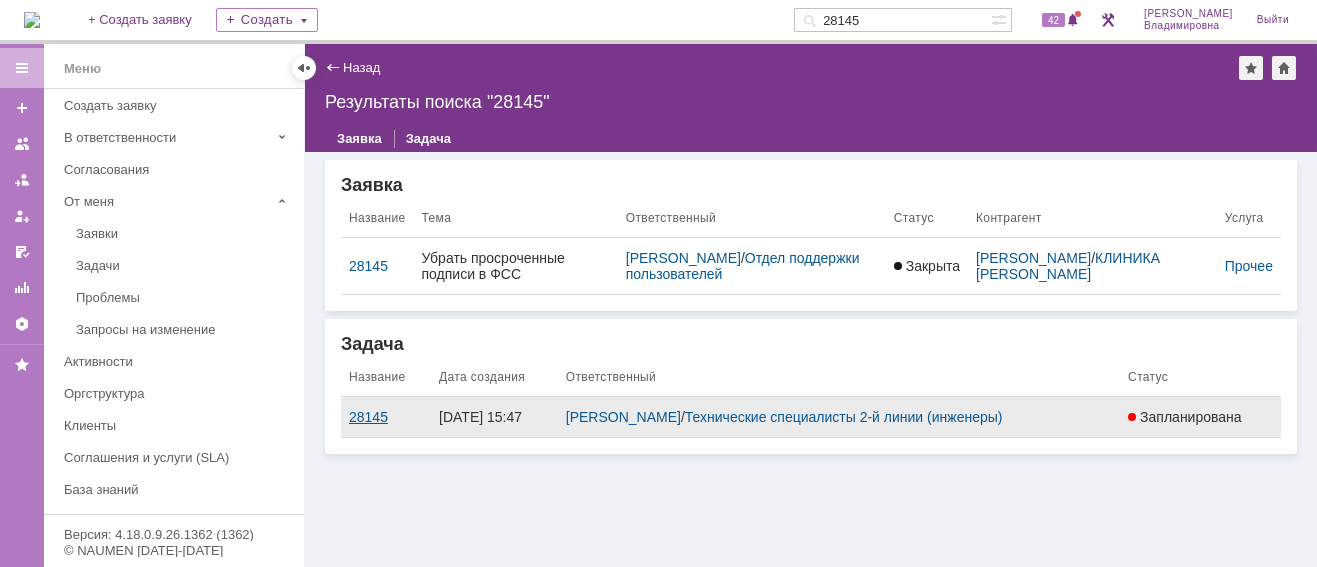 click on "28145" at bounding box center [386, 417] 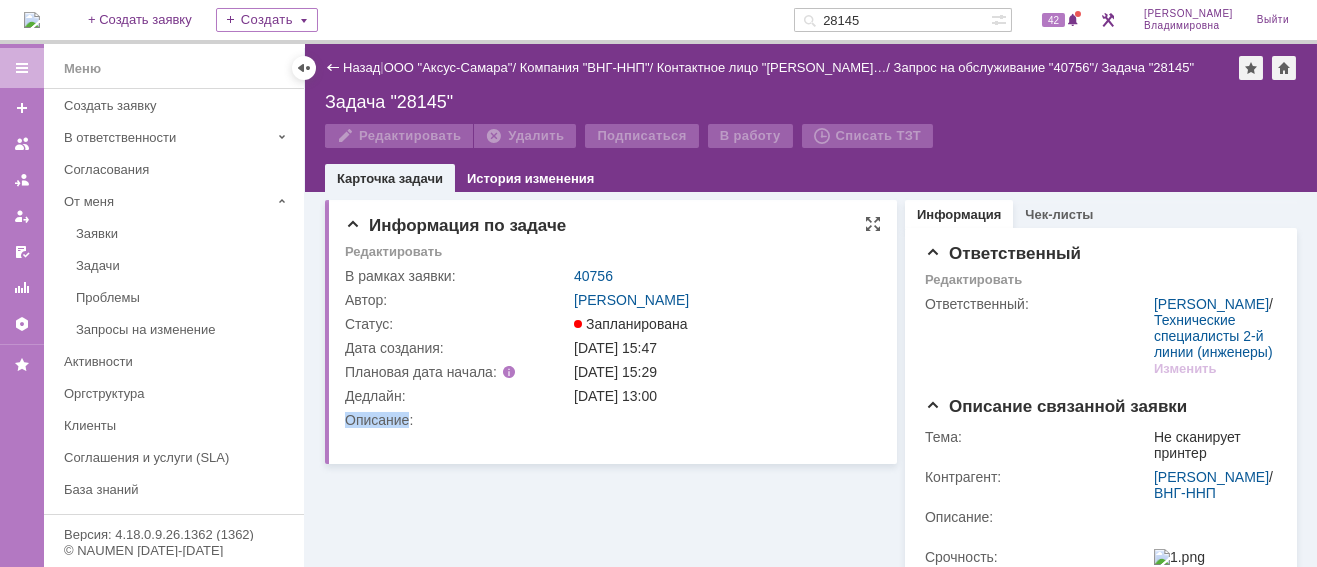 scroll, scrollTop: 0, scrollLeft: 0, axis: both 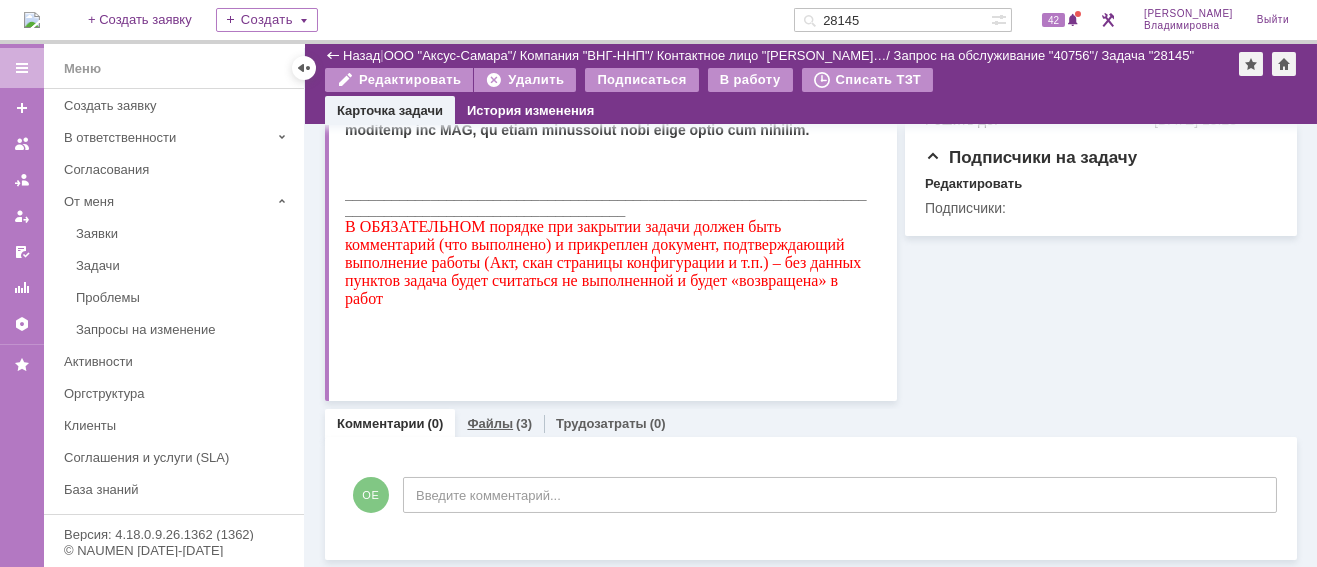 click on "Файлы" at bounding box center (490, 423) 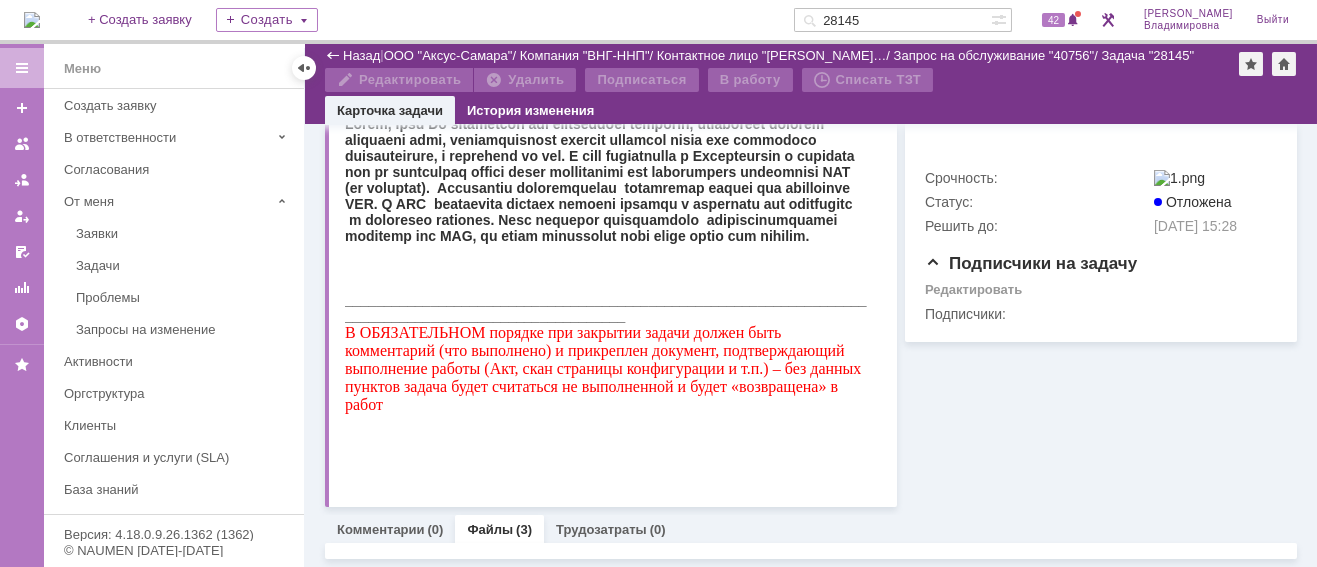 scroll, scrollTop: 529, scrollLeft: 0, axis: vertical 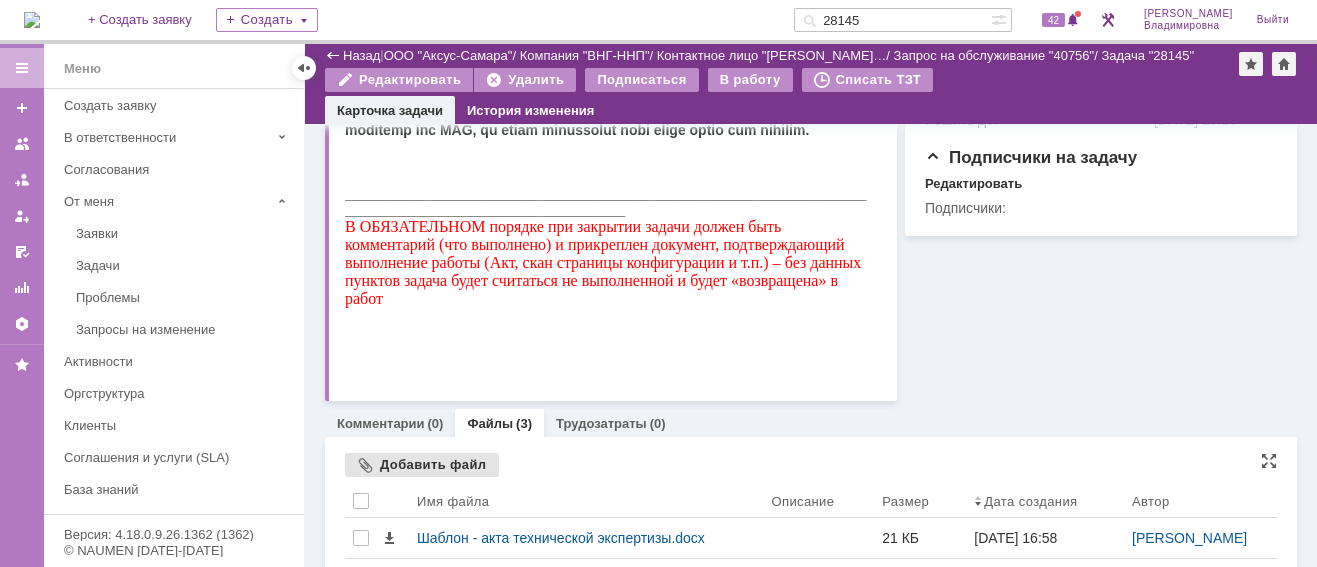 click on "Добавить файл" at bounding box center (422, 465) 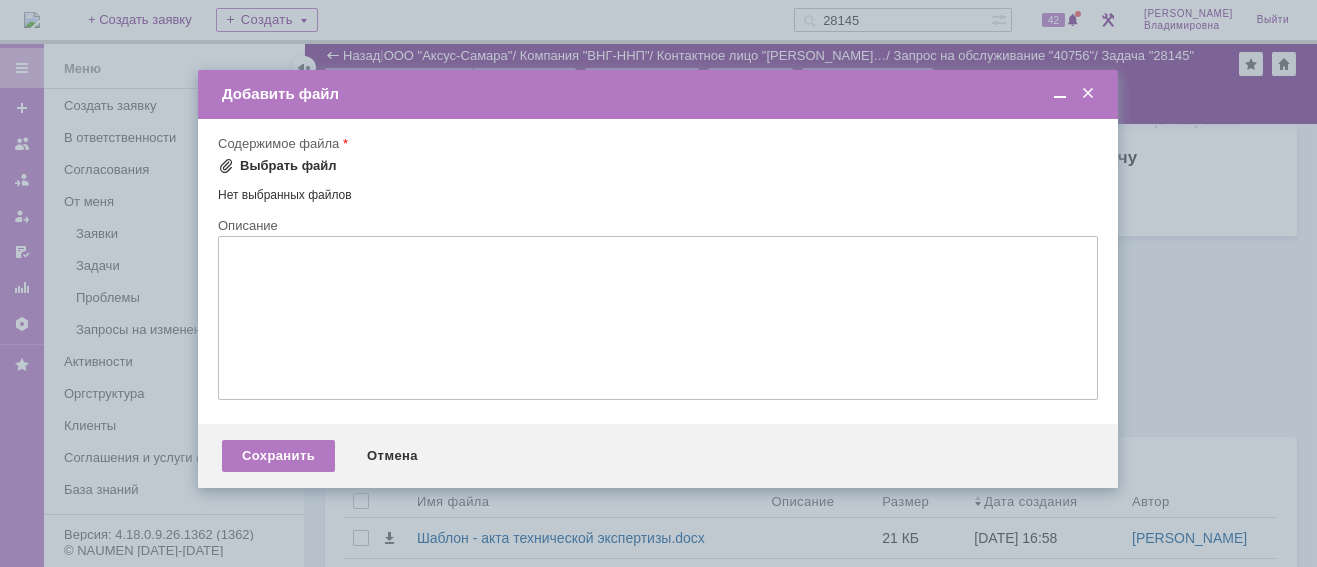 click on "Выбрать файл" at bounding box center [288, 166] 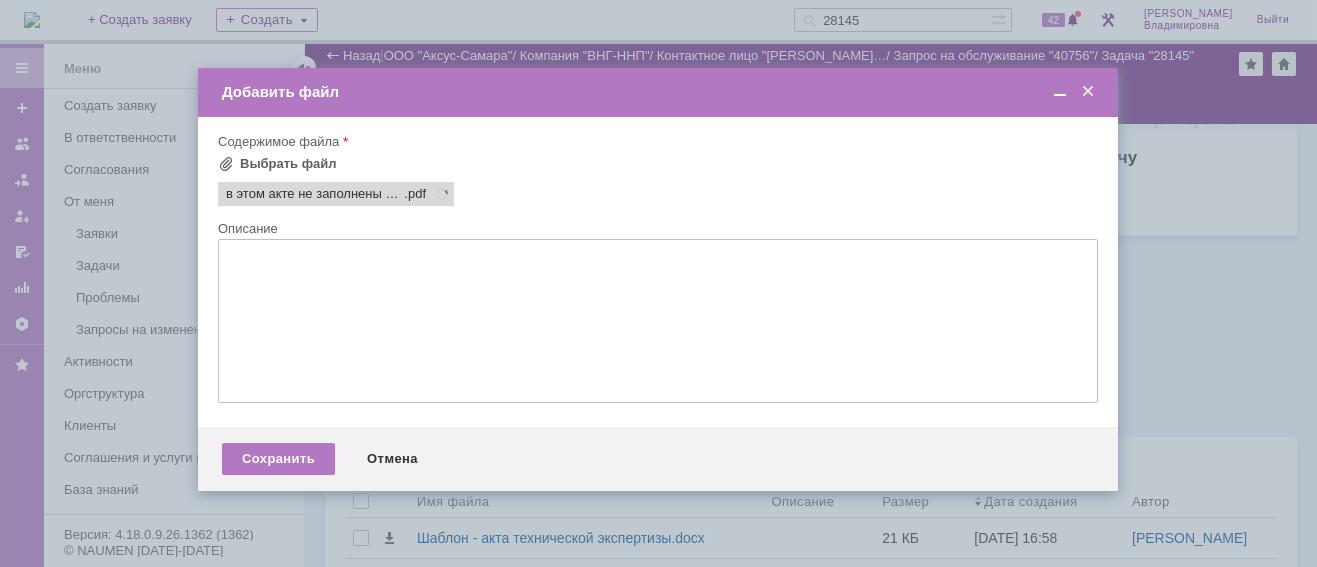 scroll, scrollTop: 0, scrollLeft: 0, axis: both 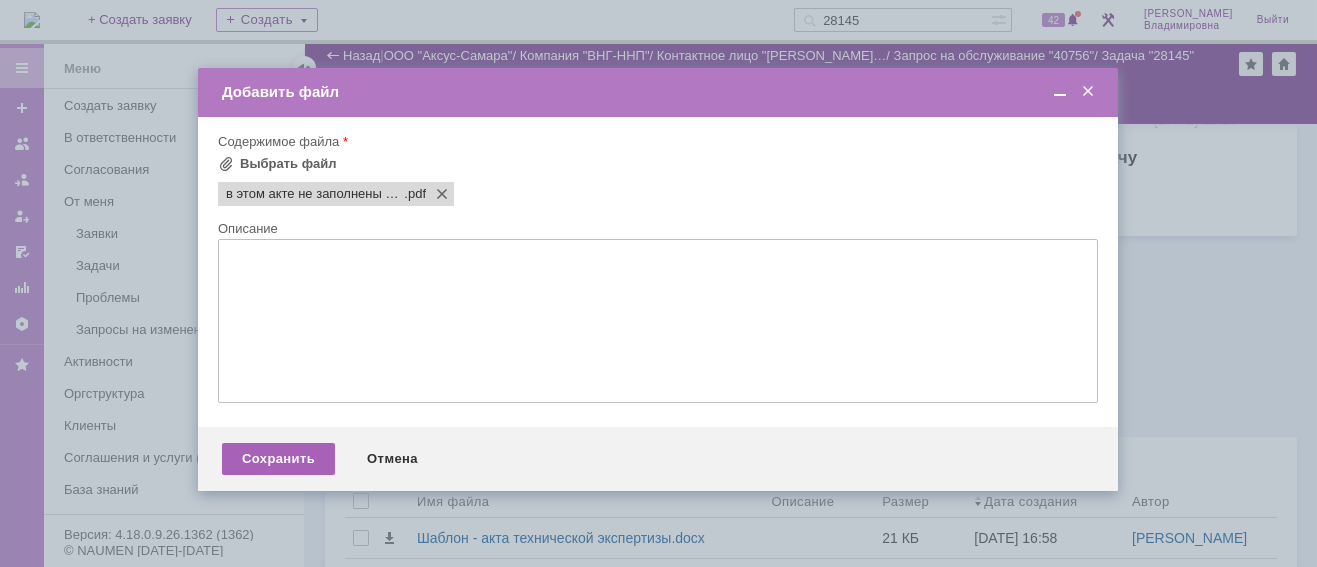 click on "Сохранить" at bounding box center (278, 459) 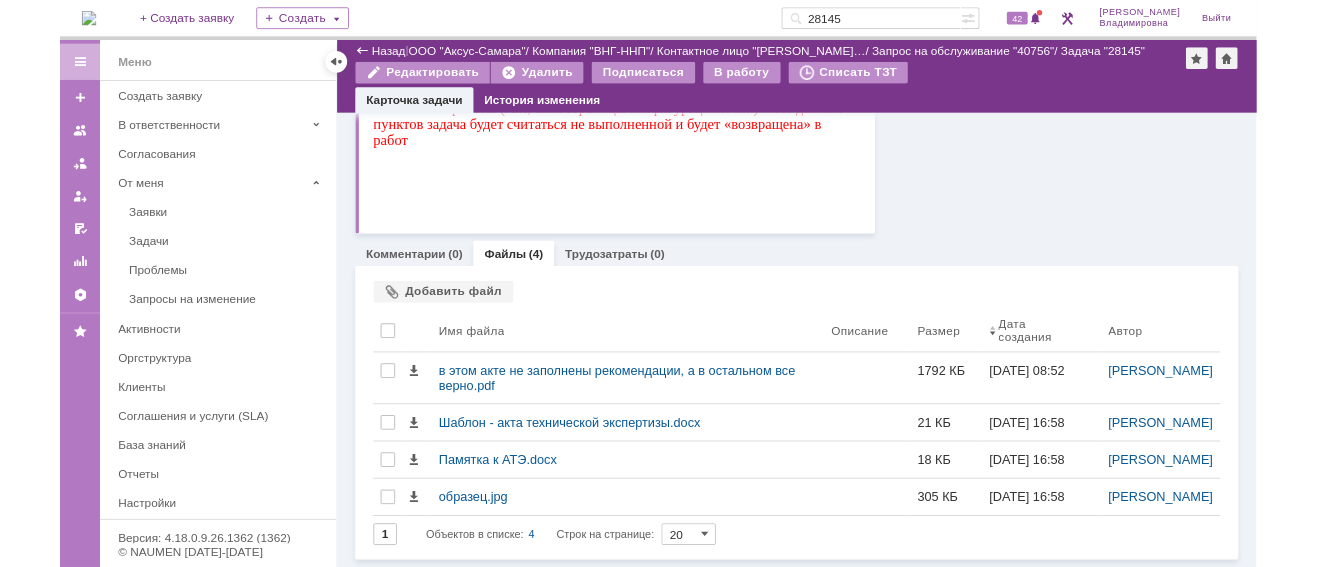 scroll, scrollTop: 776, scrollLeft: 0, axis: vertical 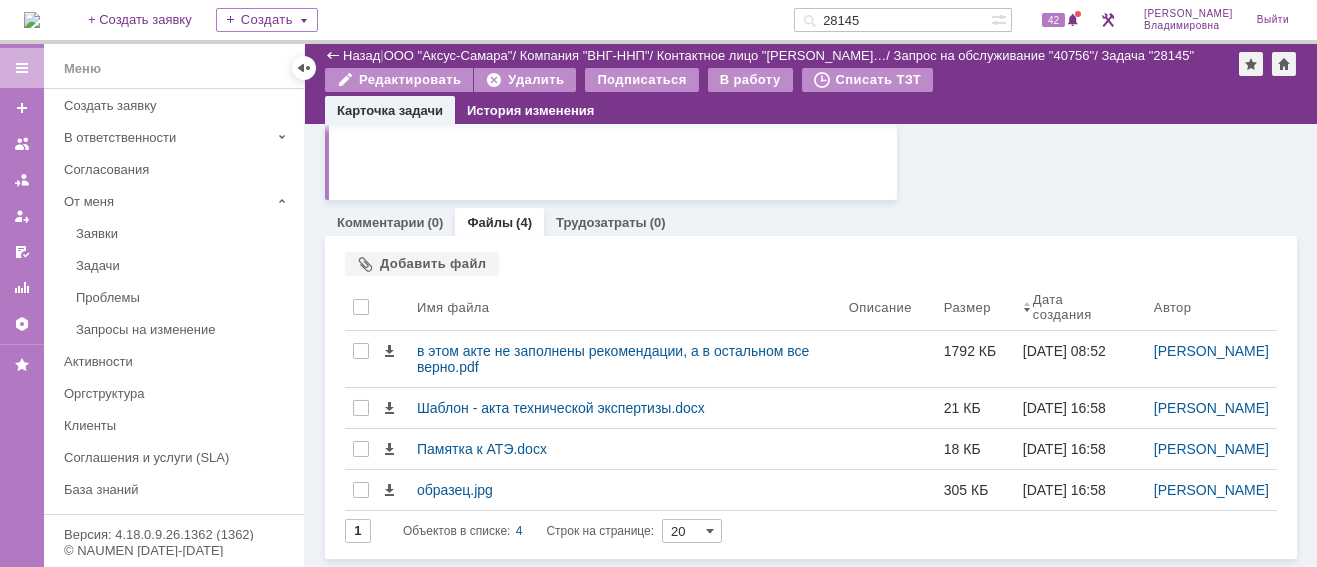 click at bounding box center [32, 20] 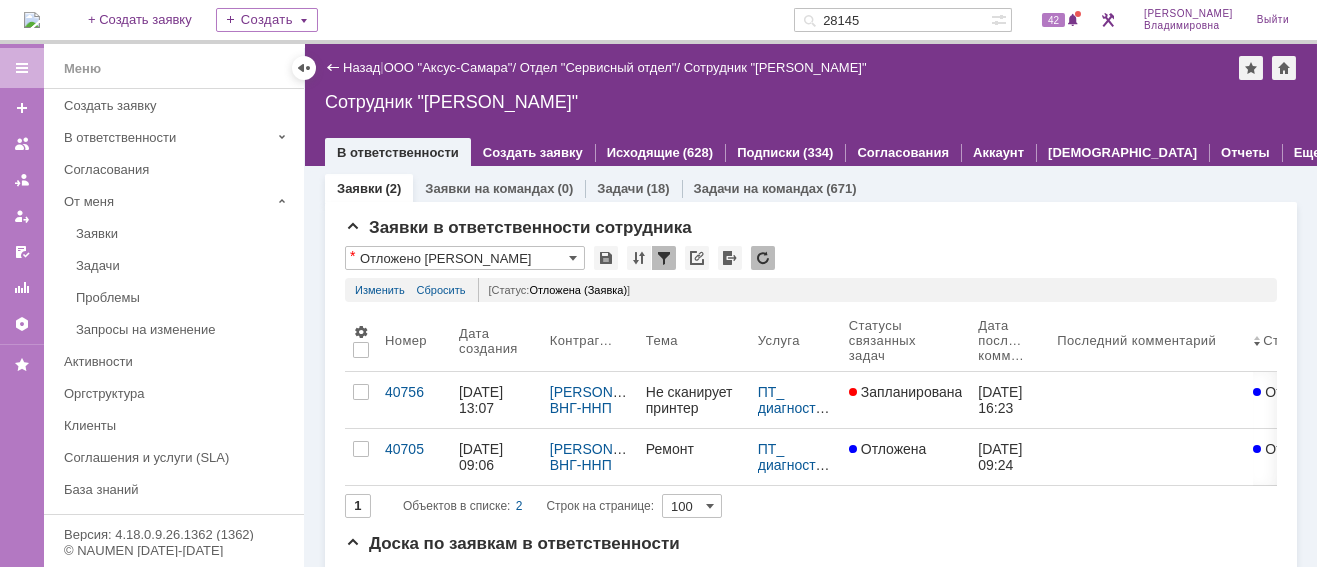 scroll, scrollTop: 0, scrollLeft: 0, axis: both 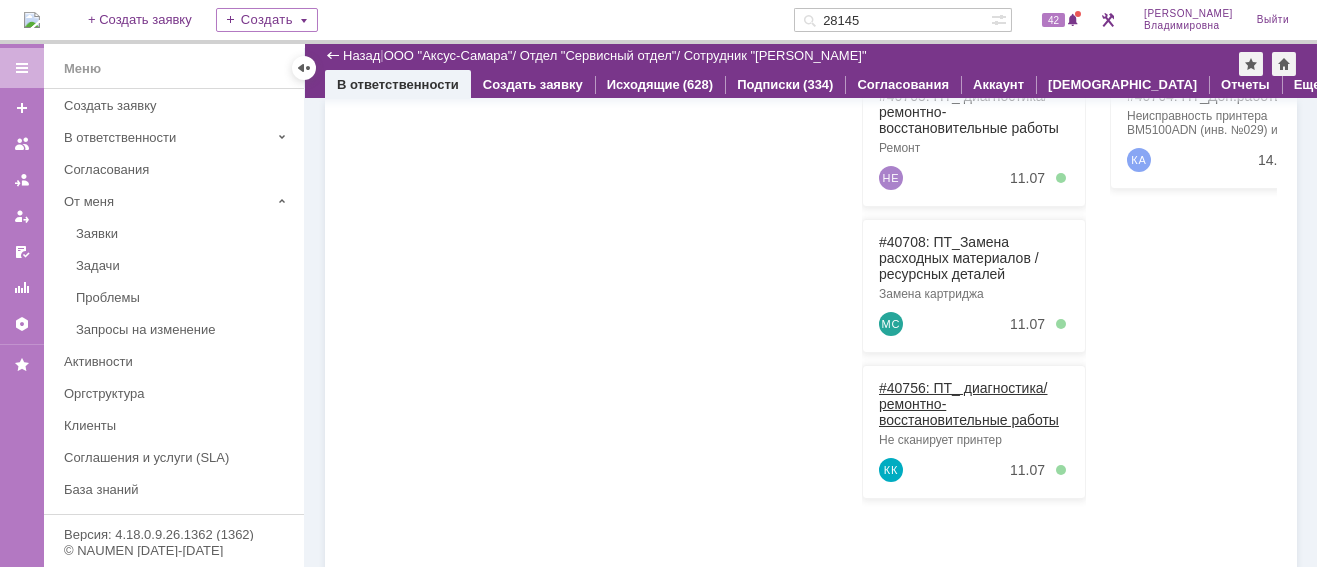 click on "#40756: ПТ_ диагностика/ ремонтно-восстановительные работы" at bounding box center (969, 404) 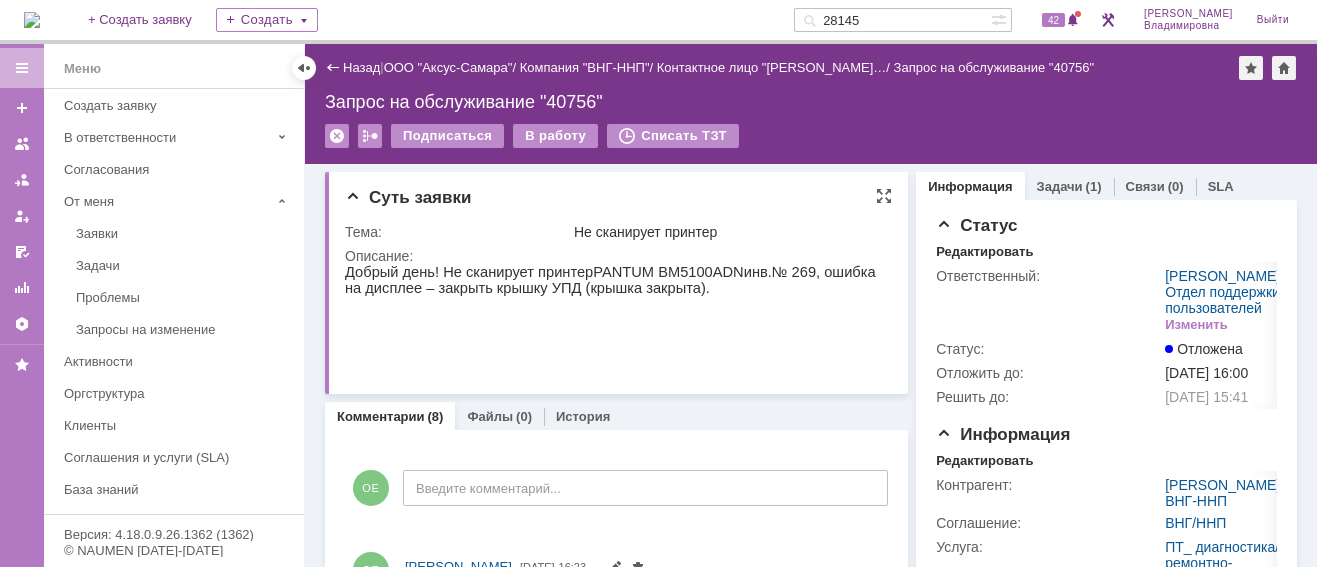 scroll, scrollTop: 0, scrollLeft: 0, axis: both 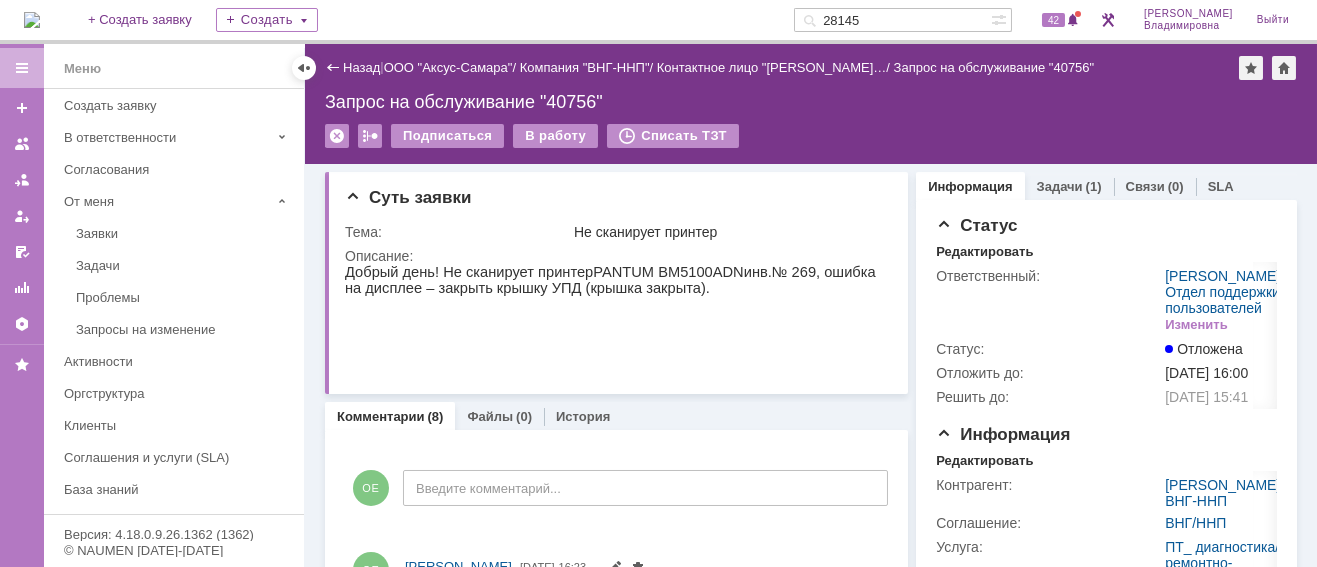 click at bounding box center (32, 20) 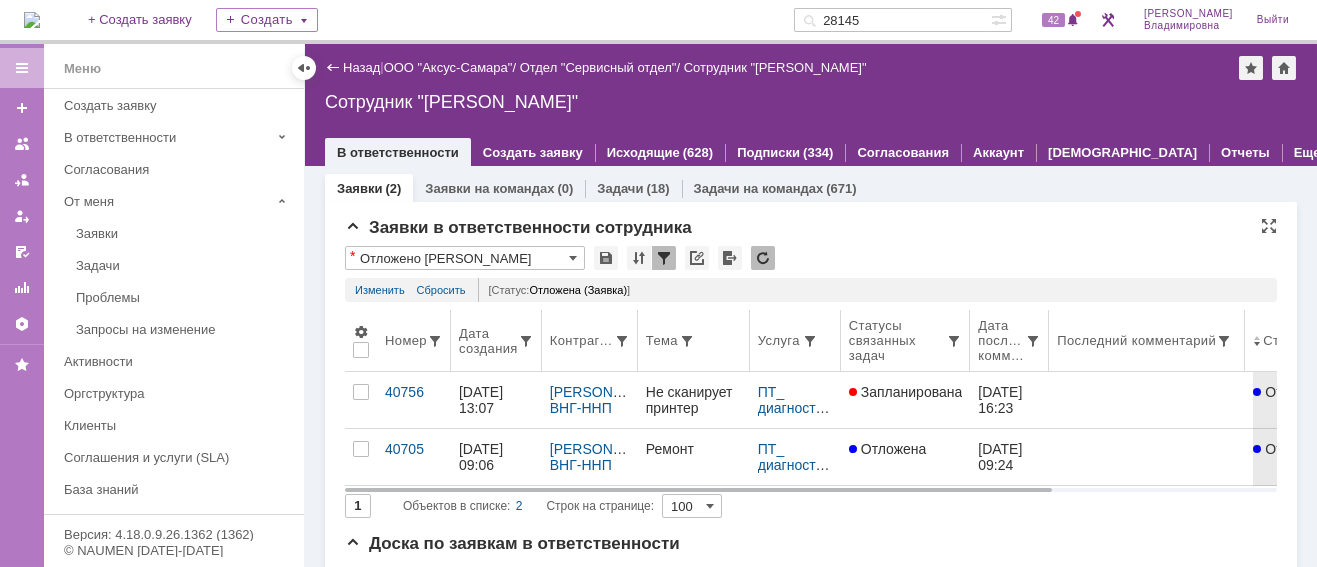 scroll, scrollTop: 0, scrollLeft: 0, axis: both 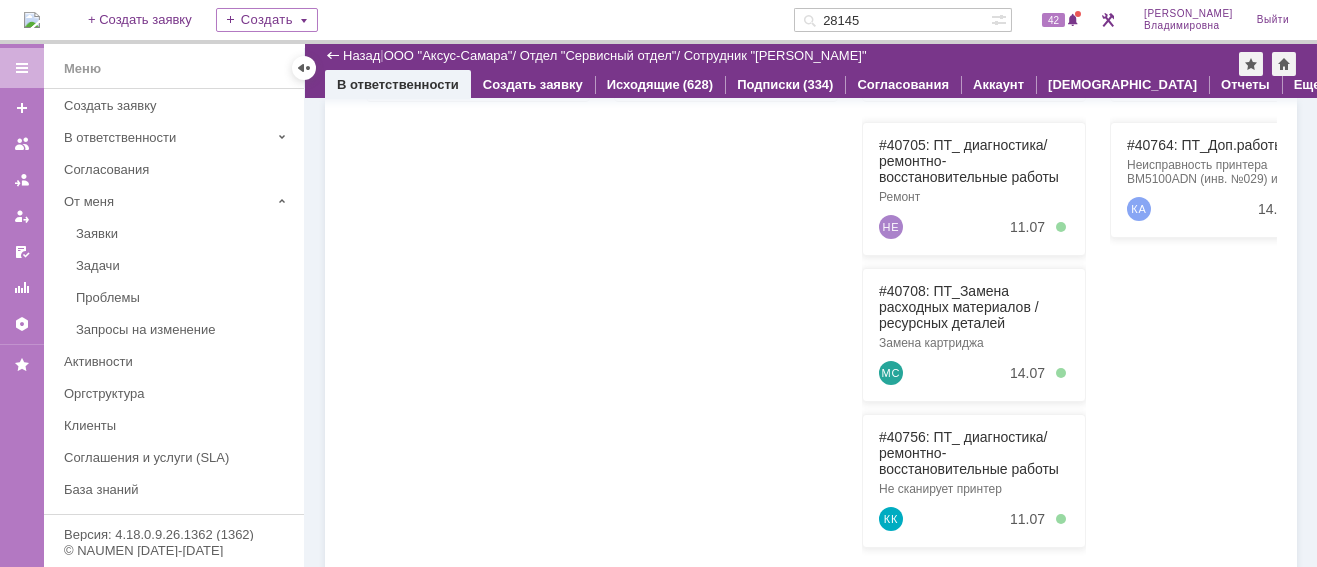 click on "28145" at bounding box center (892, 20) 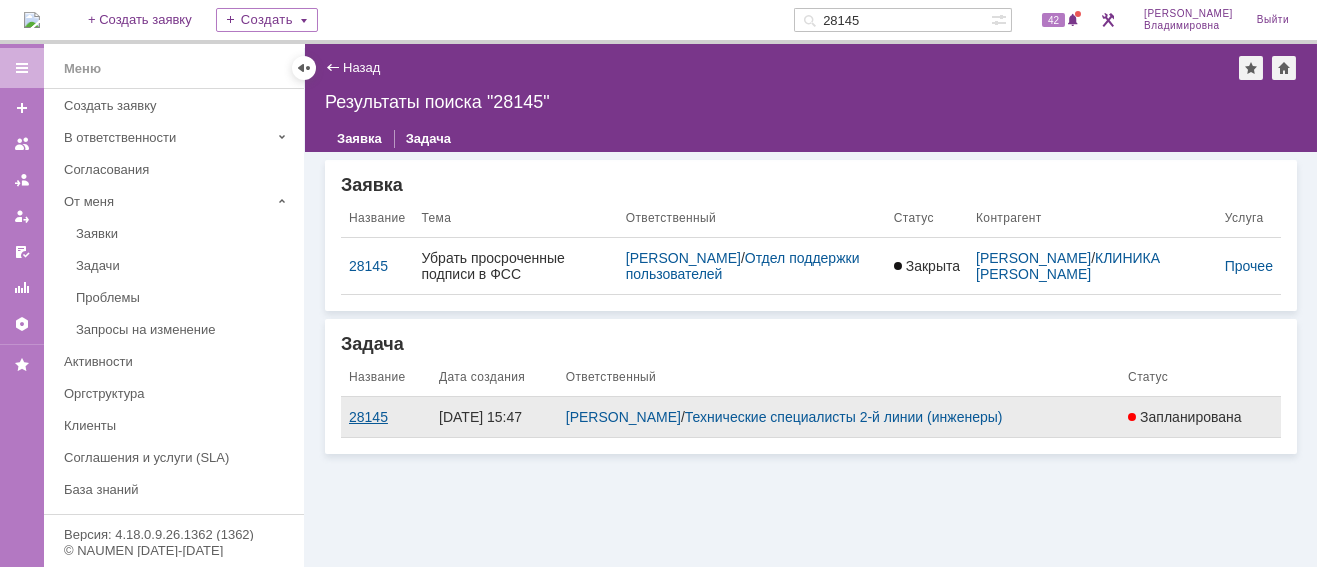 click on "28145" at bounding box center (386, 417) 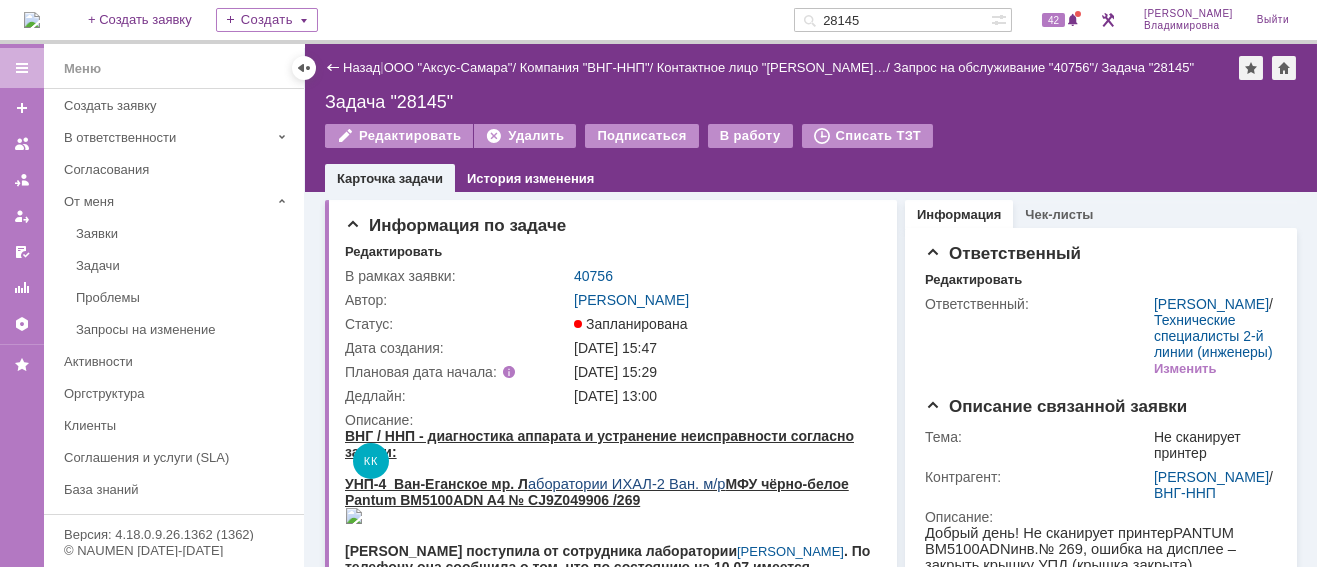 scroll, scrollTop: 0, scrollLeft: 0, axis: both 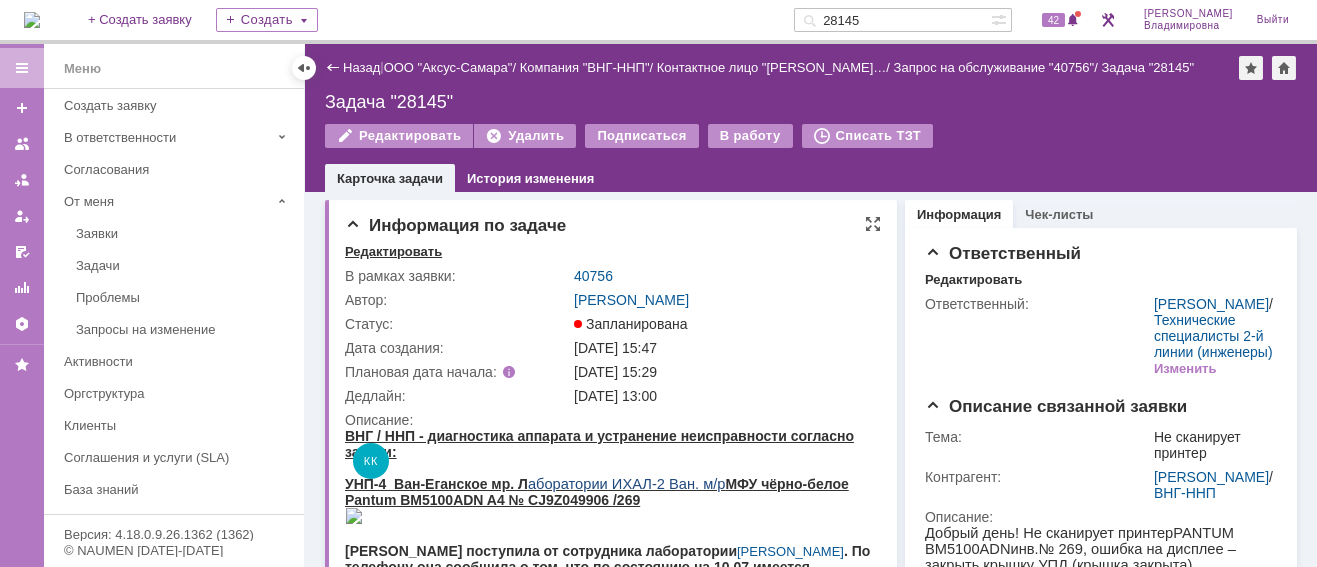 click on "Редактировать" at bounding box center (393, 252) 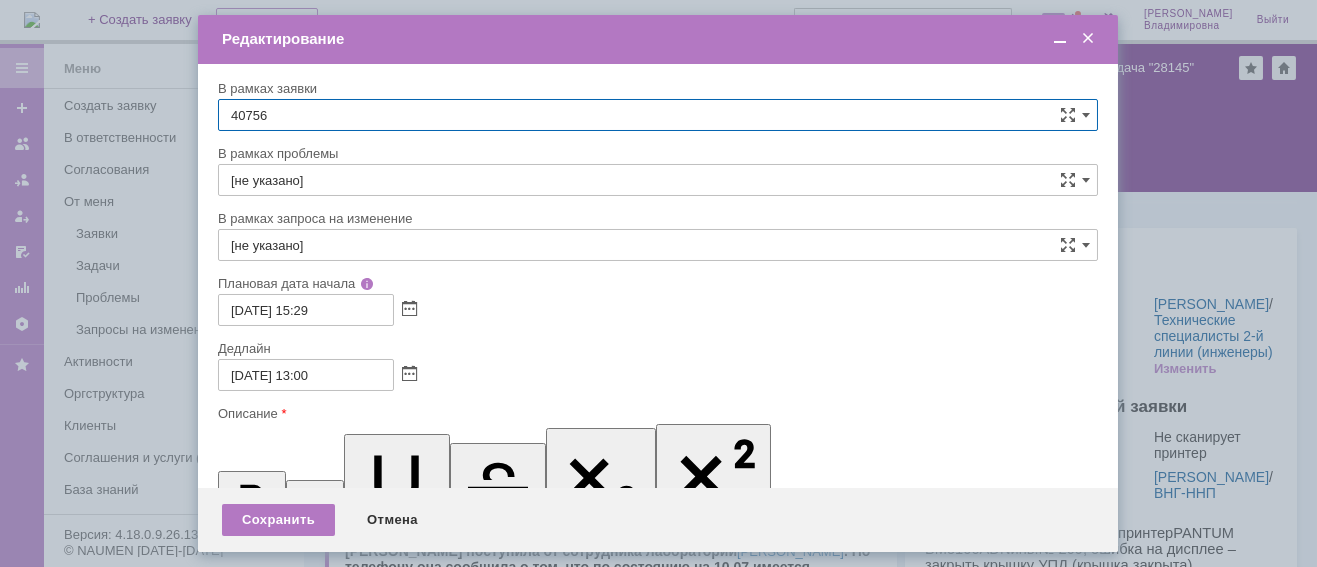 scroll, scrollTop: 0, scrollLeft: 0, axis: both 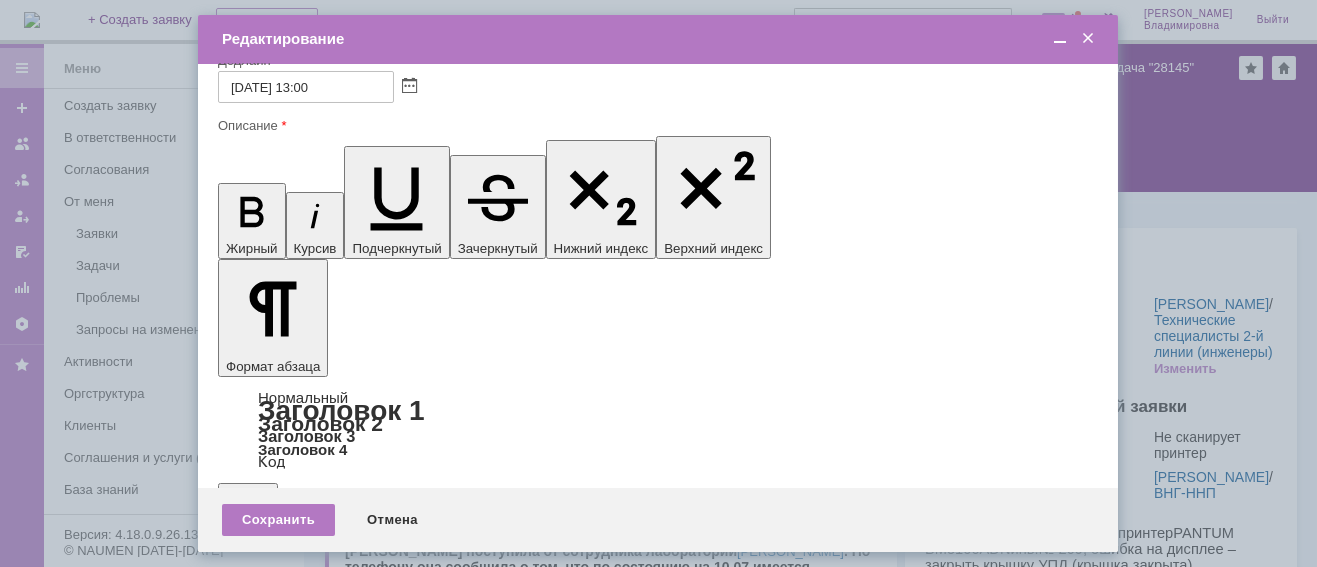 drag, startPoint x: 908, startPoint y: 5694, endPoint x: 966, endPoint y: 5690, distance: 58.137768 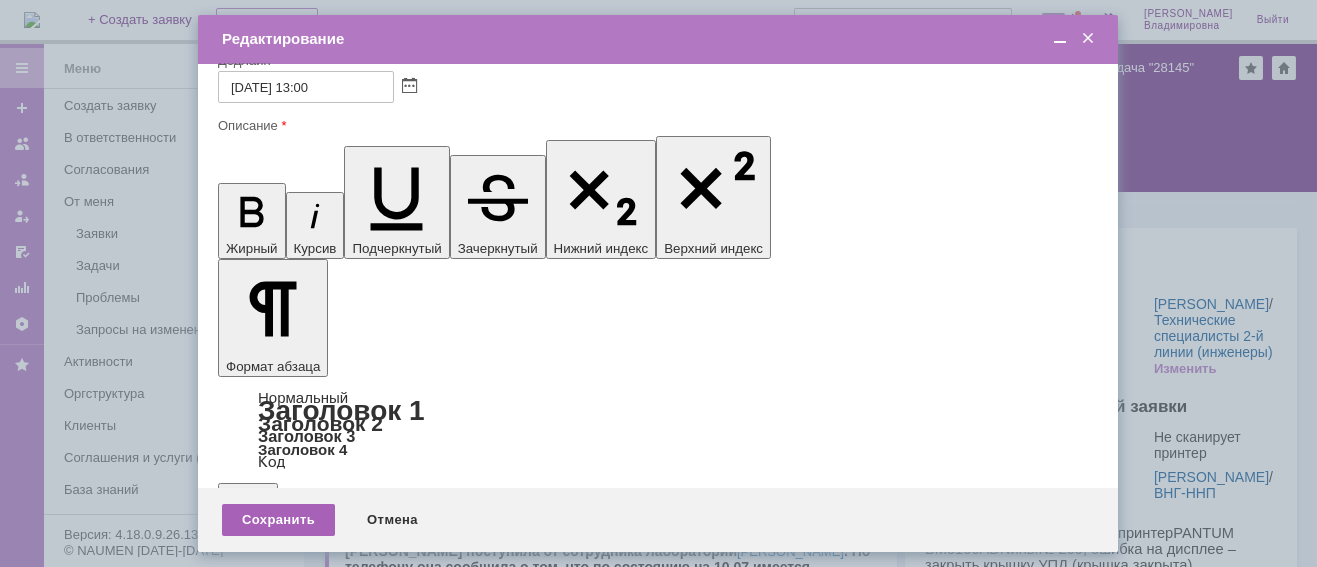 click on "Сохранить" at bounding box center (278, 520) 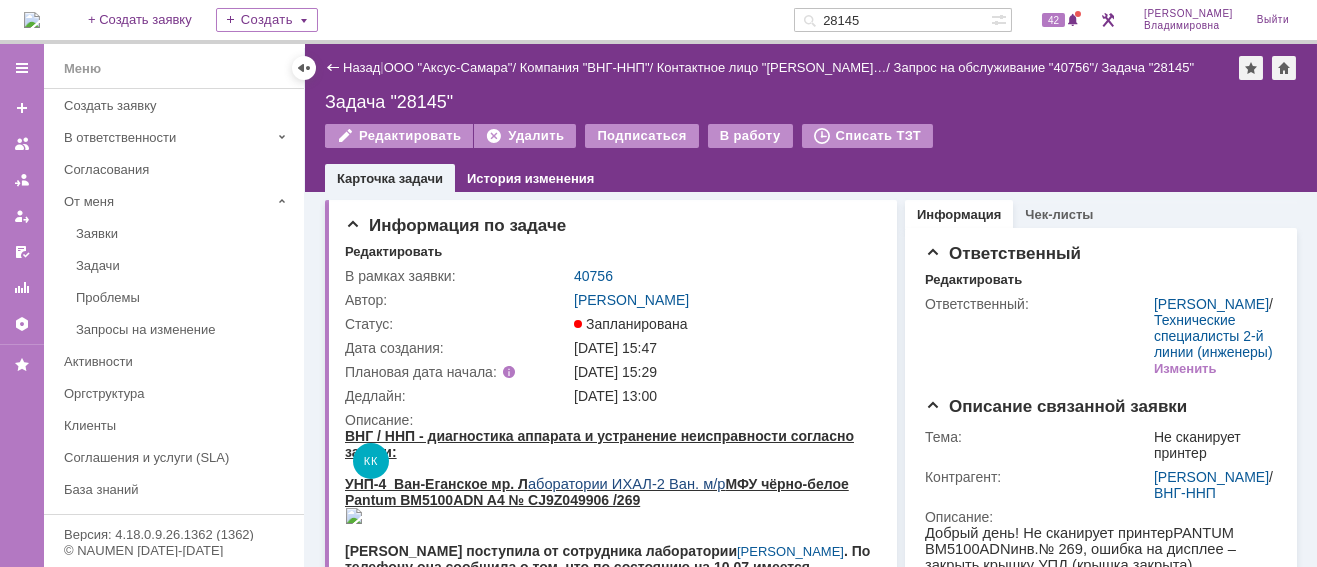 scroll, scrollTop: 0, scrollLeft: 0, axis: both 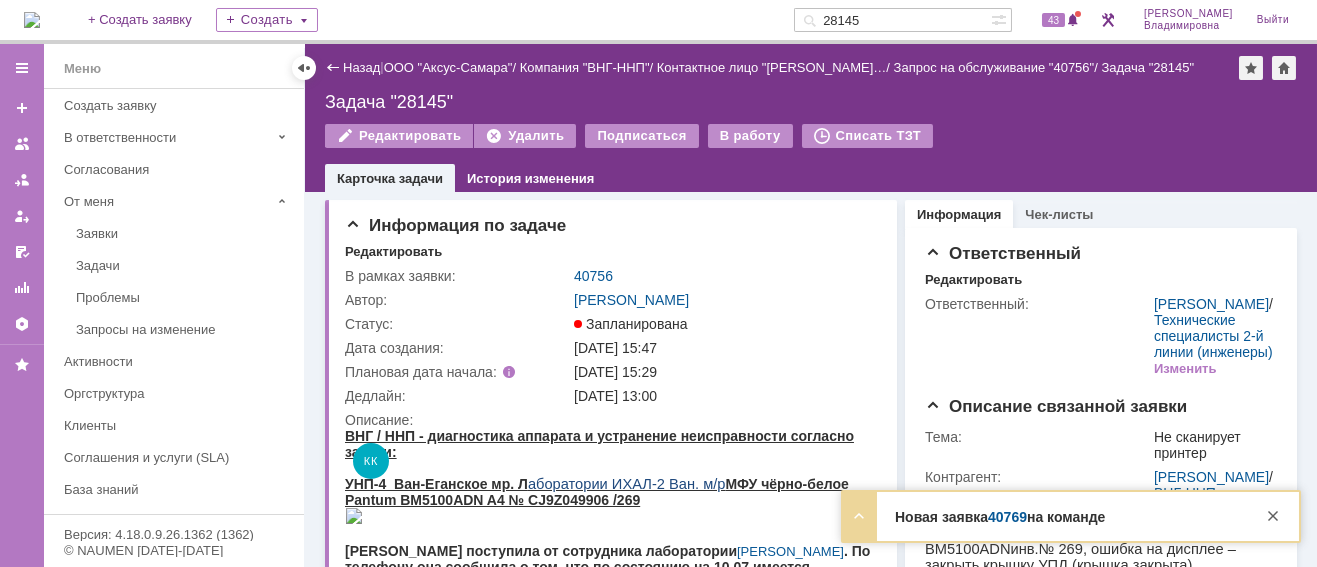 click on "40769" at bounding box center [1007, 517] 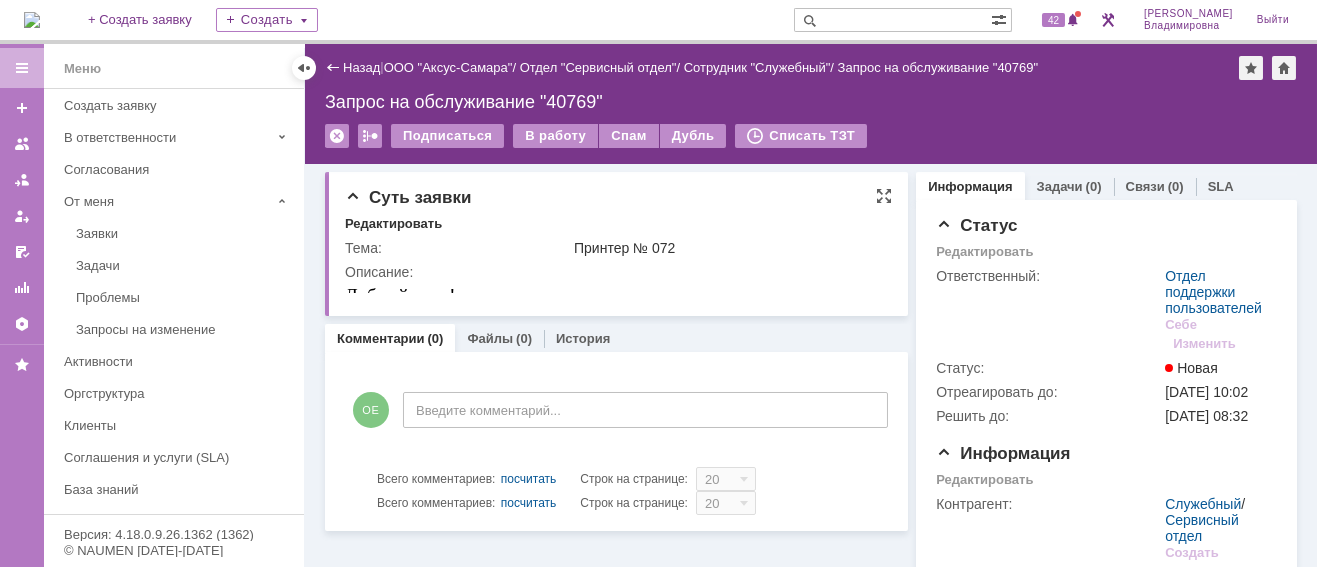 scroll, scrollTop: 0, scrollLeft: 0, axis: both 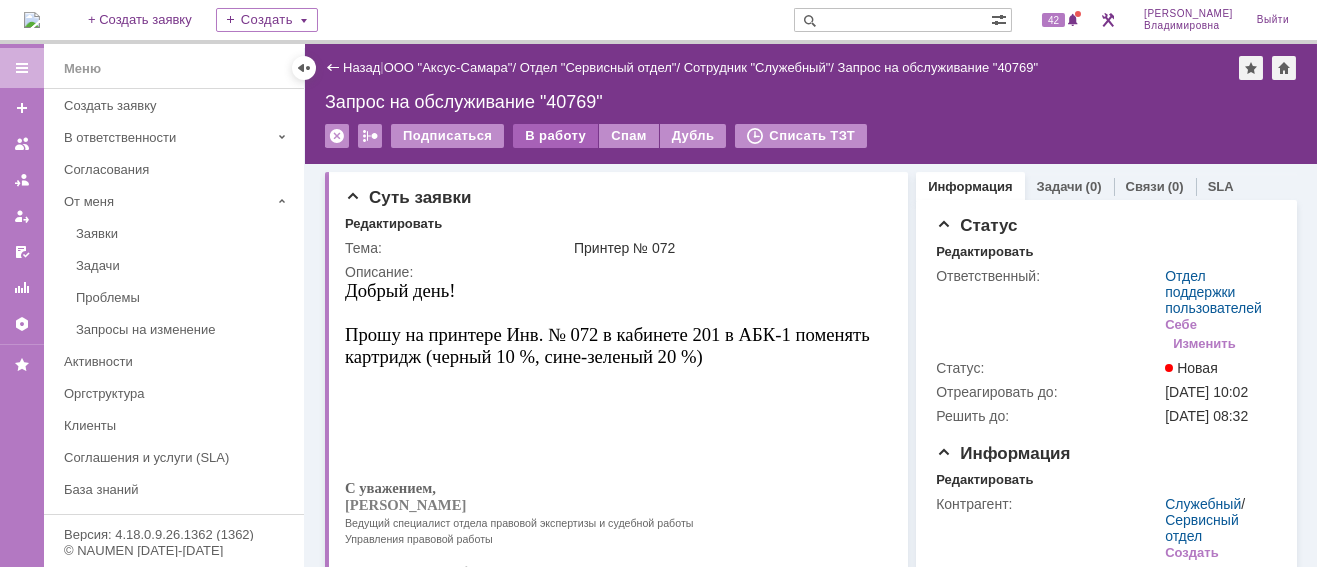 click on "В работу" at bounding box center [555, 136] 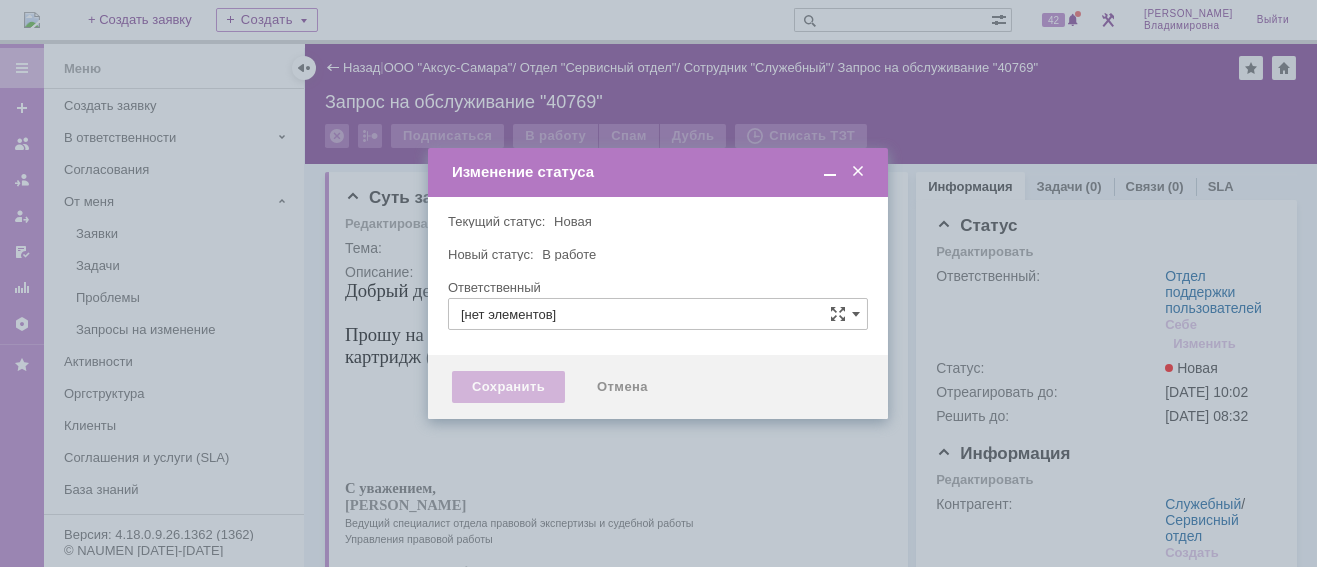 type on "[PERSON_NAME]" 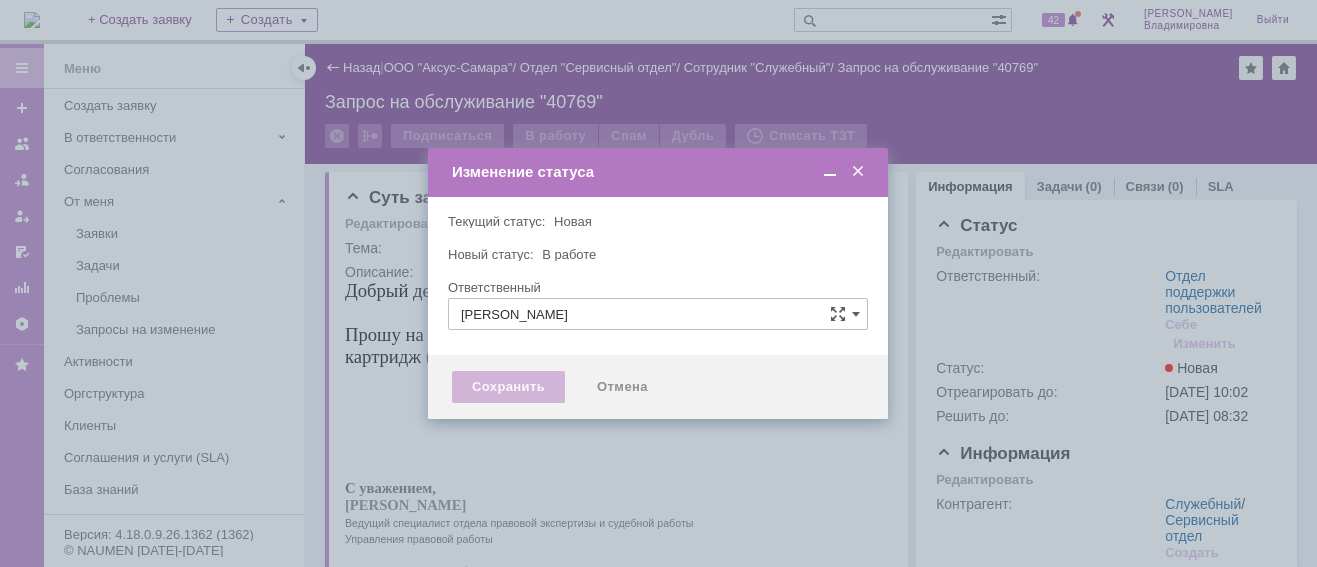type 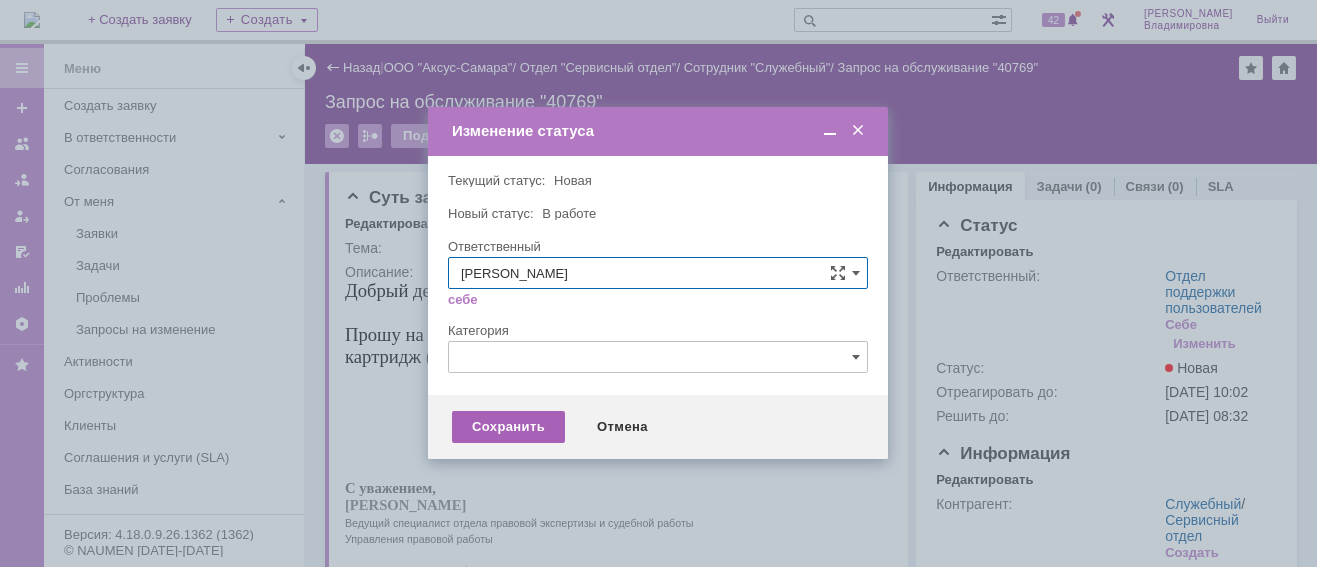 click on "Сохранить" at bounding box center [508, 427] 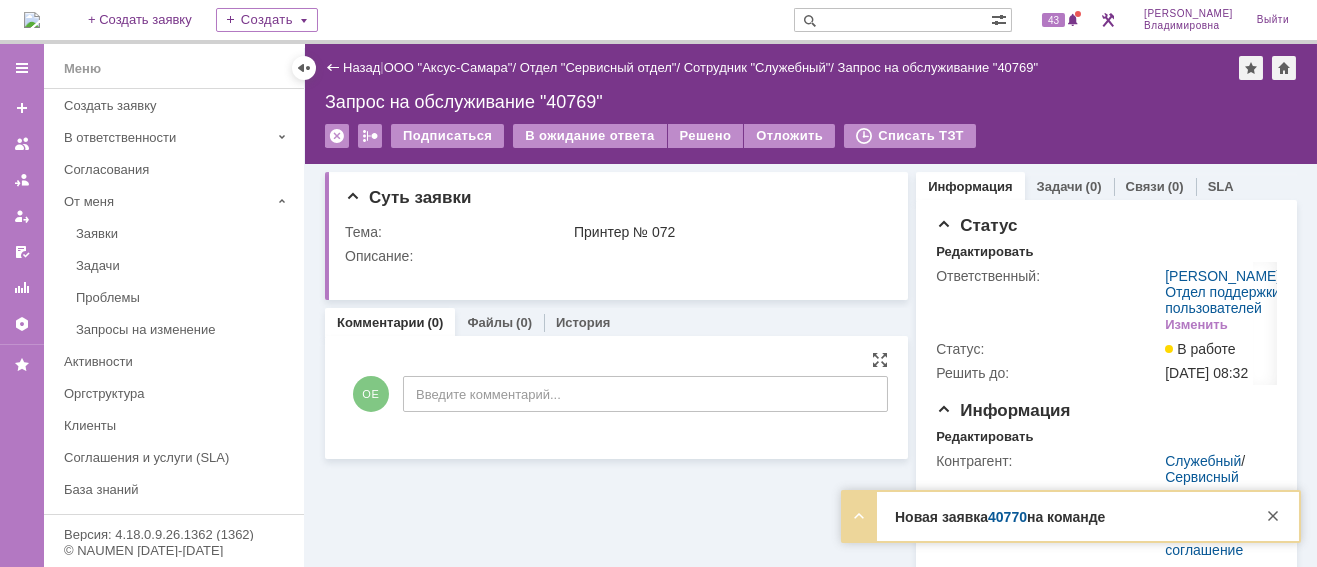 scroll, scrollTop: 0, scrollLeft: 0, axis: both 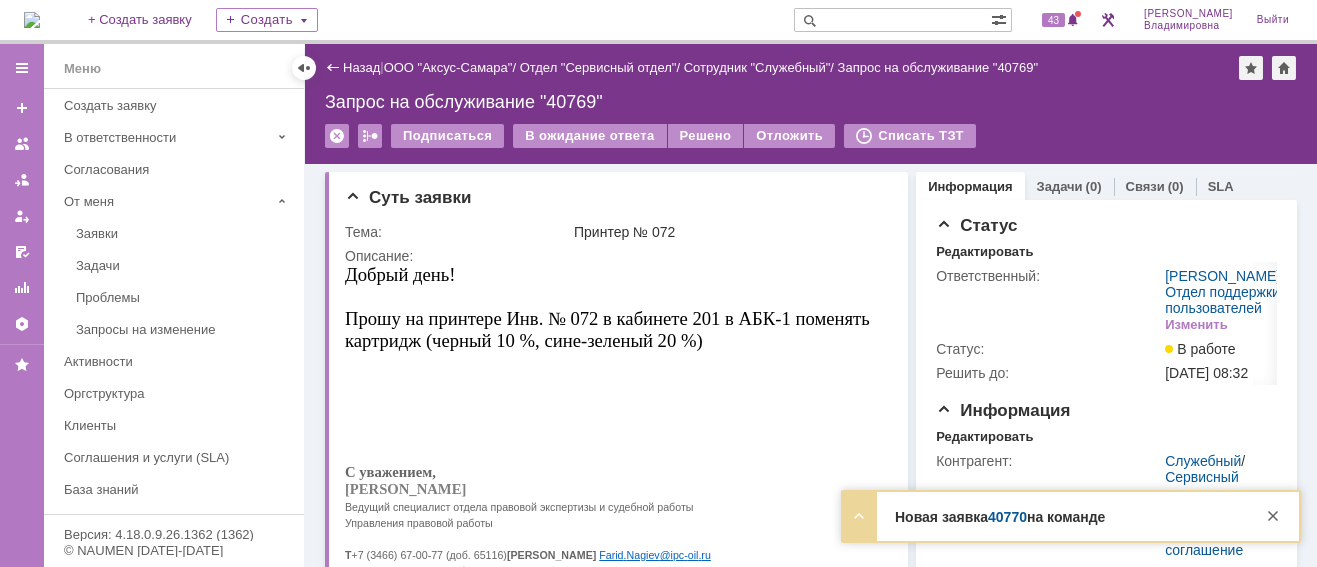 click on "40770" at bounding box center [1007, 517] 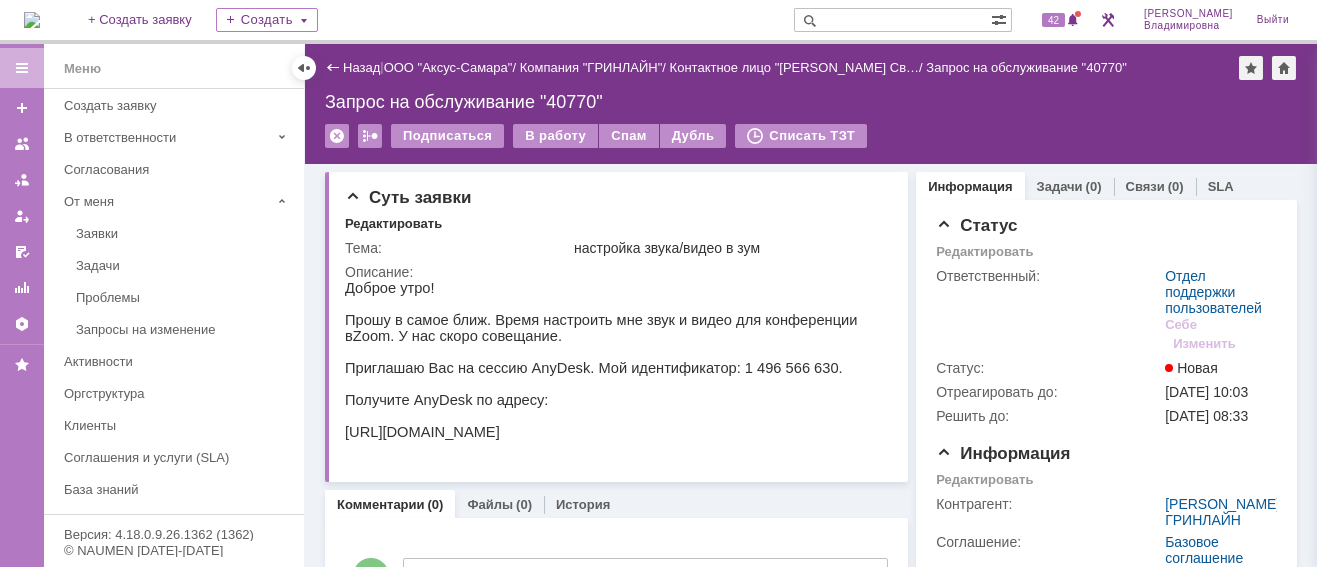 scroll, scrollTop: 0, scrollLeft: 0, axis: both 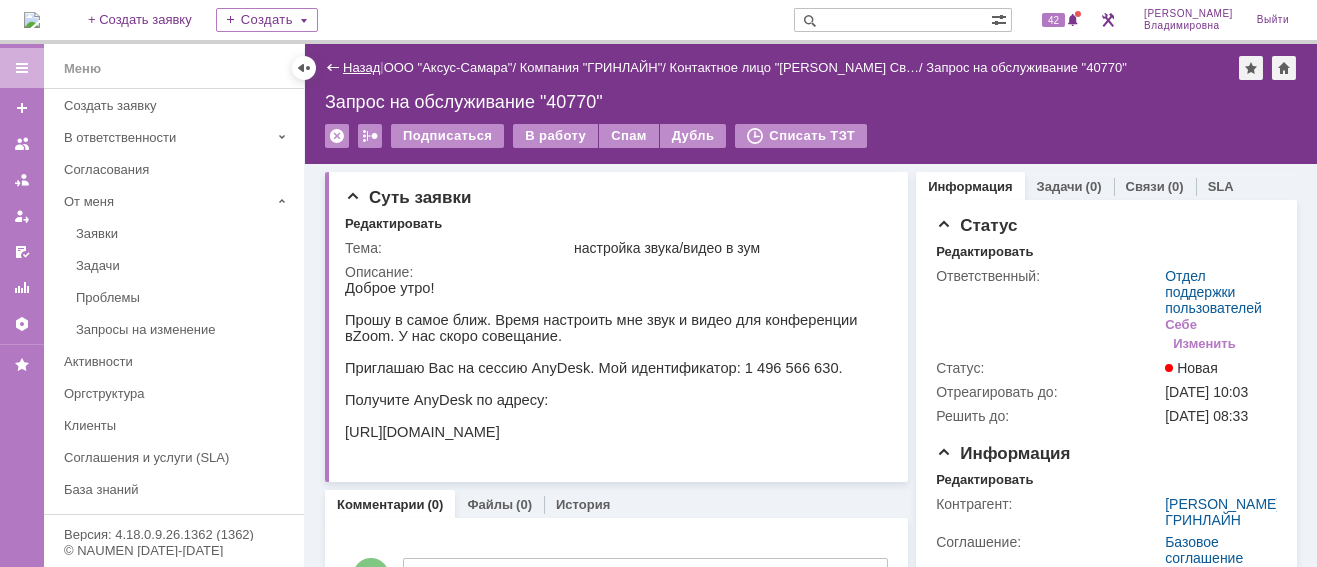 click on "Назад" at bounding box center (361, 67) 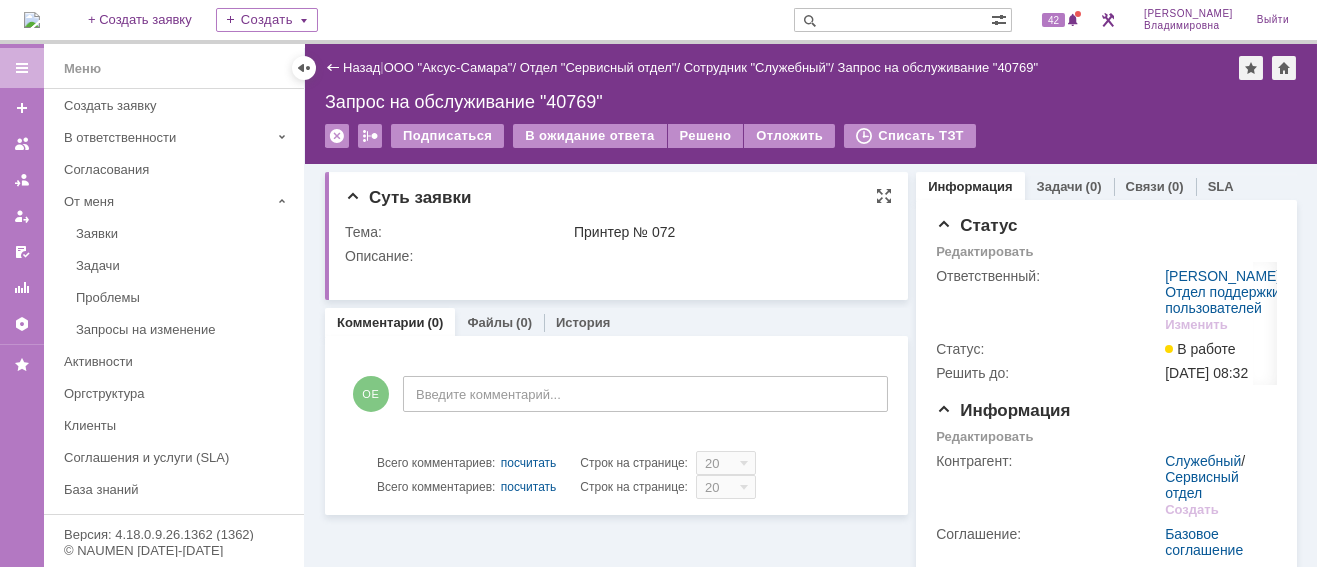scroll, scrollTop: 0, scrollLeft: 0, axis: both 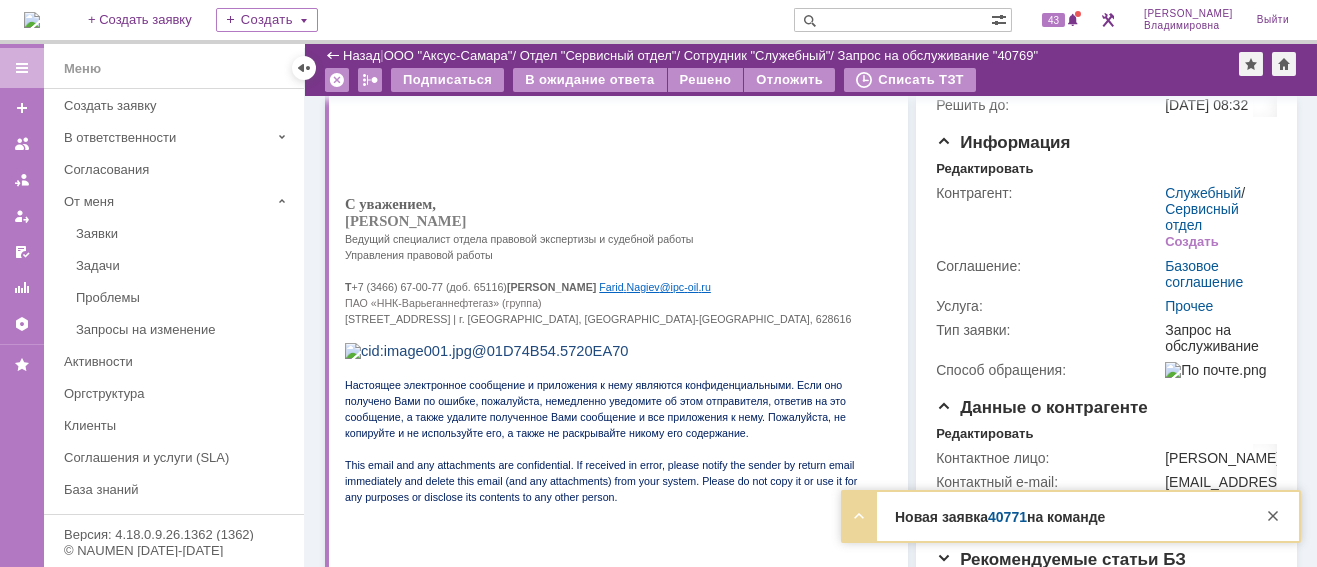 click on "40771" at bounding box center (1007, 517) 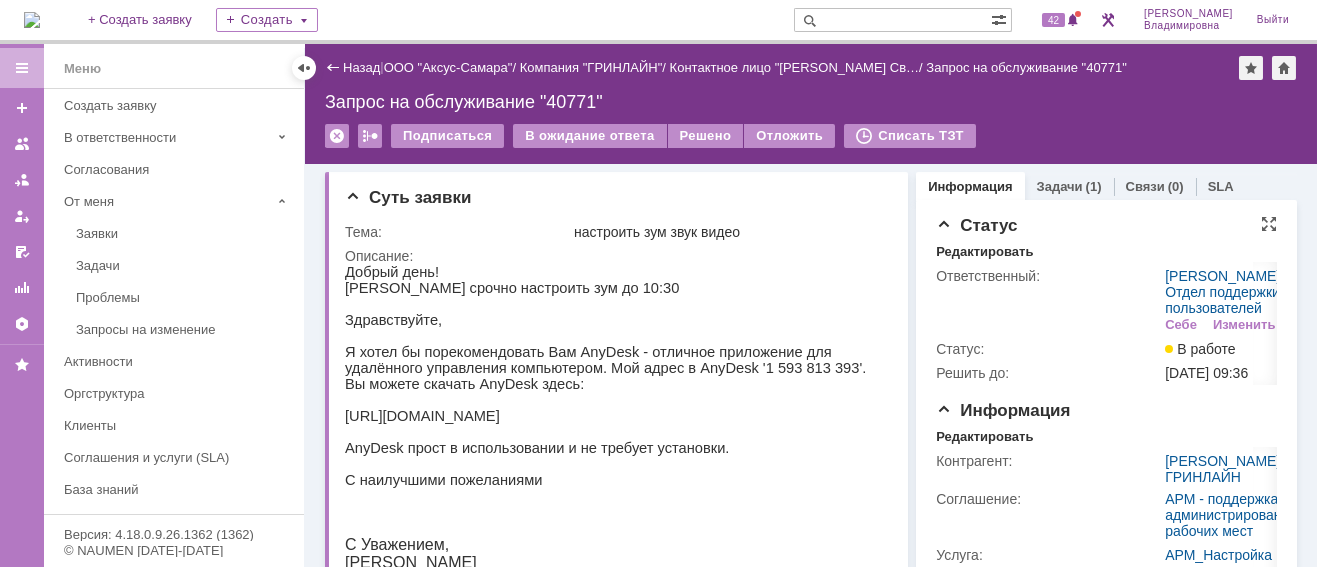 scroll, scrollTop: 0, scrollLeft: 0, axis: both 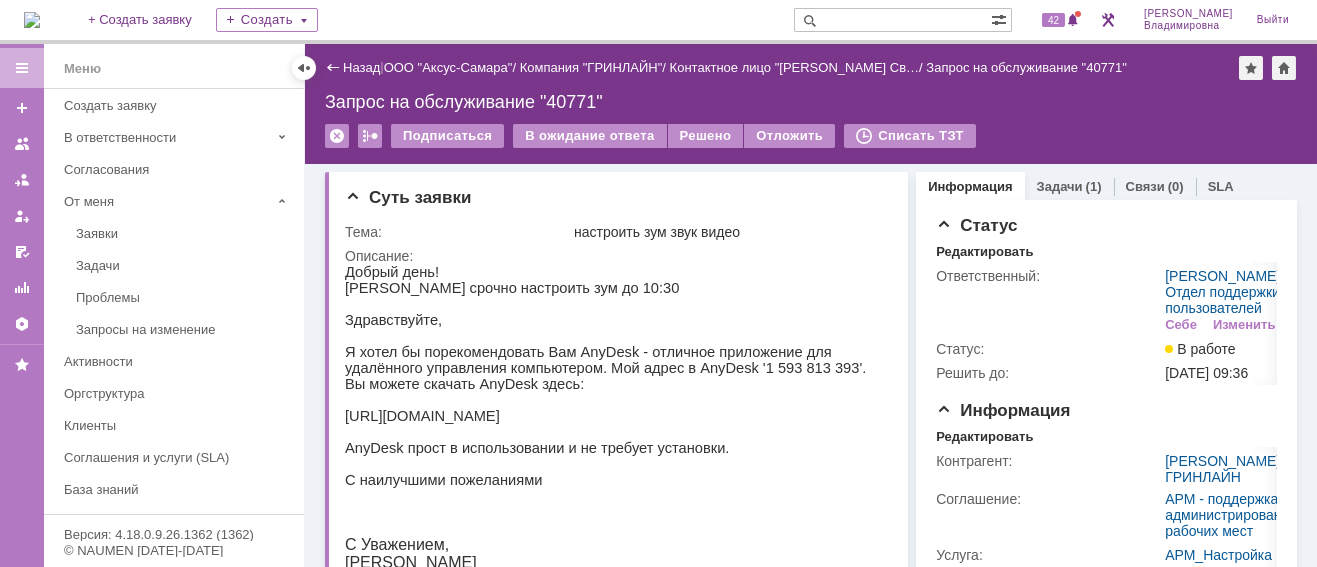 click at bounding box center [892, 20] 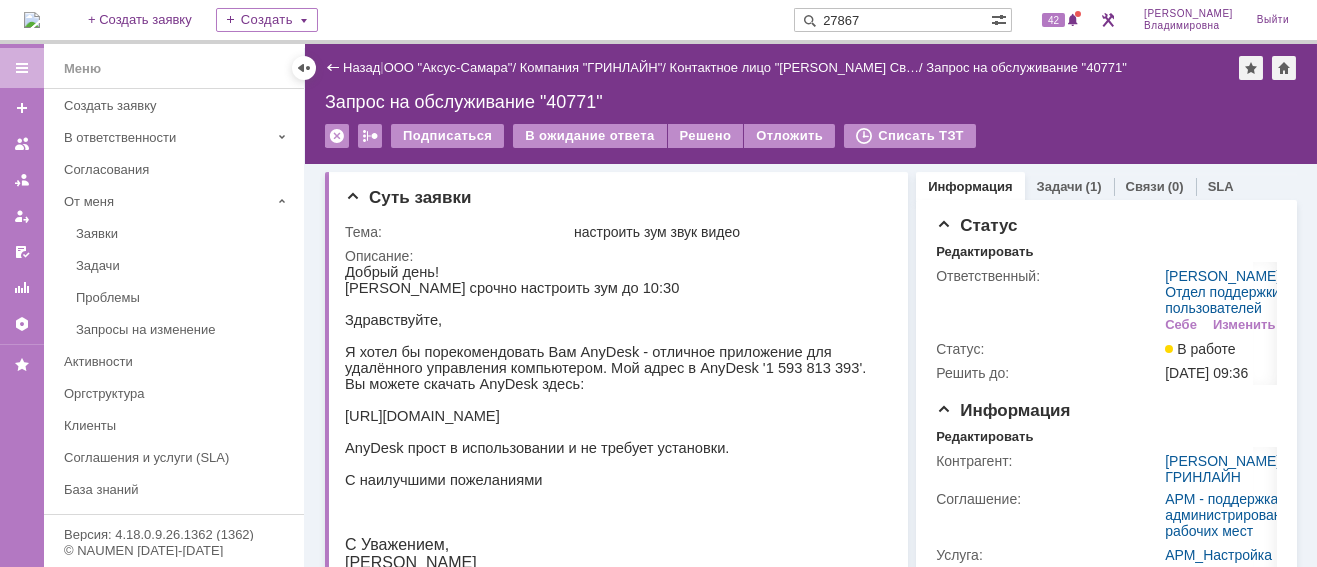type on "27867" 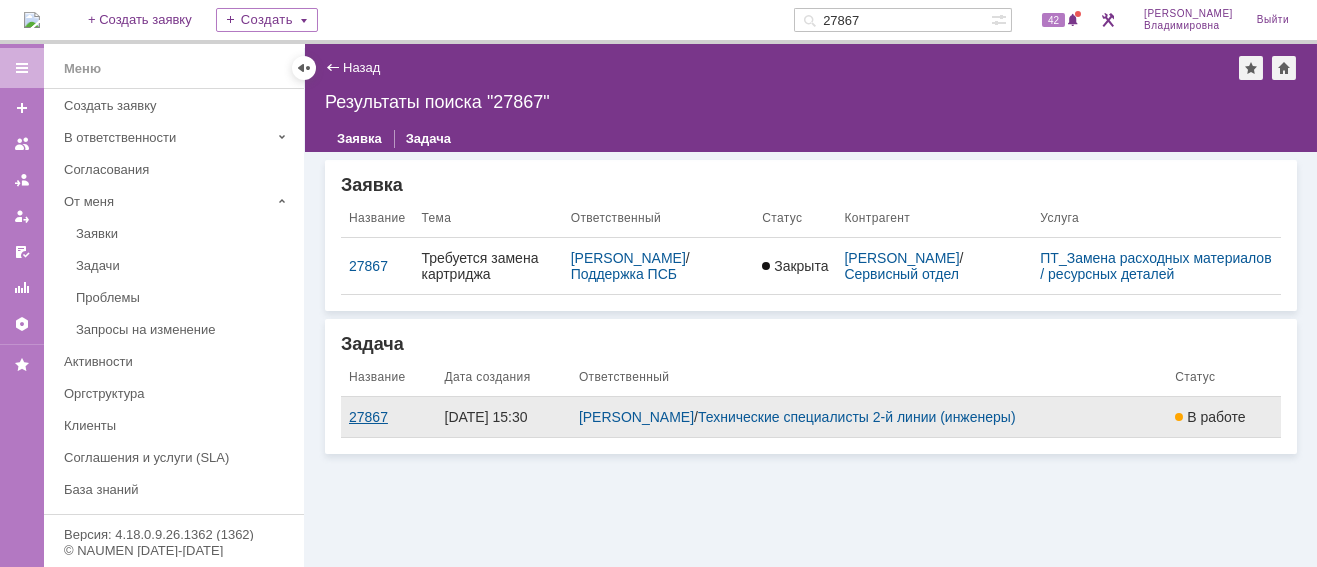 click on "27867" at bounding box center (389, 417) 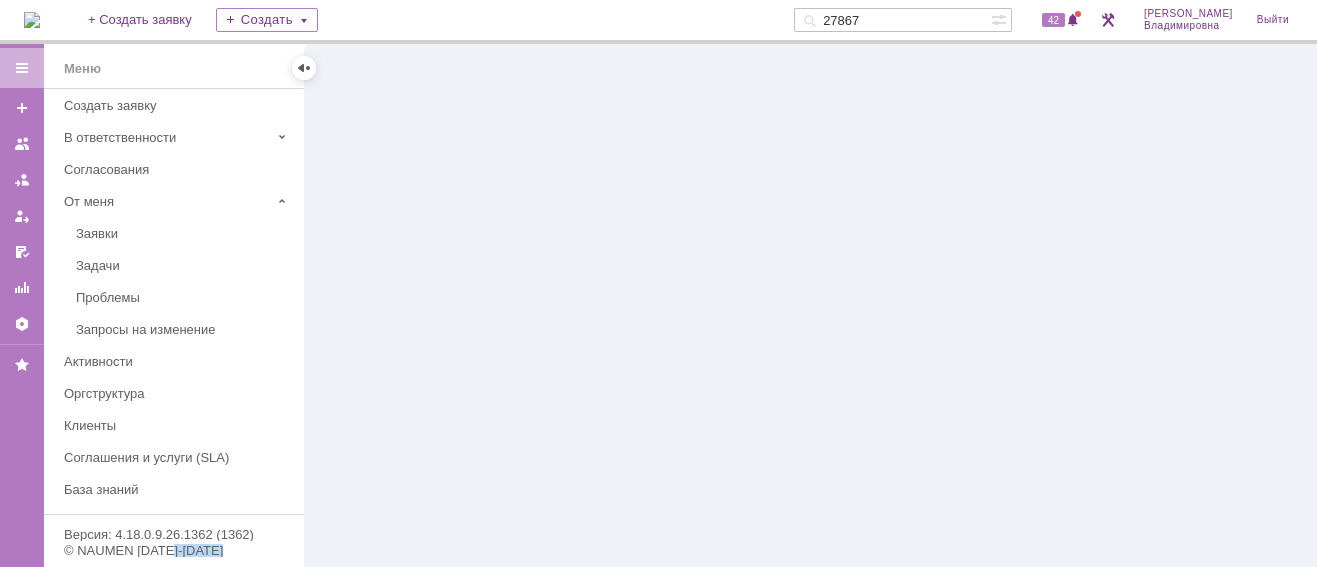 click at bounding box center (811, 305) 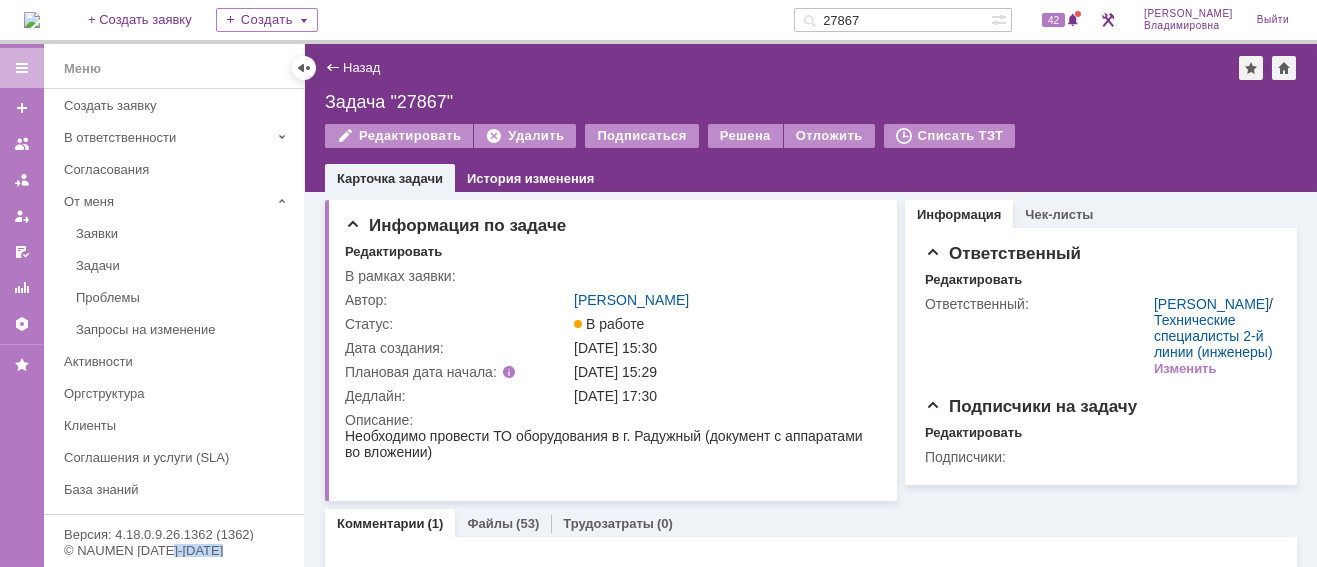scroll, scrollTop: 0, scrollLeft: 0, axis: both 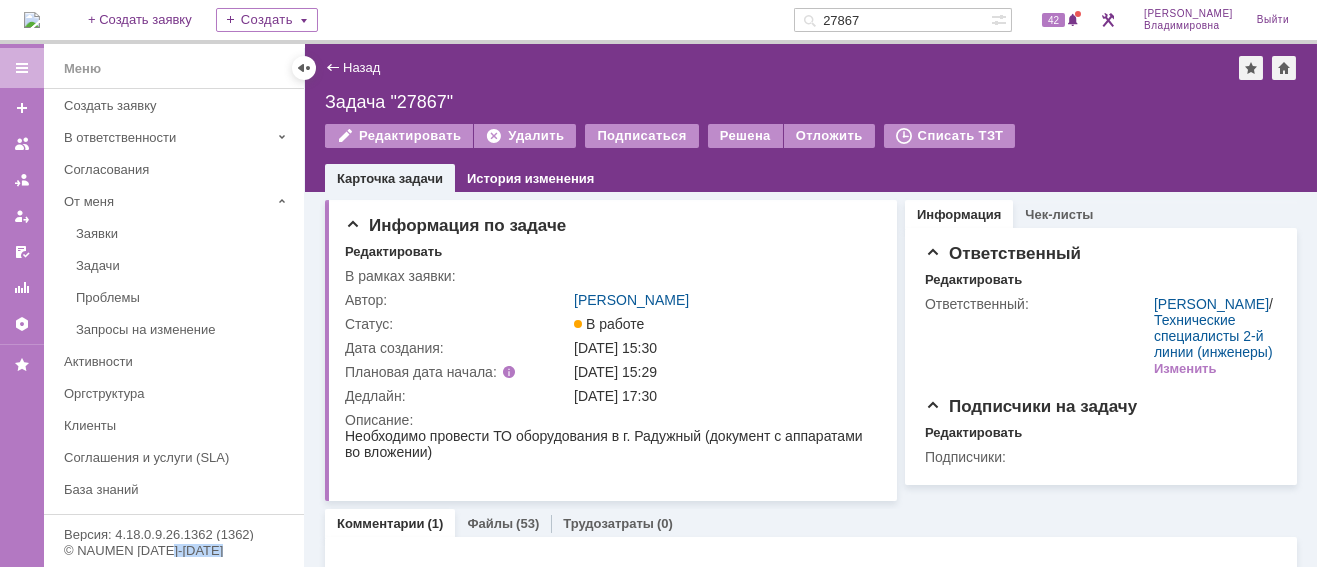 click at bounding box center (32, 20) 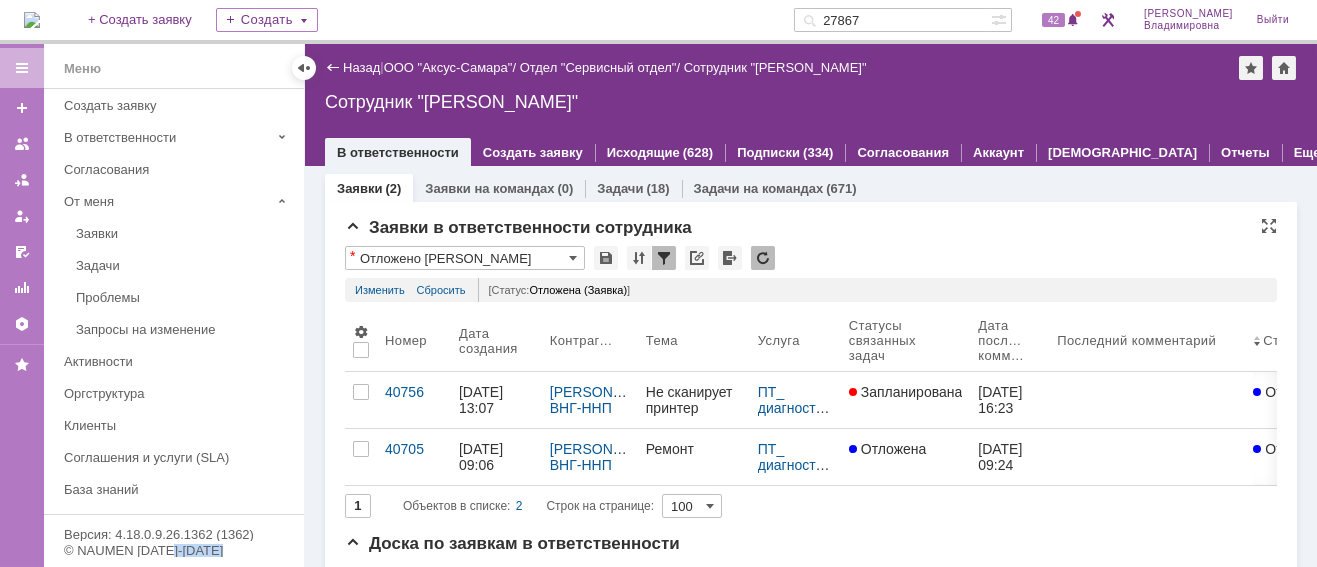 scroll, scrollTop: 0, scrollLeft: 0, axis: both 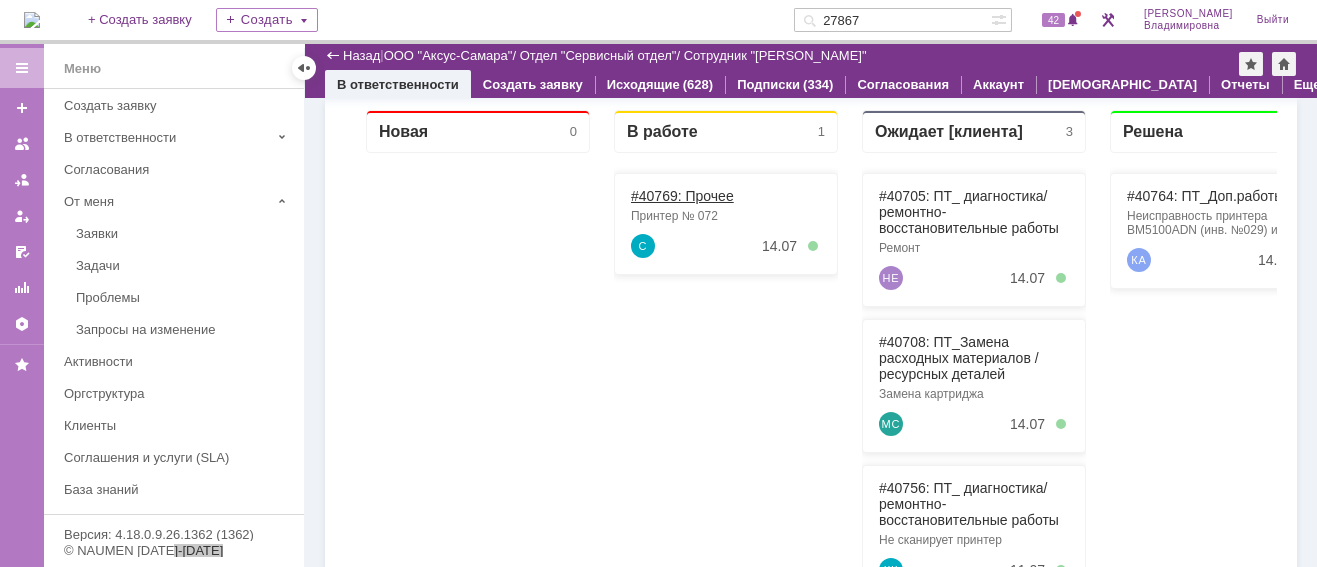 click on "#40769: Прочее" at bounding box center [682, 196] 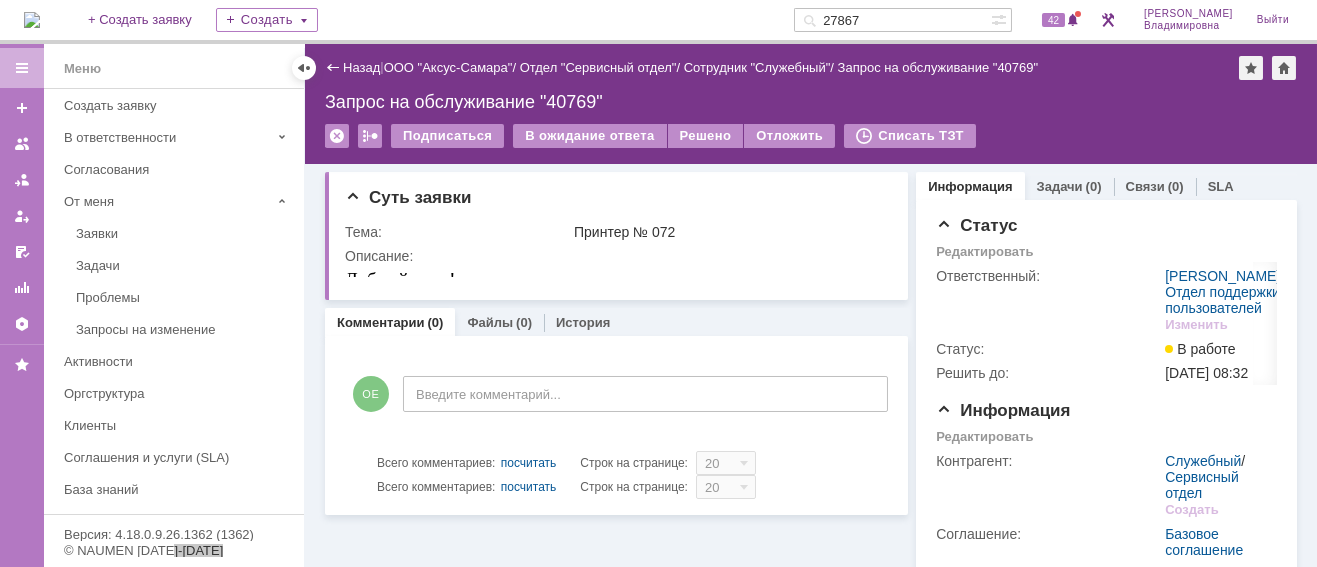 scroll, scrollTop: 0, scrollLeft: 0, axis: both 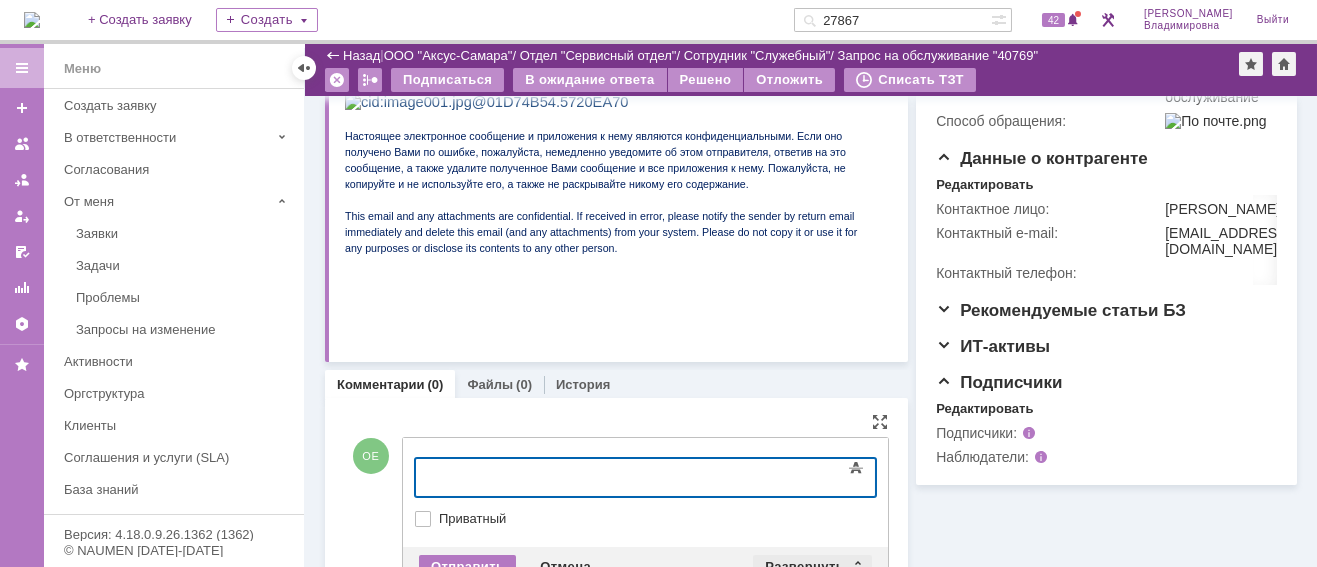 click on "Развернуть" at bounding box center [812, 567] 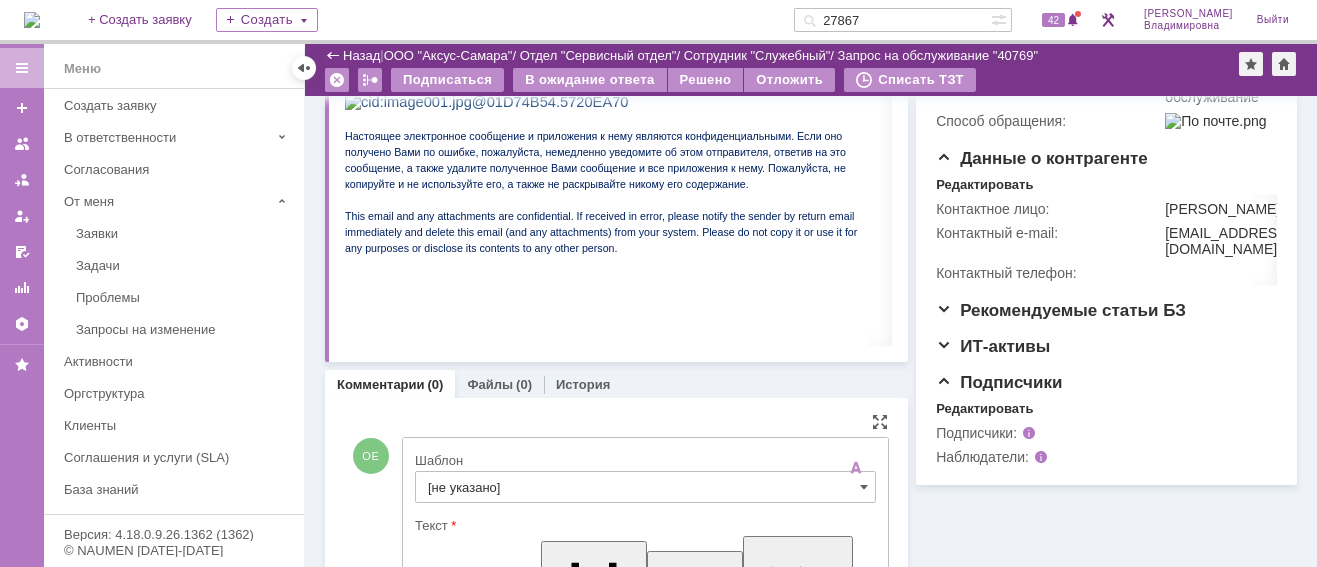 scroll, scrollTop: 0, scrollLeft: 0, axis: both 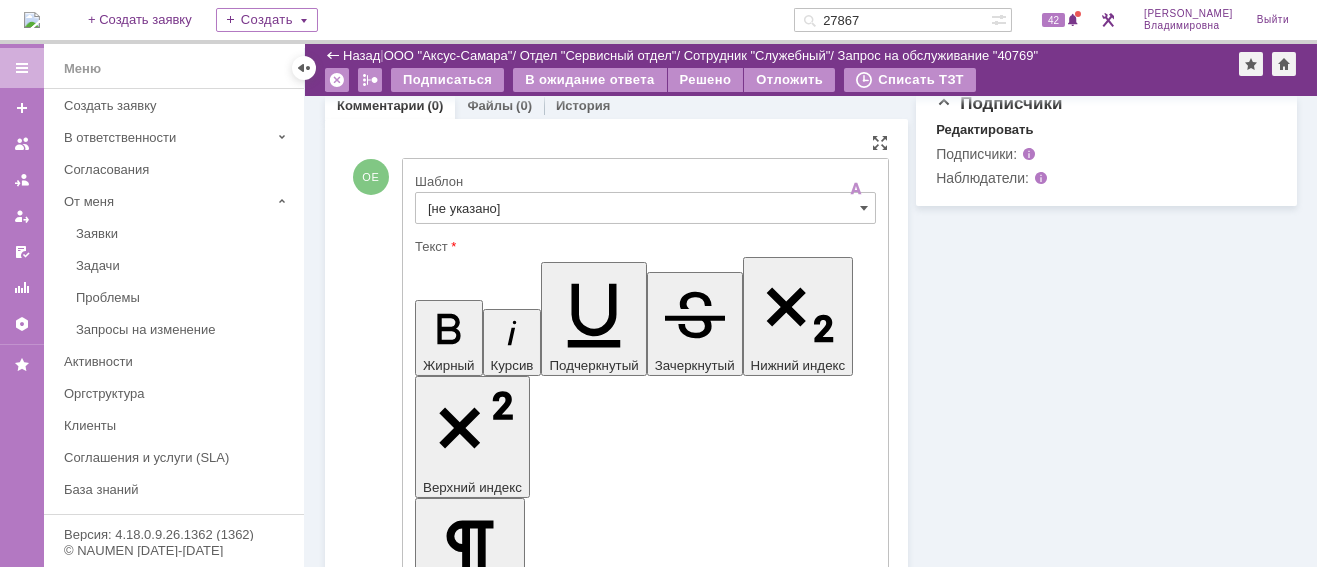click on "Приватный" at bounding box center [655, 4512] 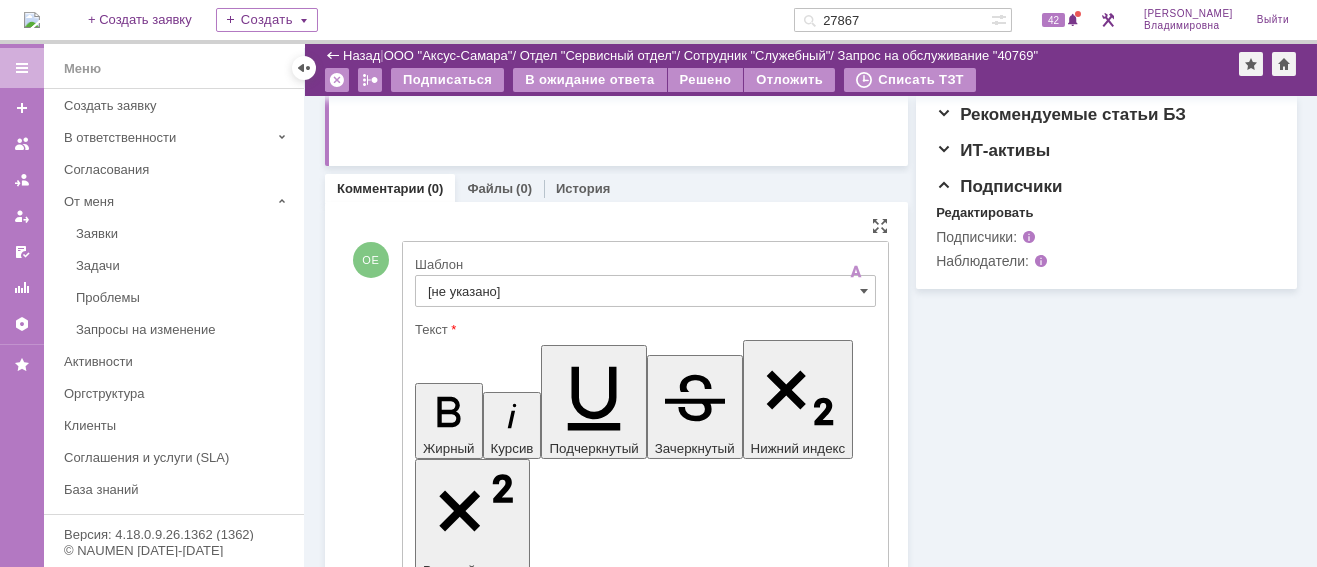 click on "[не указано]" at bounding box center (645, 291) 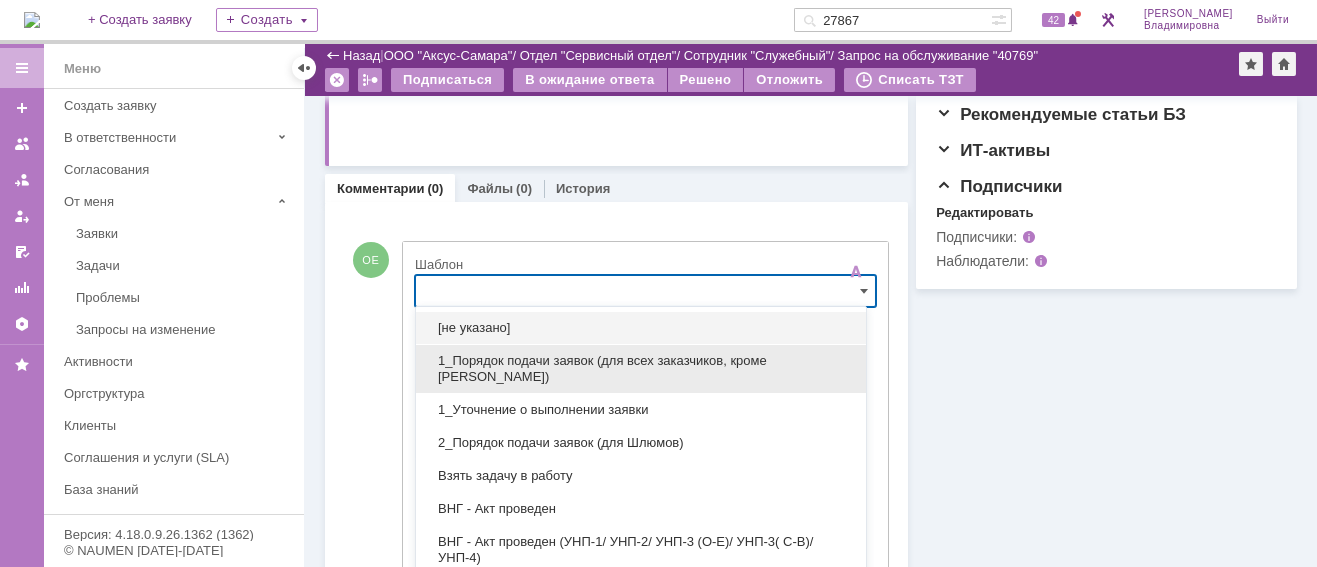 scroll, scrollTop: 672, scrollLeft: 0, axis: vertical 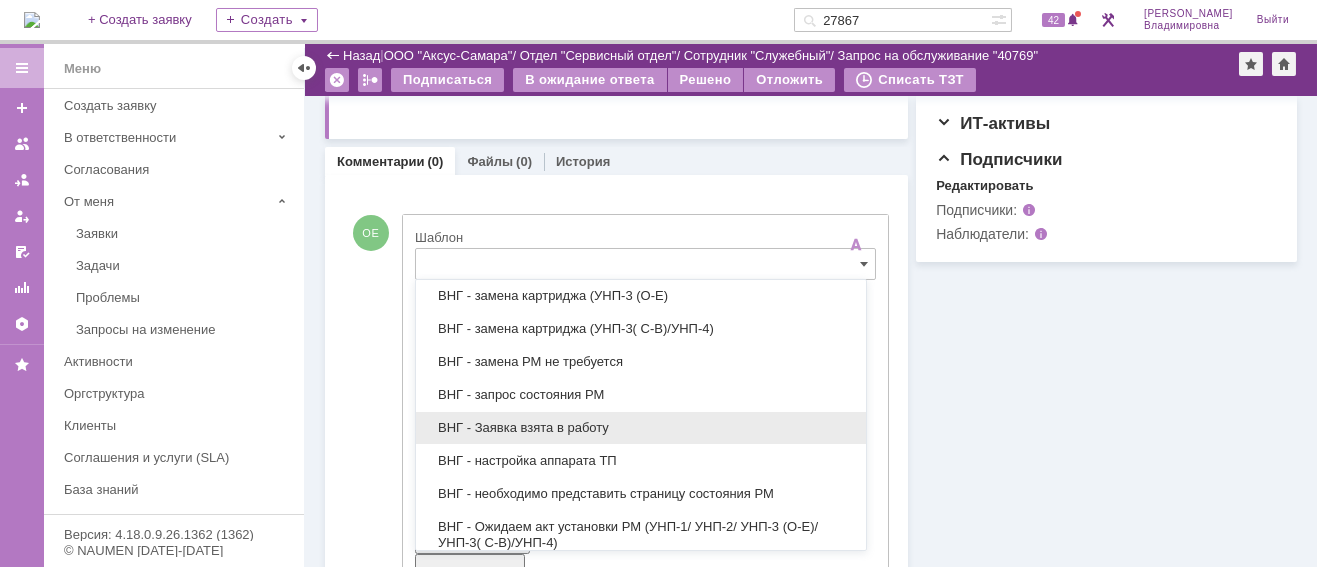 click on "ВНГ - Заявка взята в работу" at bounding box center (641, 428) 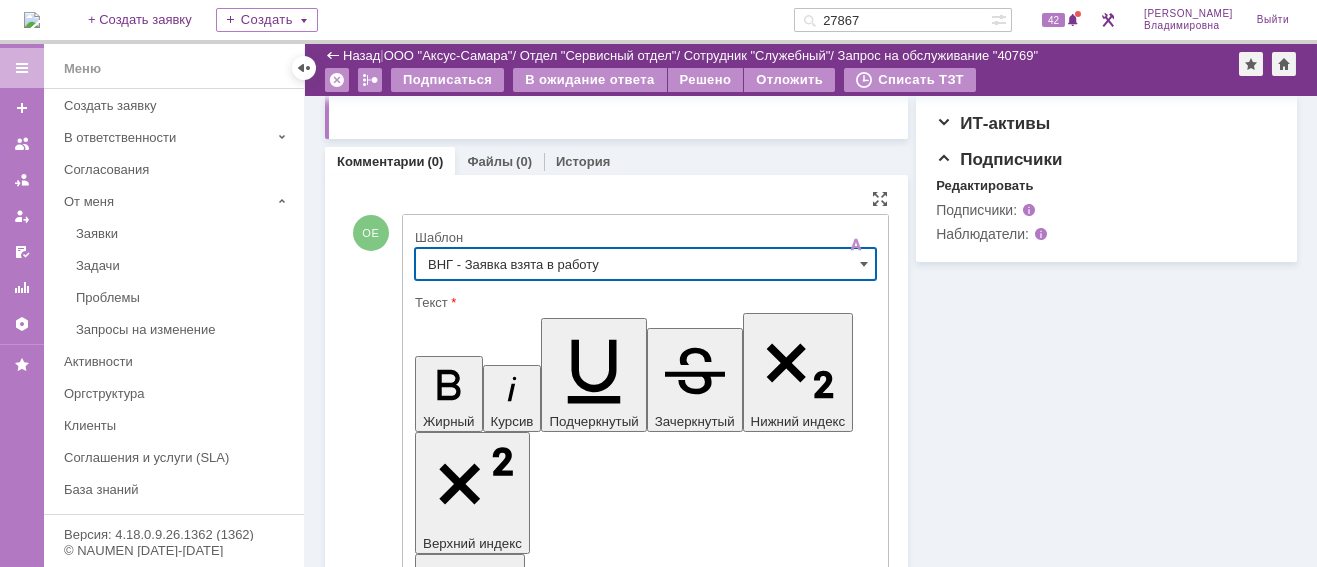 type on "ВНГ - Заявка взята в работу" 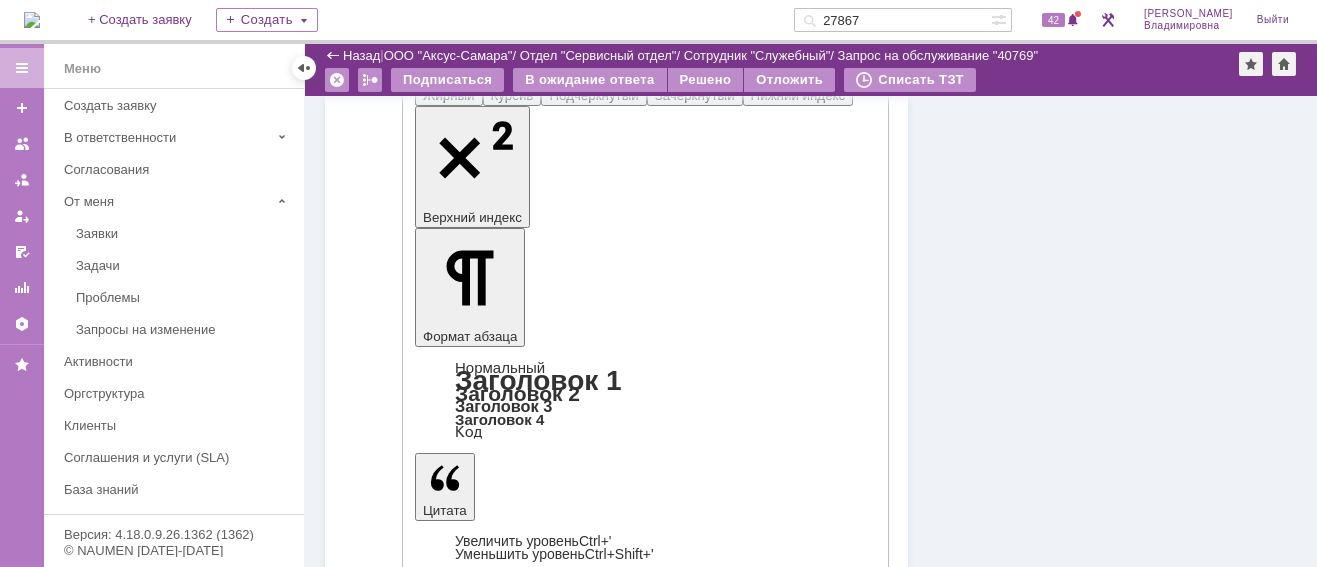 click on "Отправить" at bounding box center (467, 4521) 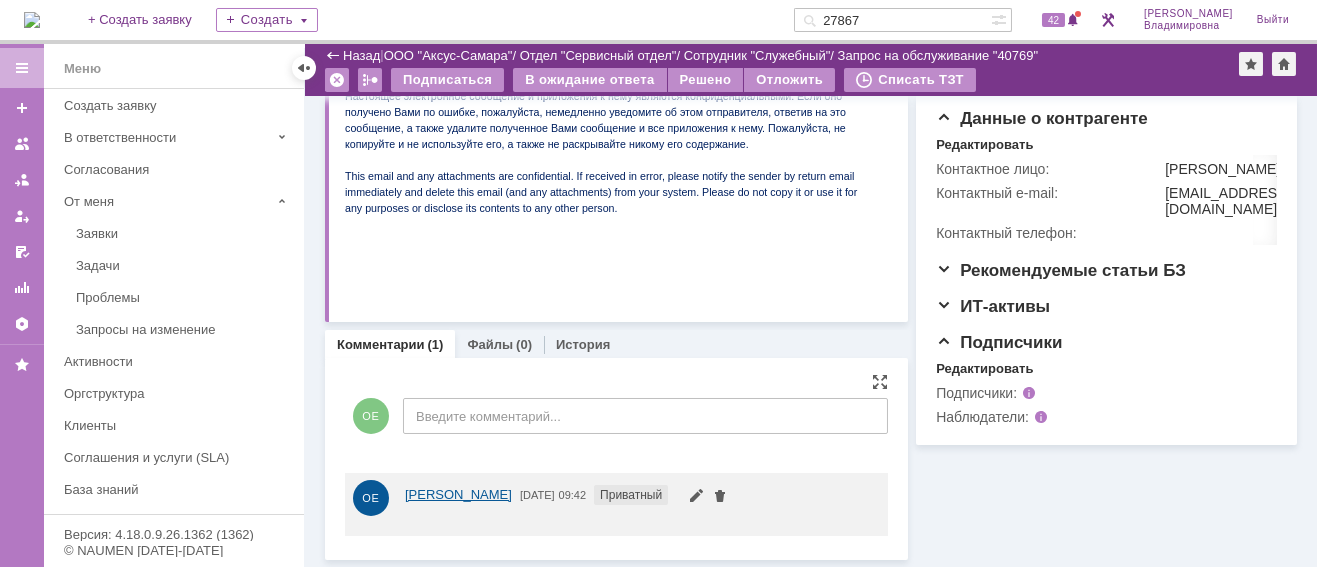 scroll, scrollTop: 489, scrollLeft: 0, axis: vertical 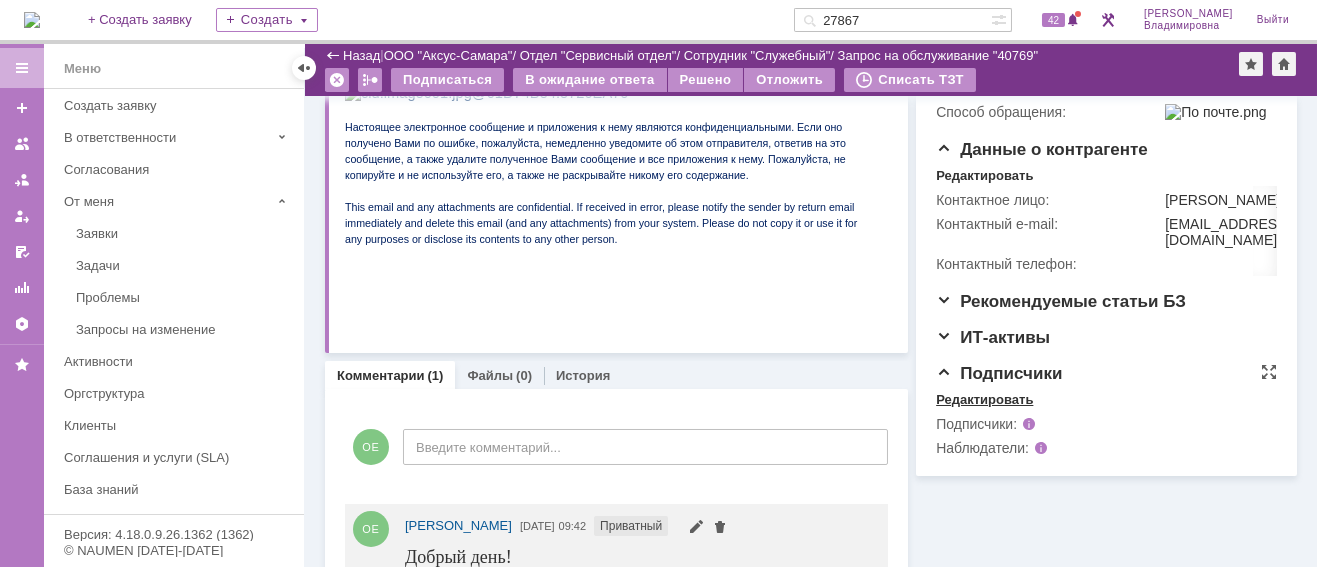 click on "Редактировать" at bounding box center (984, 400) 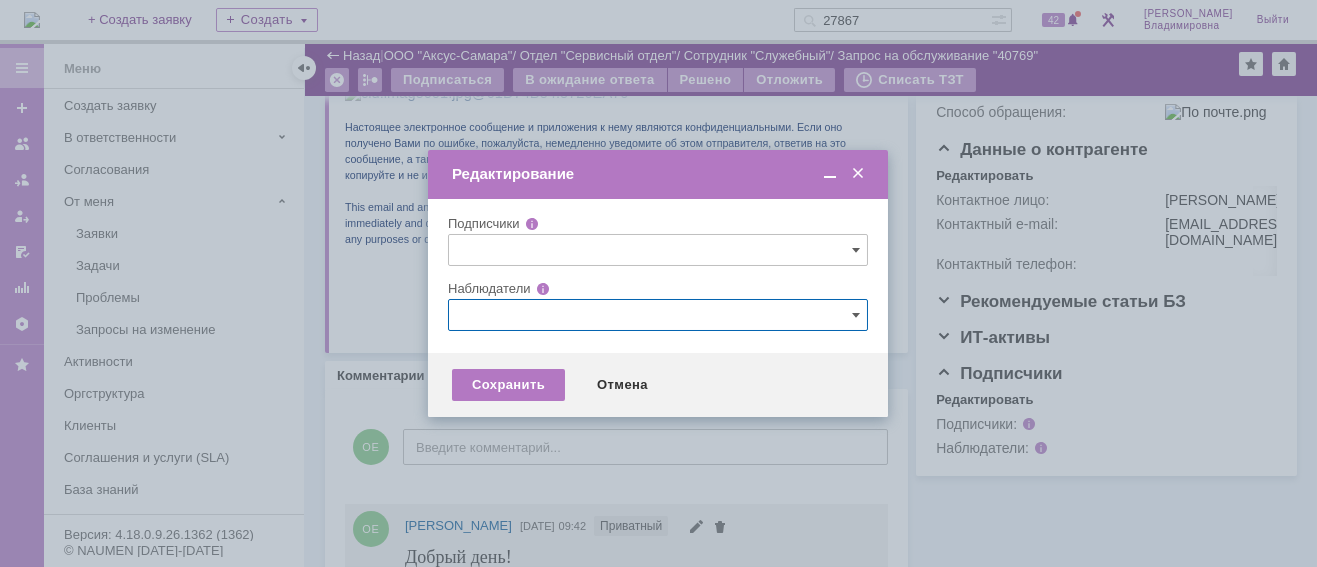 click at bounding box center (658, 315) 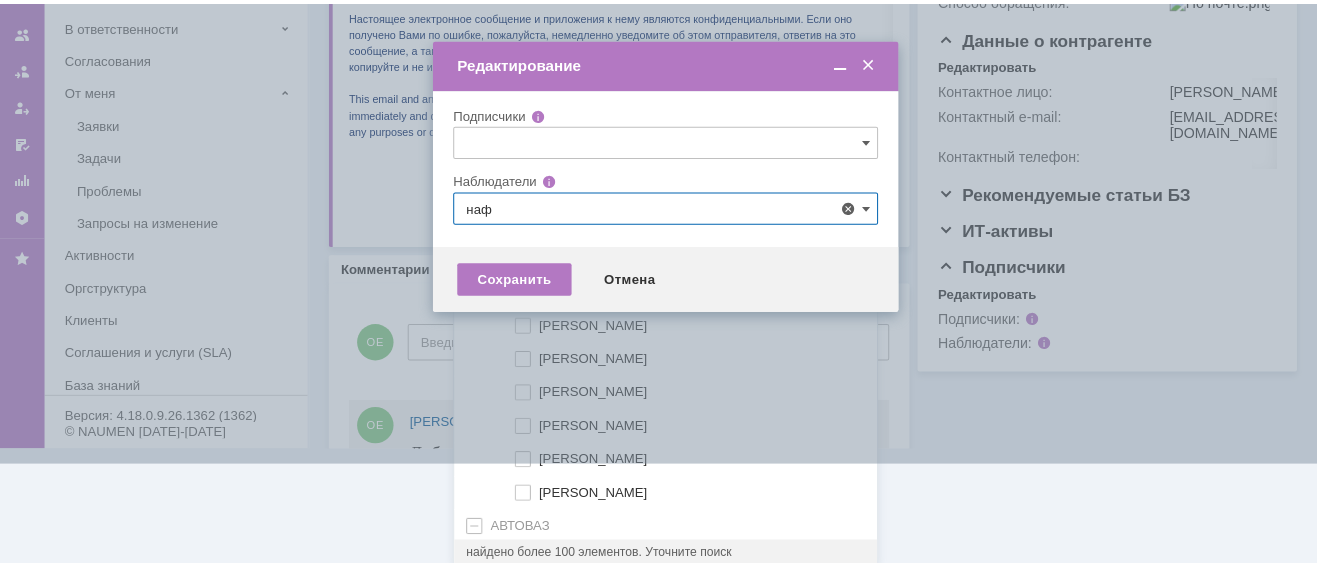 scroll, scrollTop: 0, scrollLeft: 0, axis: both 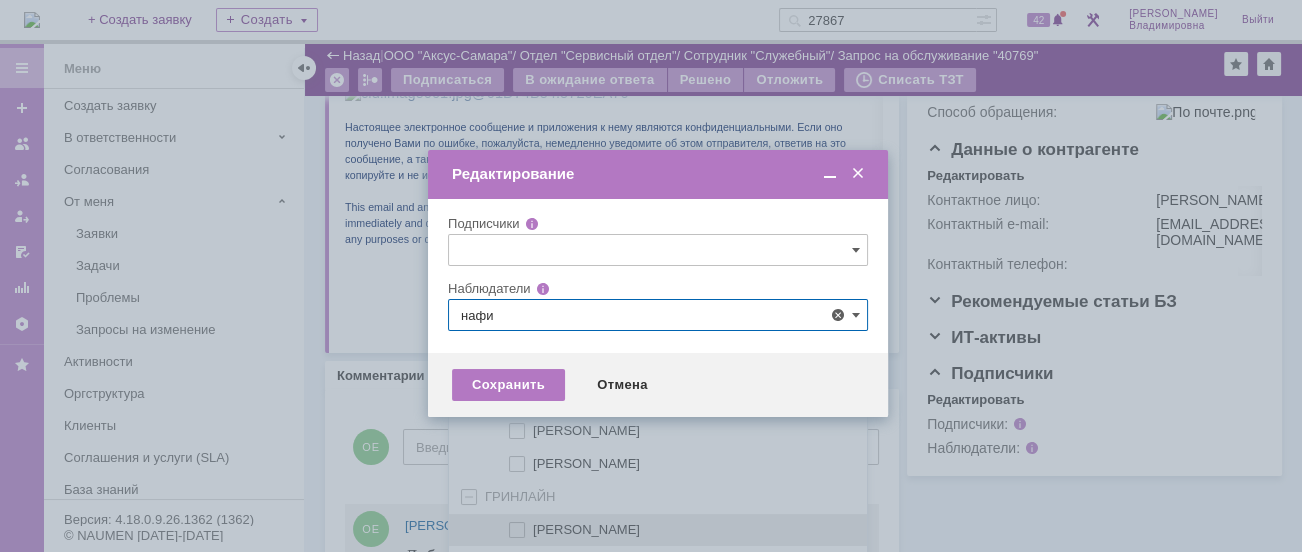 drag, startPoint x: 593, startPoint y: 458, endPoint x: 573, endPoint y: 457, distance: 20.024984 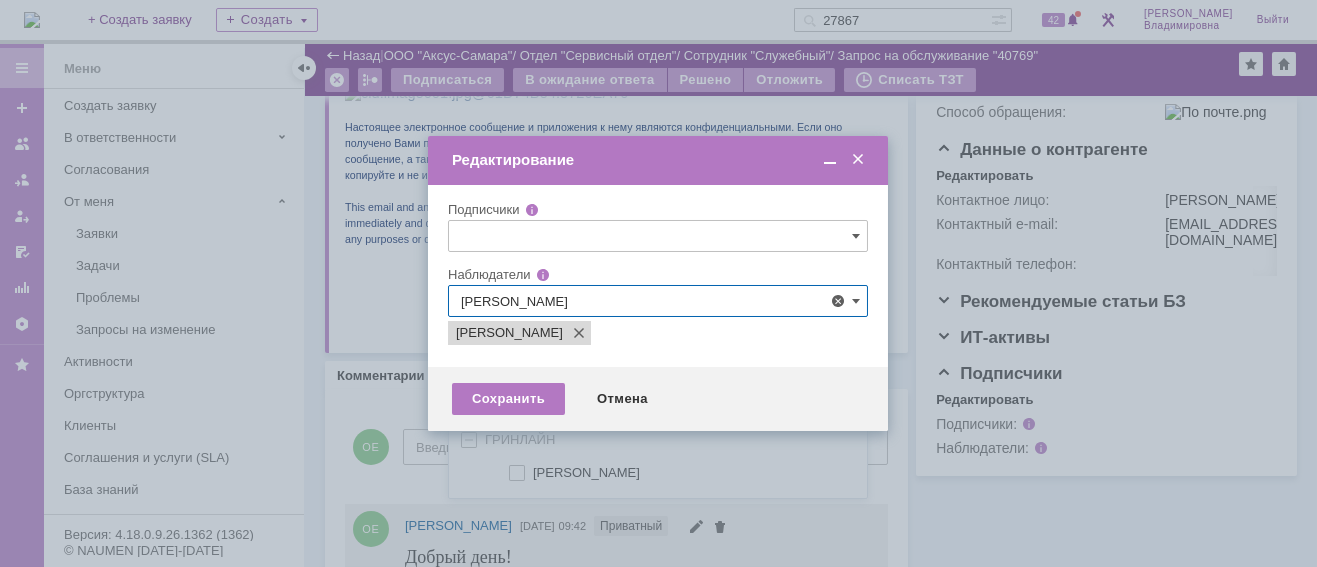 click at bounding box center [658, 283] 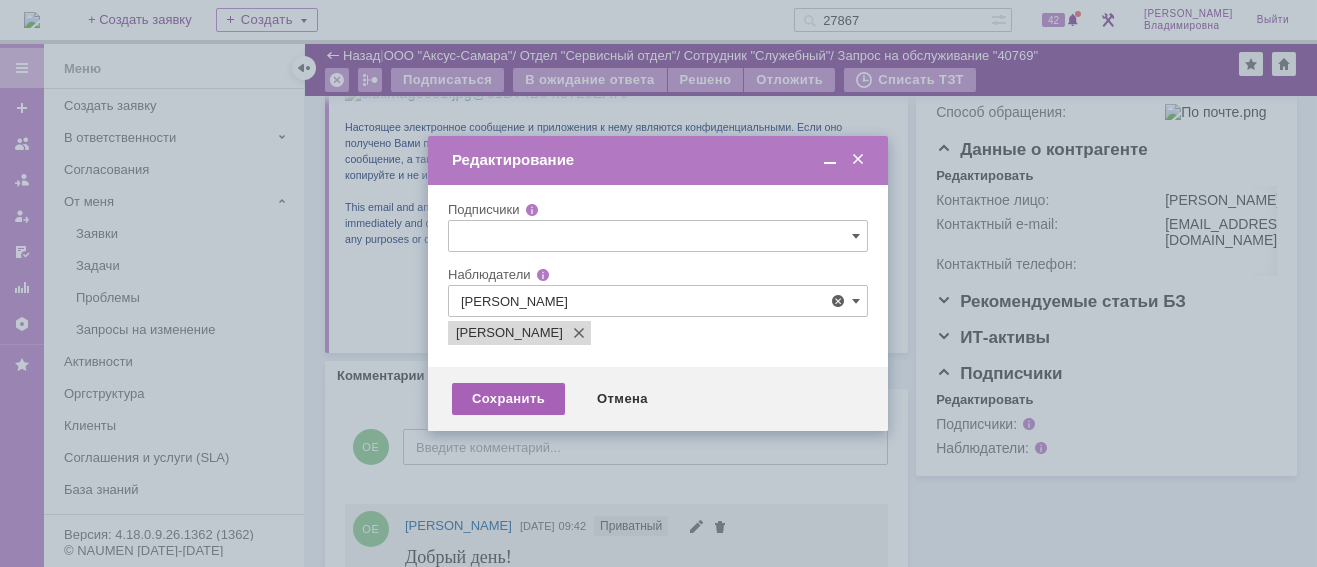 click on "Сохранить" at bounding box center [508, 399] 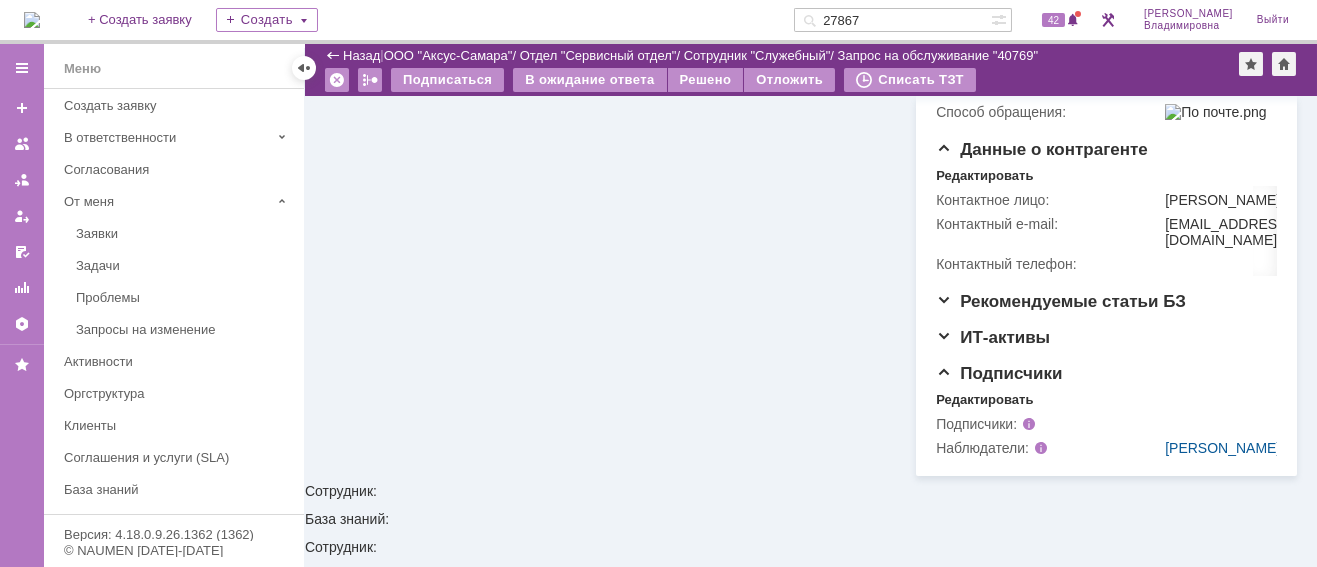 scroll, scrollTop: 458, scrollLeft: 0, axis: vertical 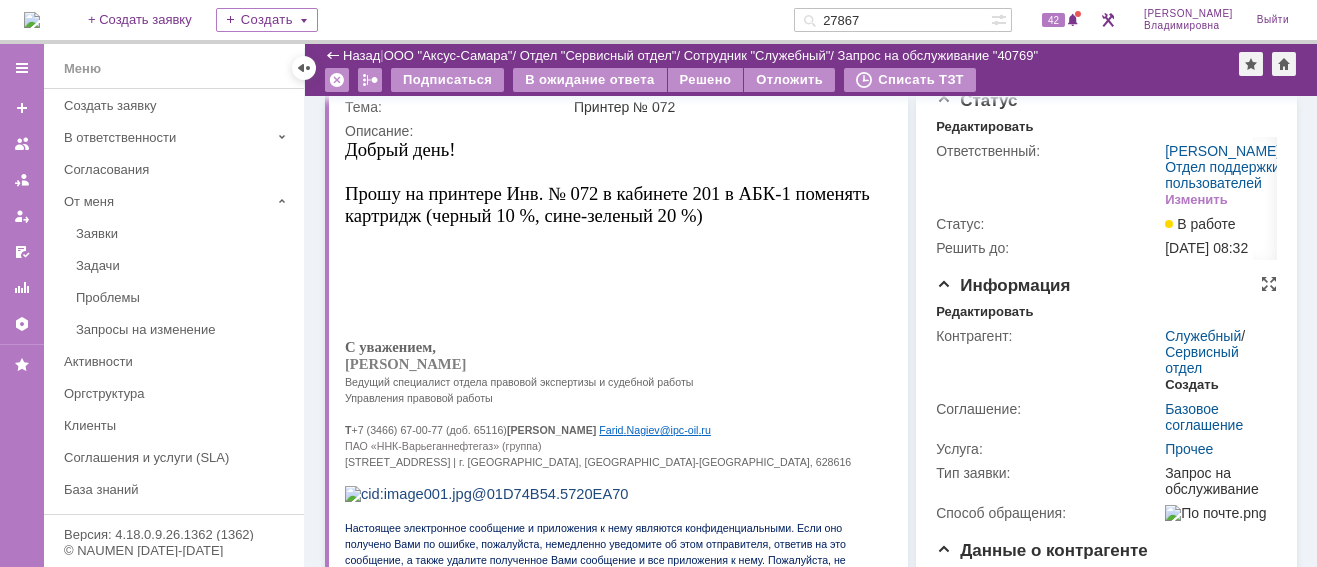click on "Создать" at bounding box center [1191, 385] 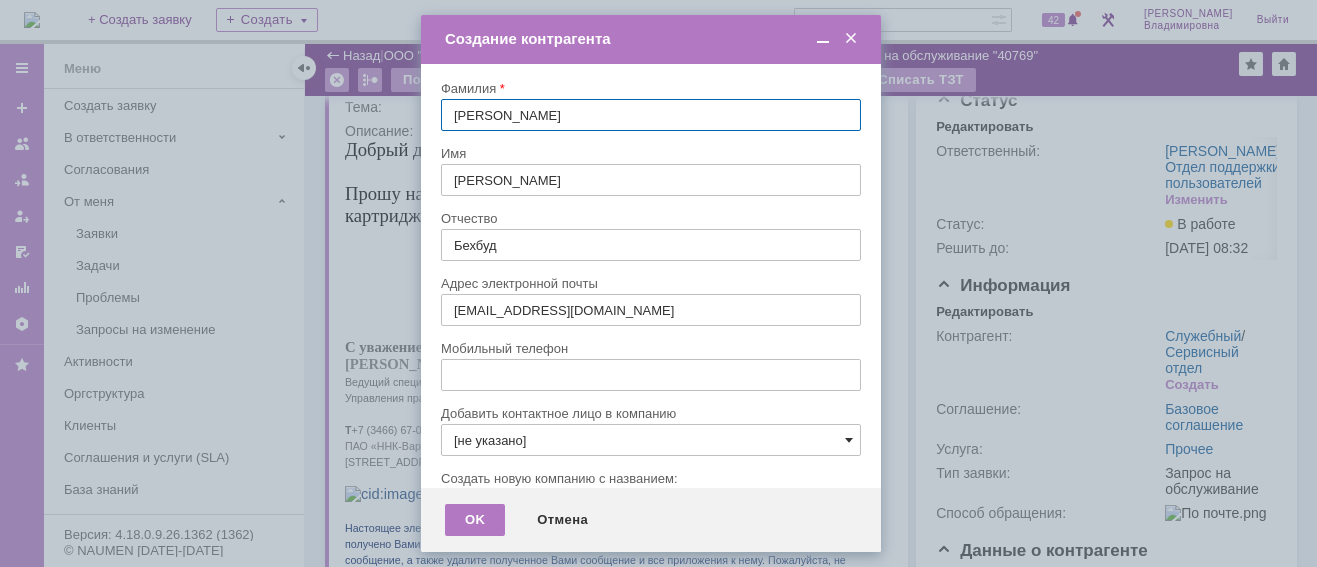 click at bounding box center [849, 440] 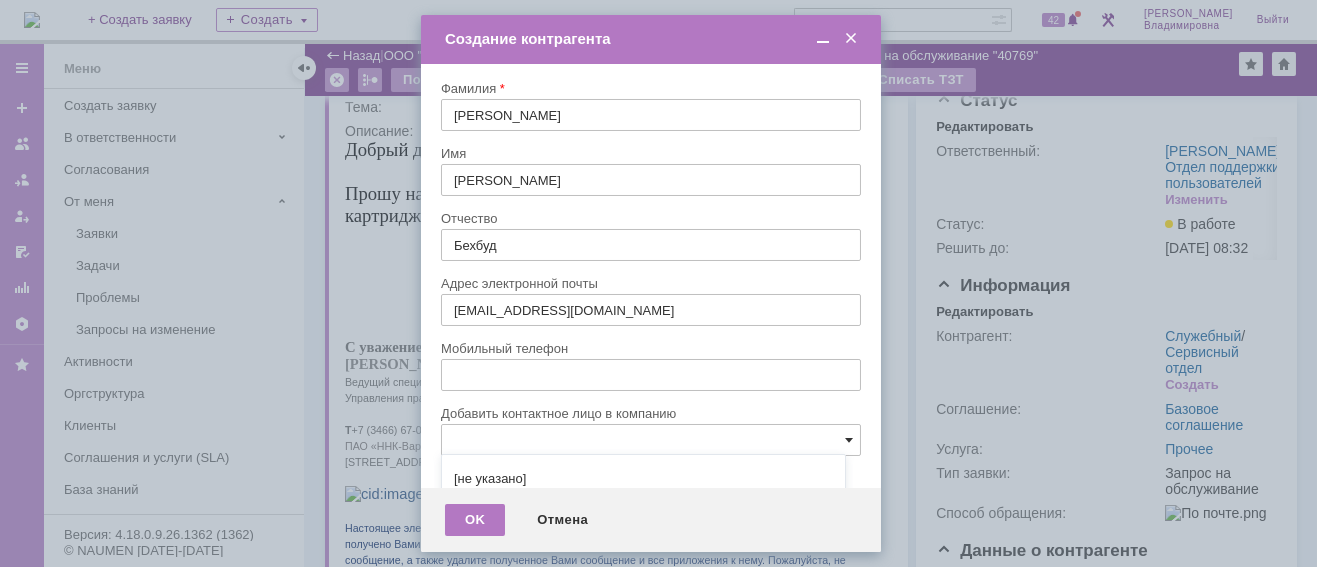 scroll, scrollTop: 235, scrollLeft: 0, axis: vertical 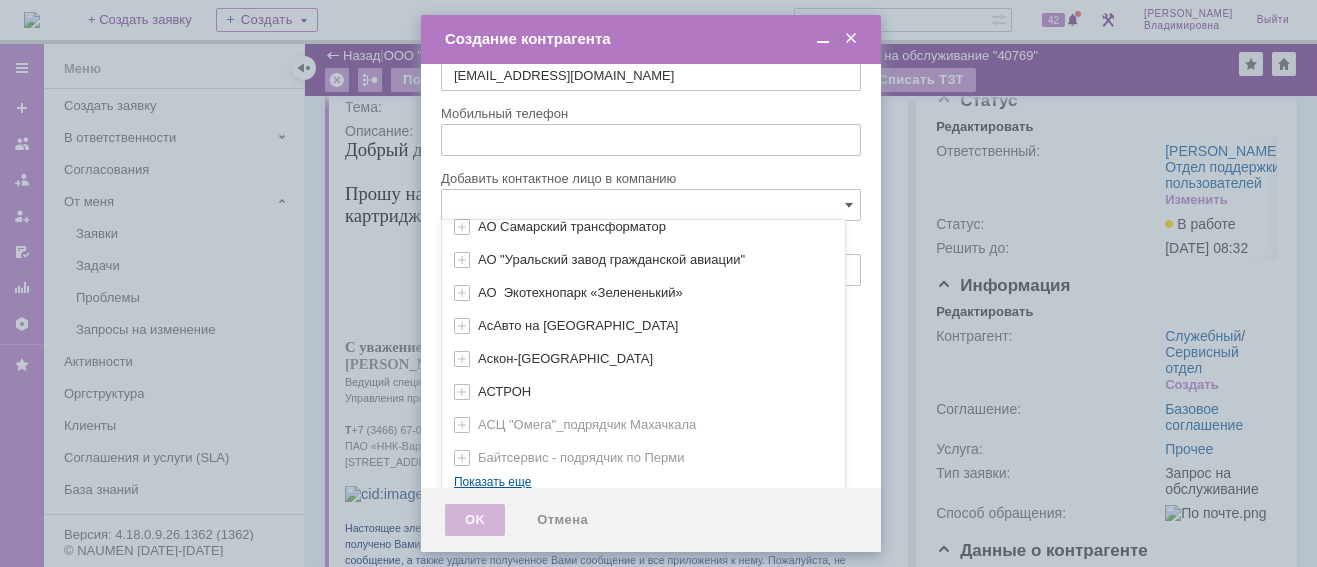 click on "[не указано] AVON AXUS Axus Computers DELPHI Xcom АВТОВАЗ Автоматизация успеха Автоматизация Успеха Автоматизация успеха-подрядчик по 1С Гринлайн АГЕНТСТВО БЕЗОПАСНОСТИ АГЕНТСТВО БЕЗОПАСНОСТИ - АСБиО «Агентство безопасности», АГРОНИК Адвокатское бюро "РБЛ" АйтиКонсалт Аксус Сервис Самара АЛЬФА СТРАХОВАНИЯ - Медицина АльфаСтрахования АО Самарский трансформатор АО "Уральский завод гражданской авиации" АО  Экотехнопарк «Зелененький» АсАвто на Алма-Атинской Аскон-Самара АСТРОН АСЦ "Омега"_подрядчик Махачкала Байтсервис - подрядчик по Перми Пусто Показать еще" at bounding box center (643, 61) 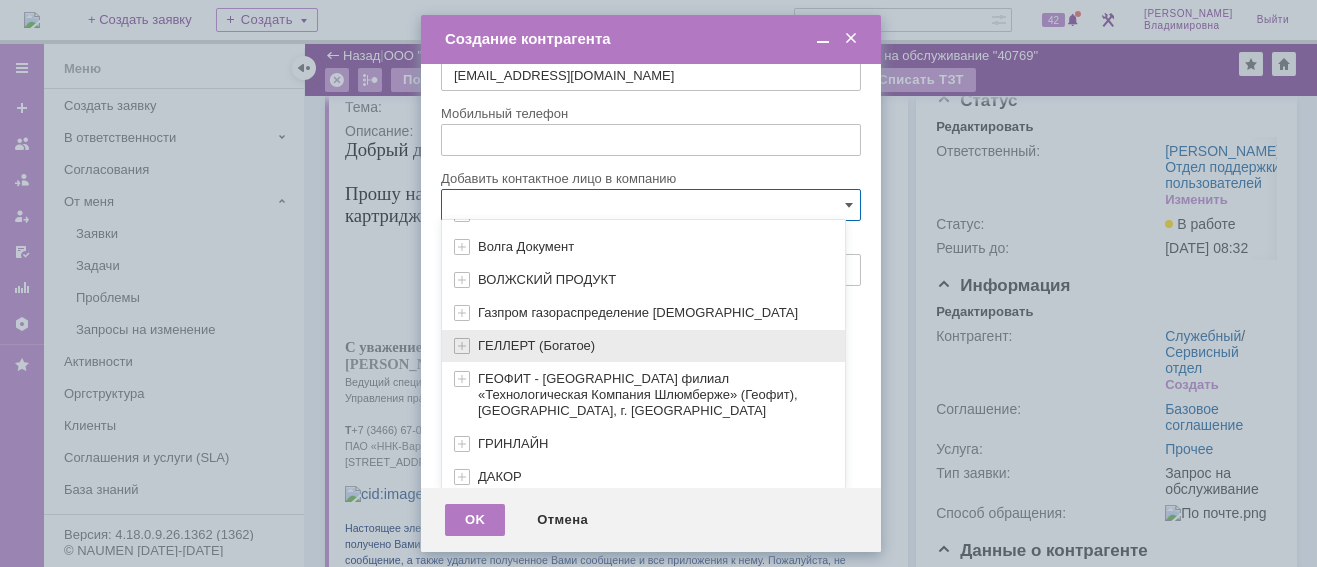 scroll, scrollTop: 894, scrollLeft: 0, axis: vertical 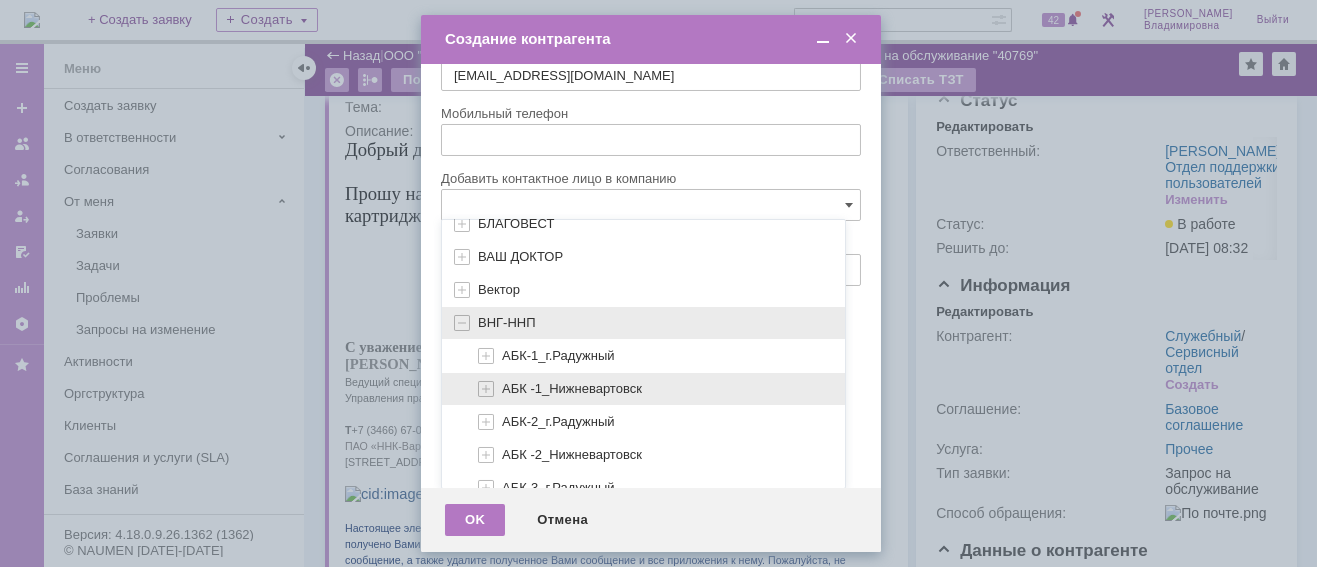 click on "АБК -1_Нижневартовск" at bounding box center (572, 388) 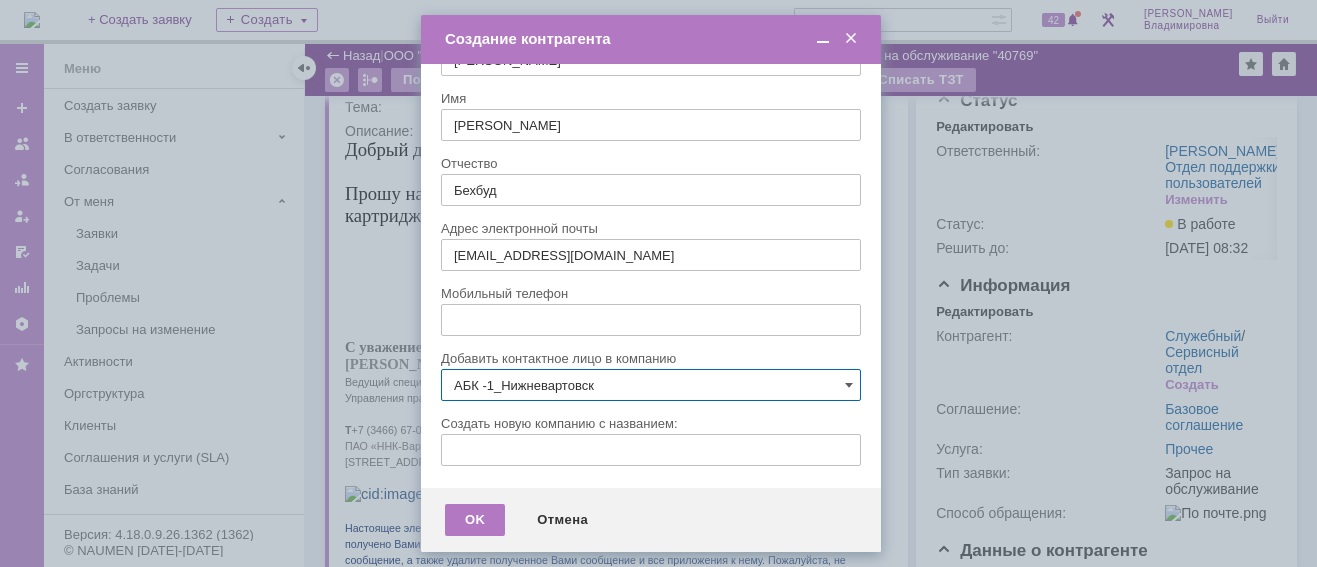 scroll, scrollTop: 54, scrollLeft: 0, axis: vertical 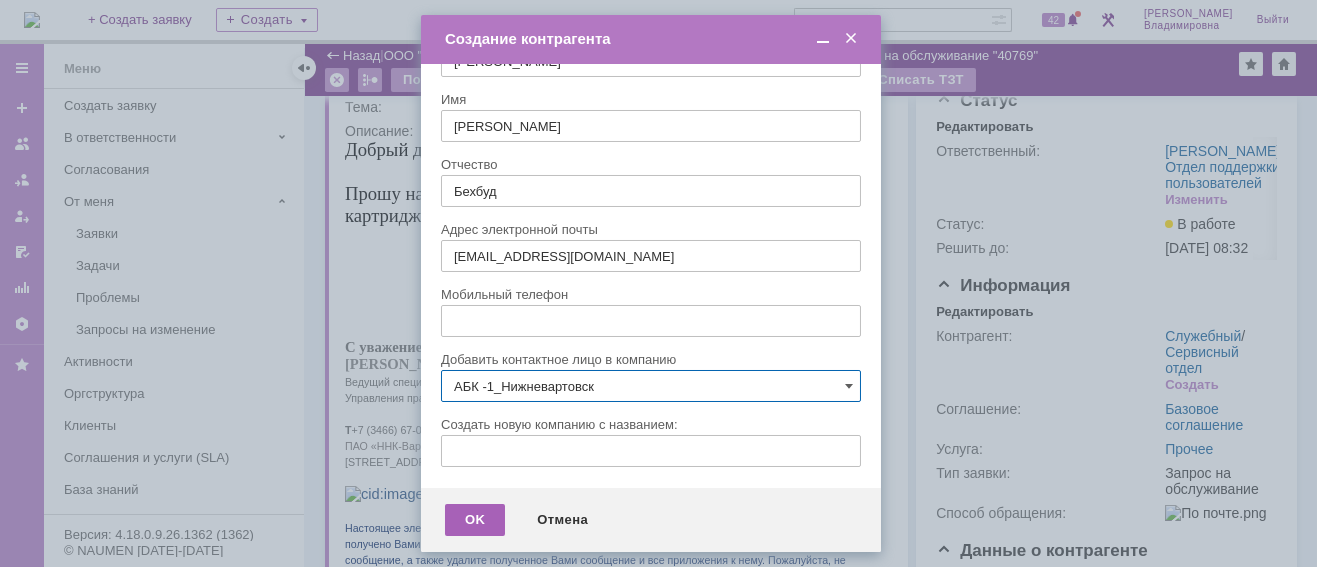 click on "OK" at bounding box center [475, 520] 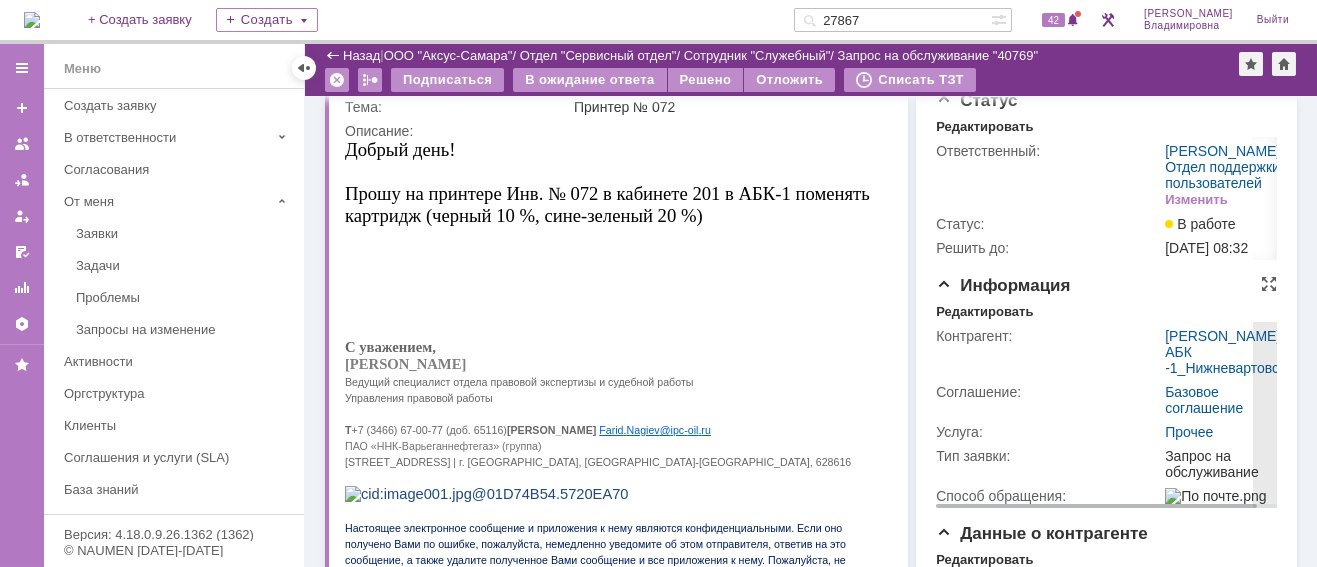 scroll, scrollTop: 0, scrollLeft: 0, axis: both 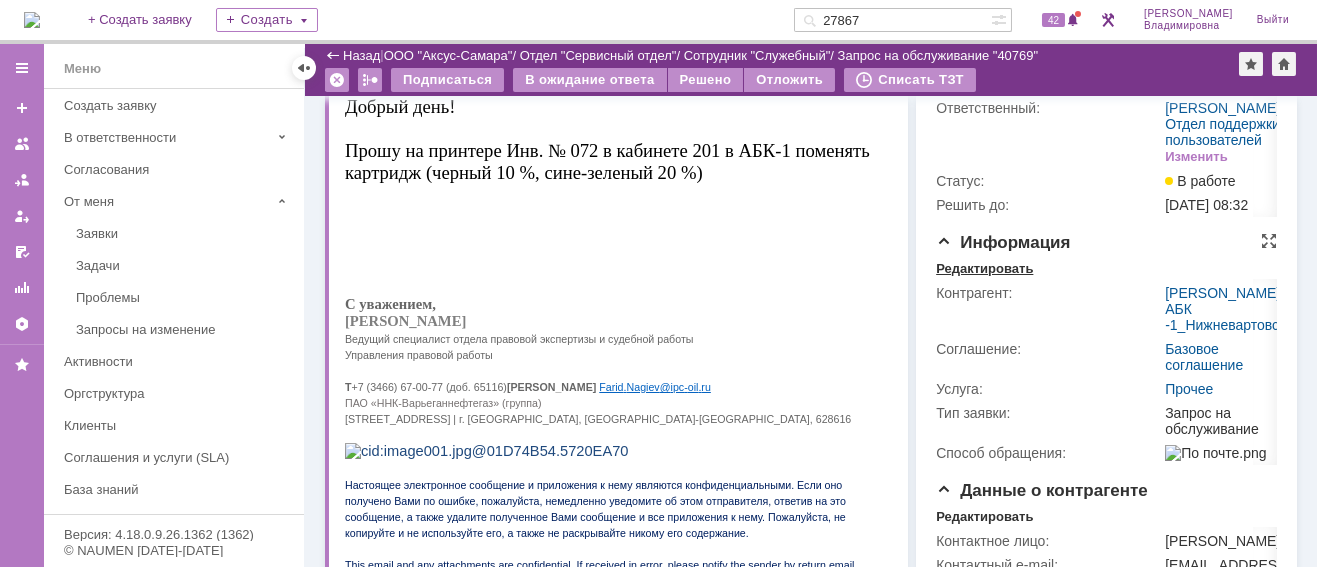 click on "Редактировать" at bounding box center (984, 269) 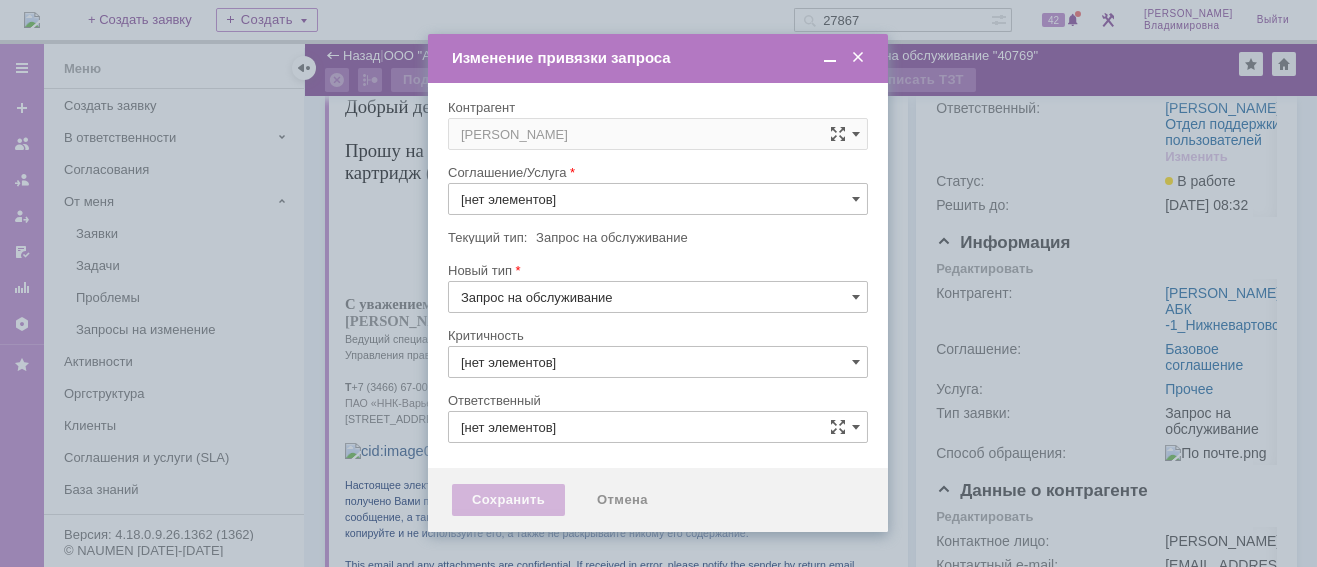 type on "Прочее" 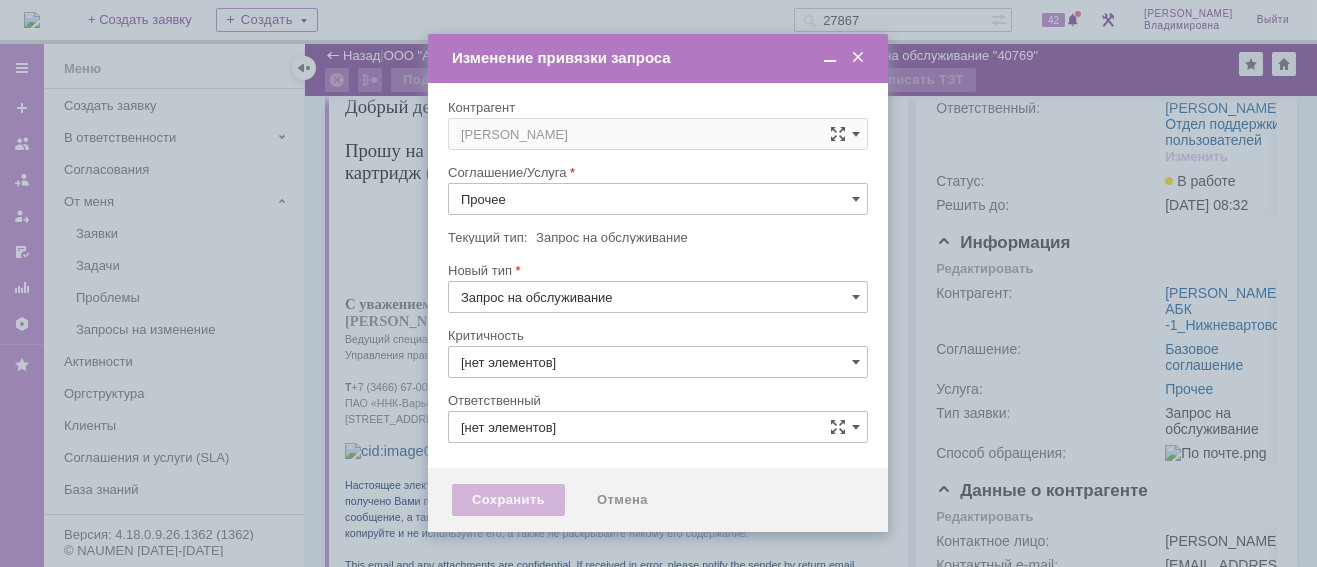 type on "3. Низкая" 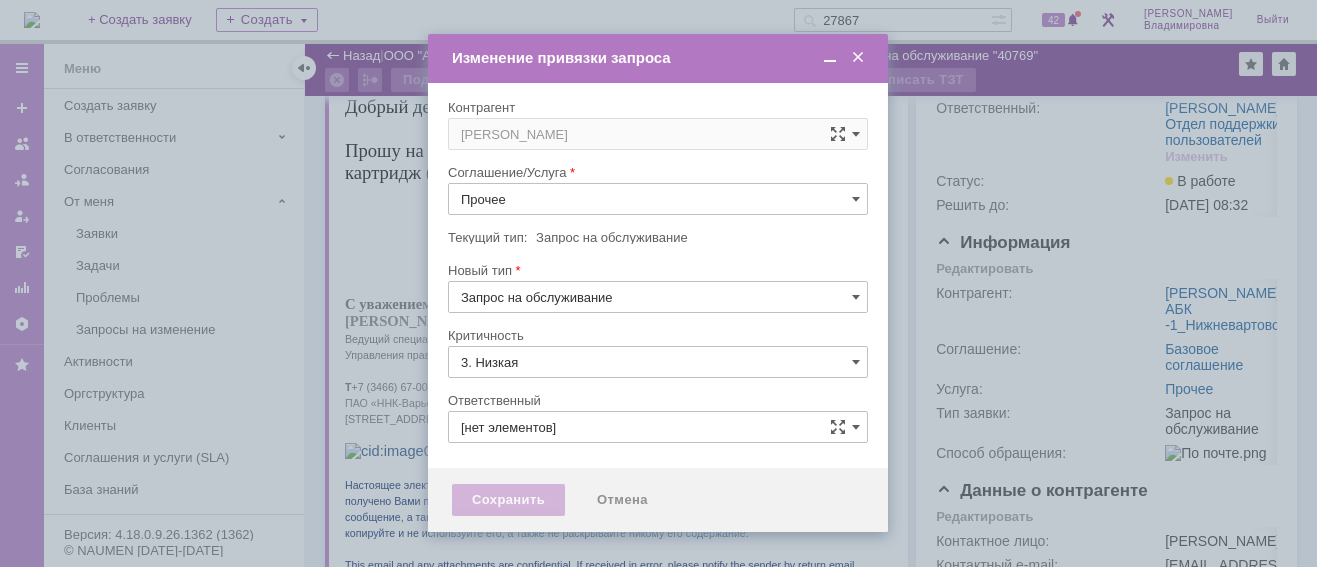 type on "[PERSON_NAME]" 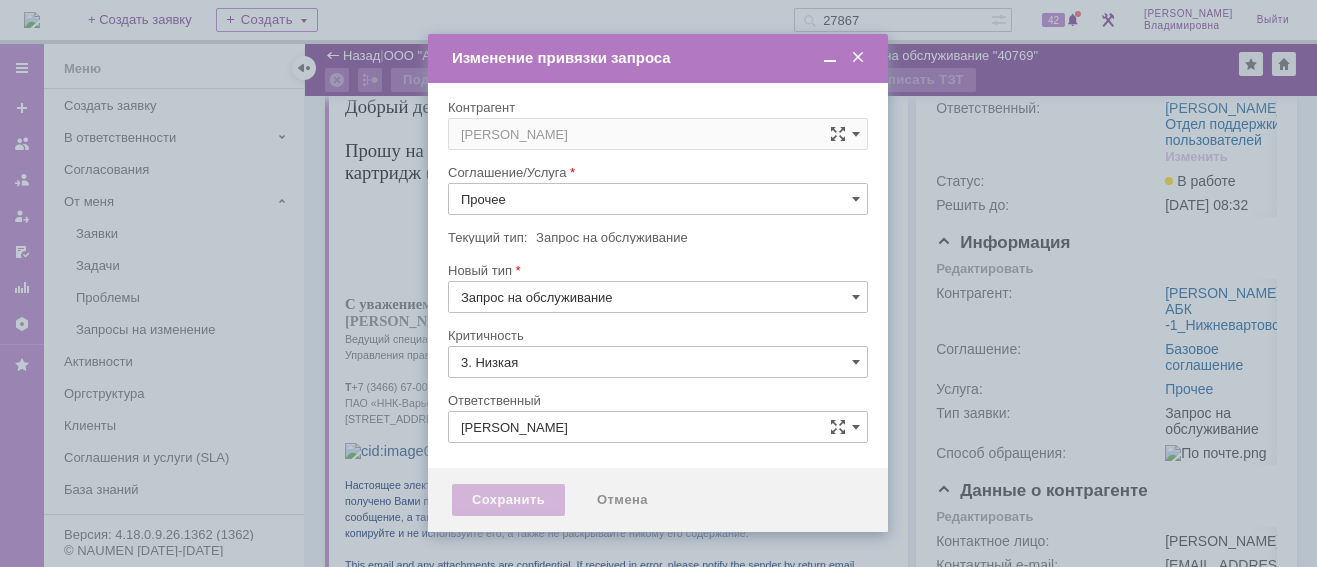 type on "[не указано]" 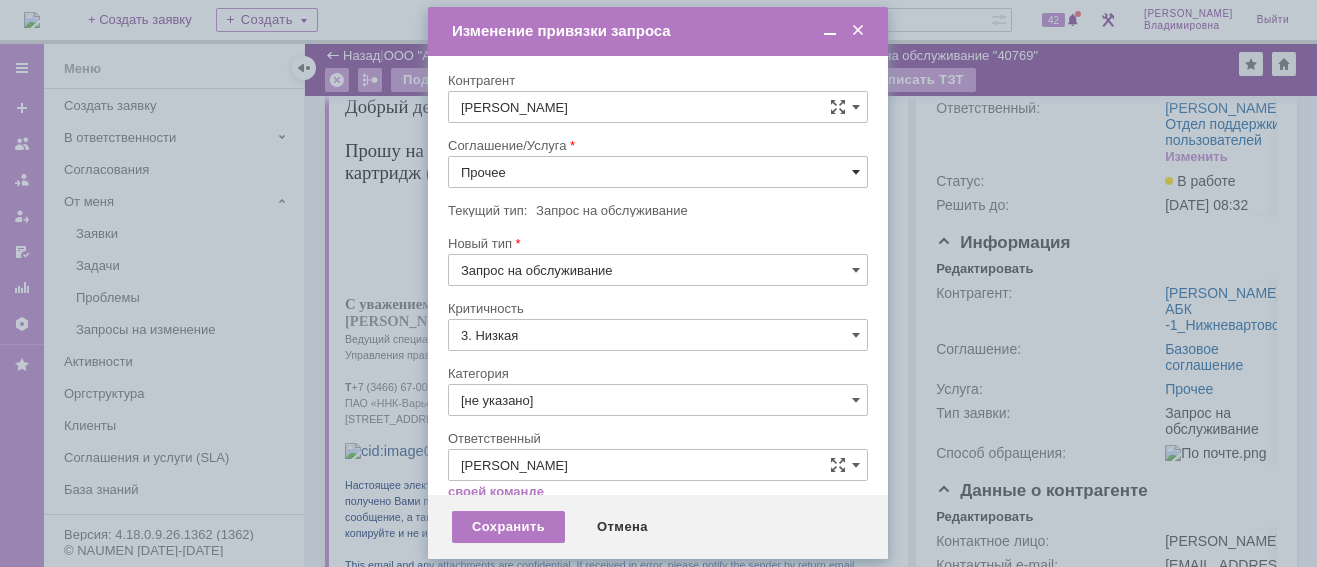 click at bounding box center (856, 172) 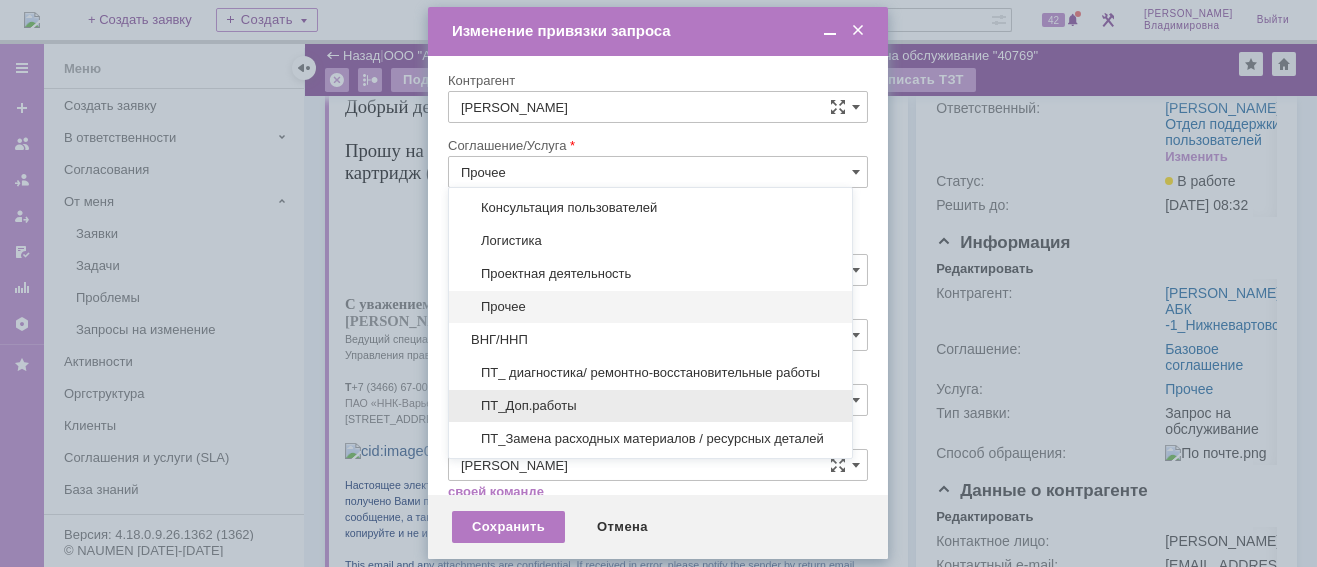 scroll, scrollTop: 153, scrollLeft: 0, axis: vertical 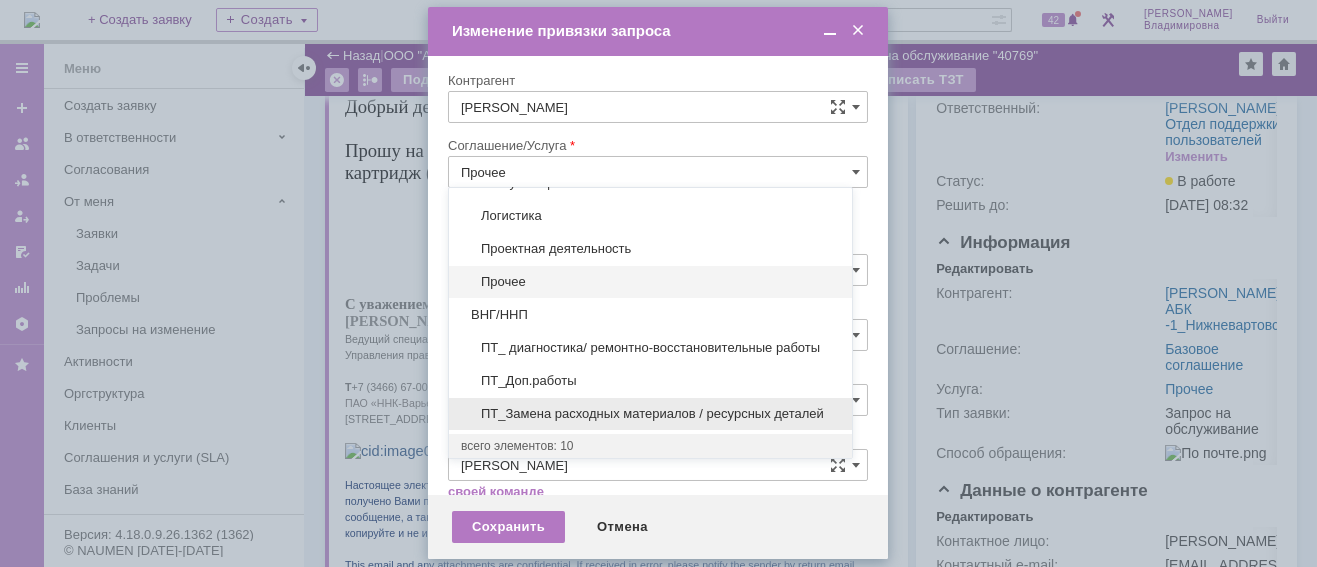 click on "ПТ_Замена расходных материалов / ресурсных деталей" at bounding box center (650, 414) 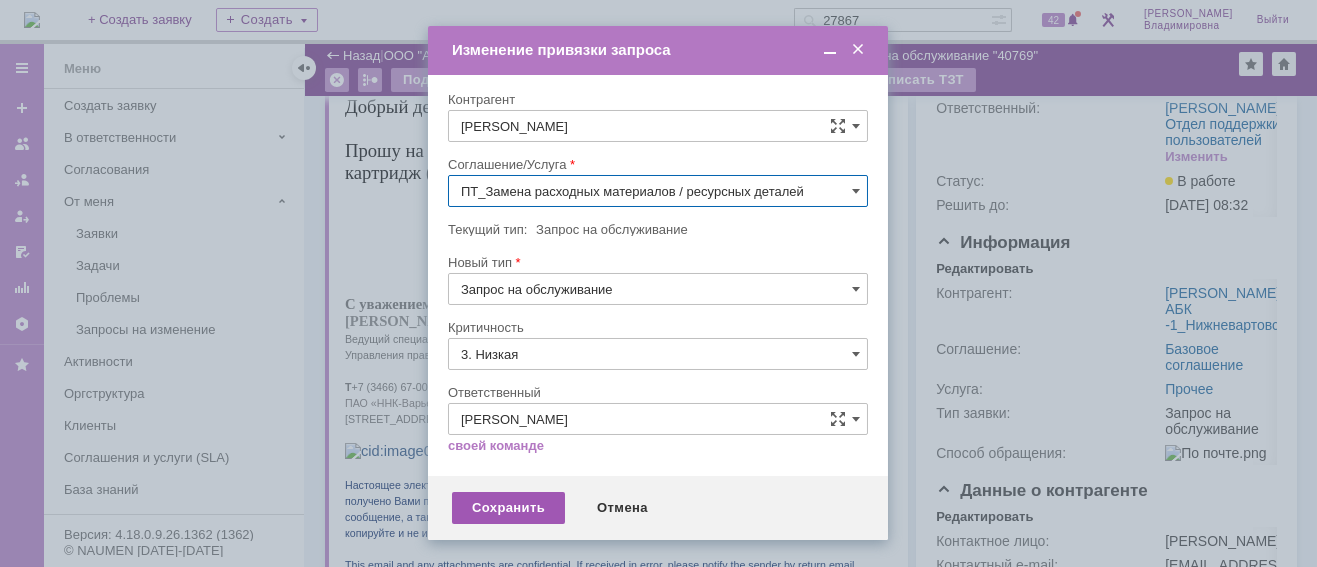 type on "ПТ_Замена расходных материалов / ресурсных деталей" 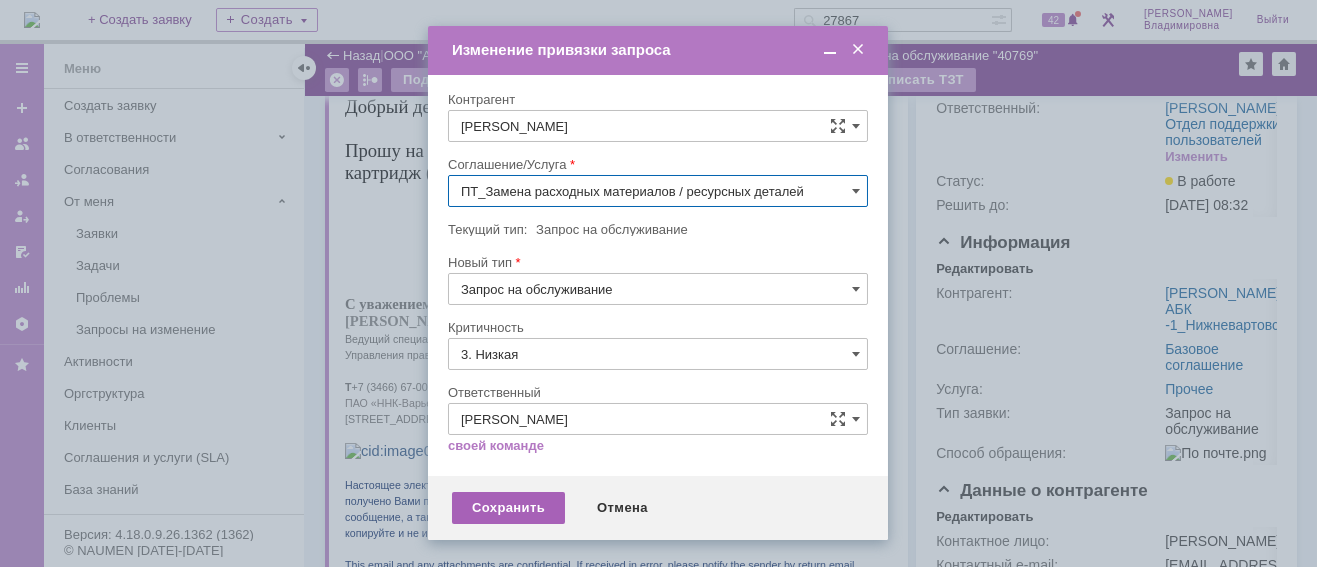 click on "Сохранить" at bounding box center (508, 508) 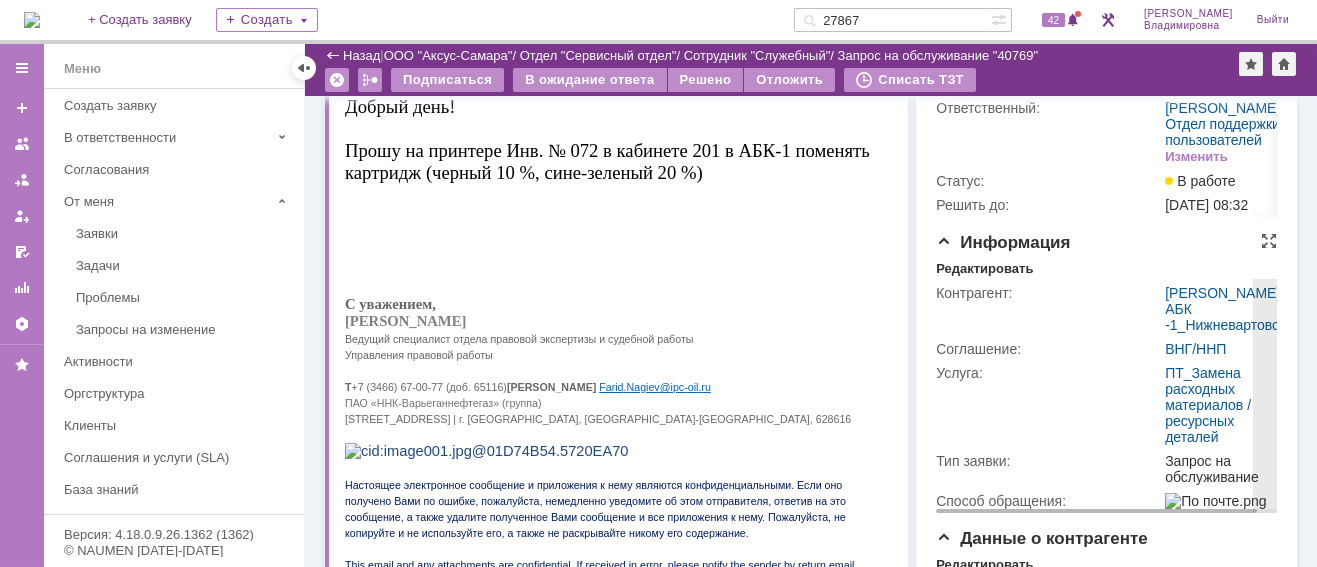 scroll, scrollTop: 0, scrollLeft: 0, axis: both 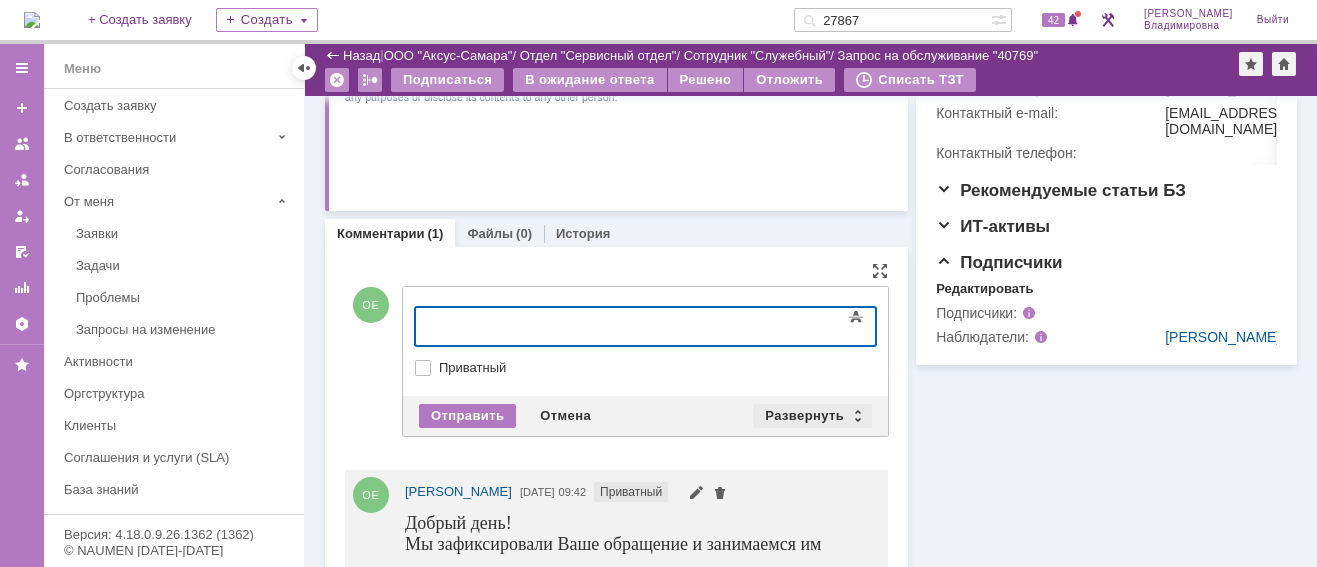 click on "Развернуть" at bounding box center [812, 416] 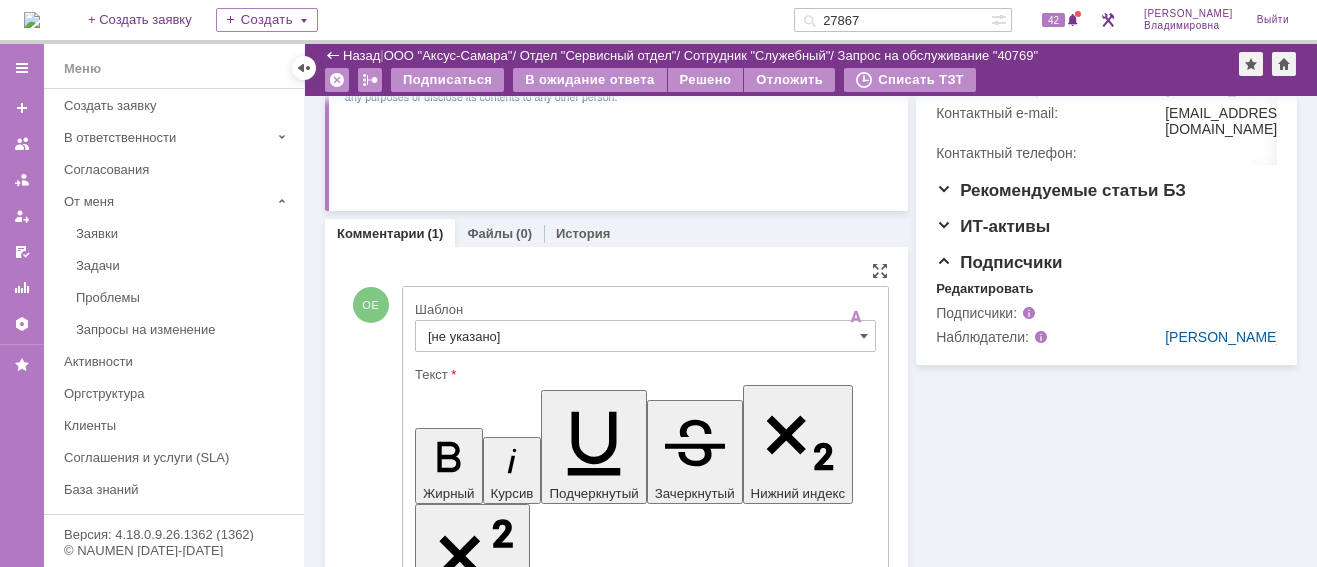 scroll, scrollTop: 0, scrollLeft: 0, axis: both 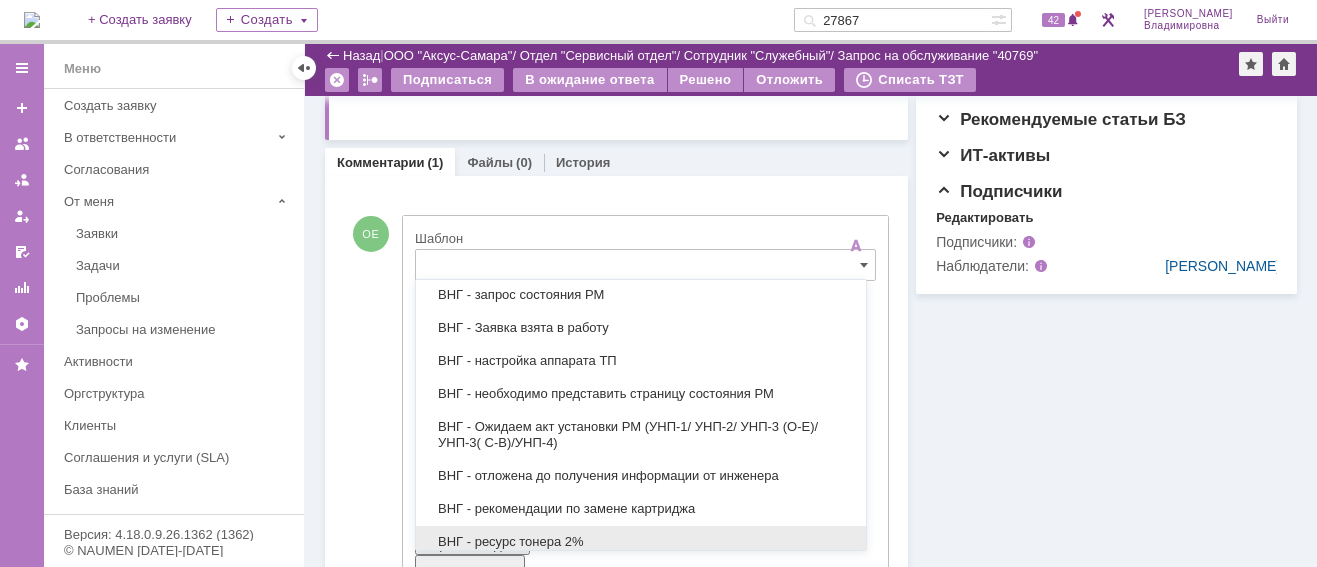 drag, startPoint x: 540, startPoint y: 531, endPoint x: 123, endPoint y: 151, distance: 564.1711 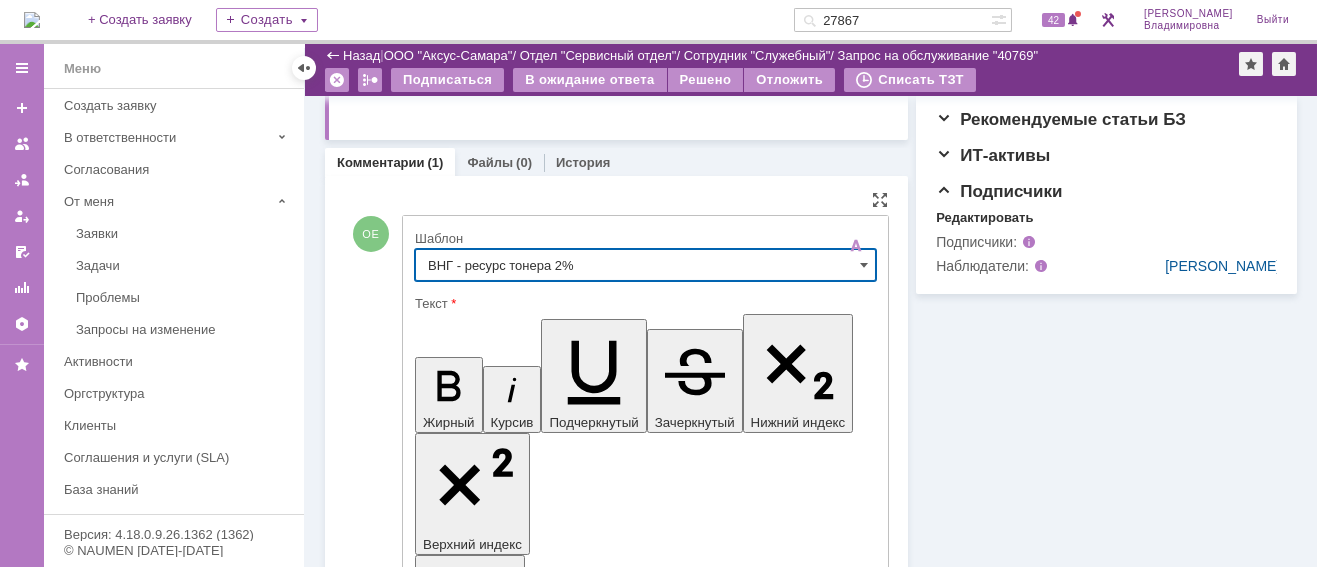 type on "ВНГ - ресурс тонера 2%" 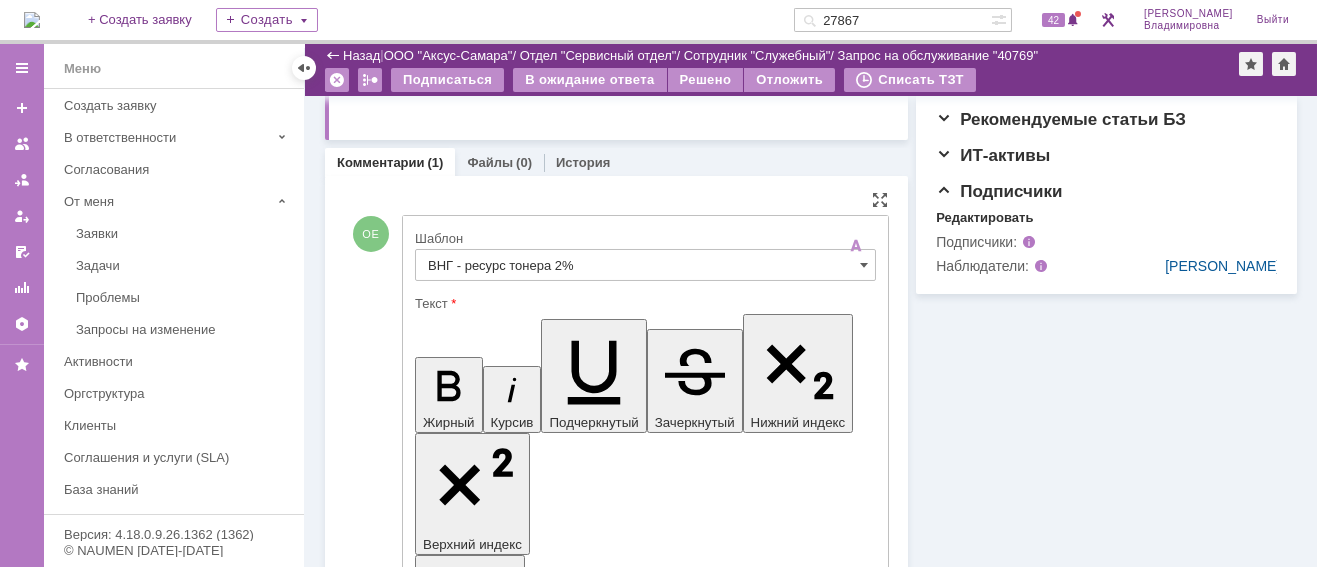 drag, startPoint x: 579, startPoint y: 4443, endPoint x: 715, endPoint y: 4452, distance: 136.29747 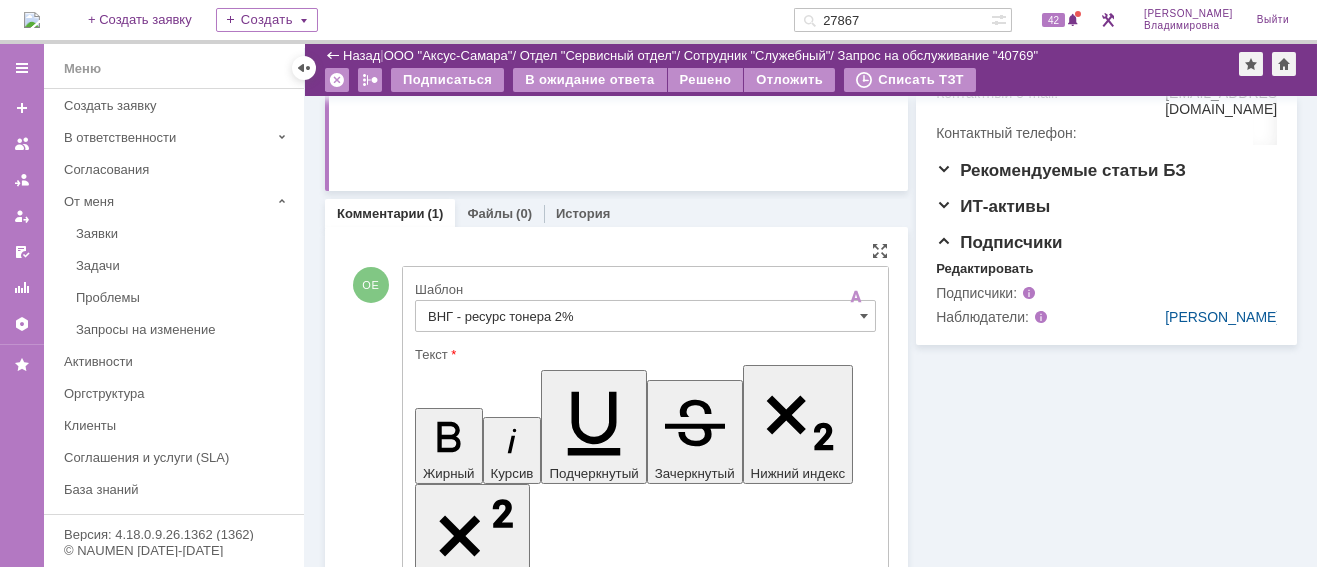 scroll, scrollTop: 800, scrollLeft: 0, axis: vertical 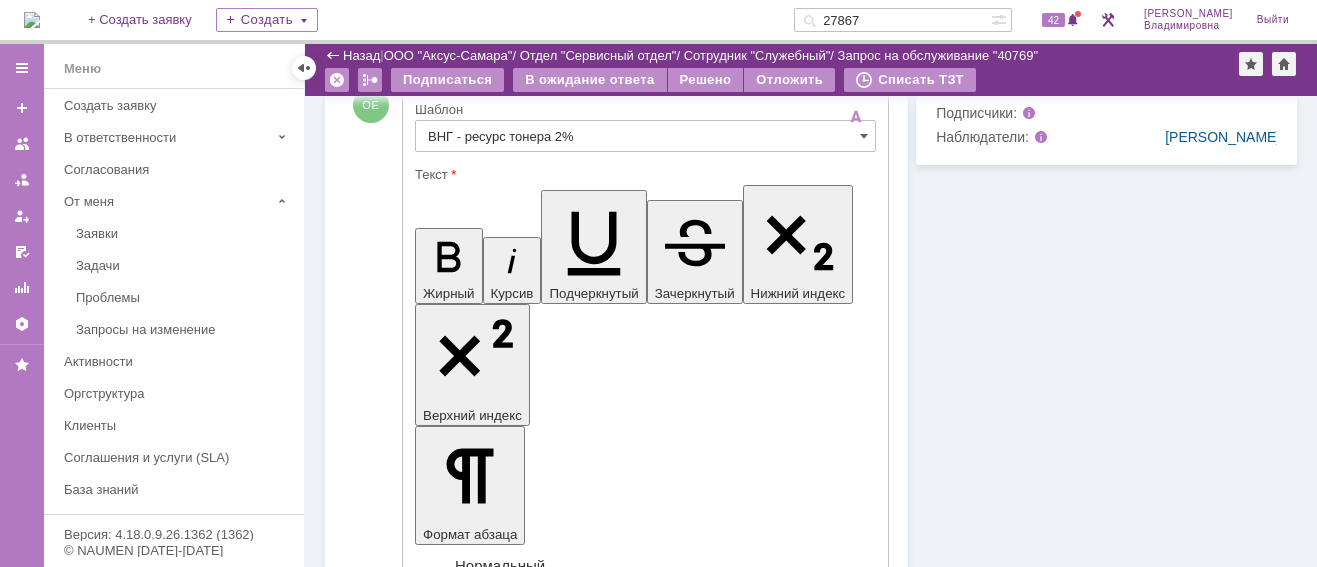 drag, startPoint x: 568, startPoint y: 4363, endPoint x: 720, endPoint y: 4367, distance: 152.05263 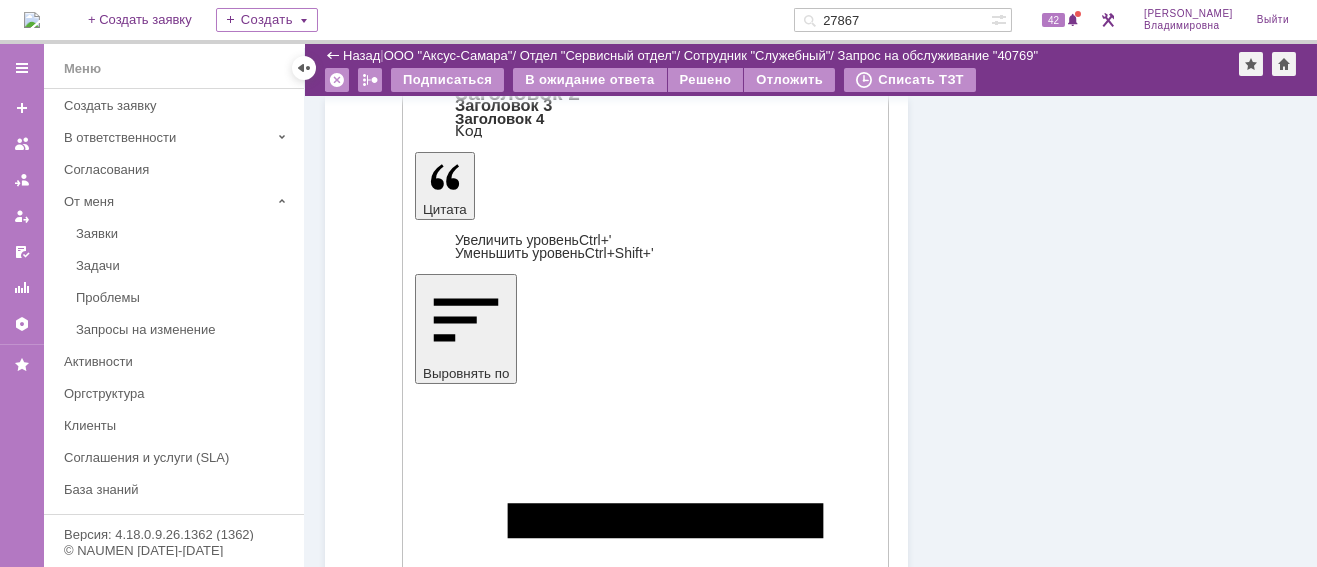 click on "Отправить" at bounding box center (467, 4220) 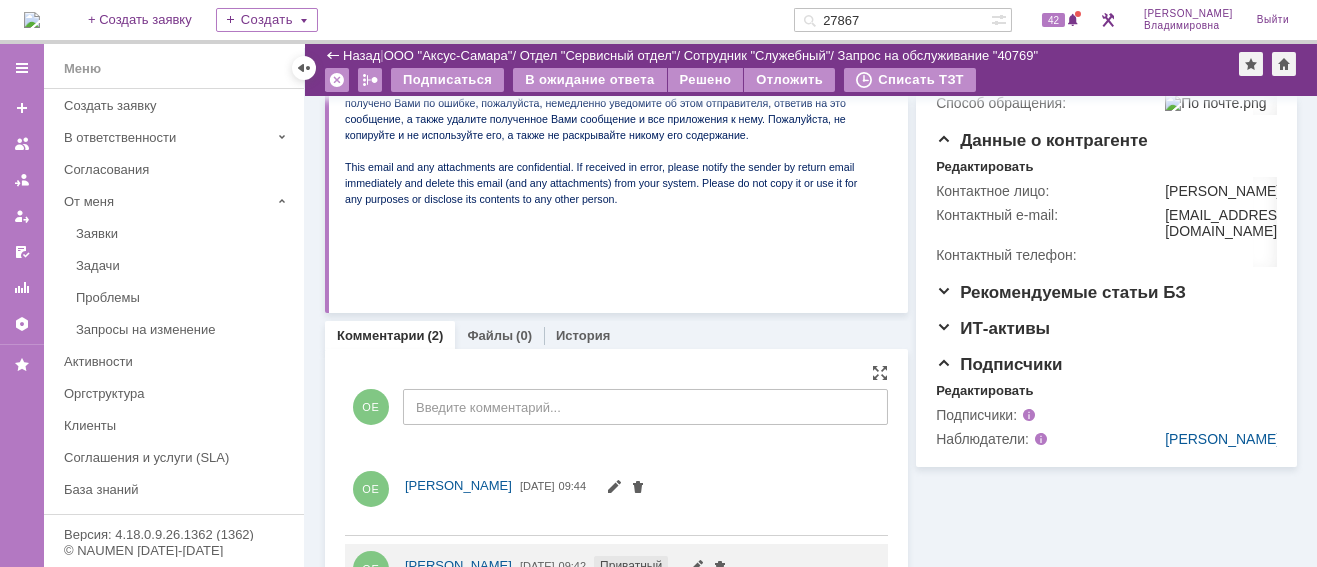scroll, scrollTop: 568, scrollLeft: 0, axis: vertical 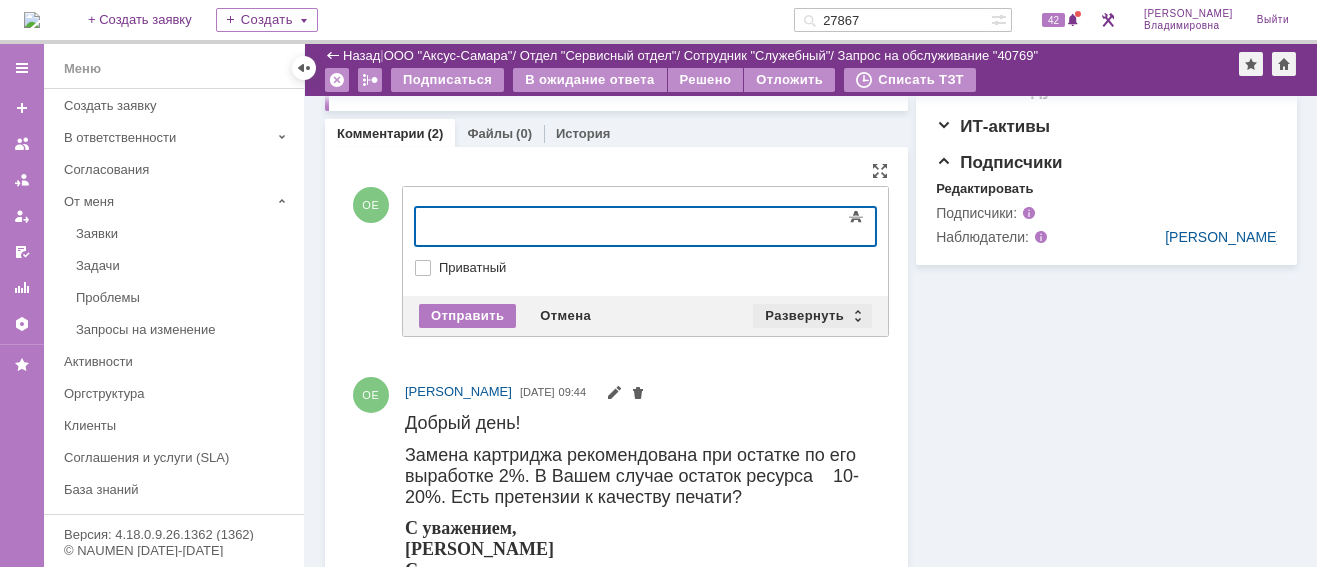 click on "Развернуть" at bounding box center [812, 316] 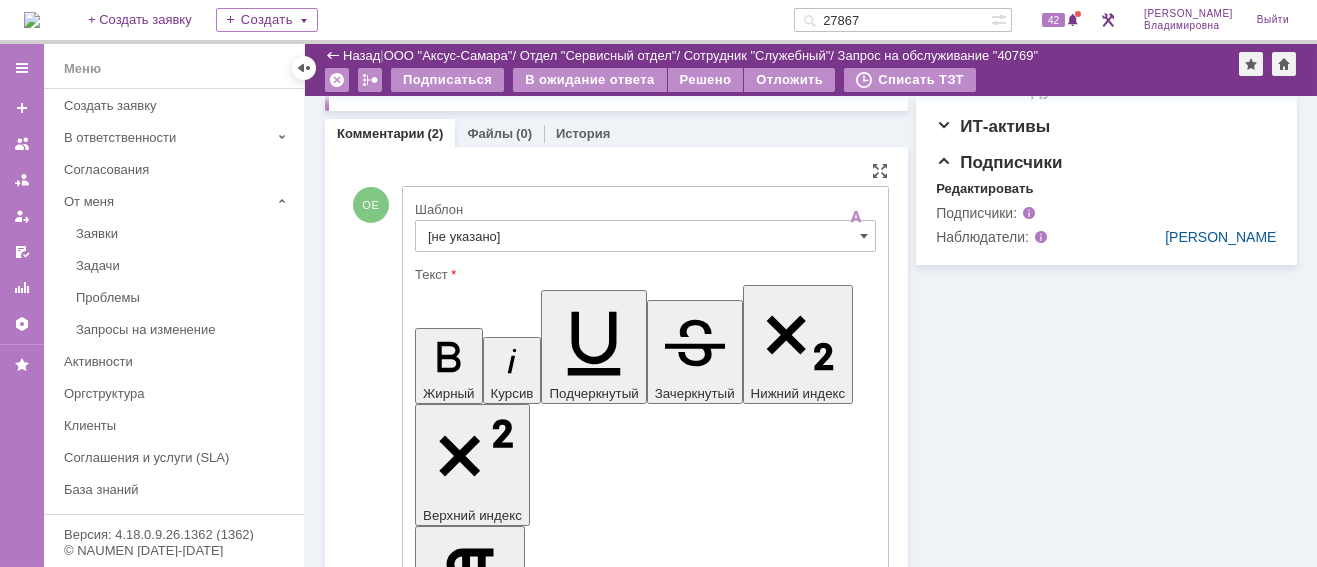 scroll, scrollTop: 0, scrollLeft: 0, axis: both 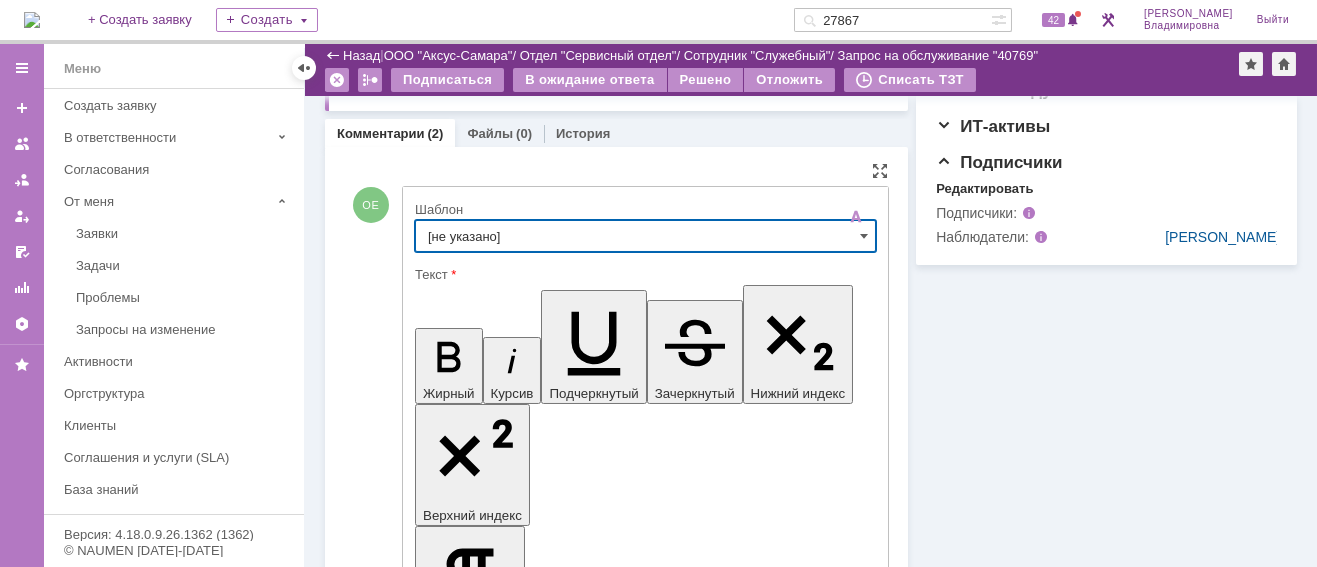 click on "[не указано]" at bounding box center (645, 236) 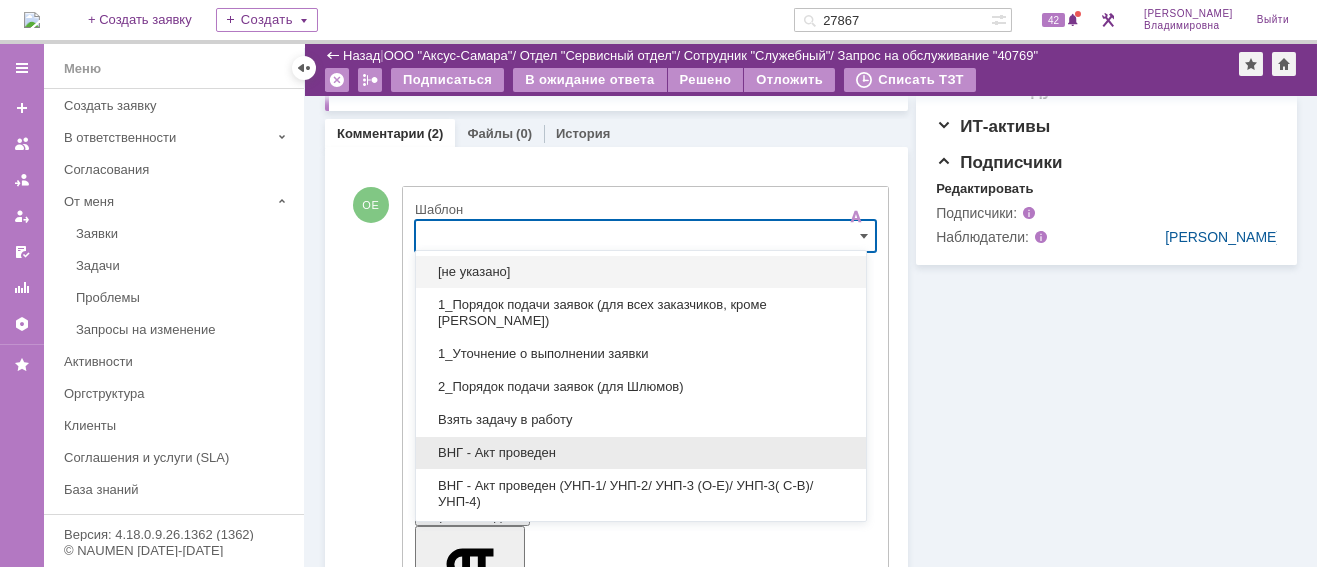 click on "ВНГ - Акт проведен" at bounding box center [641, 453] 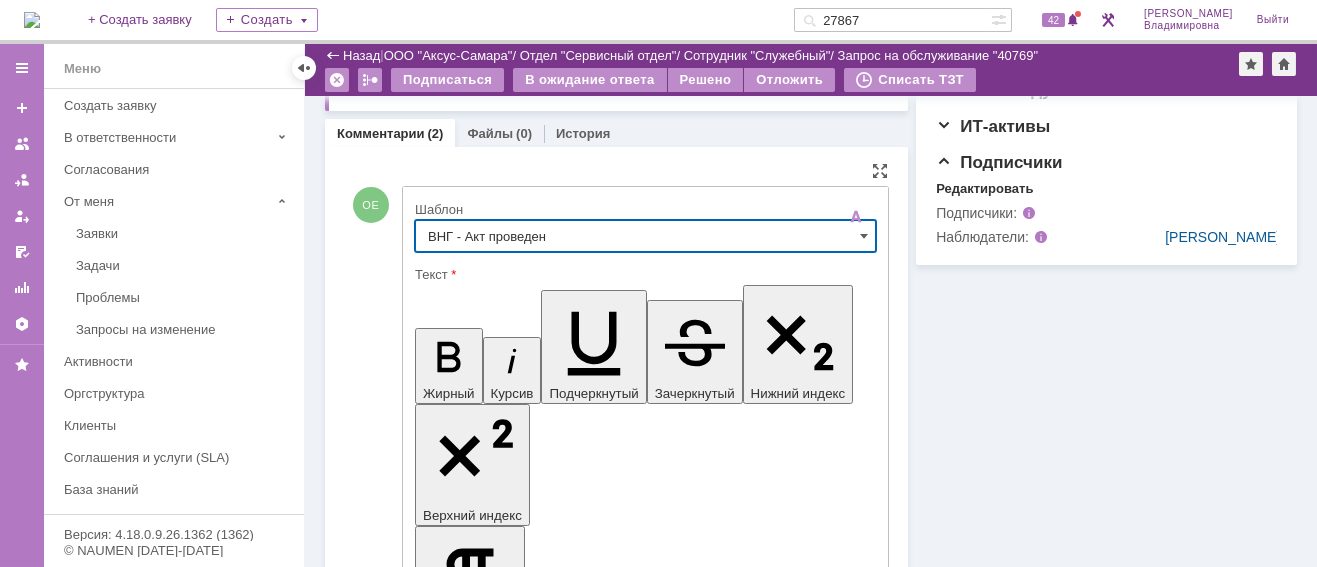 type on "ВНГ - Акт проведен" 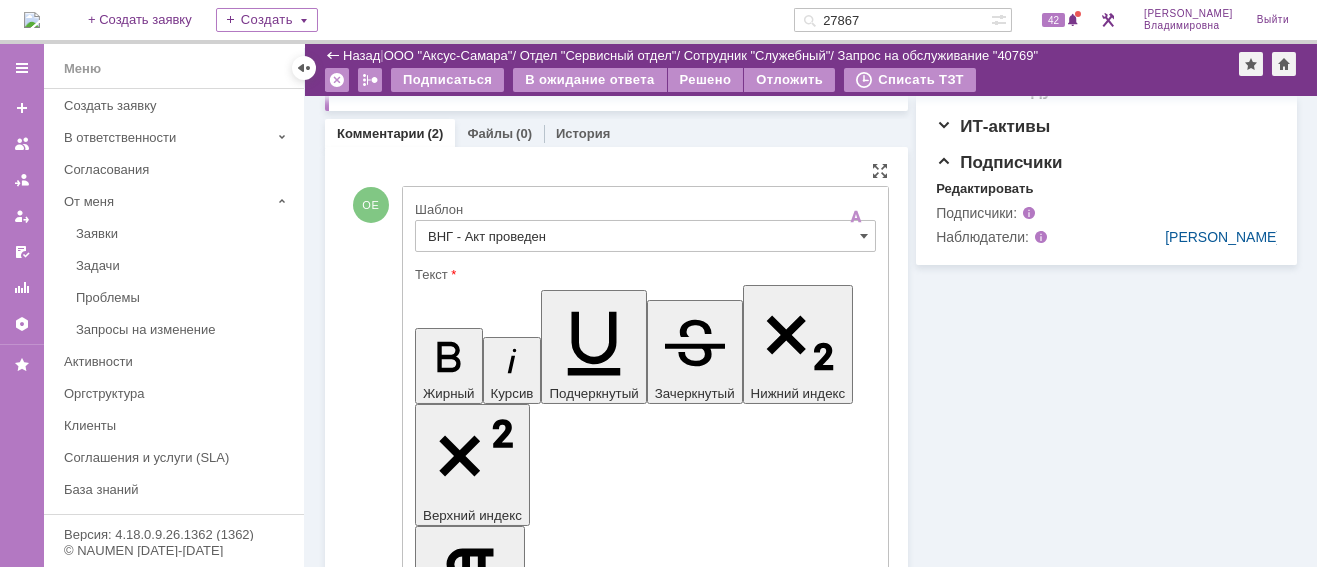 drag, startPoint x: 434, startPoint y: 4378, endPoint x: 503, endPoint y: 4436, distance: 90.13878 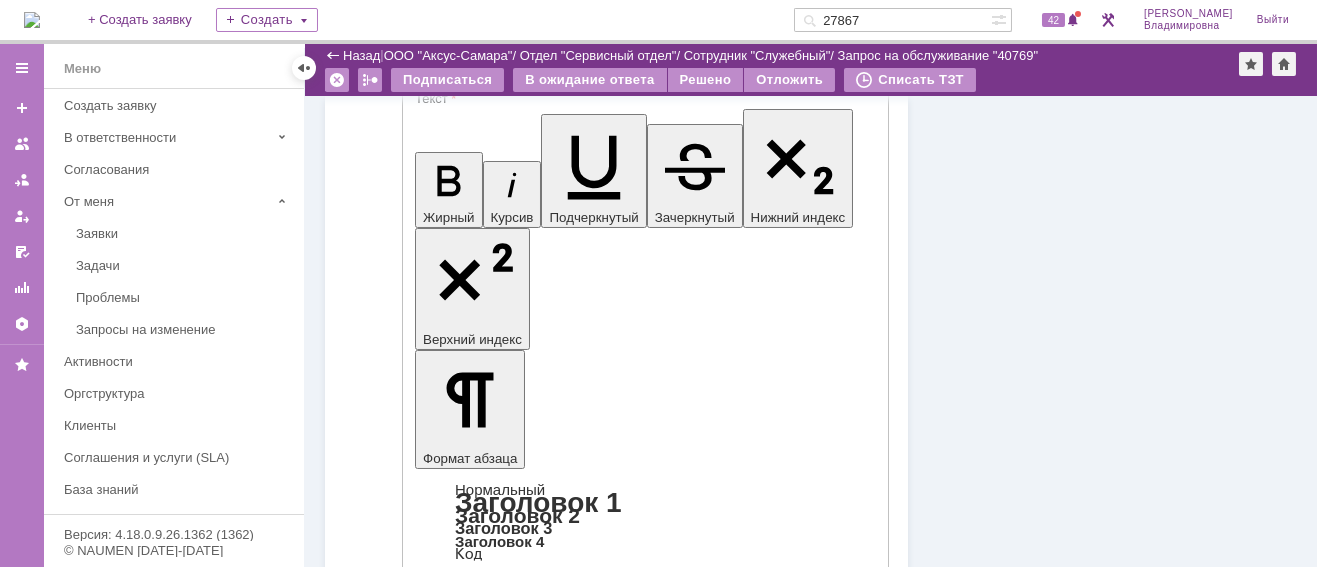 scroll, scrollTop: 999, scrollLeft: 0, axis: vertical 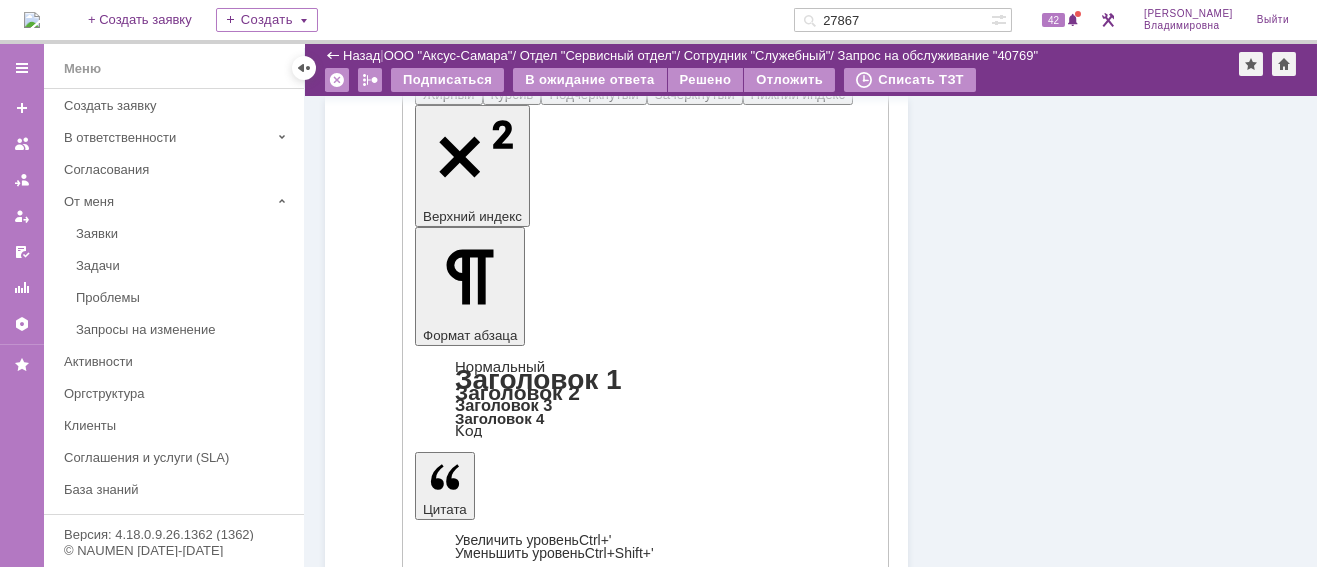 click on "Отправить" at bounding box center (467, 4492) 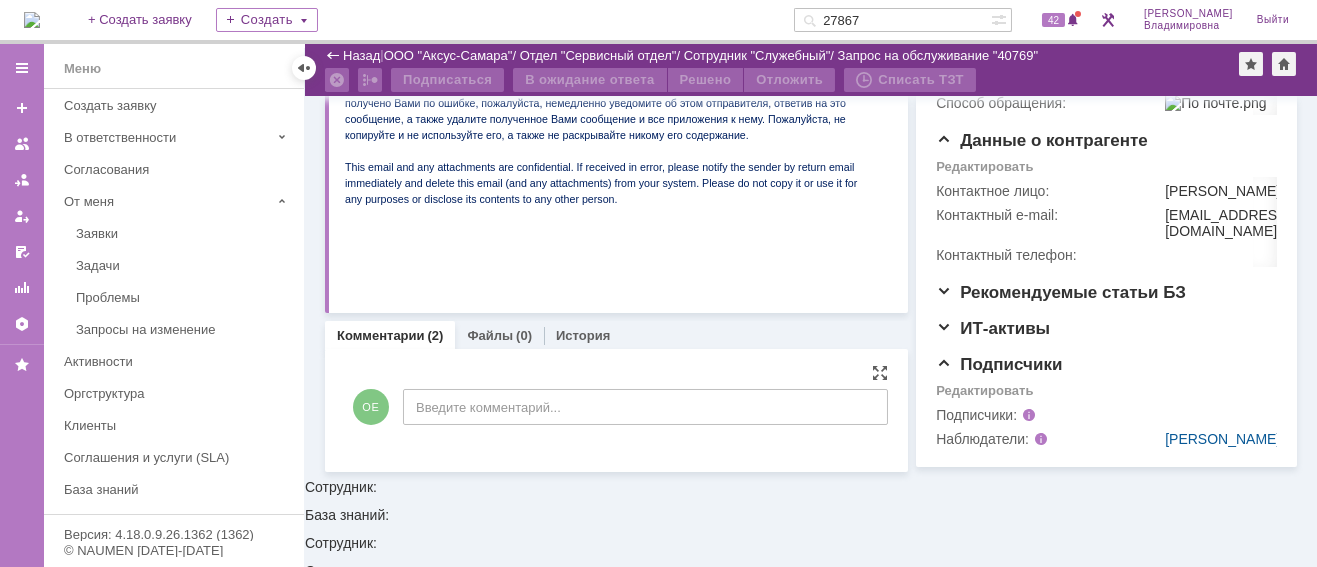 scroll, scrollTop: 98, scrollLeft: 0, axis: vertical 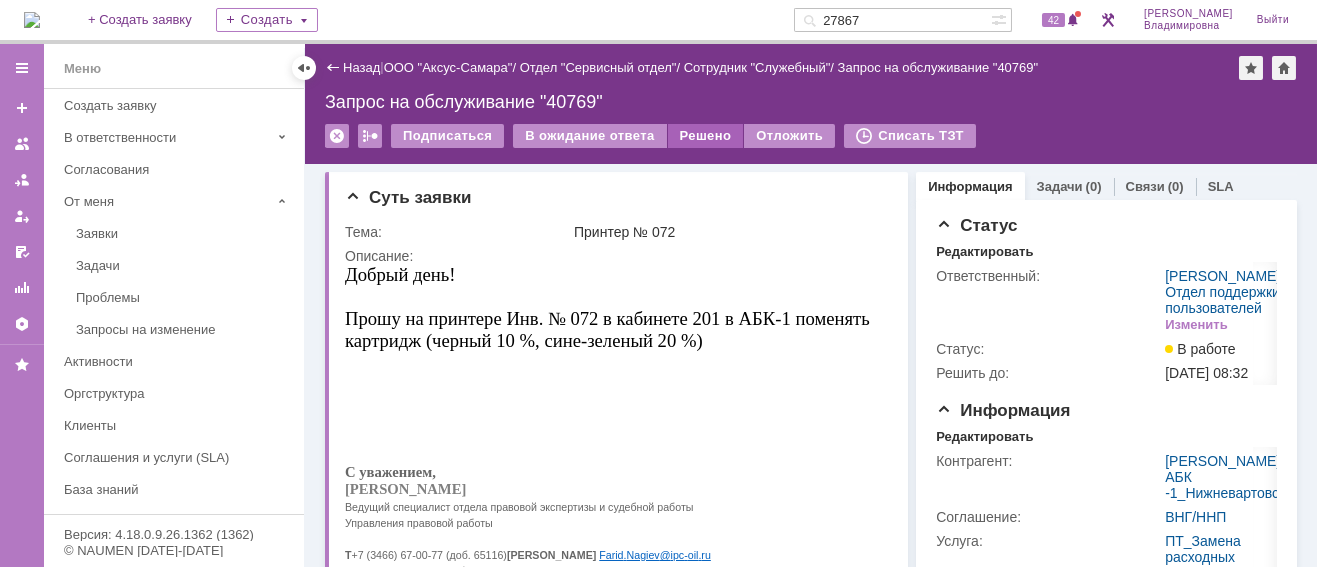 click on "Решено" at bounding box center [706, 136] 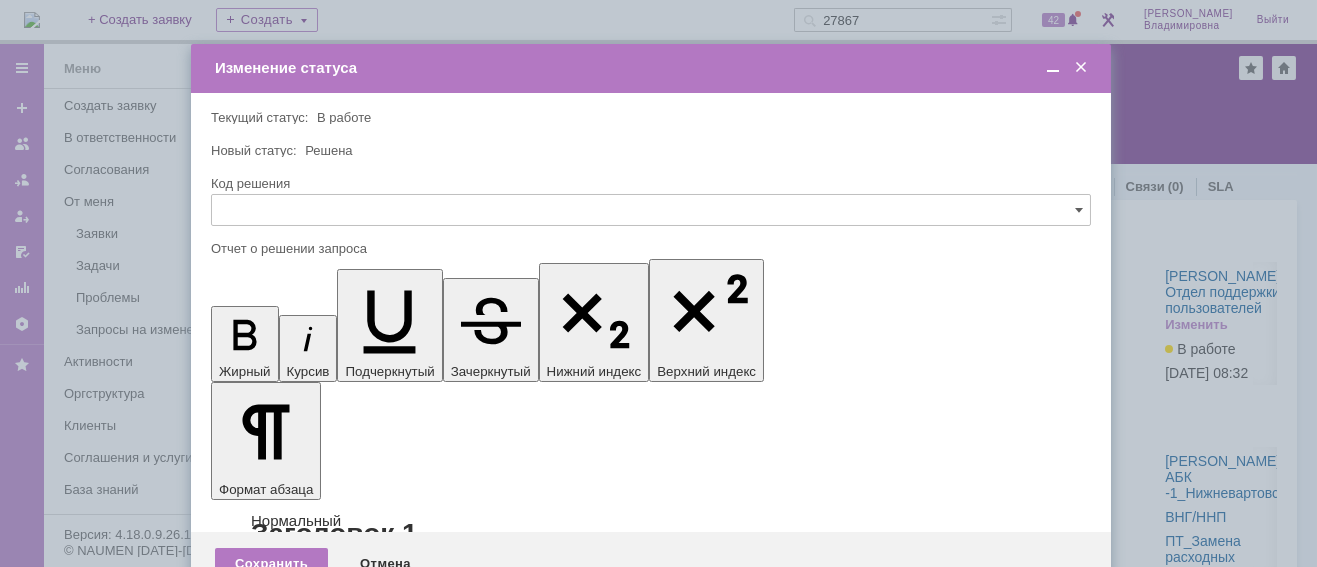 scroll, scrollTop: 0, scrollLeft: 0, axis: both 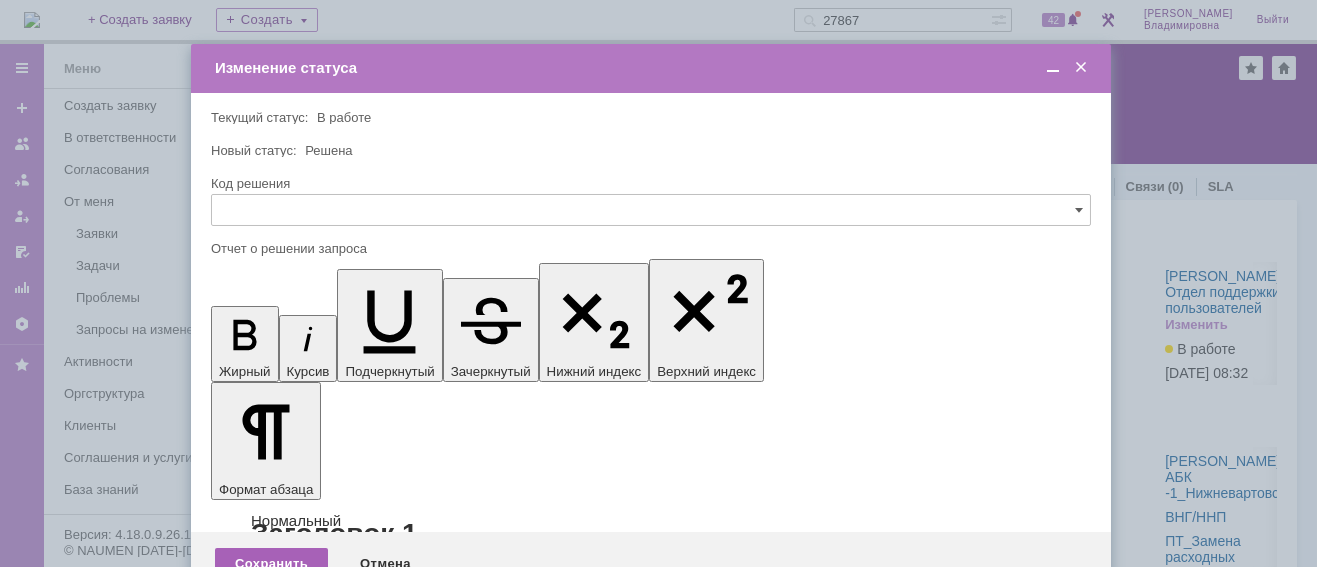 click on "Сохранить" at bounding box center (271, 564) 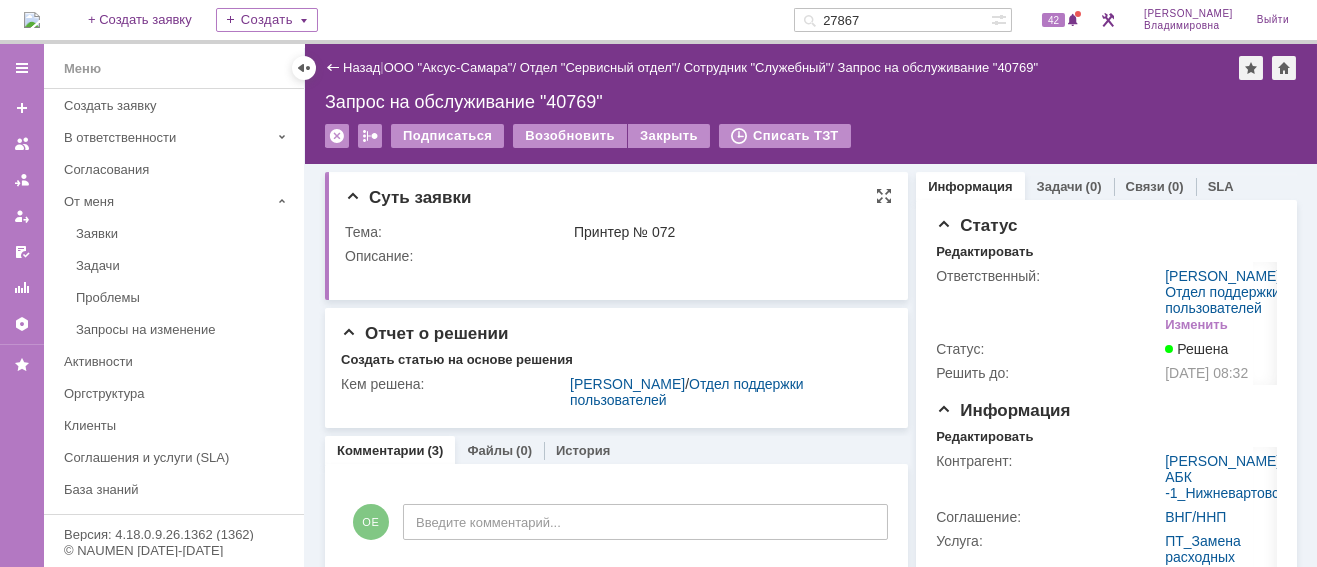 scroll, scrollTop: 0, scrollLeft: 0, axis: both 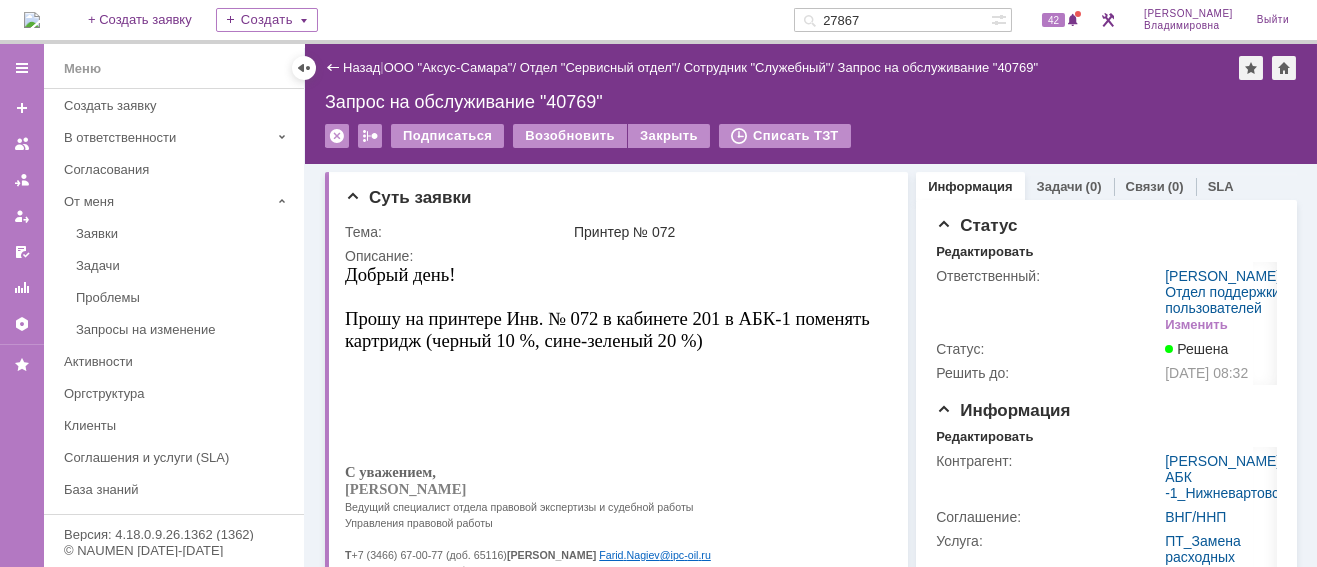 click at bounding box center (32, 20) 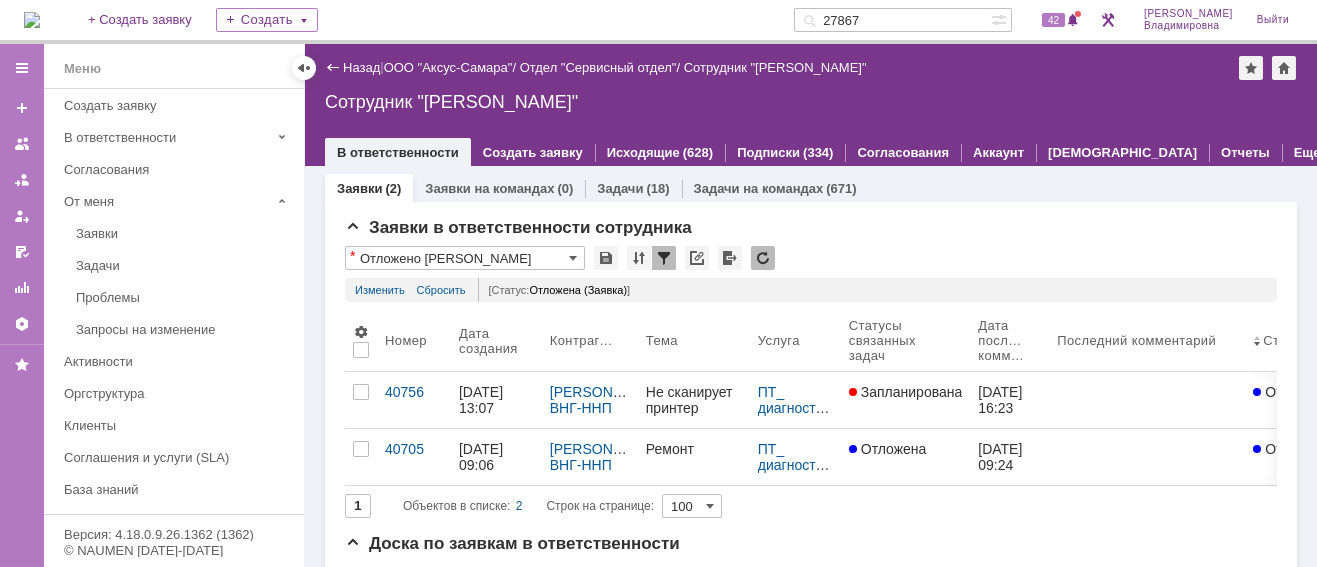 scroll, scrollTop: 0, scrollLeft: 0, axis: both 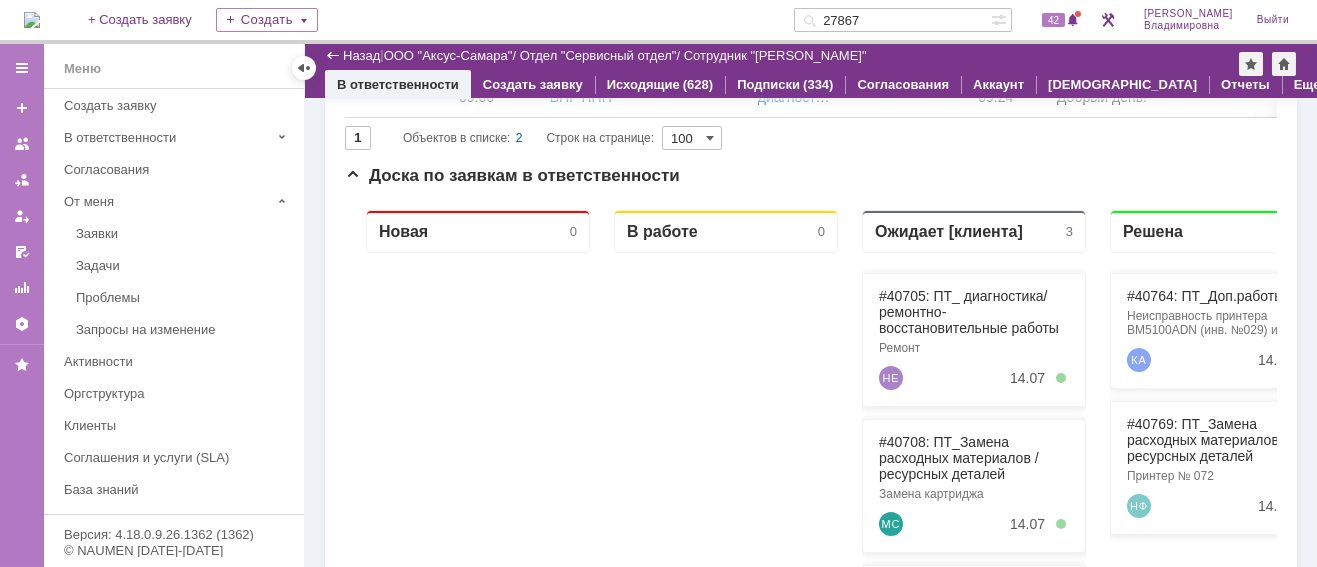 click at bounding box center (32, 20) 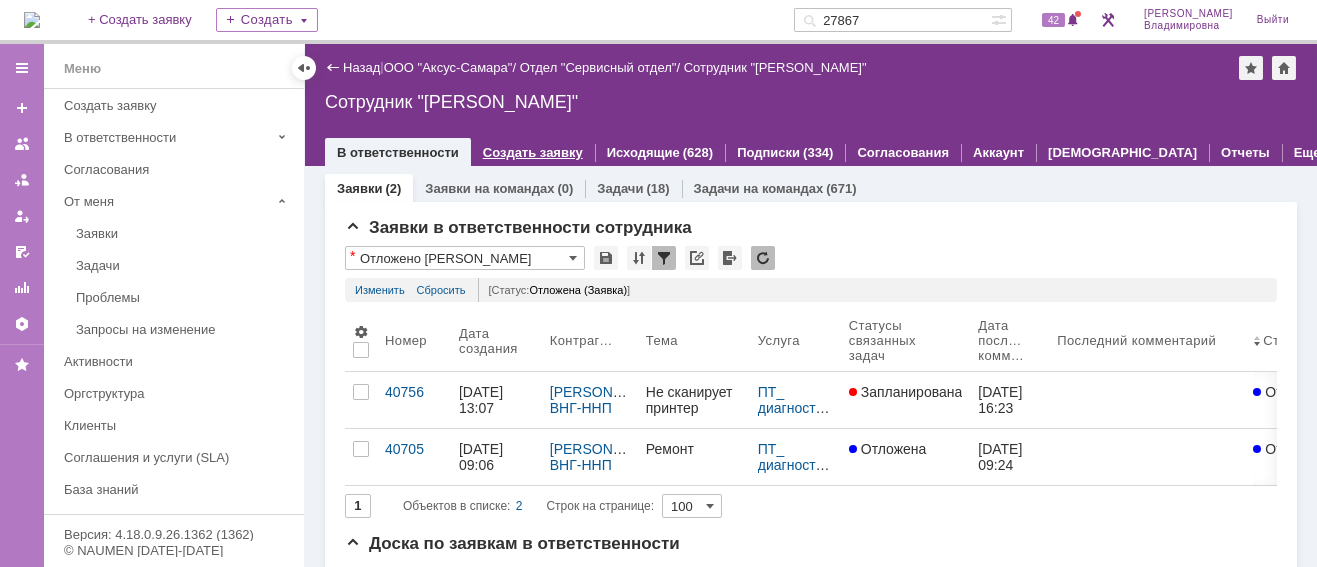 scroll, scrollTop: 0, scrollLeft: 0, axis: both 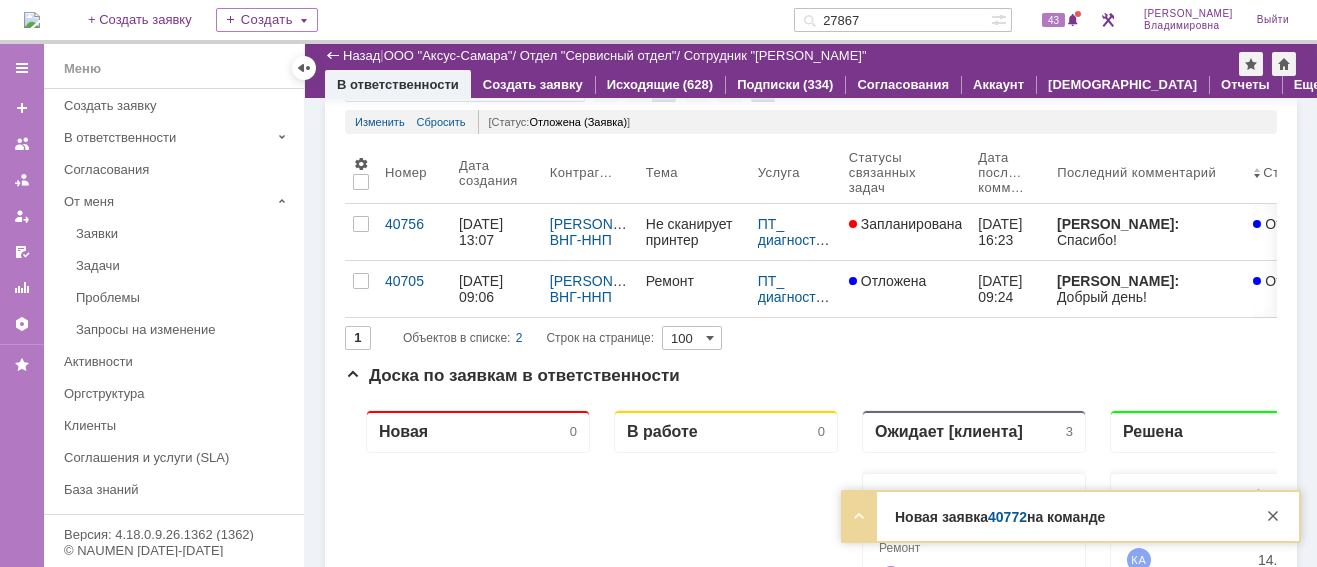 click on "40772" at bounding box center [1007, 517] 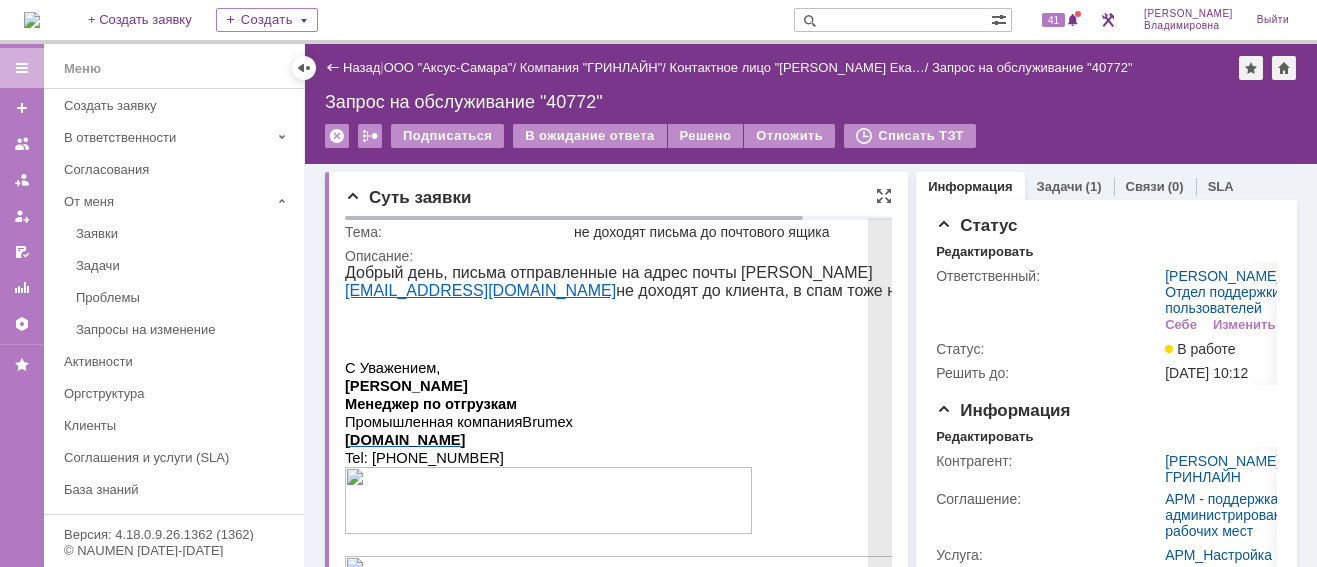 scroll, scrollTop: 0, scrollLeft: 0, axis: both 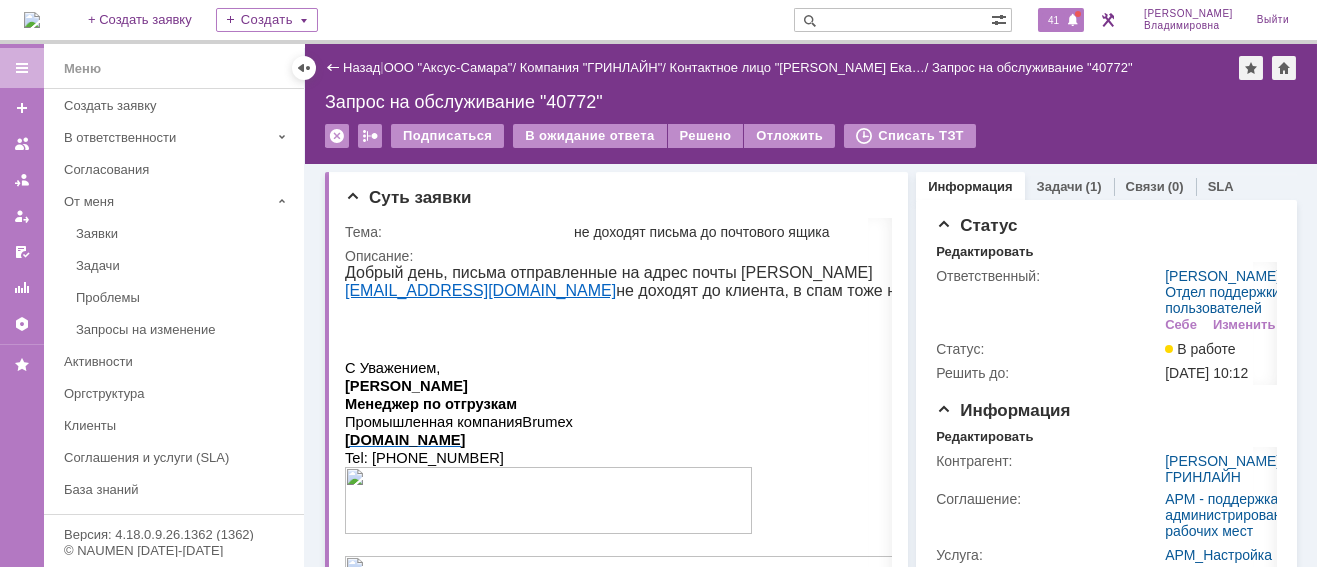 click on "41" at bounding box center (1053, 20) 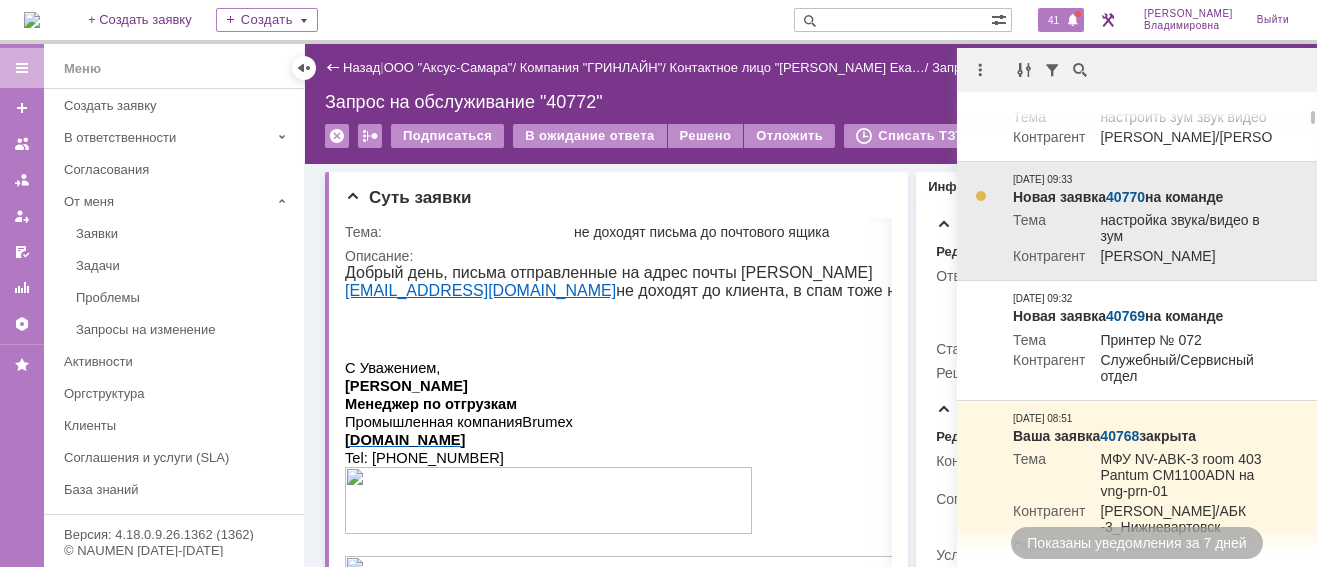 scroll, scrollTop: 300, scrollLeft: 0, axis: vertical 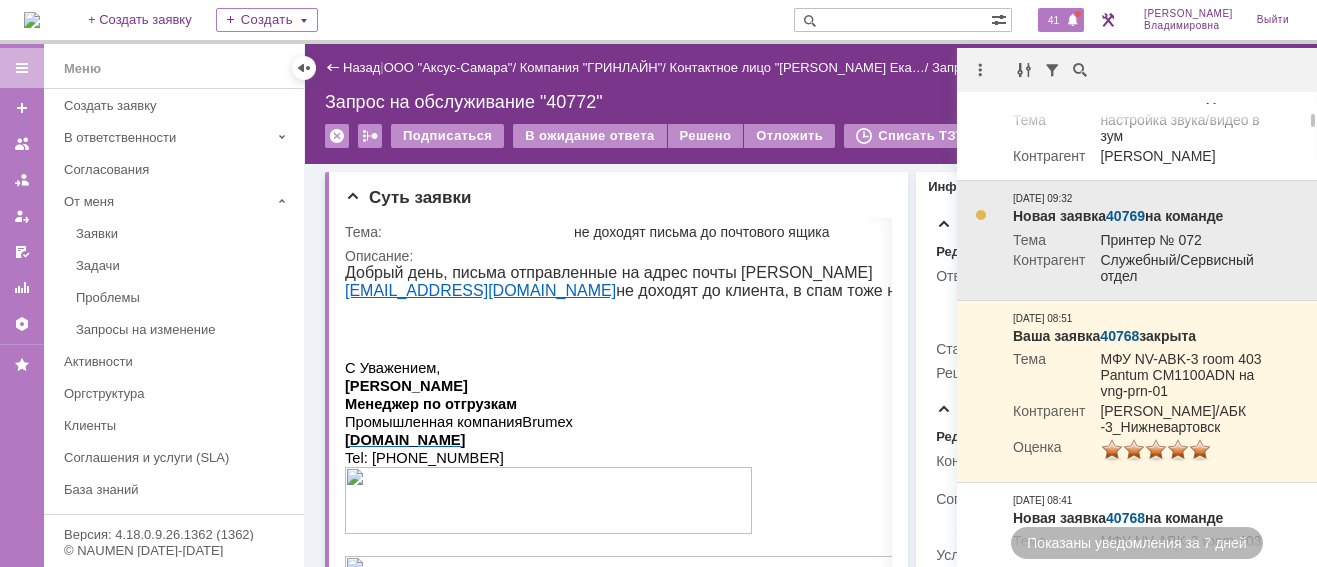 click on "40769" at bounding box center (1125, 216) 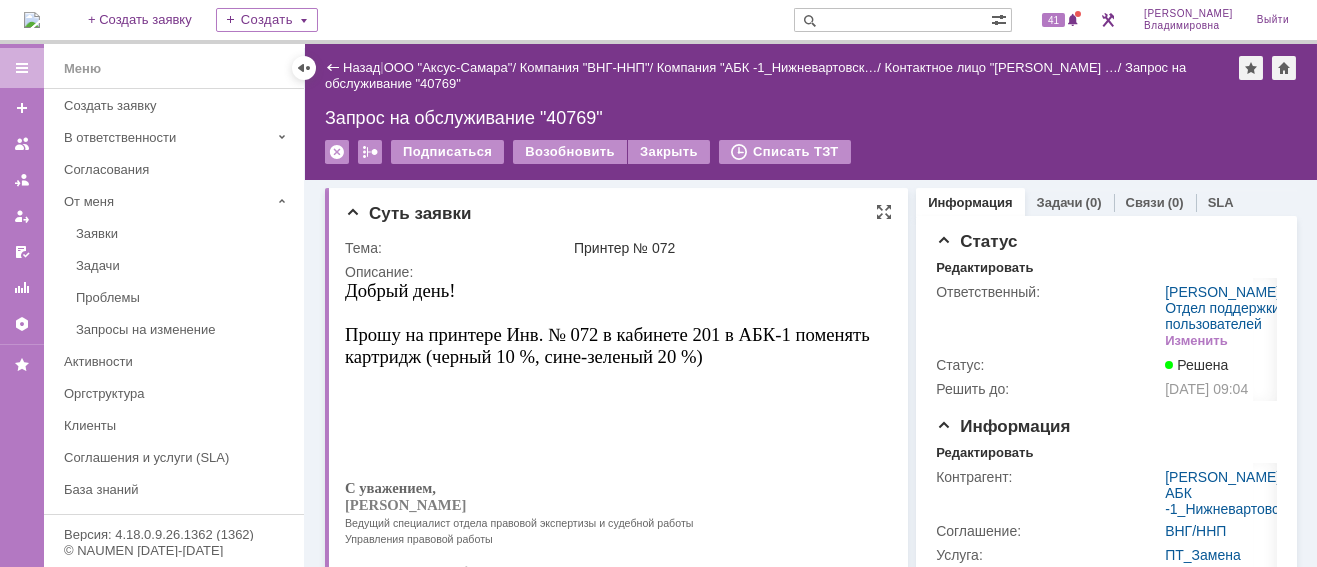 scroll, scrollTop: 0, scrollLeft: 0, axis: both 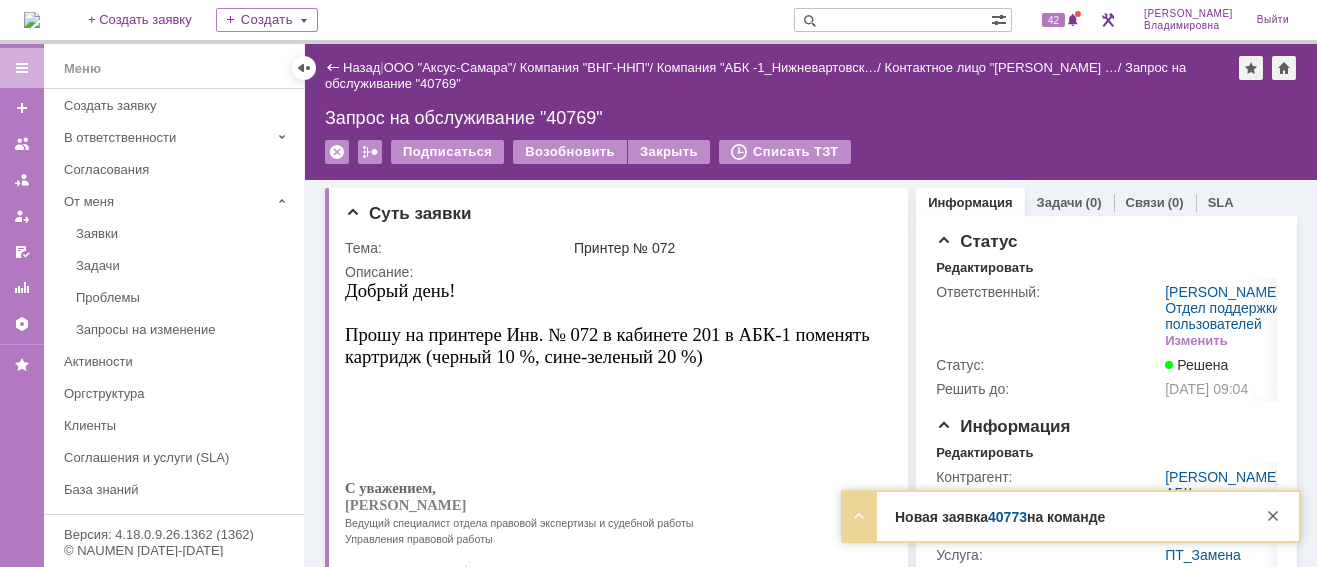 click on "40773" at bounding box center [1007, 517] 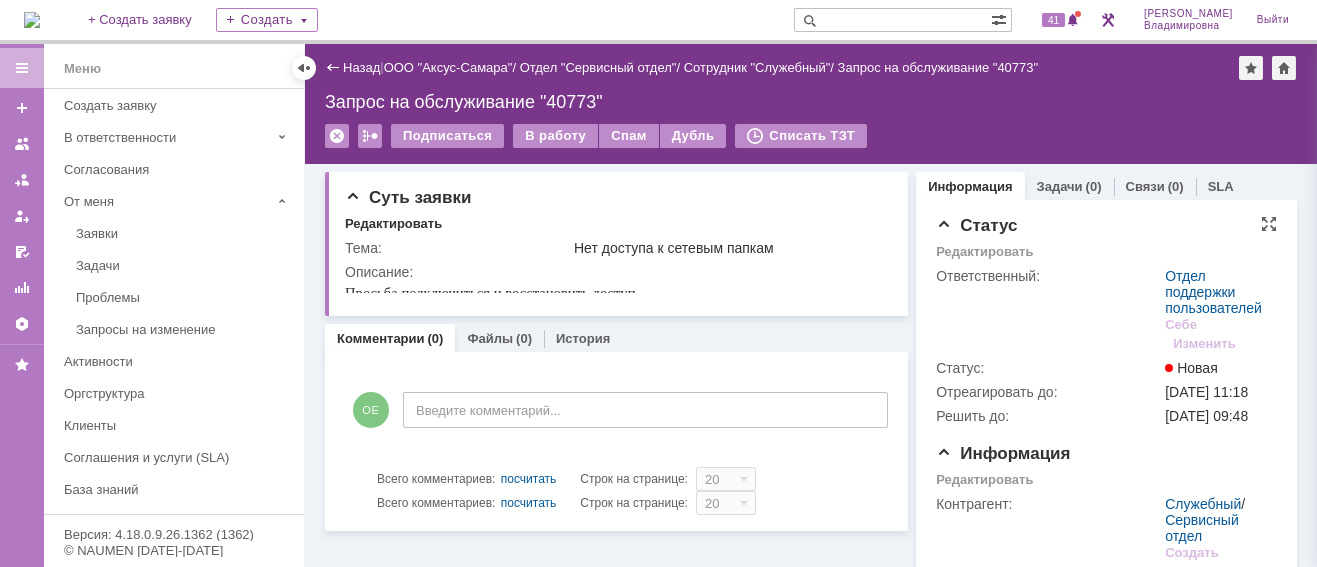 scroll, scrollTop: 0, scrollLeft: 0, axis: both 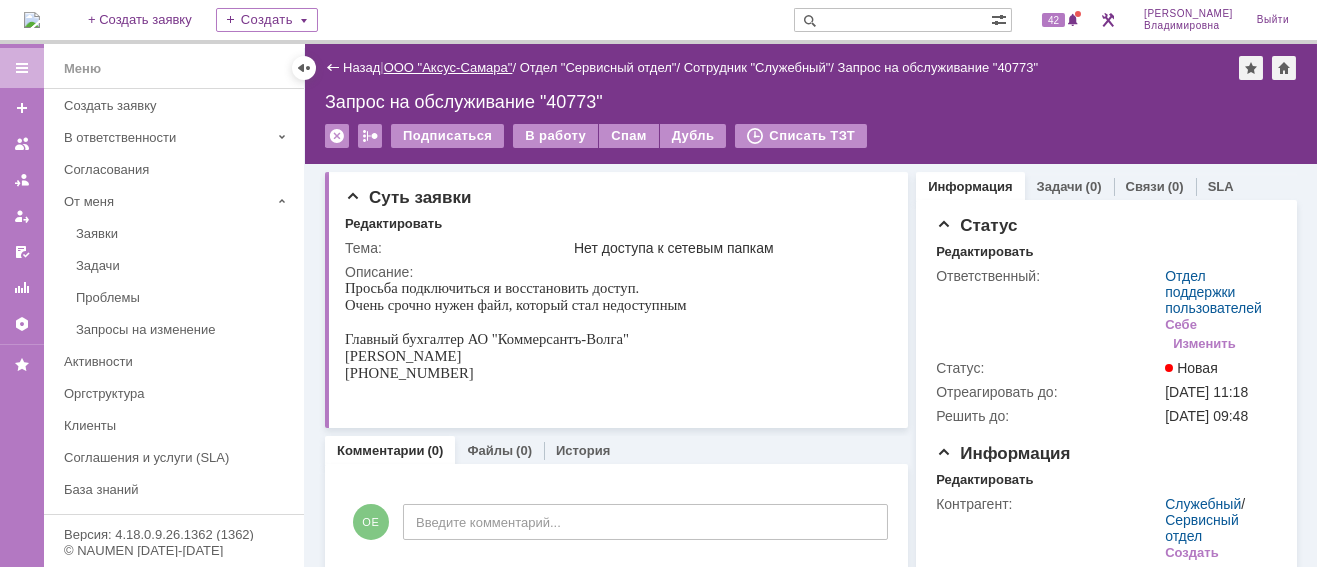 click on "ООО "Аксус-Самара"" at bounding box center [448, 67] 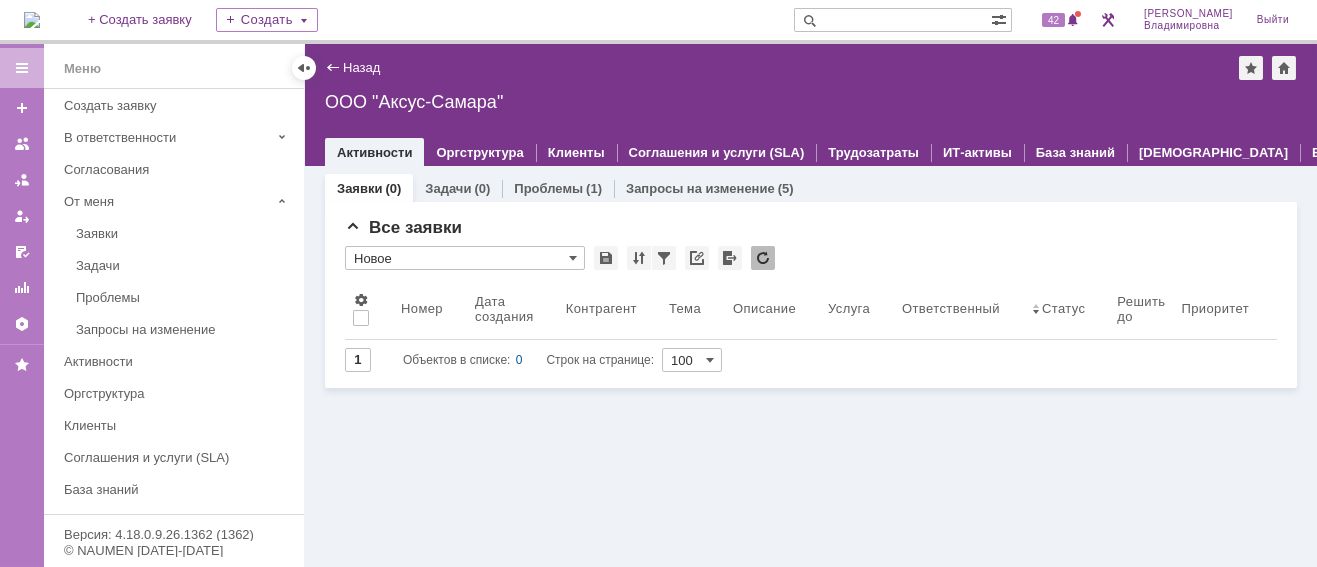 click at bounding box center (32, 20) 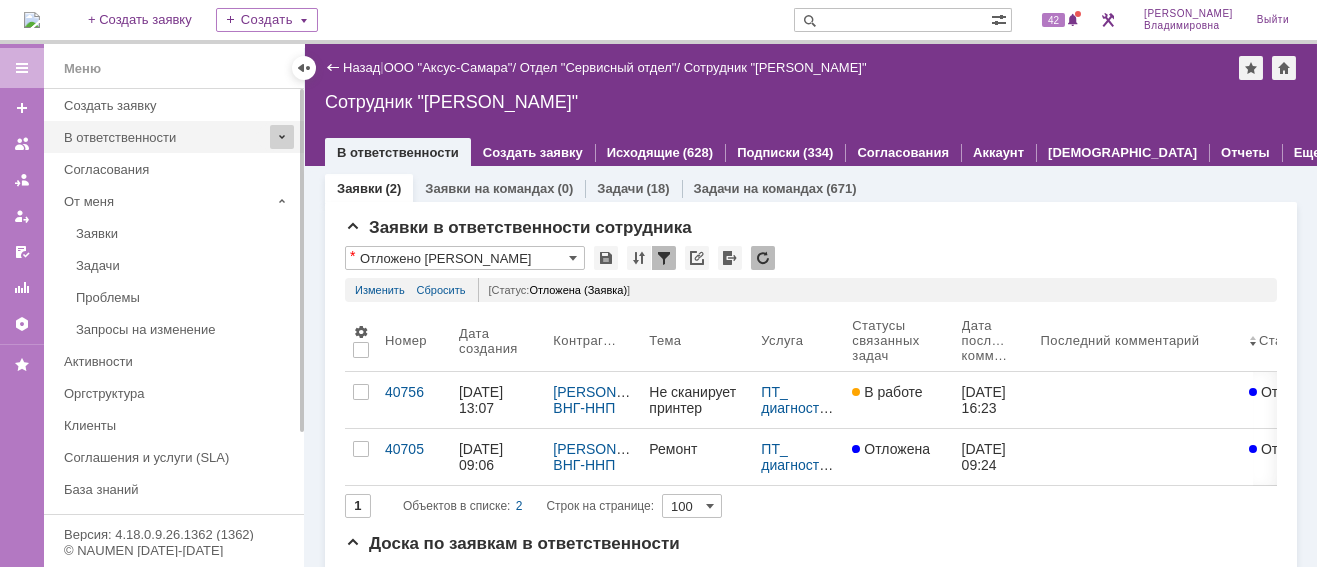 scroll, scrollTop: 0, scrollLeft: 0, axis: both 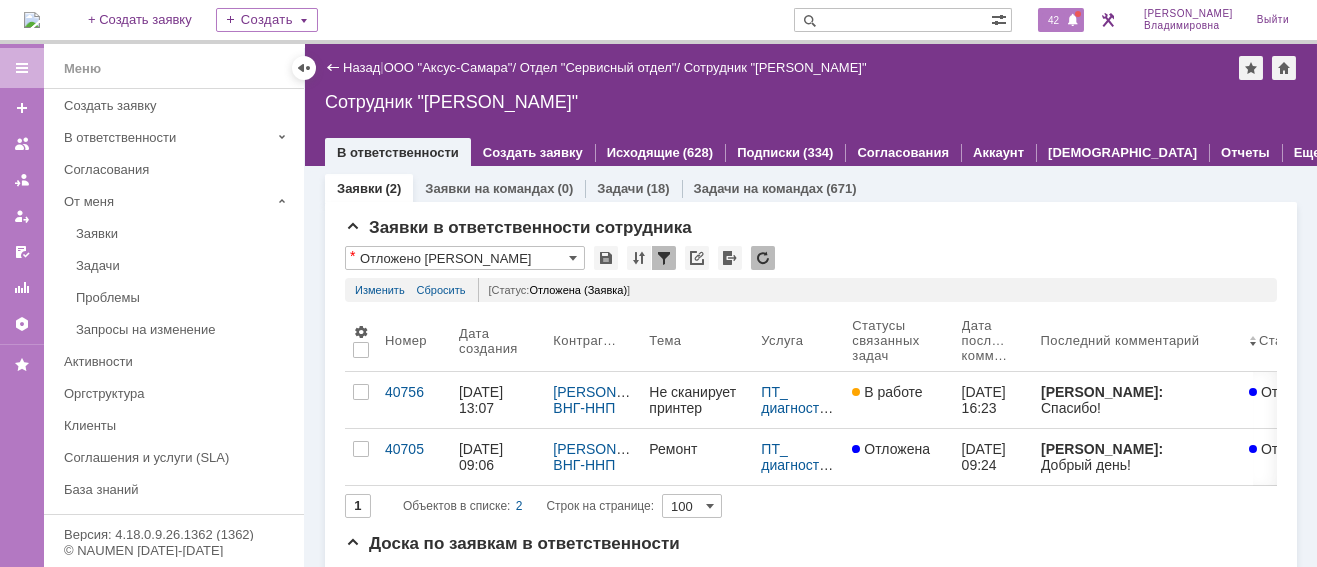 click on "42" at bounding box center (1053, 20) 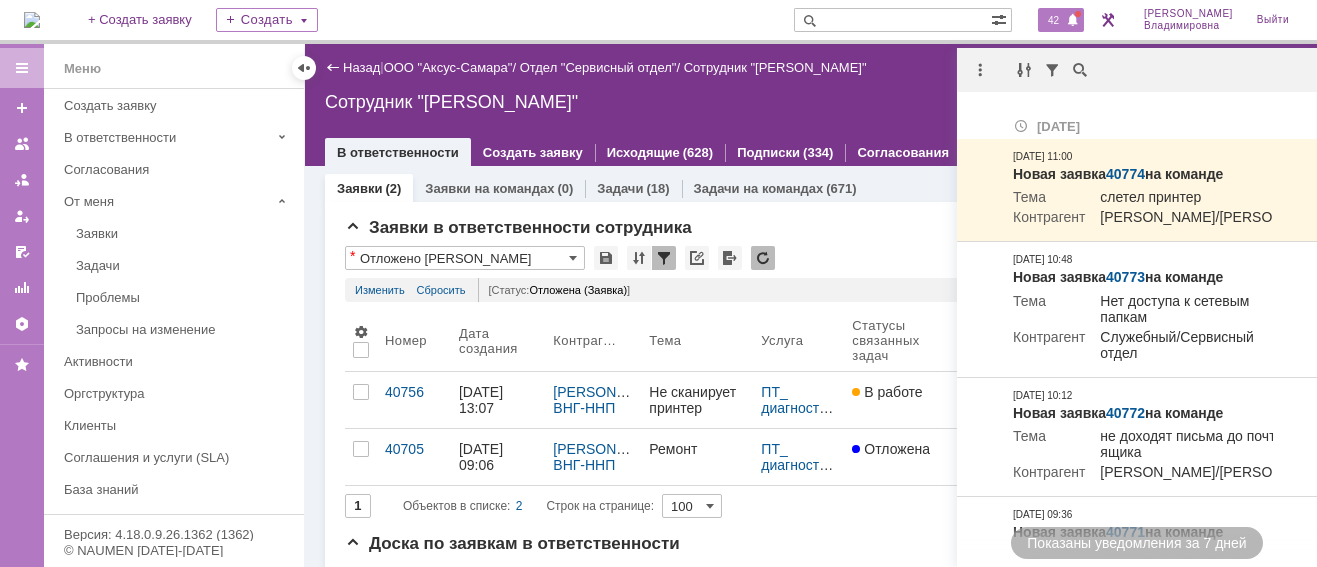 click on "На домашнюю + Создать заявку Создать 42 [PERSON_NAME]" at bounding box center (658, 22) 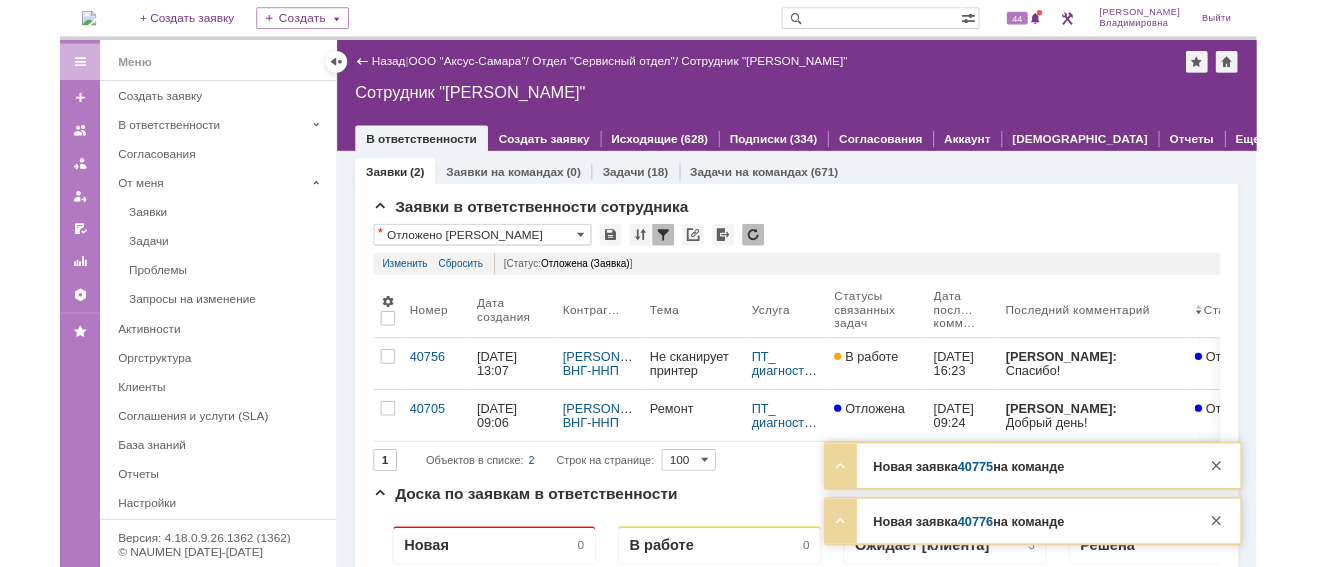 scroll, scrollTop: 0, scrollLeft: 0, axis: both 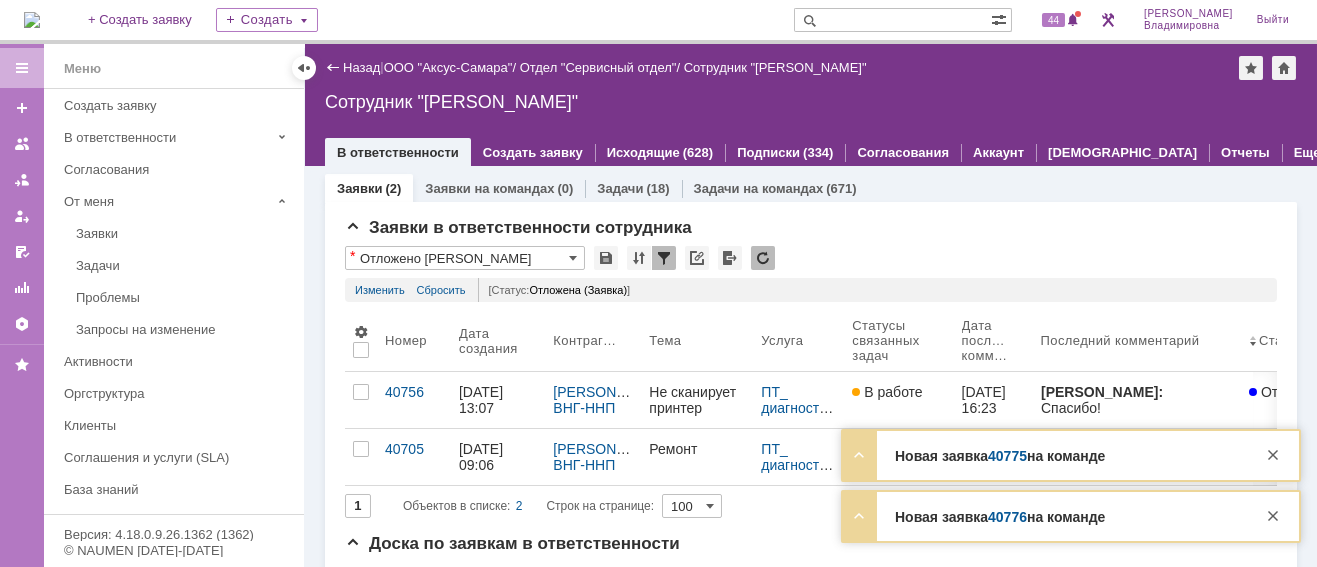click on "40775" at bounding box center (1007, 456) 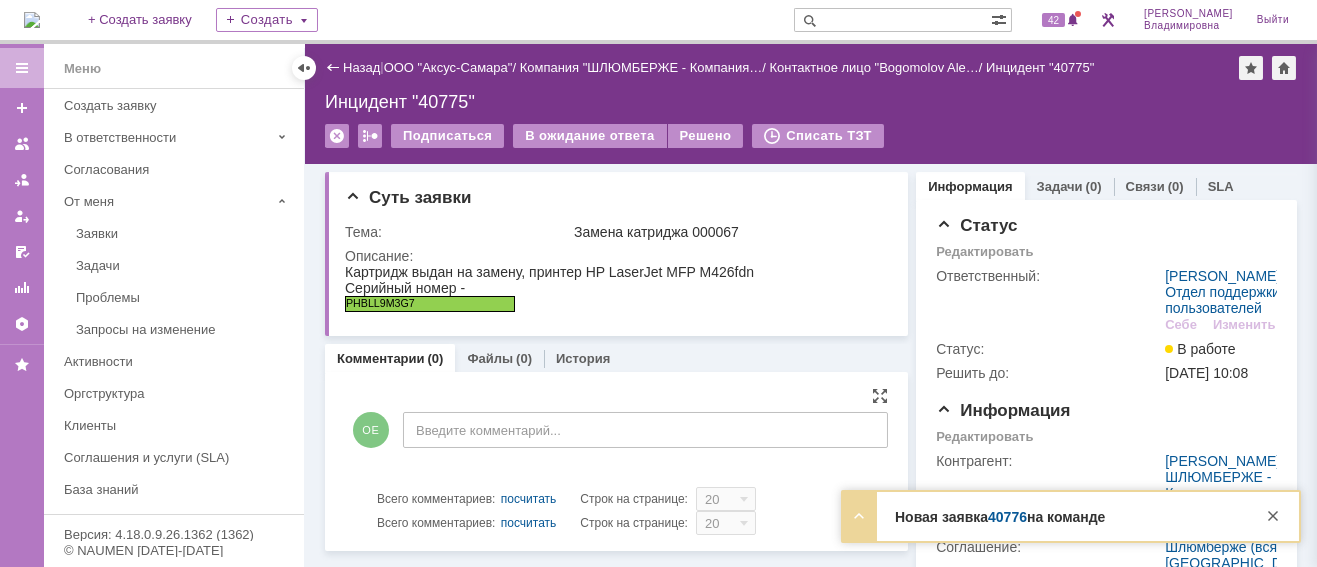 scroll, scrollTop: 0, scrollLeft: 0, axis: both 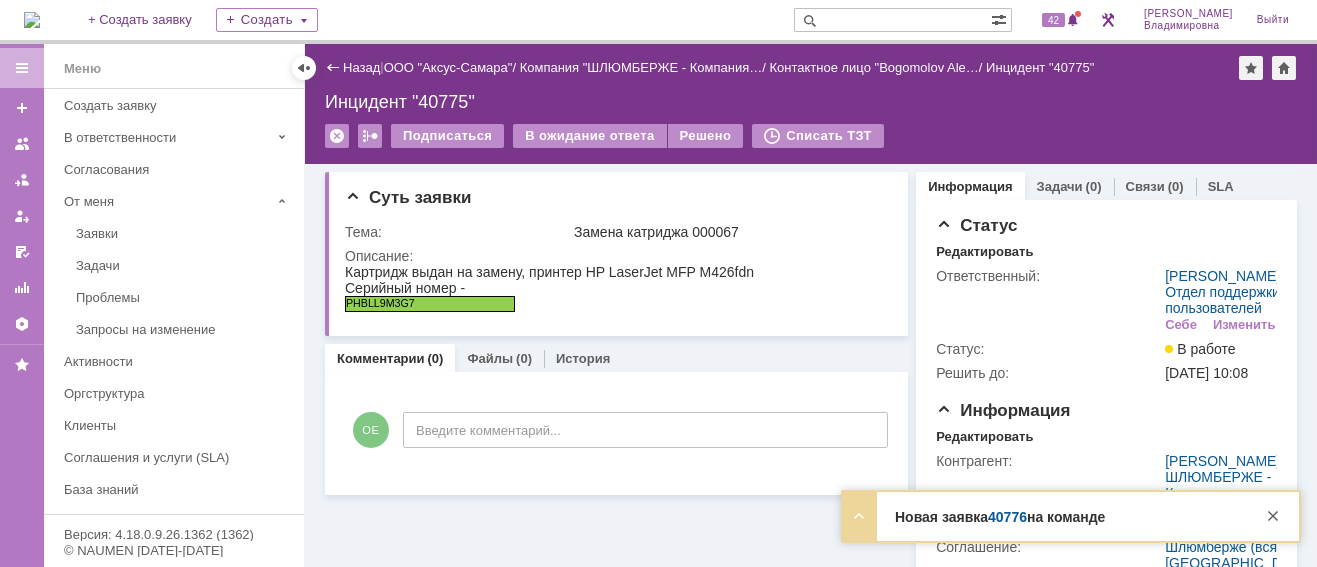click on "40776" at bounding box center [1007, 517] 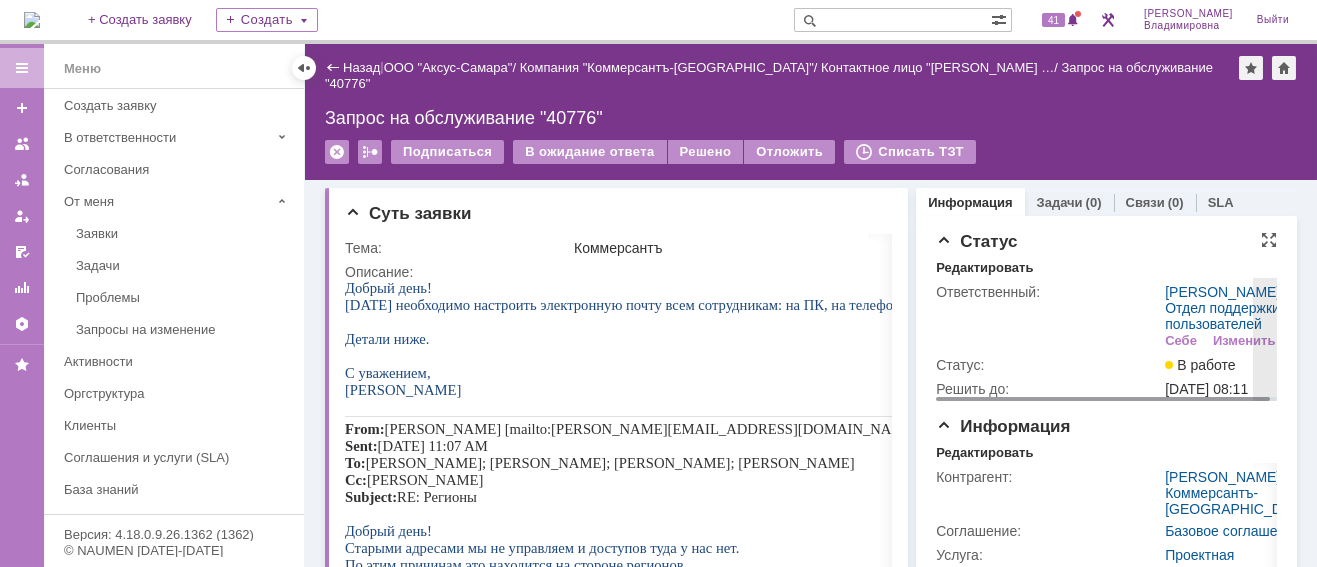 scroll, scrollTop: 0, scrollLeft: 0, axis: both 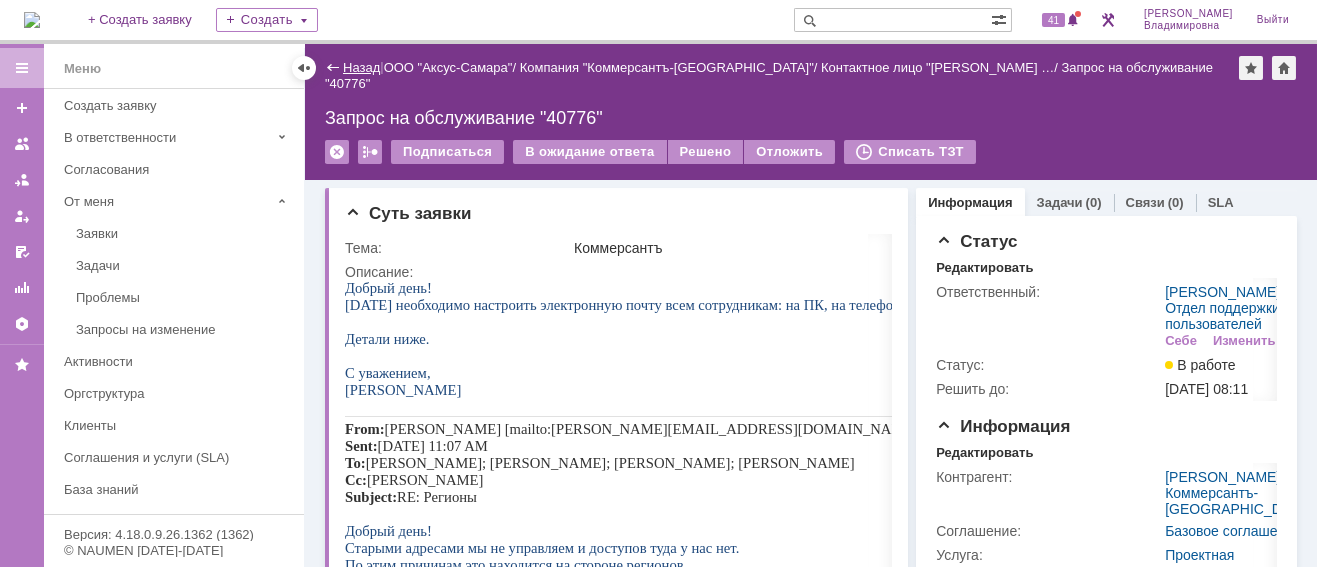 click on "Назад" at bounding box center (361, 67) 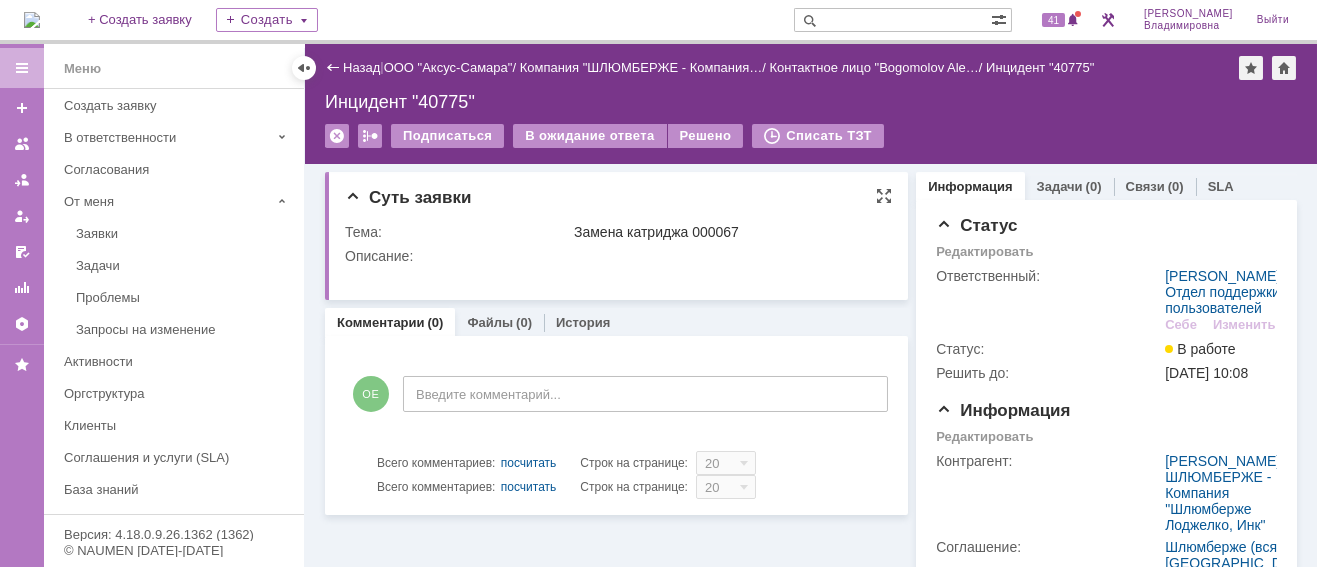 scroll, scrollTop: 0, scrollLeft: 0, axis: both 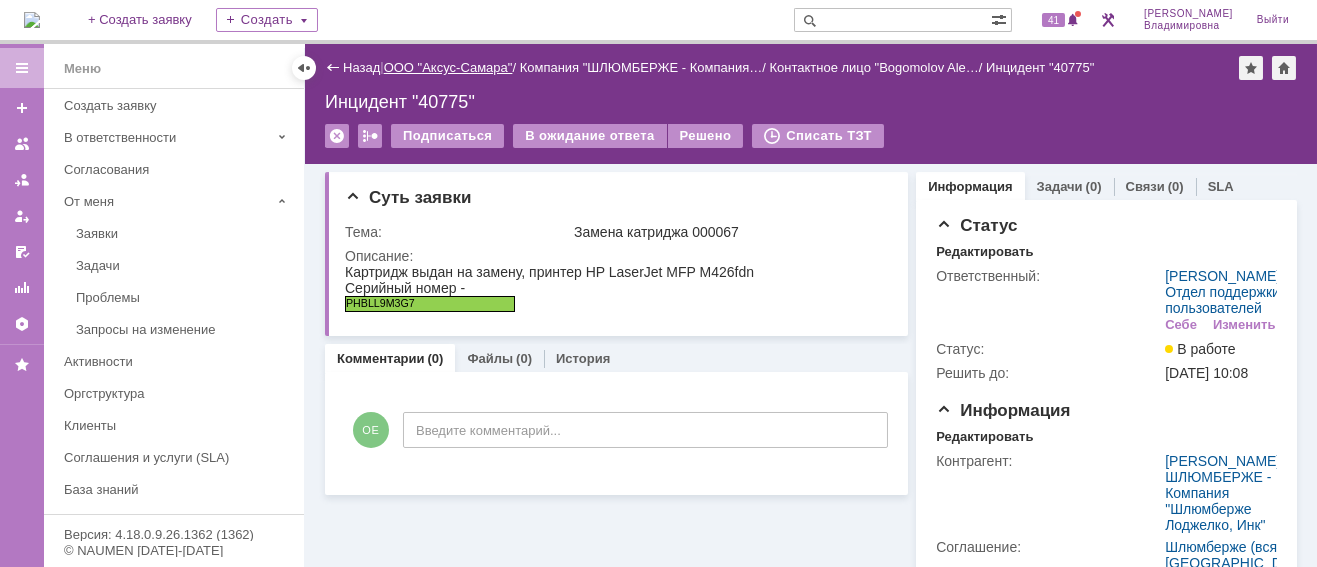 click on "ООО "Аксус-Самара"" at bounding box center (448, 67) 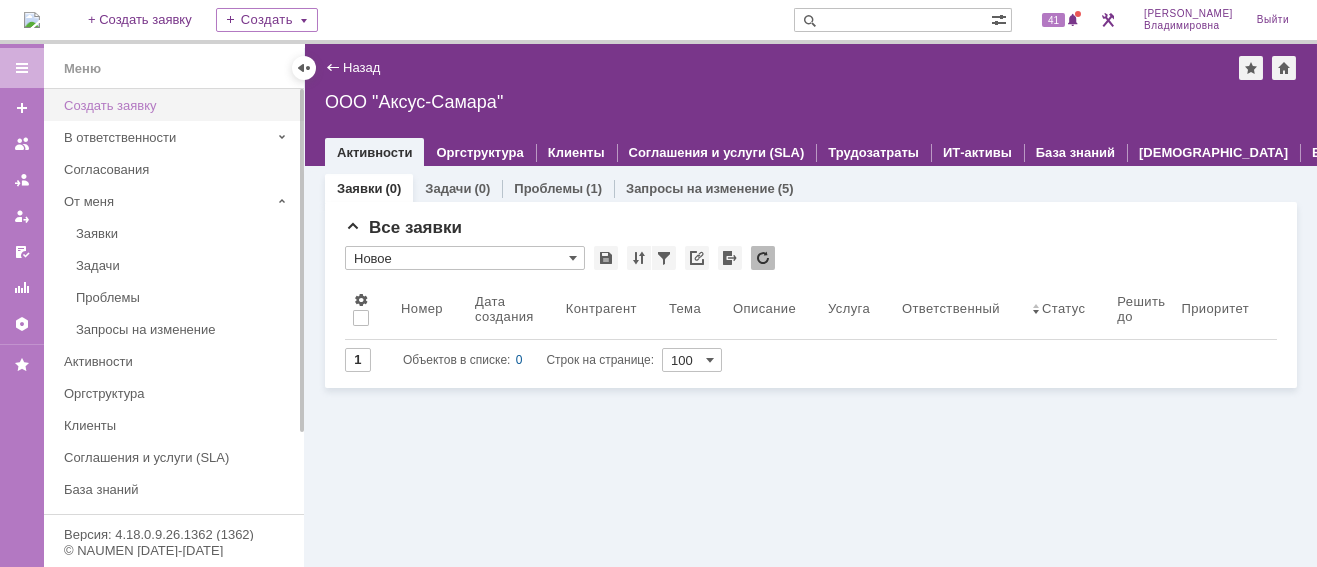 click on "Создать заявку" at bounding box center [178, 105] 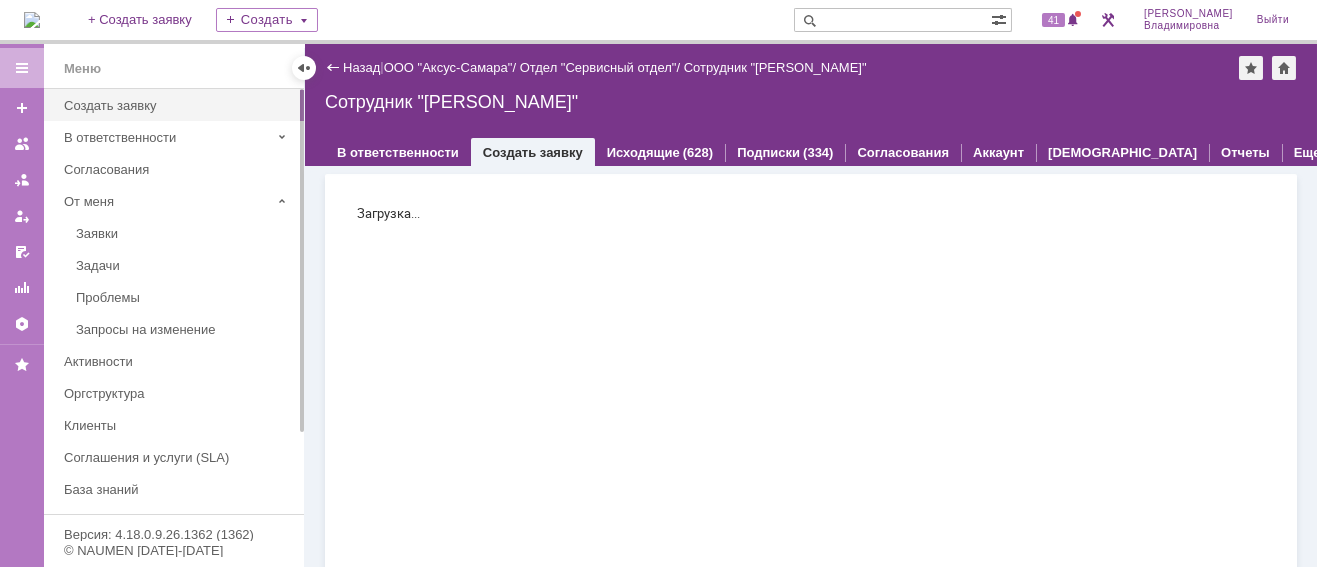 scroll, scrollTop: 0, scrollLeft: 0, axis: both 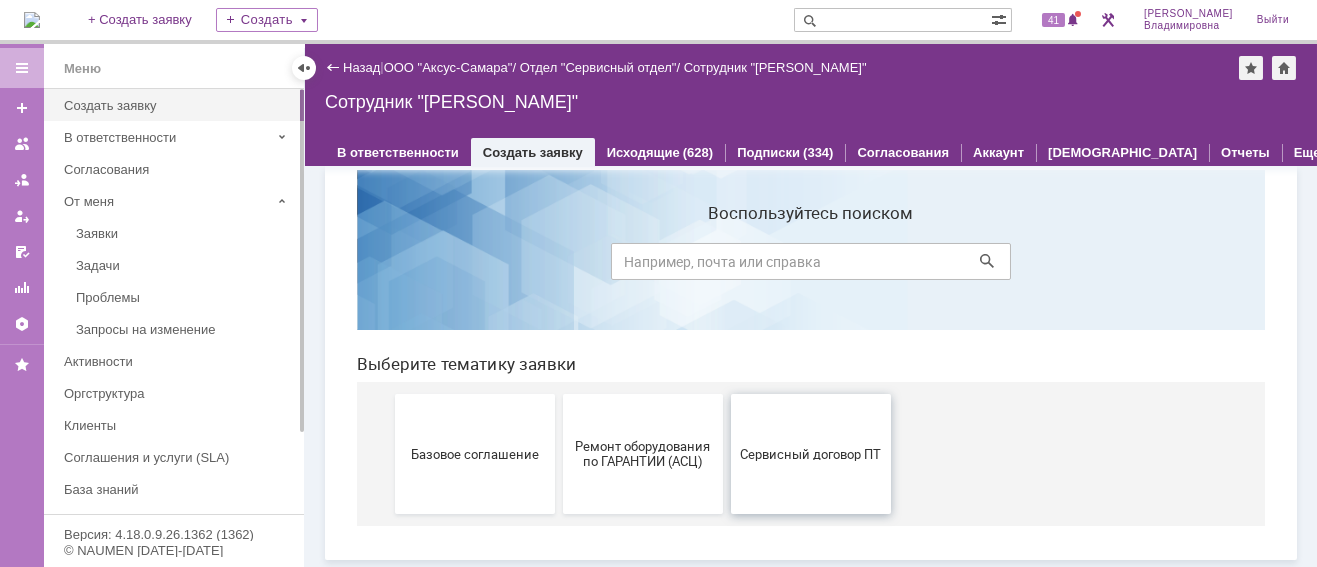 click on "Сервисный договор ПТ" at bounding box center (811, 453) 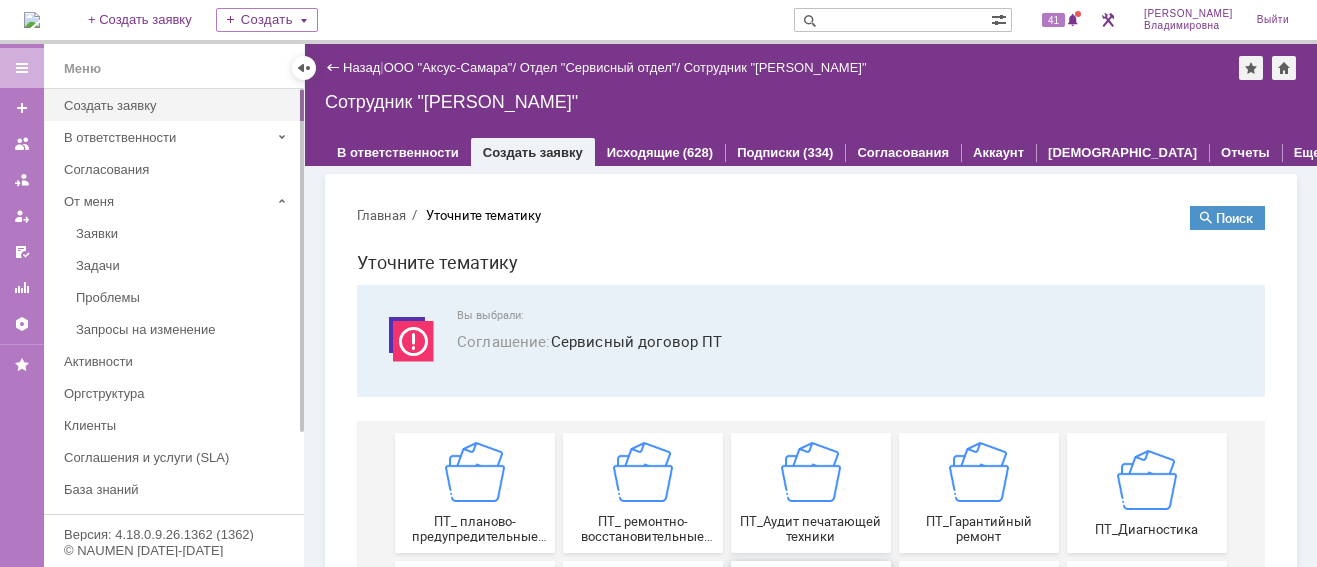 scroll, scrollTop: 100, scrollLeft: 0, axis: vertical 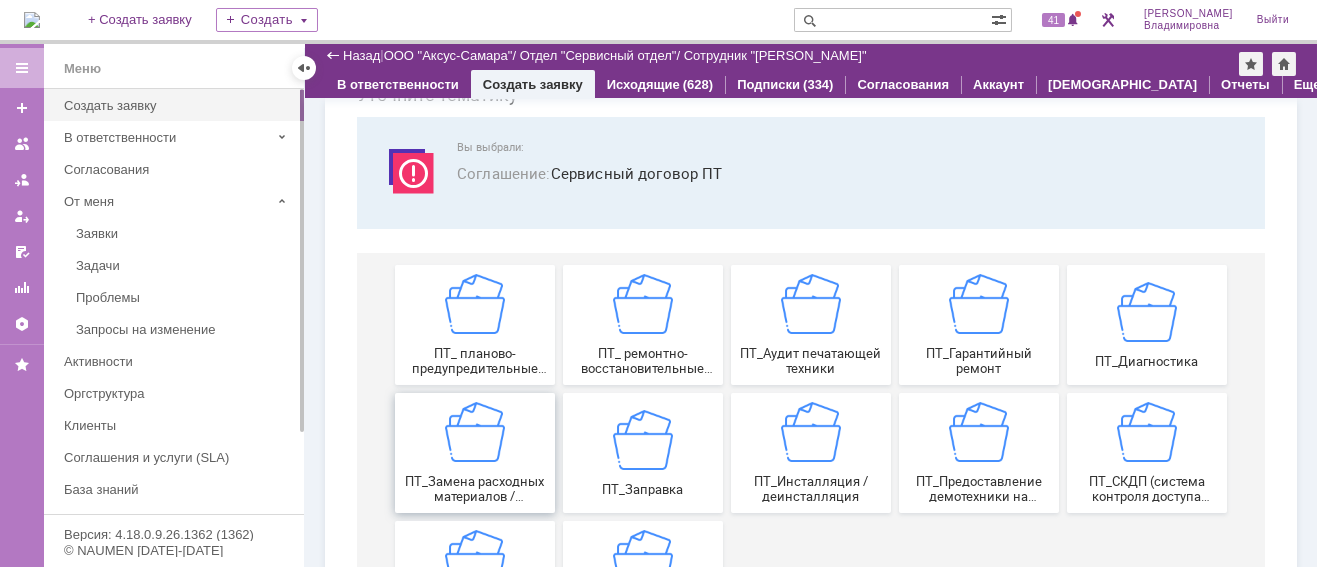 click at bounding box center (475, 432) 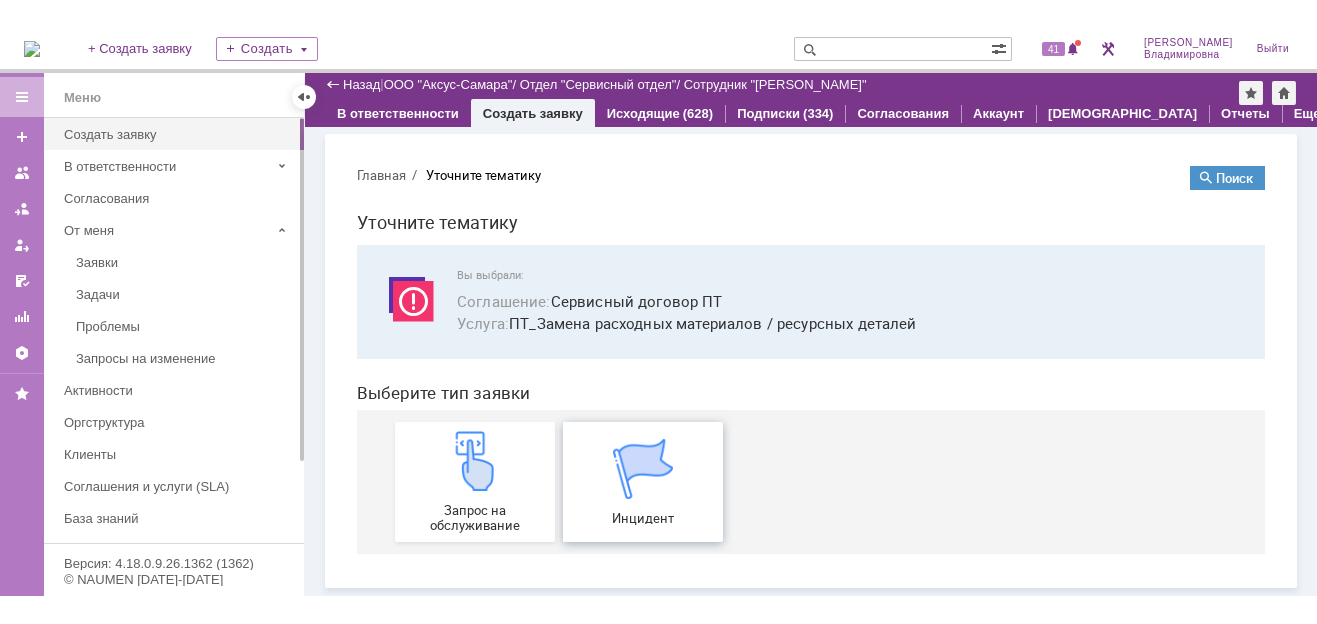 scroll, scrollTop: 23, scrollLeft: 0, axis: vertical 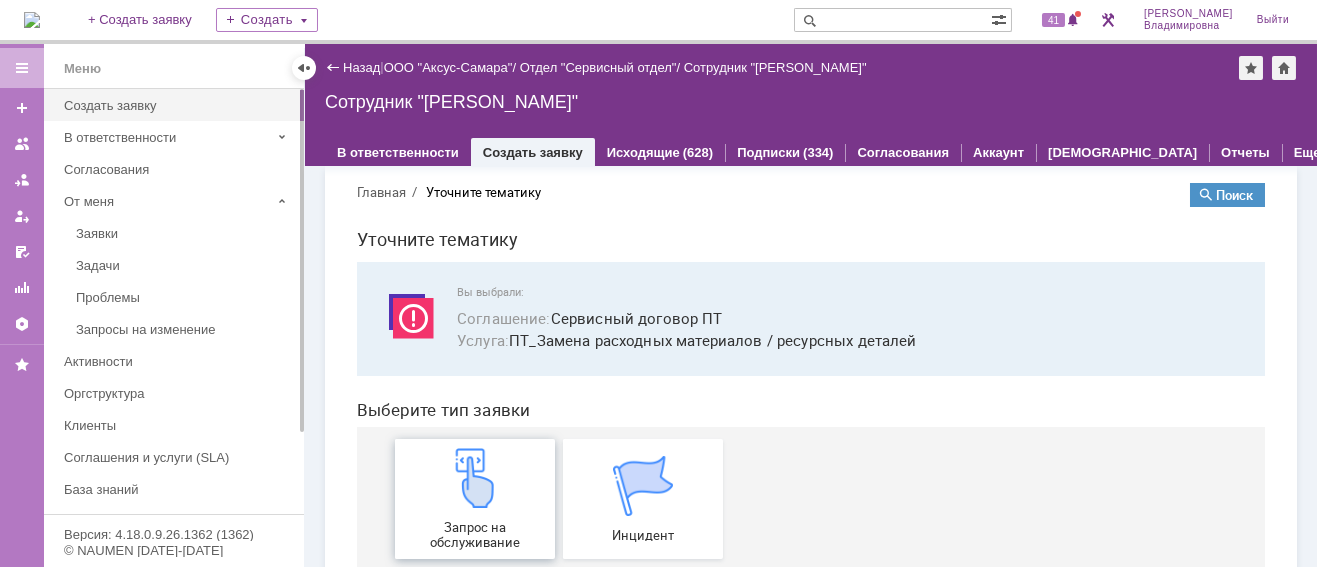 click at bounding box center [475, 478] 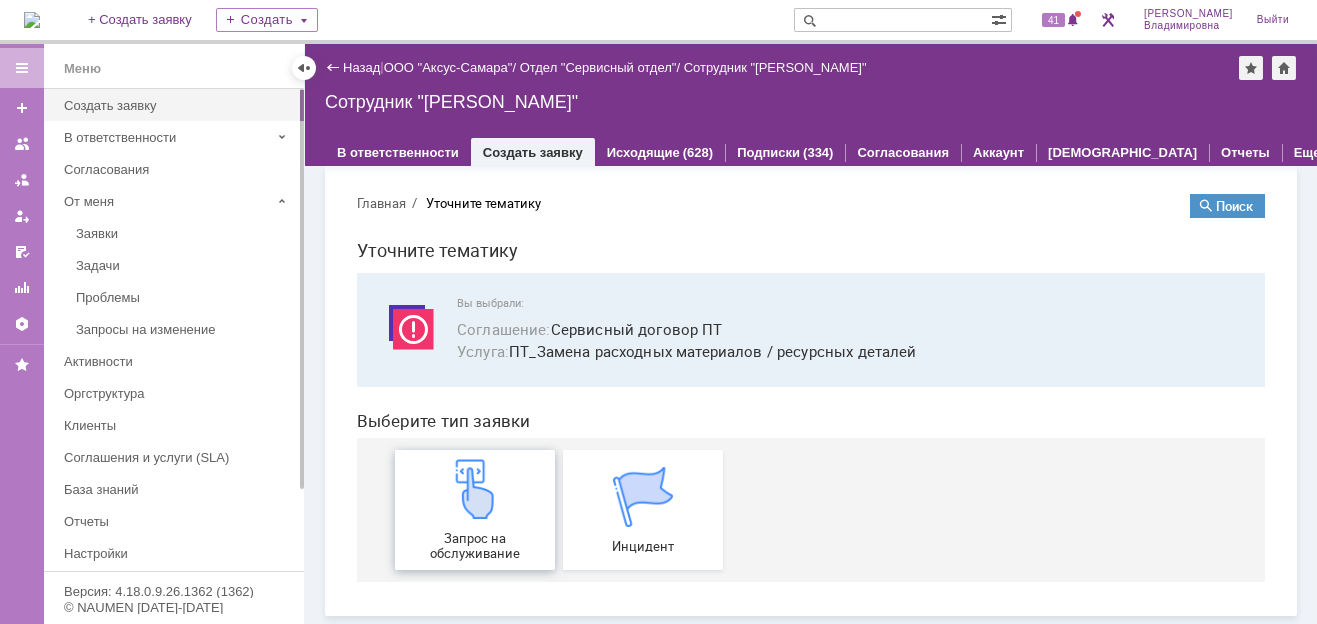 scroll, scrollTop: 23, scrollLeft: 0, axis: vertical 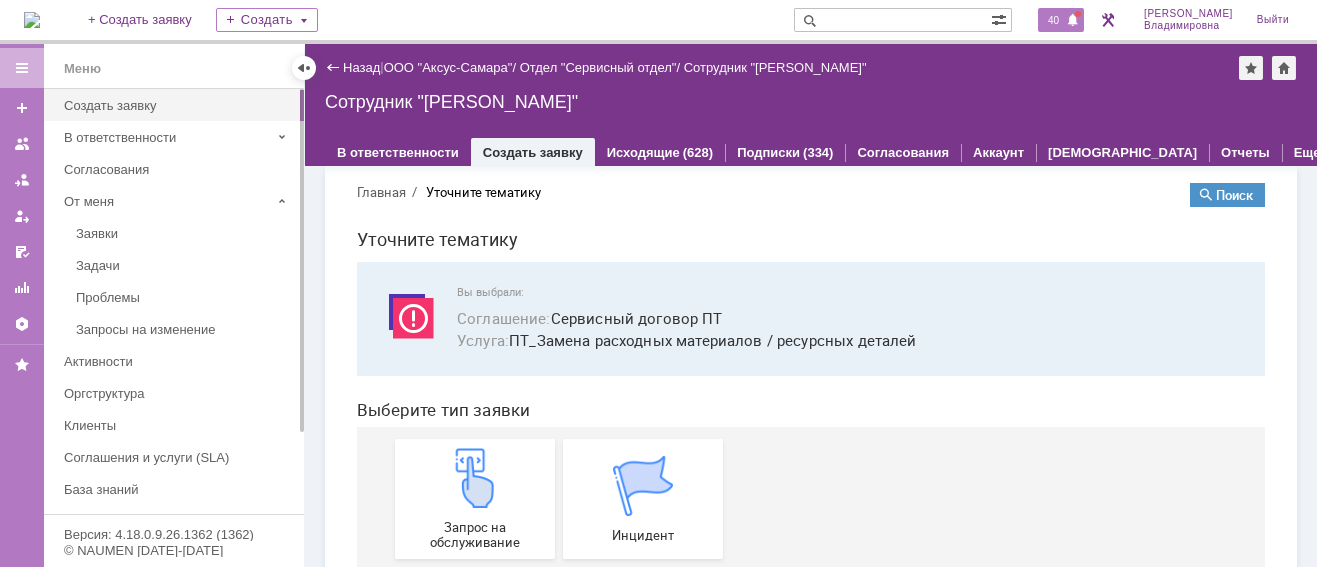 click on "40" at bounding box center [1053, 20] 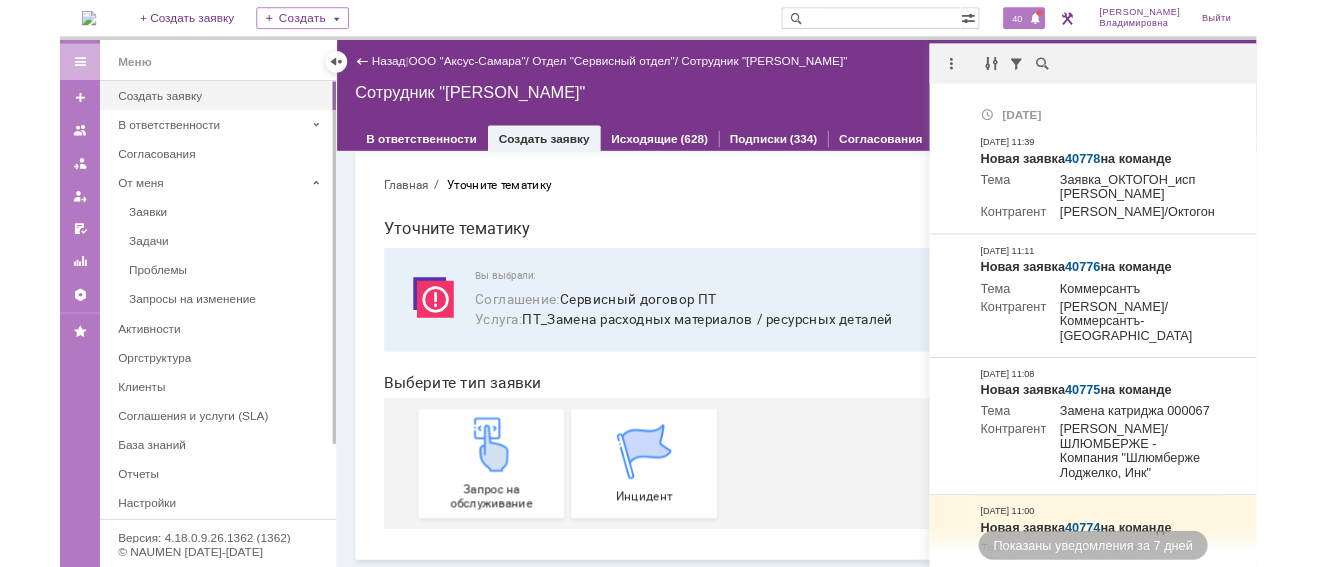scroll, scrollTop: 23, scrollLeft: 0, axis: vertical 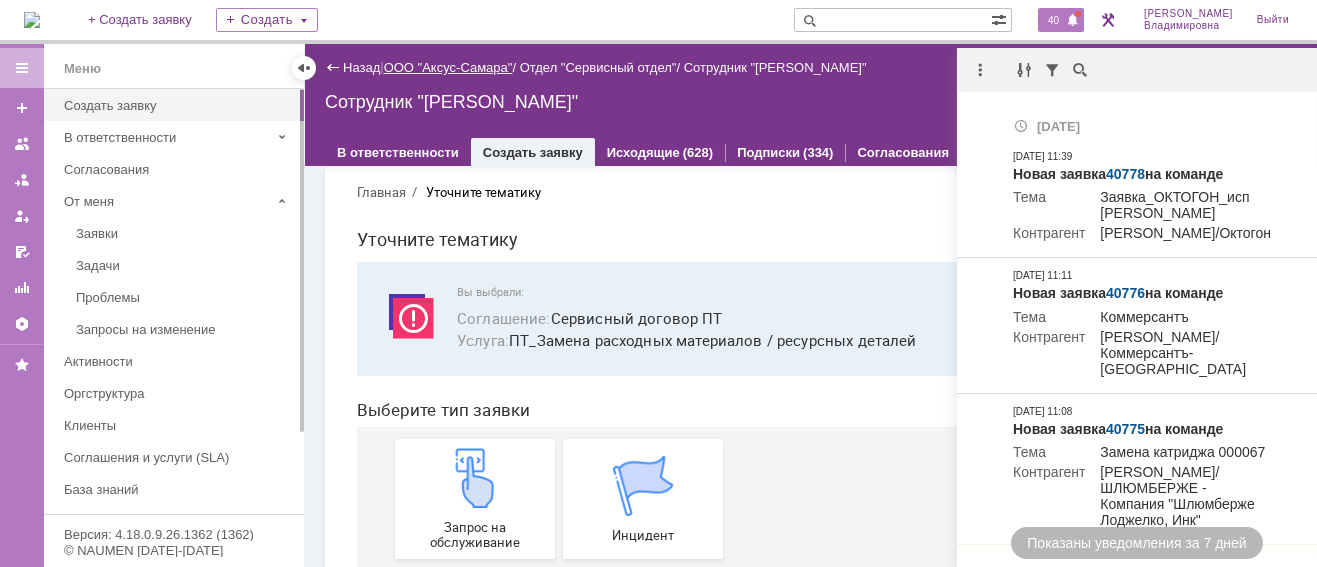 click on "ООО "Аксус-Самара"" at bounding box center (448, 67) 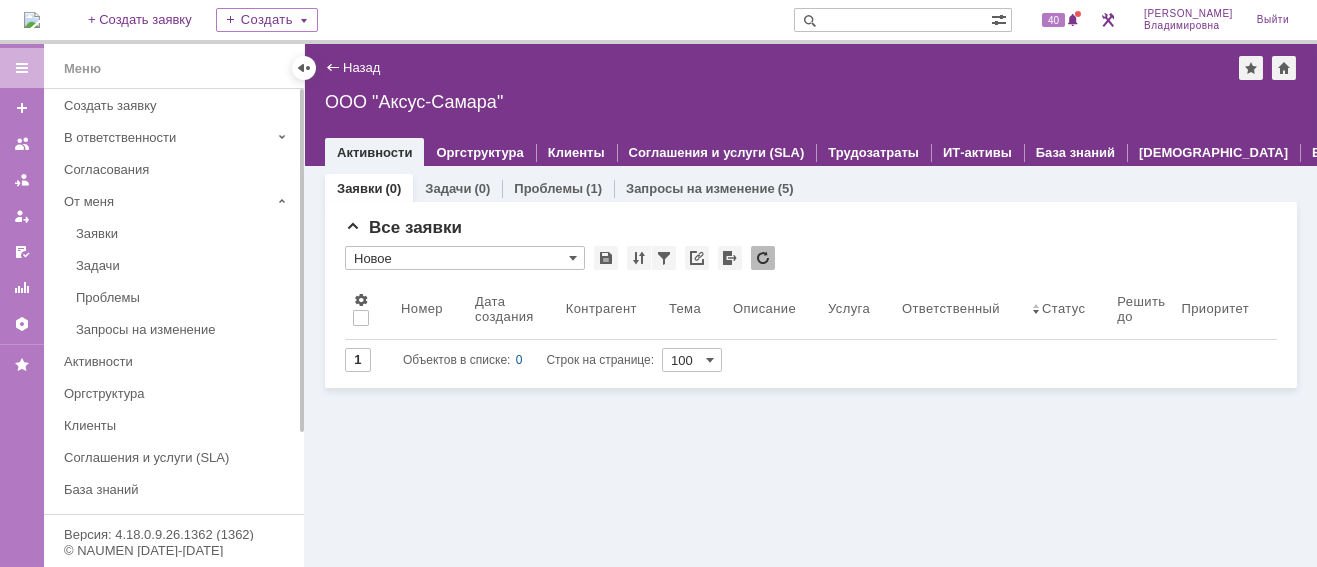 click on "Заявки (0) Задачи (0) Проблемы (1) Запросы на изменение (5) Все заявки * Новое
Результаты поиска:             1       Объектов в списке:    0  Строк на странице:        100       Номер Дата создания Контрагент Тема Описание Услуга Ответственный Статус Решить до Приоритет Просрочен Просрочен по реакции 1       Объектов в списке:    0  Строк на странице:        100" at bounding box center (811, 366) 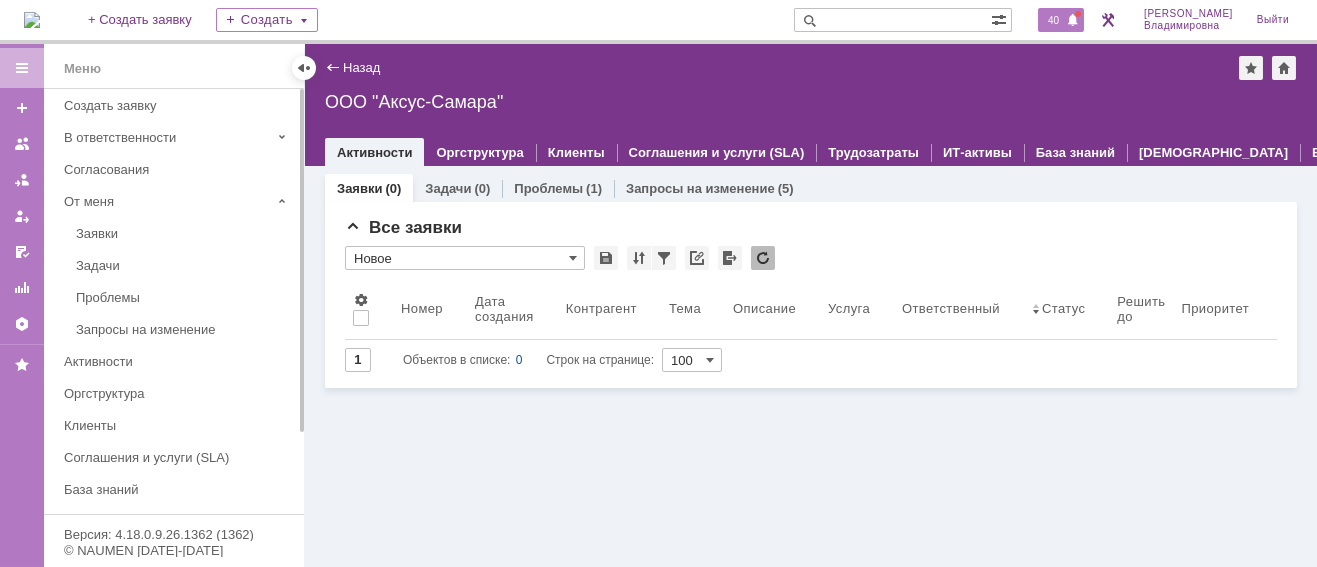 click on "40" at bounding box center [1053, 20] 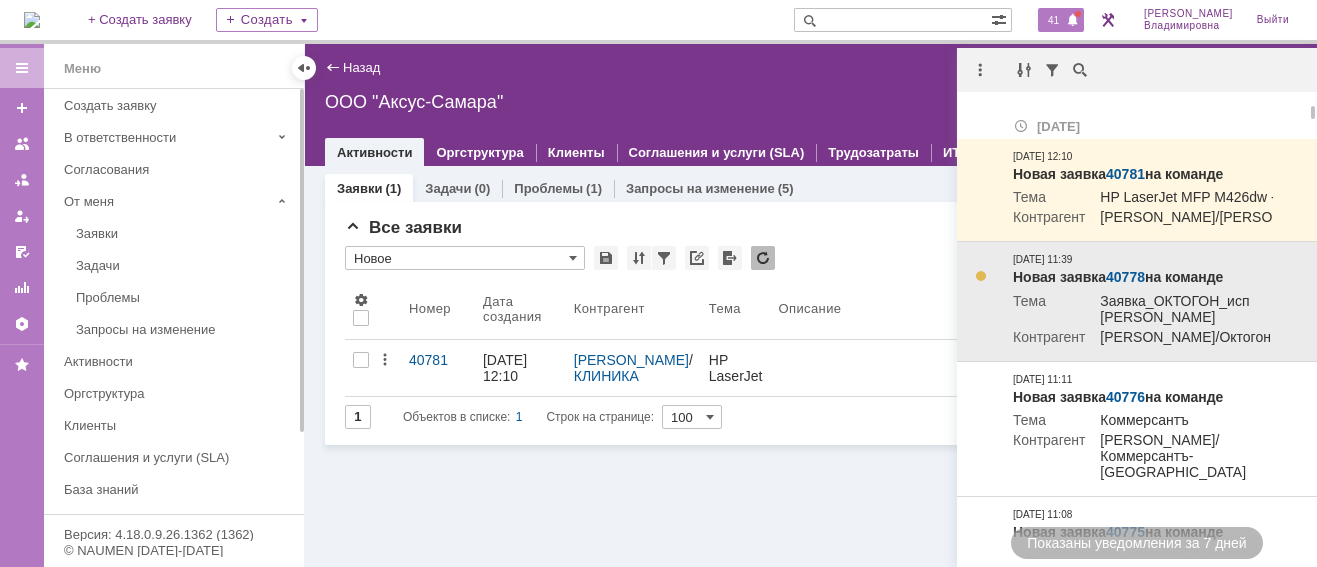 scroll, scrollTop: 0, scrollLeft: 0, axis: both 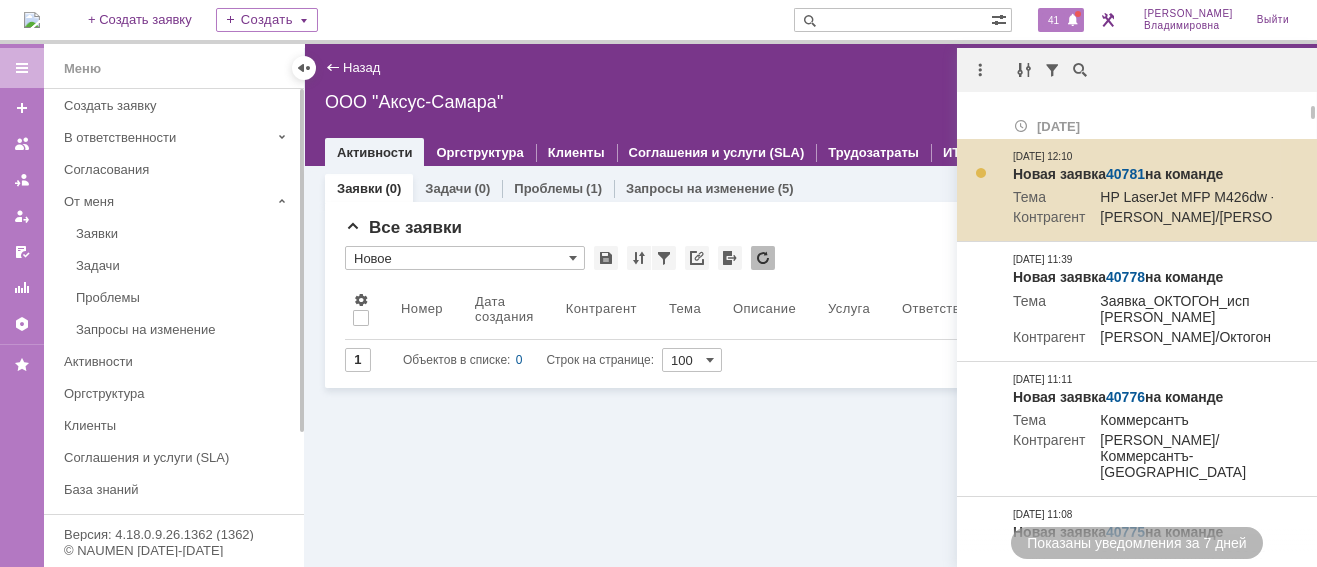 click on "Новая заявка  40781  на команде" at bounding box center (1118, 174) 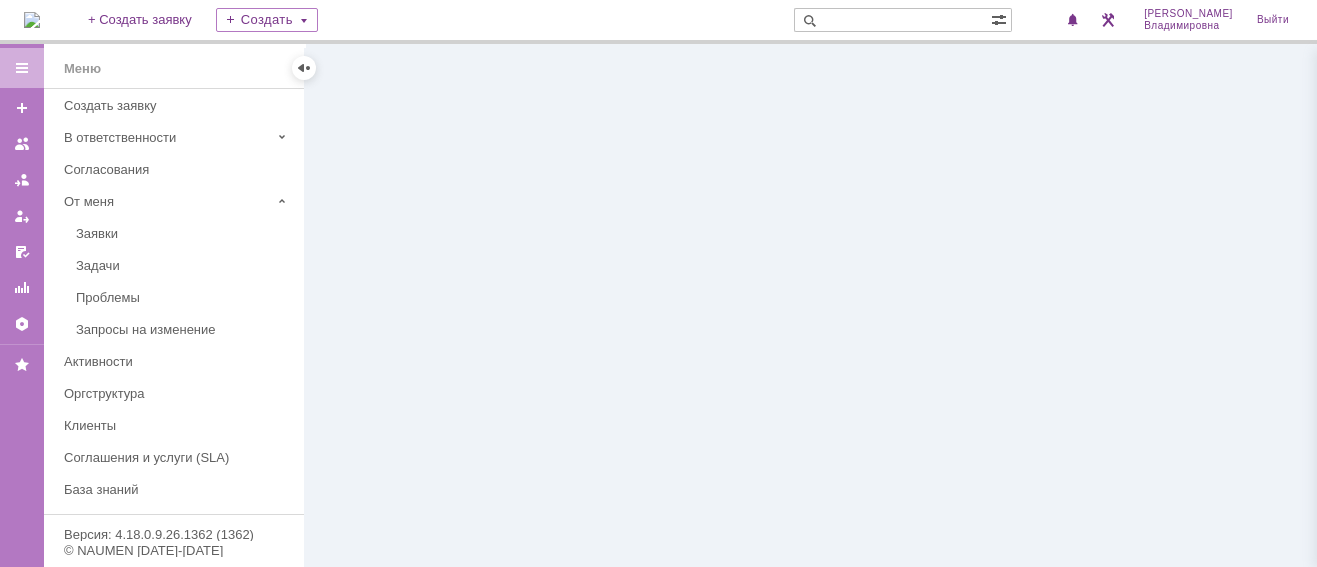scroll, scrollTop: 0, scrollLeft: 0, axis: both 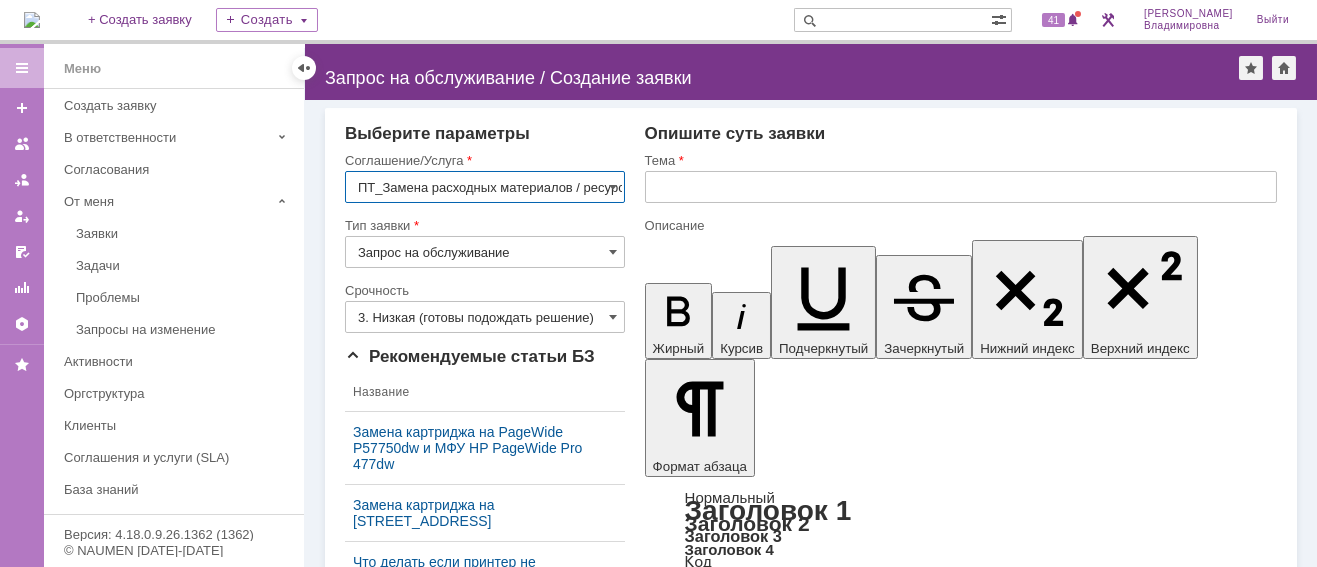 click at bounding box center (961, 187) 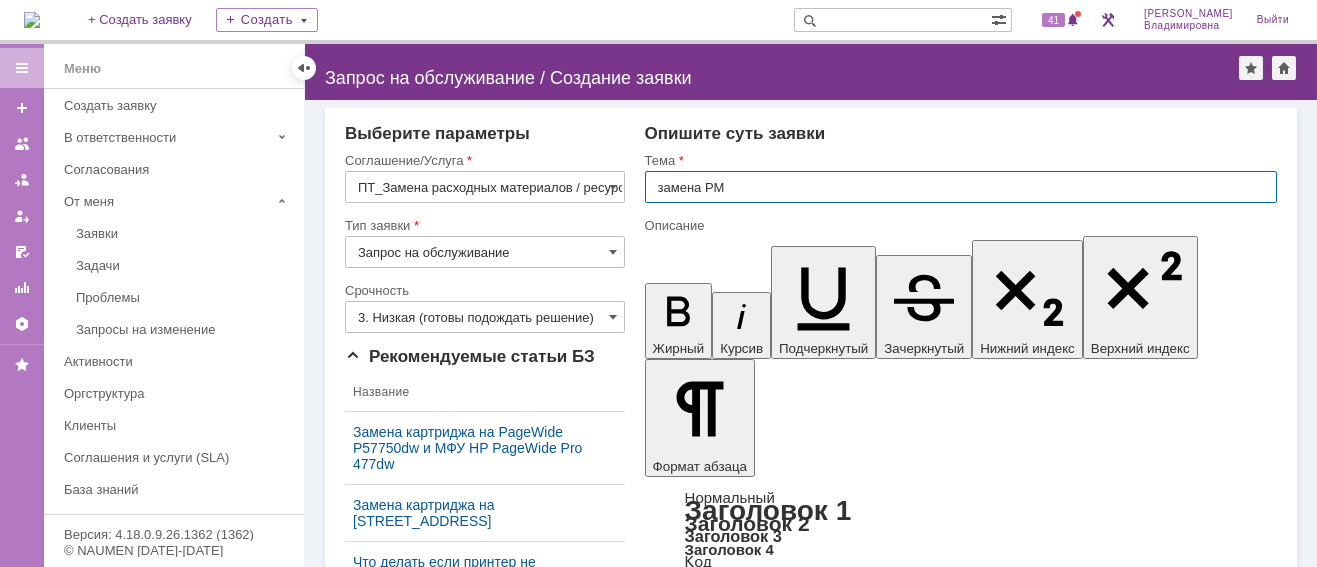 type on "замена РМ" 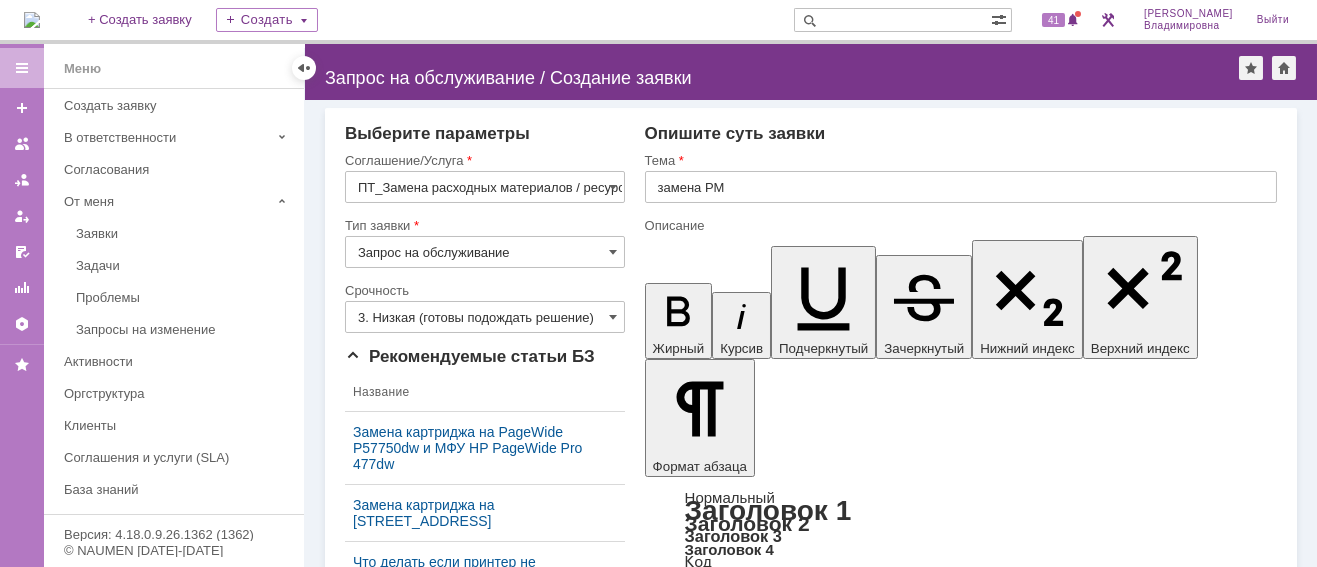 type 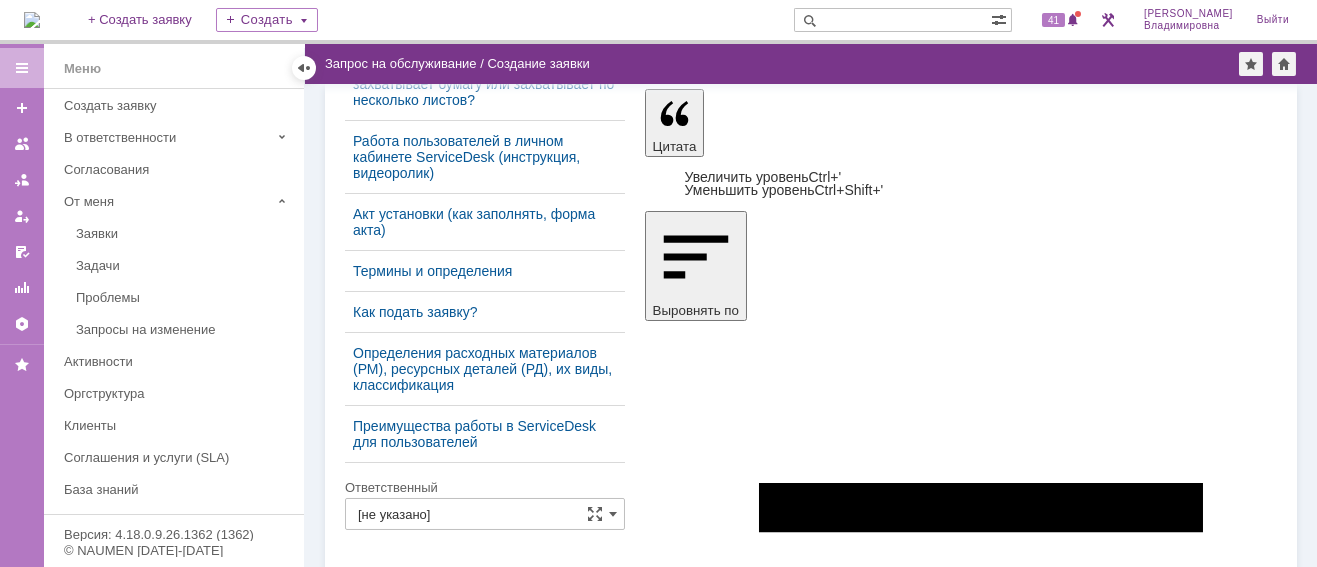 scroll, scrollTop: 509, scrollLeft: 0, axis: vertical 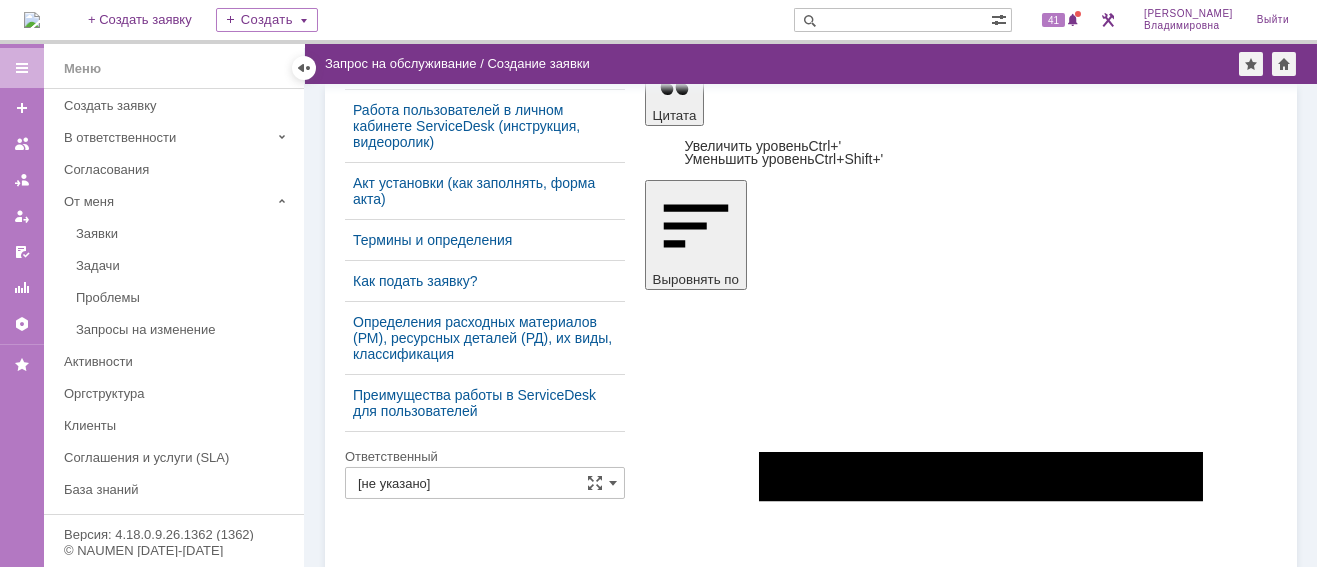 click on "Сохранить" at bounding box center (405, 4531) 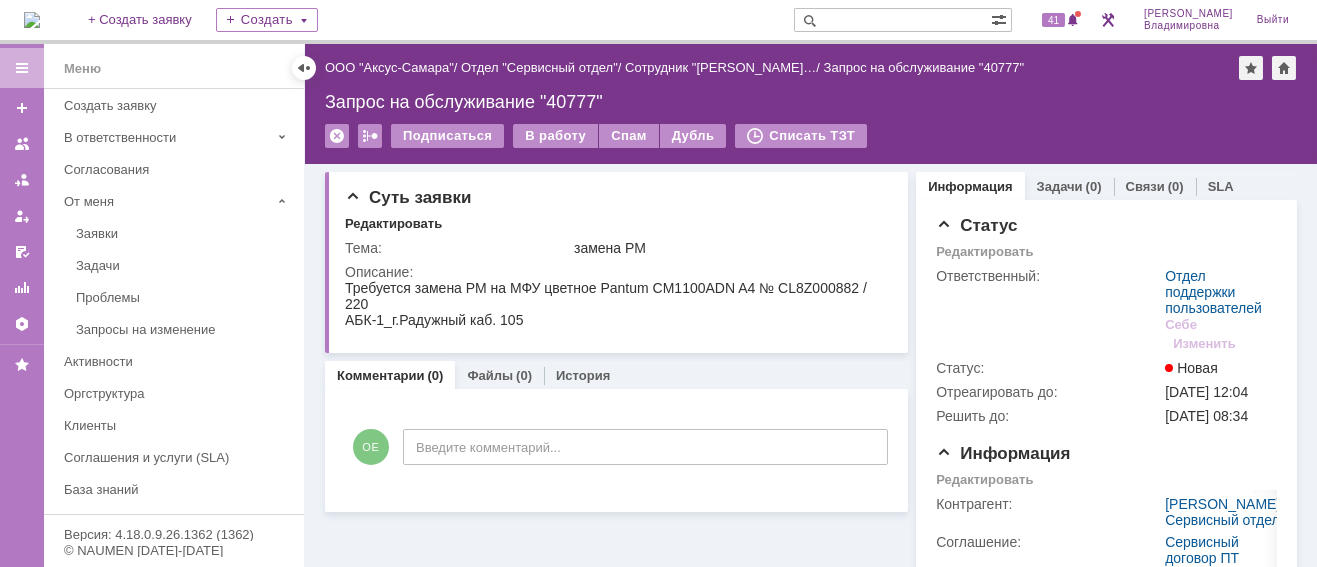 scroll, scrollTop: 0, scrollLeft: 0, axis: both 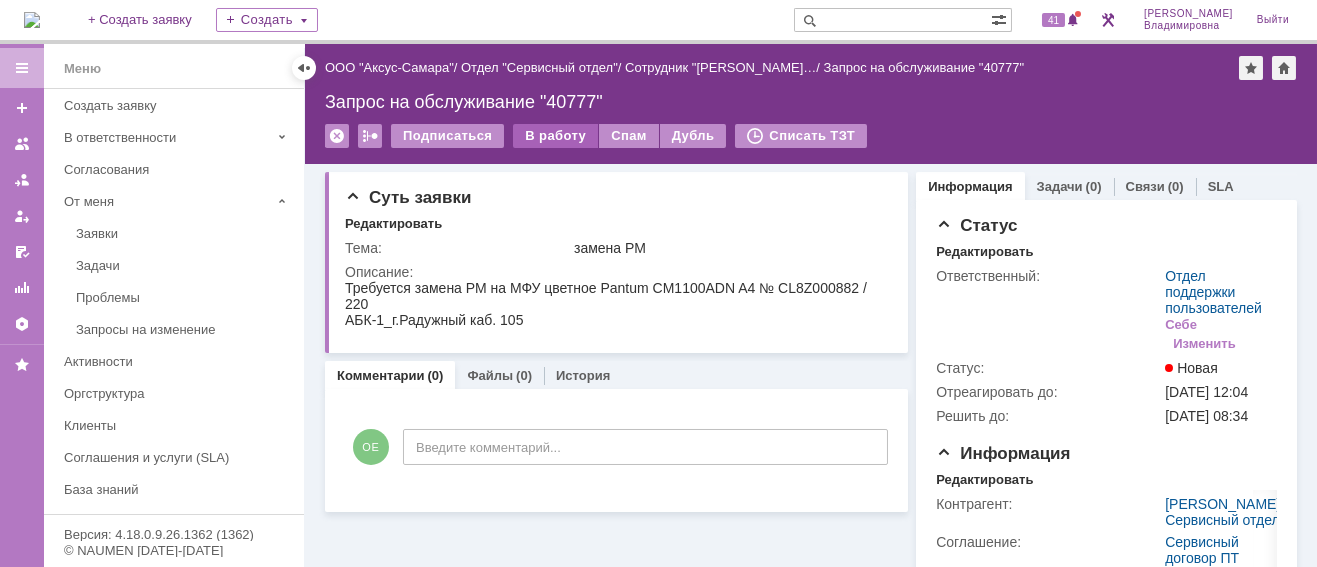 click on "В работу" at bounding box center (555, 136) 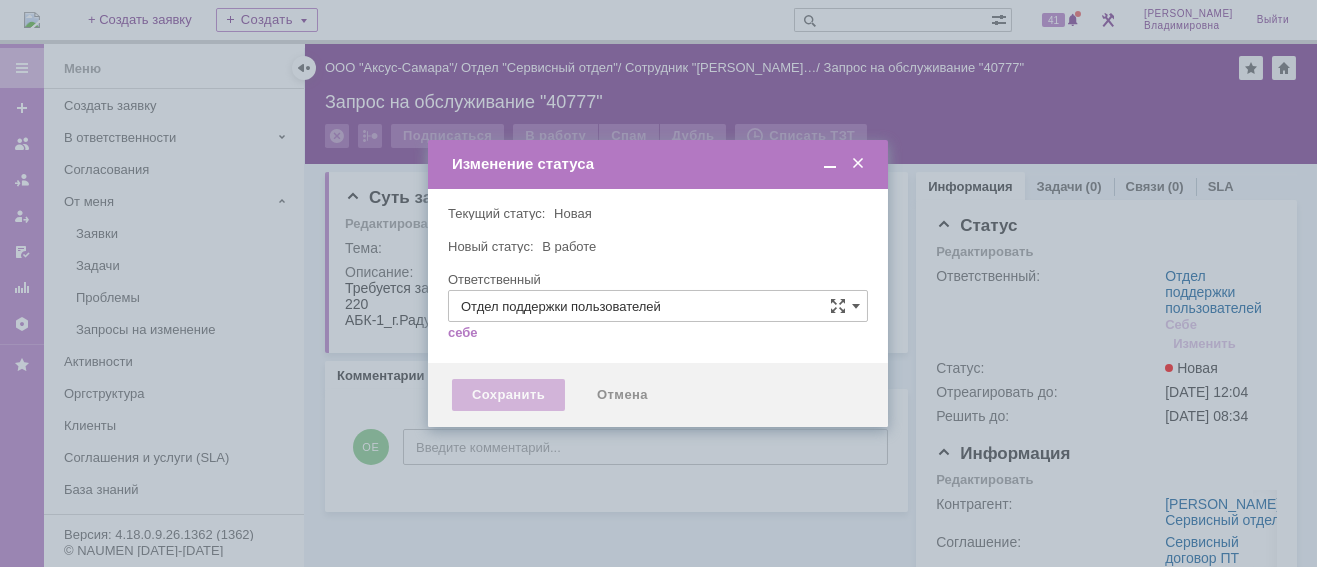 type on "[PERSON_NAME]" 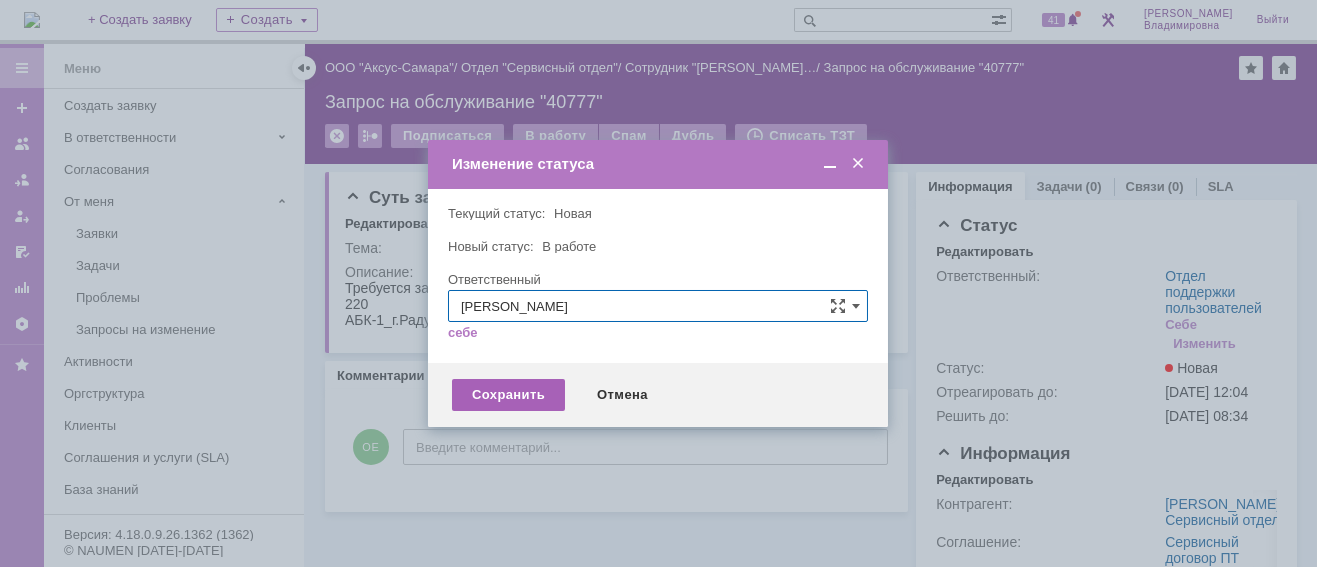 click on "Сохранить" at bounding box center [508, 395] 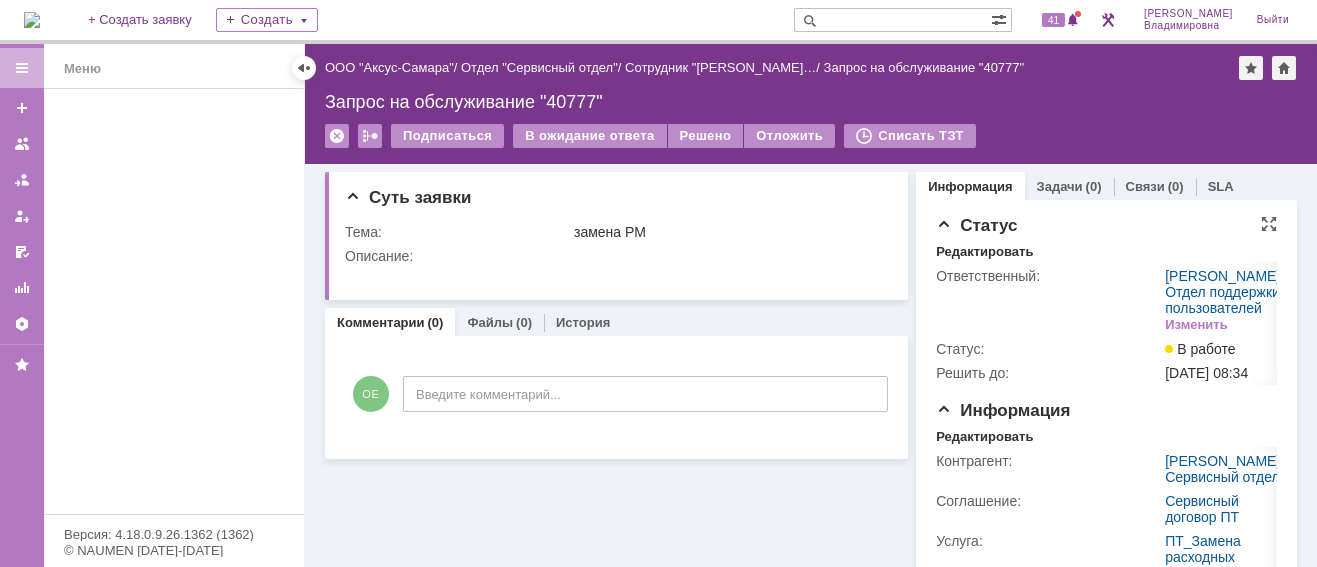 scroll, scrollTop: 0, scrollLeft: 0, axis: both 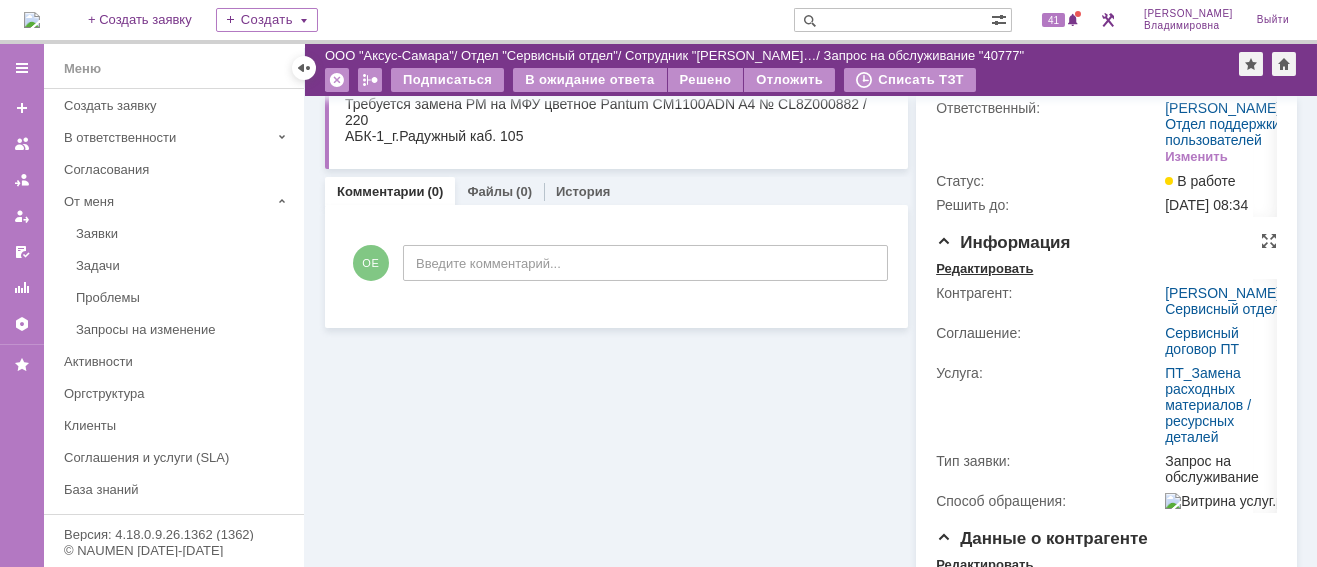 click on "Редактировать" at bounding box center (984, 269) 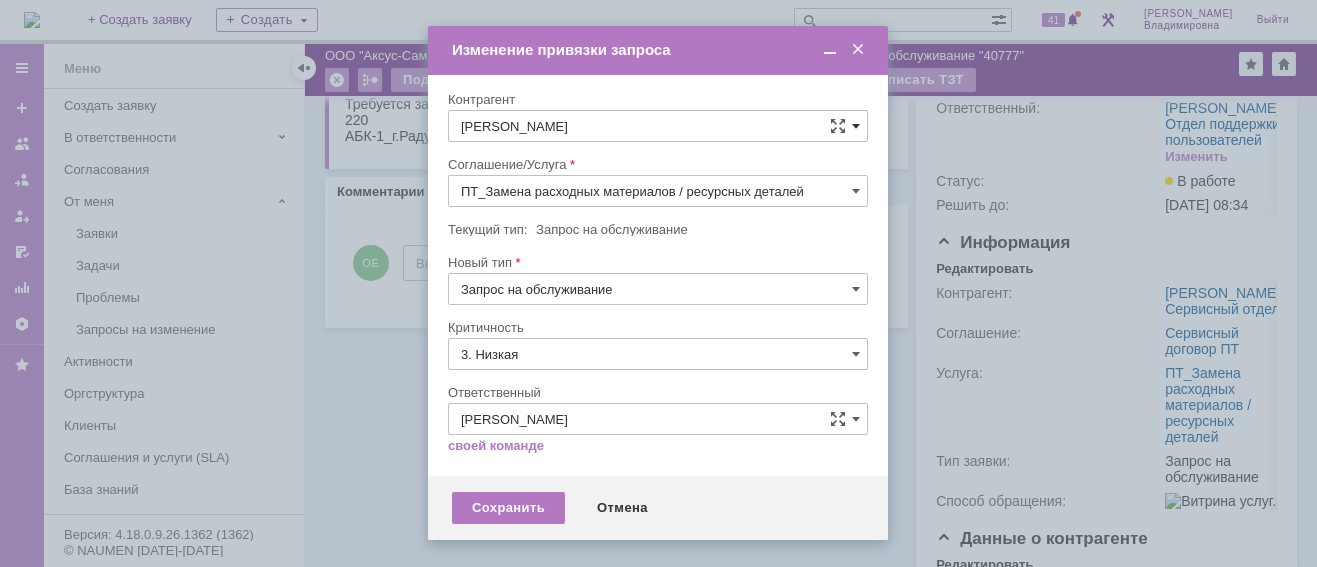 click at bounding box center [856, 126] 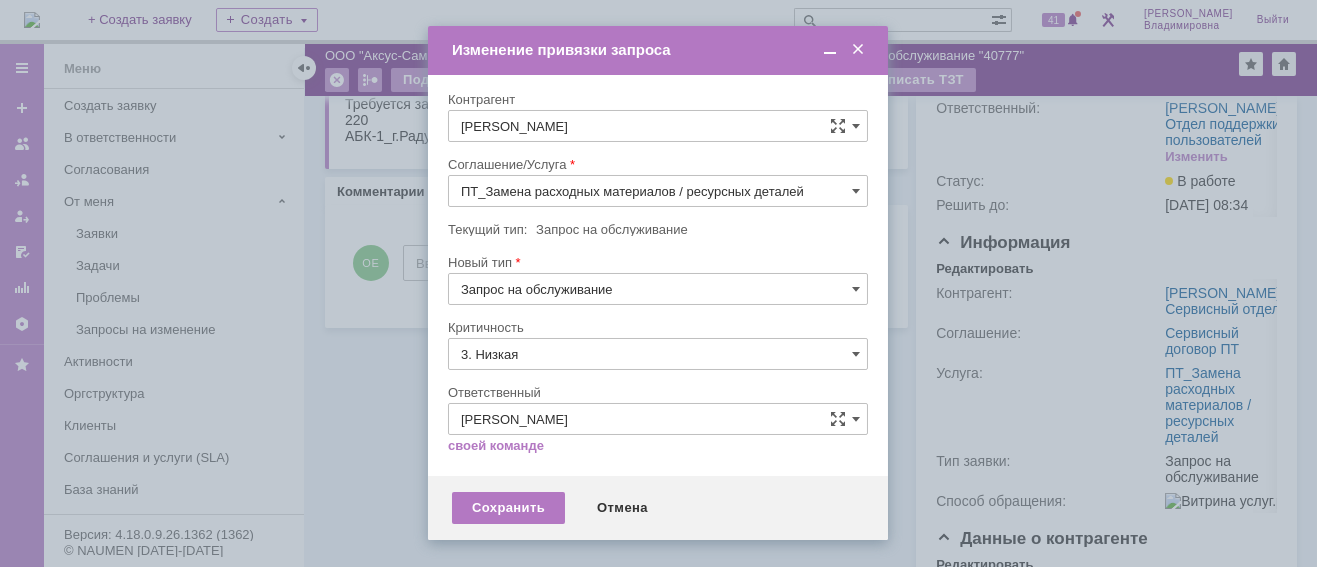 click on "[PERSON_NAME]" at bounding box center (658, 126) 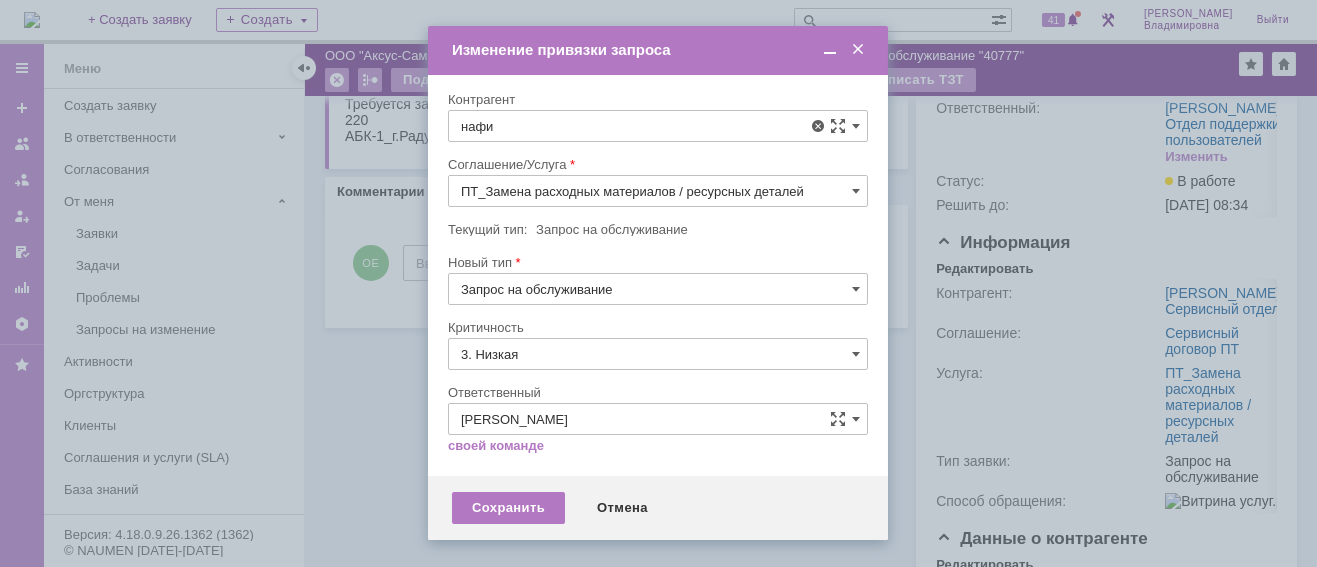 click on "[PERSON_NAME]" at bounding box center [562, 307] 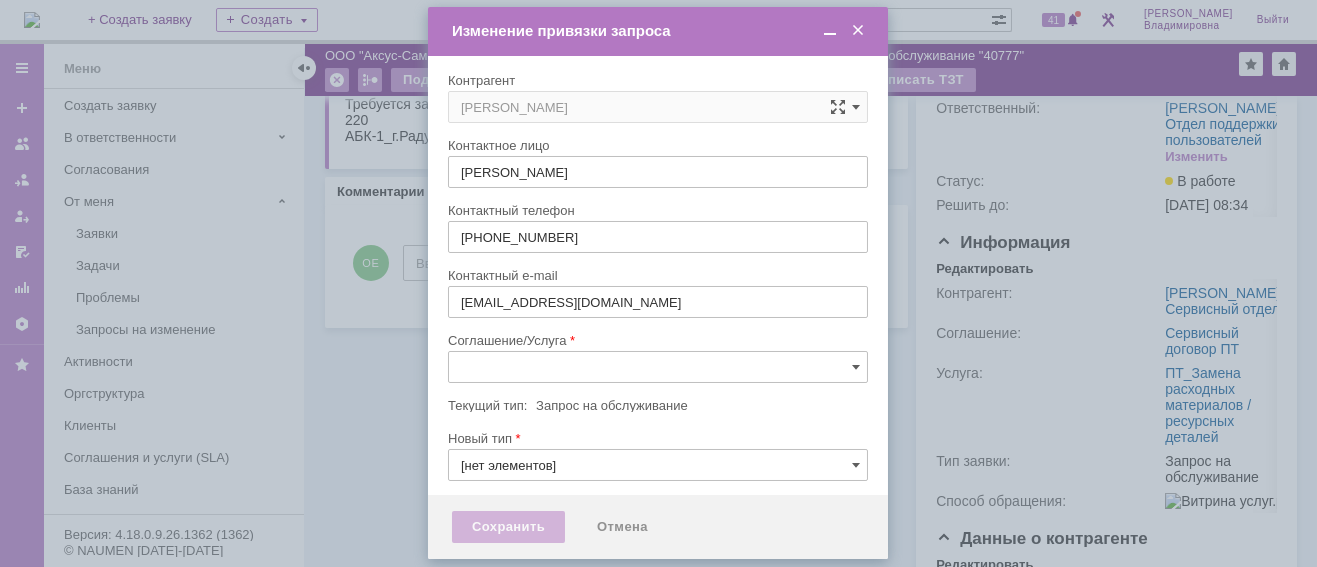 type on "[не указано]" 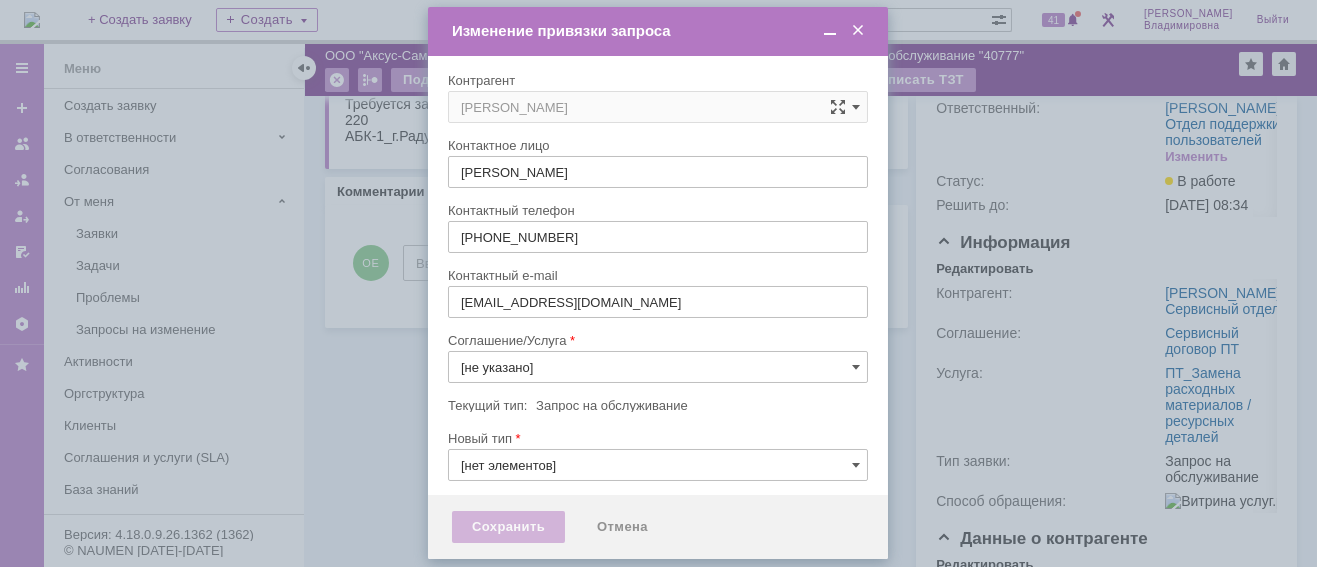 type on "3. Низкая" 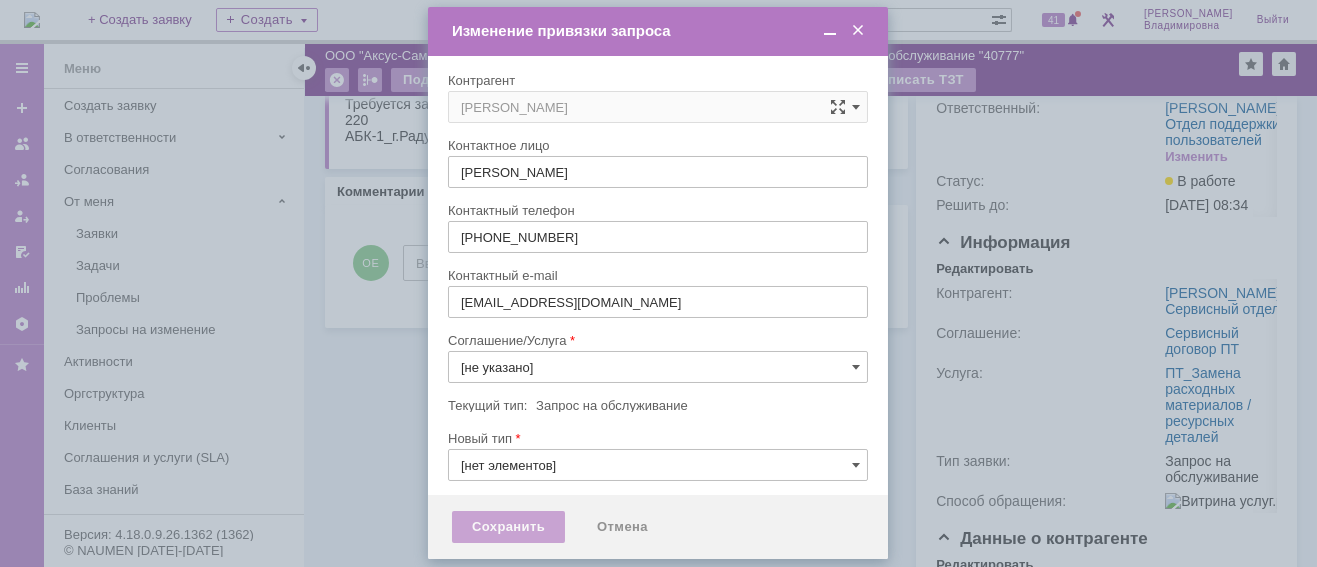 type on "[PERSON_NAME]" 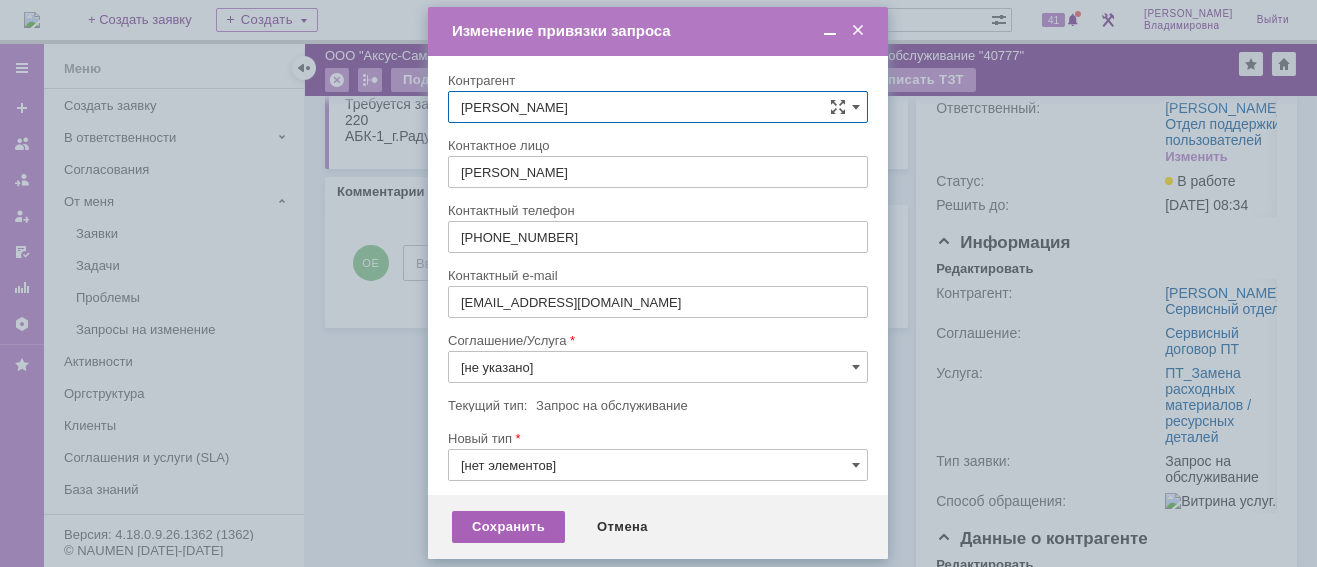 click on "Сохранить" at bounding box center (508, 527) 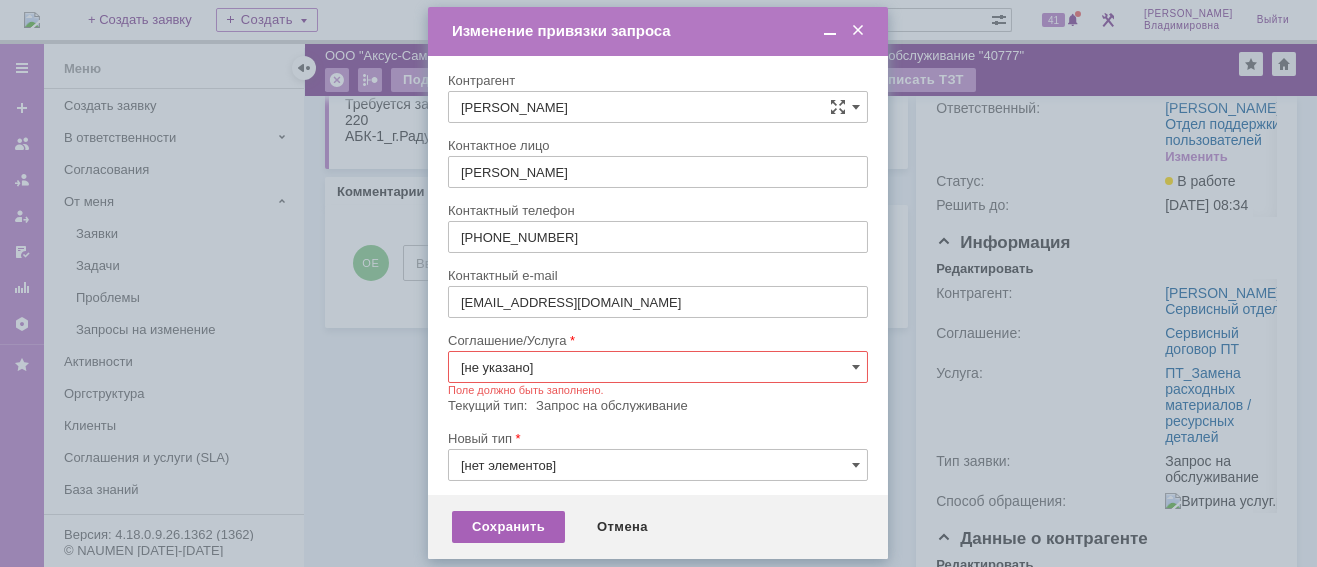 scroll, scrollTop: 157, scrollLeft: 0, axis: vertical 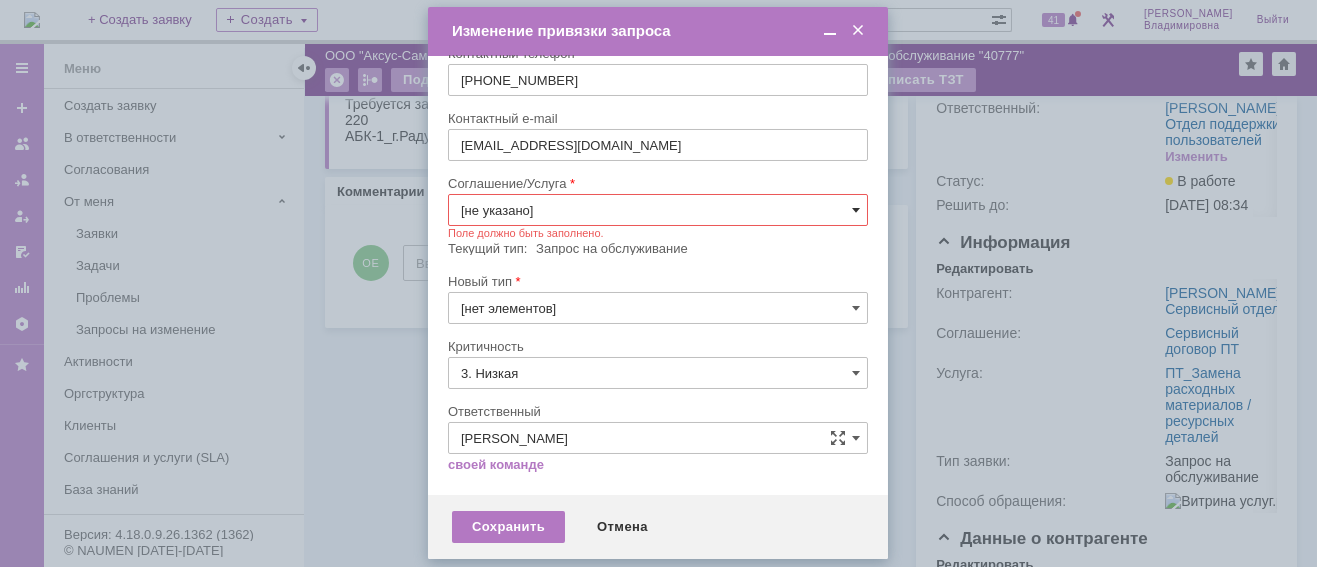 click at bounding box center [856, 210] 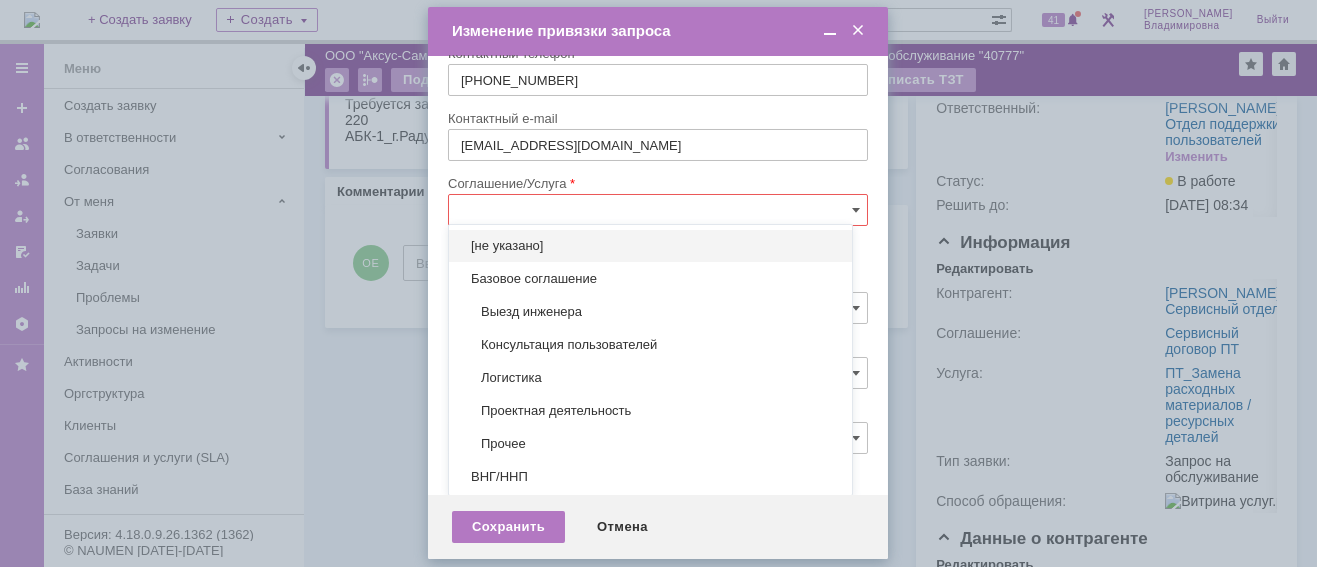 scroll, scrollTop: 157, scrollLeft: 0, axis: vertical 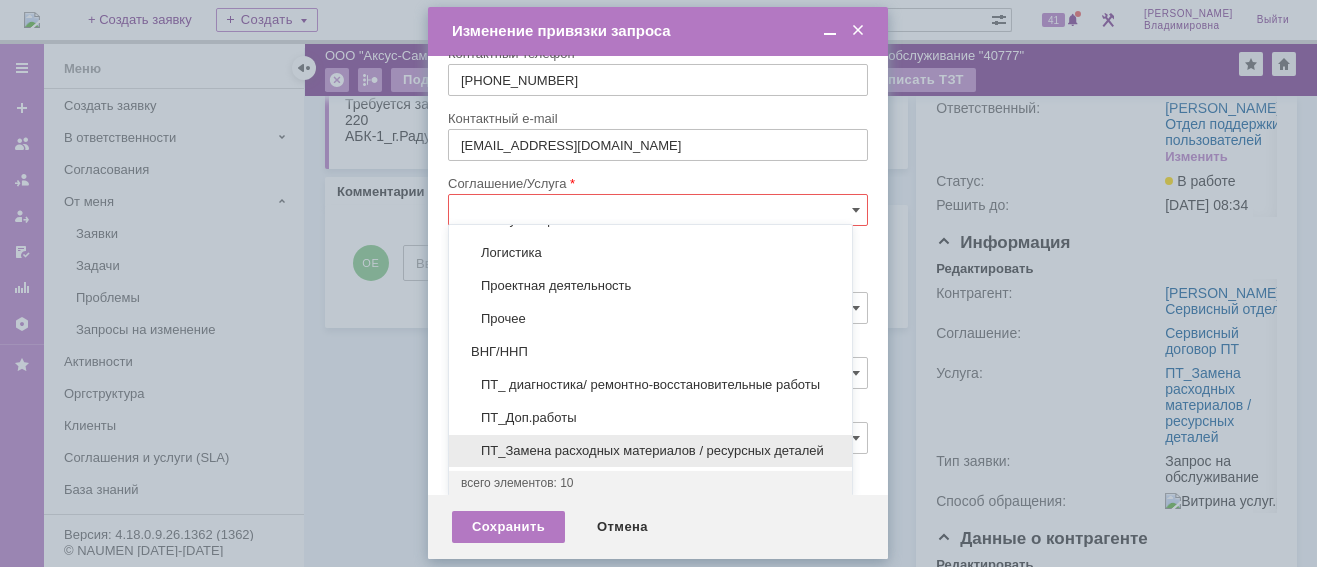 click on "ПТ_Замена расходных материалов / ресурсных деталей" at bounding box center (650, 451) 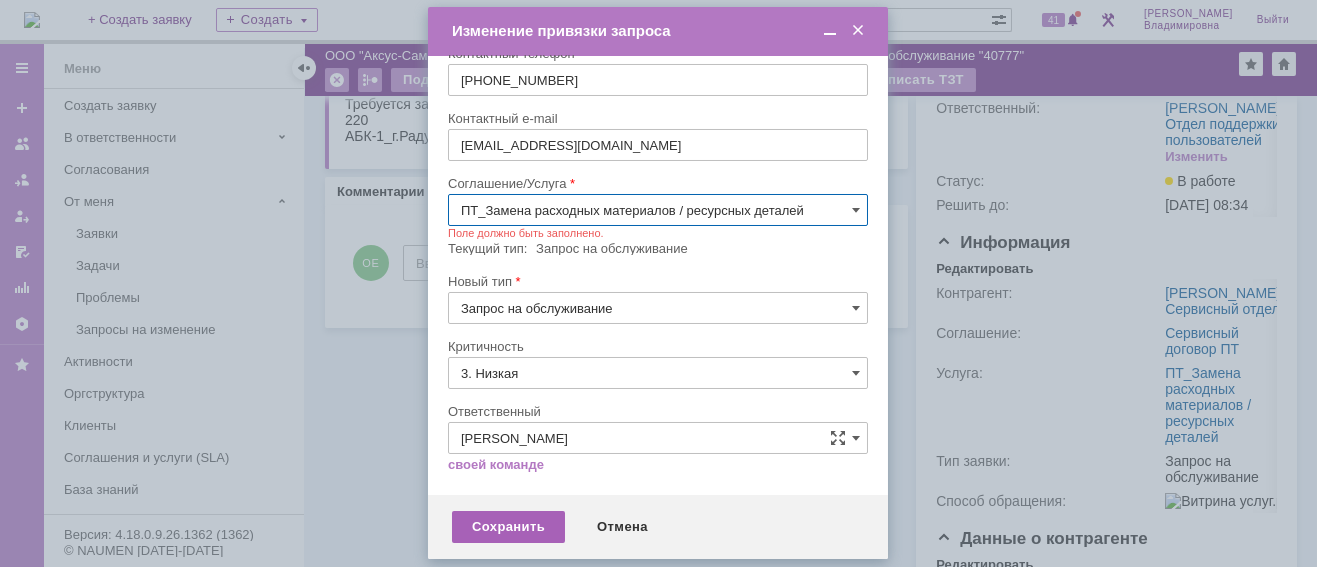 click on "Сохранить" at bounding box center (508, 527) 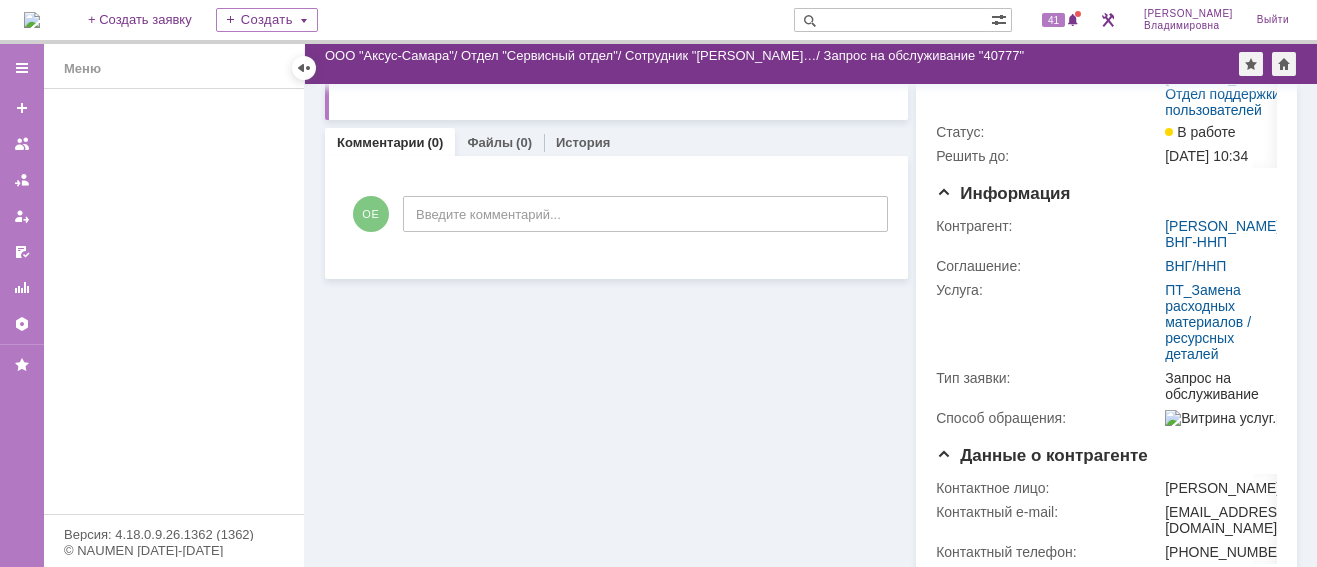 scroll, scrollTop: 0, scrollLeft: 0, axis: both 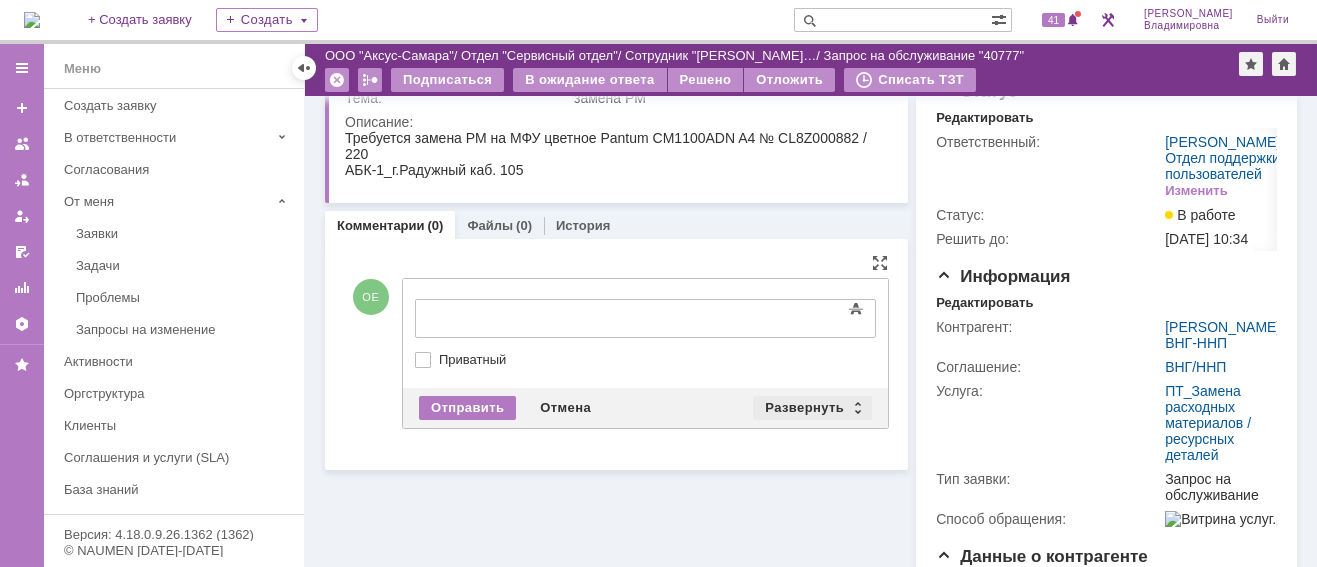click on "Развернуть" at bounding box center (812, 408) 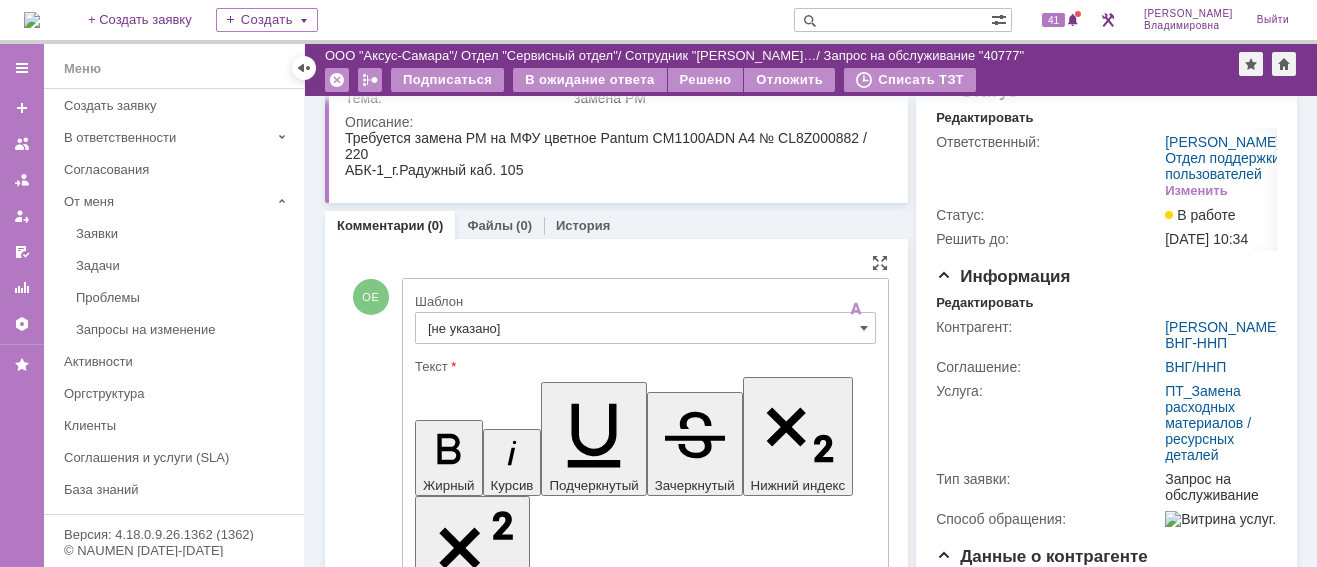 scroll, scrollTop: 0, scrollLeft: 0, axis: both 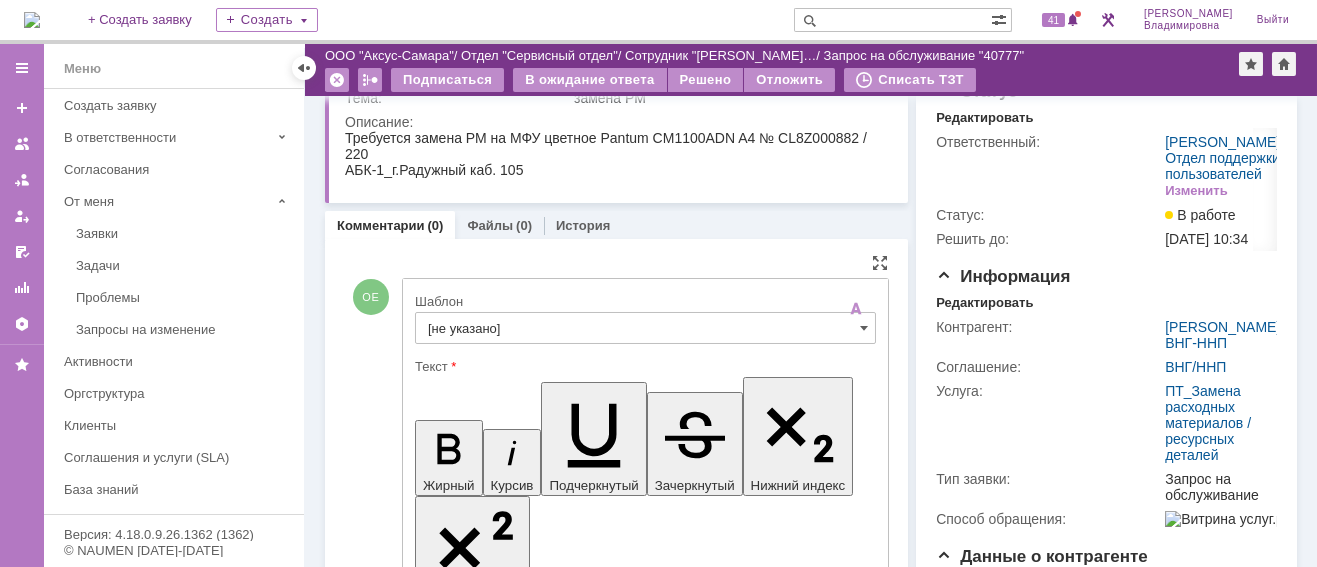 click on "[не указано]" at bounding box center [645, 328] 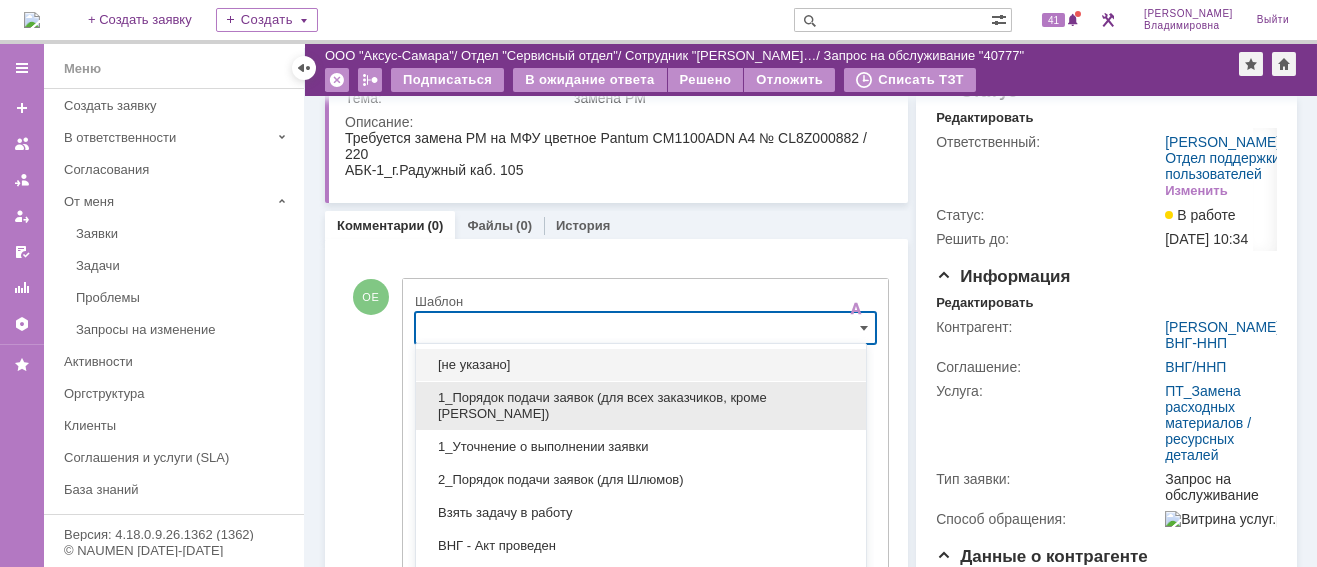 scroll, scrollTop: 131, scrollLeft: 0, axis: vertical 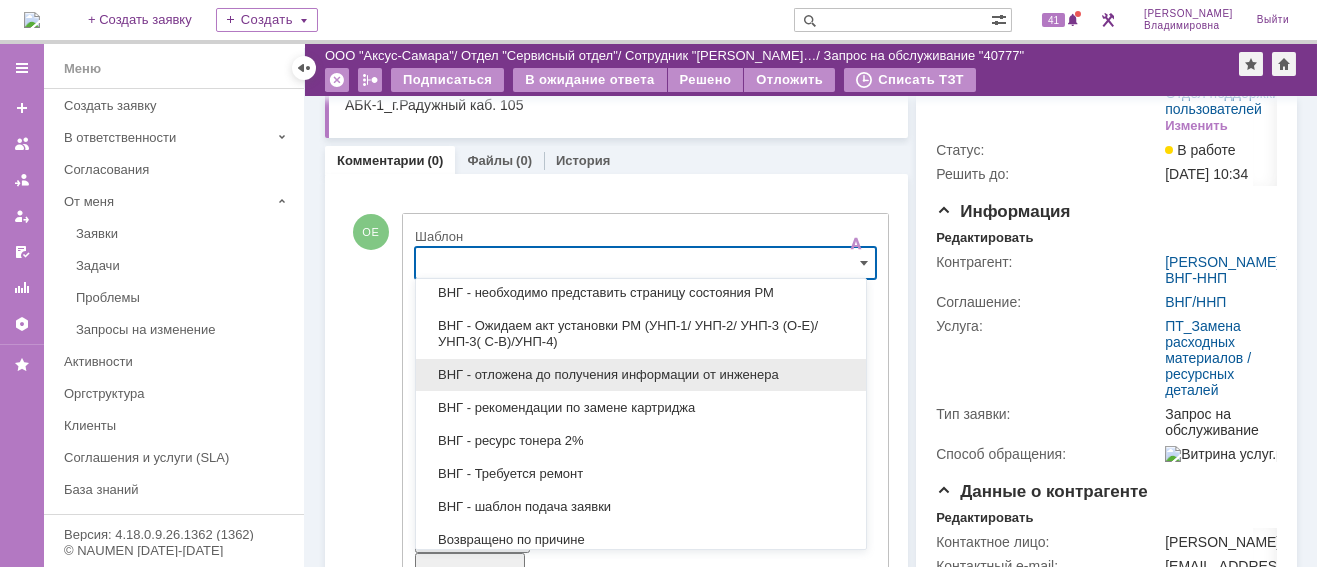 click on "ВНГ - отложена до получения информации от инженера" at bounding box center (641, 375) 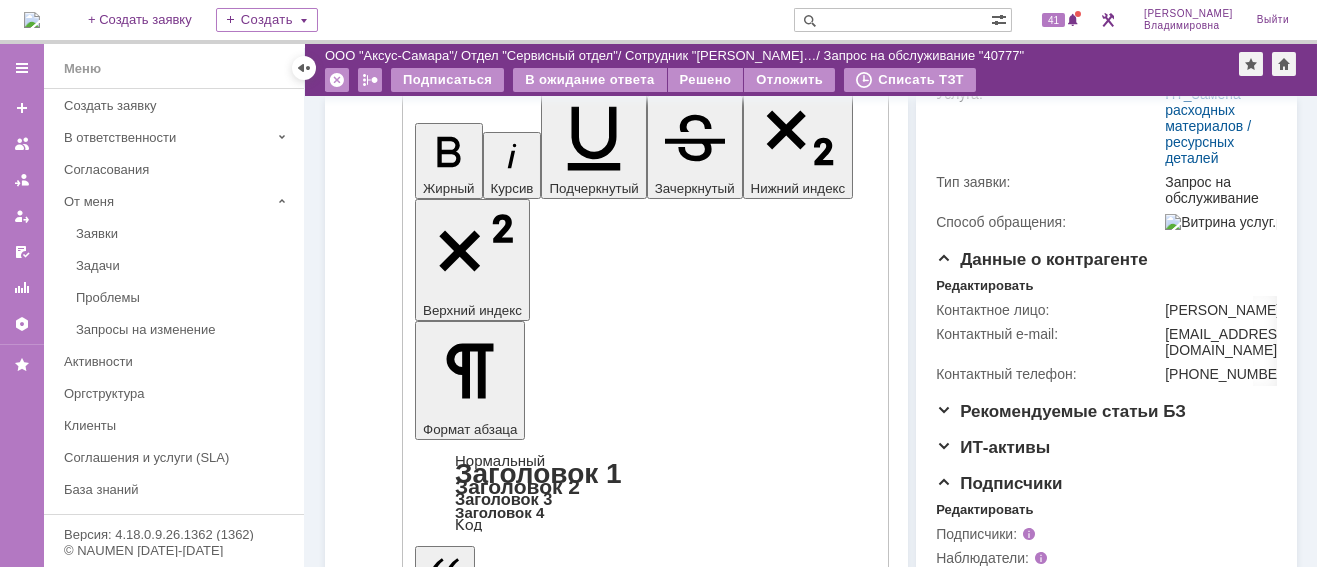 type on "ВНГ - отложена до получения информации от инженера" 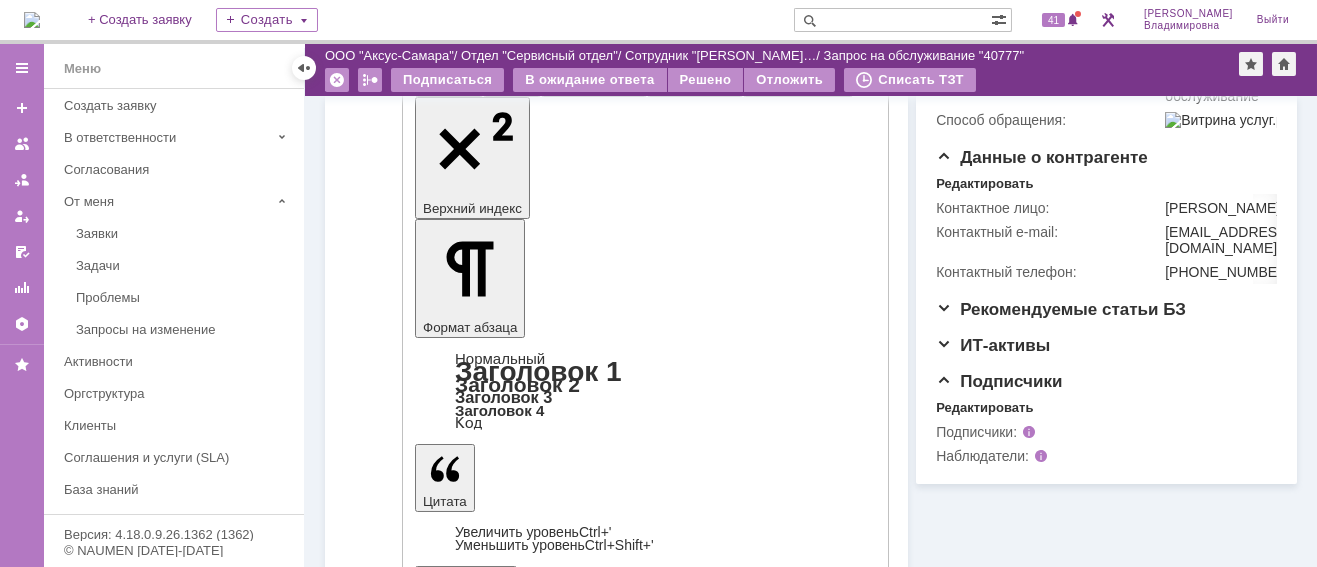 click on "Отправить" at bounding box center [467, 4498] 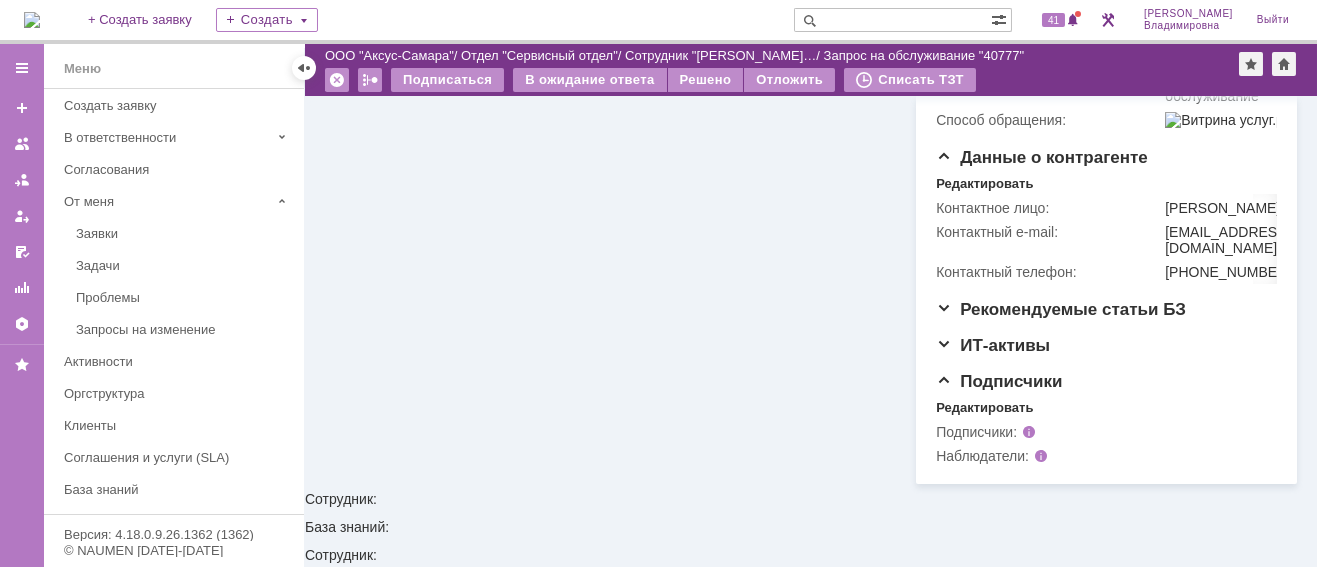 scroll, scrollTop: 0, scrollLeft: 0, axis: both 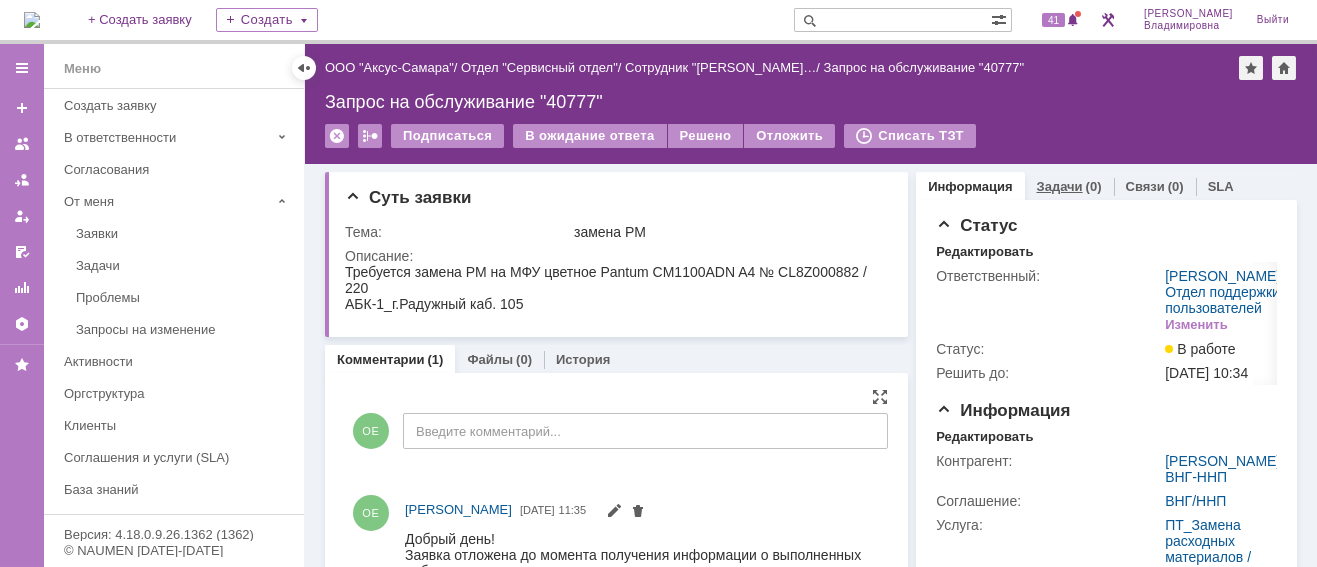 click on "Задачи" at bounding box center (1060, 186) 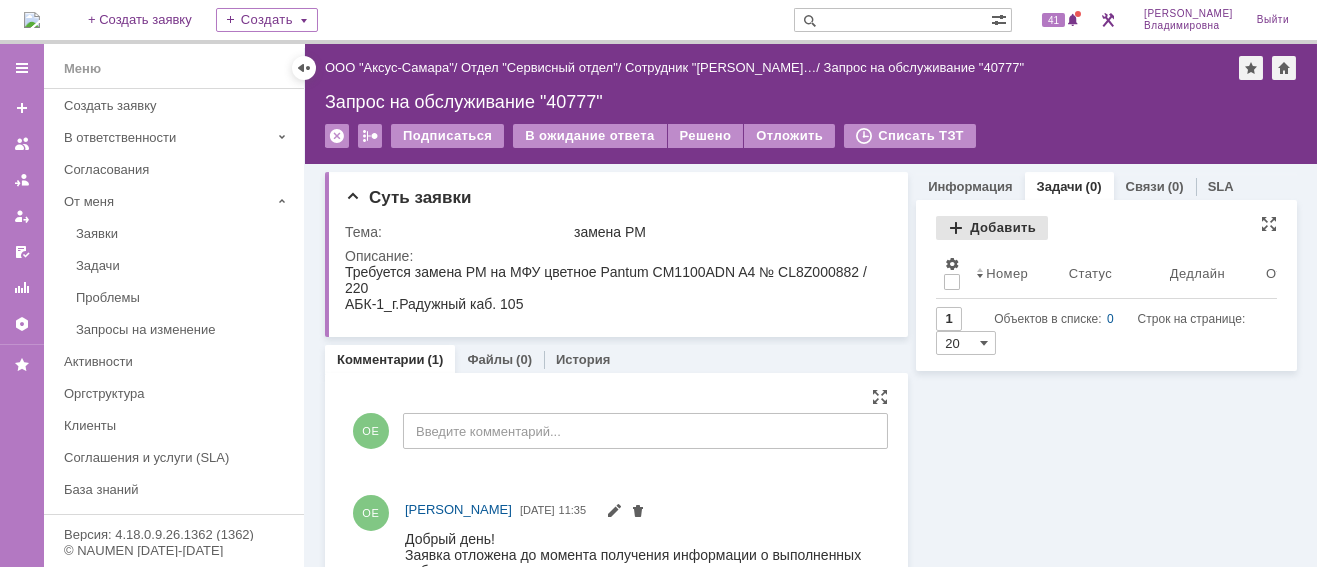 click on "Добавить" at bounding box center [992, 228] 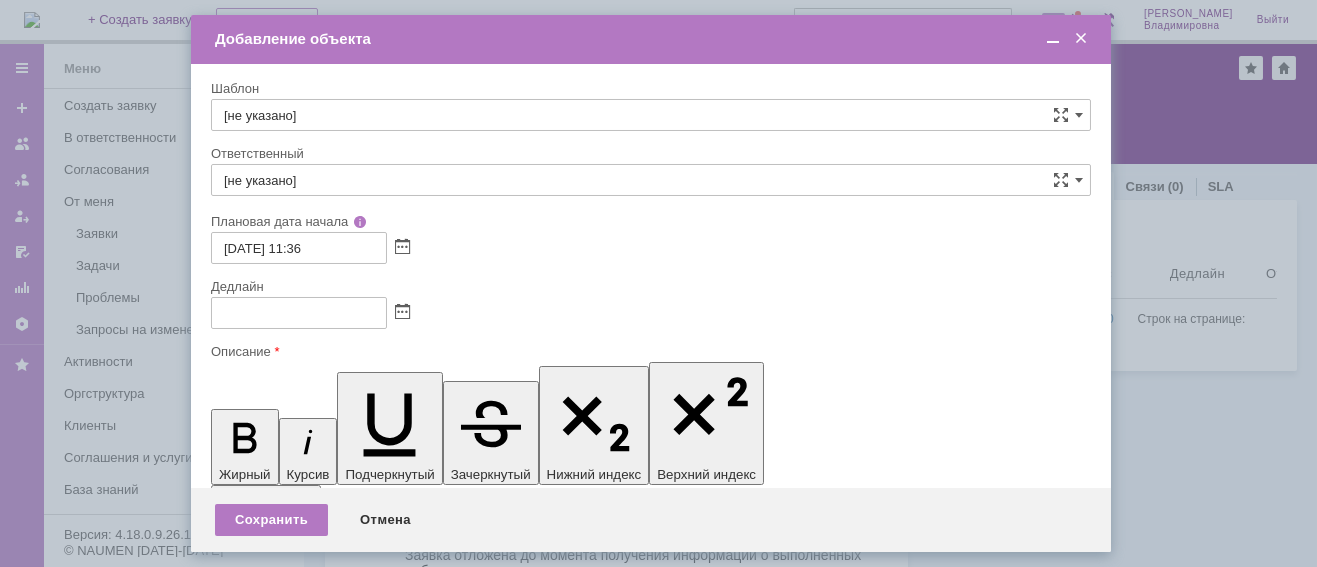 scroll, scrollTop: 0, scrollLeft: 0, axis: both 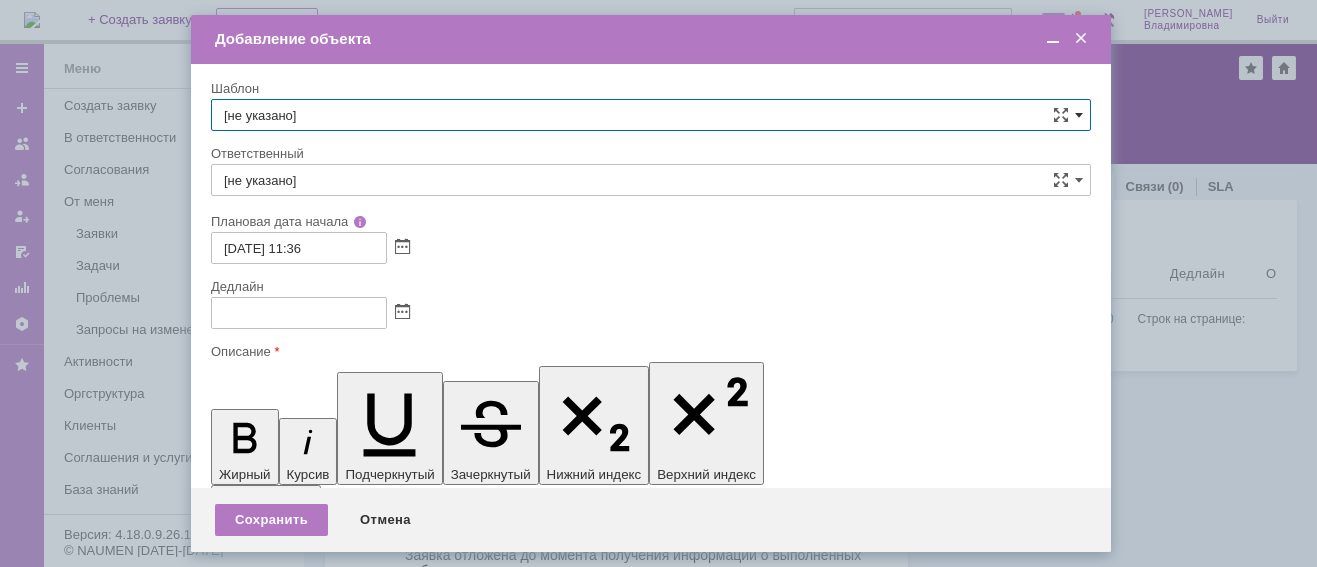 click at bounding box center [1079, 115] 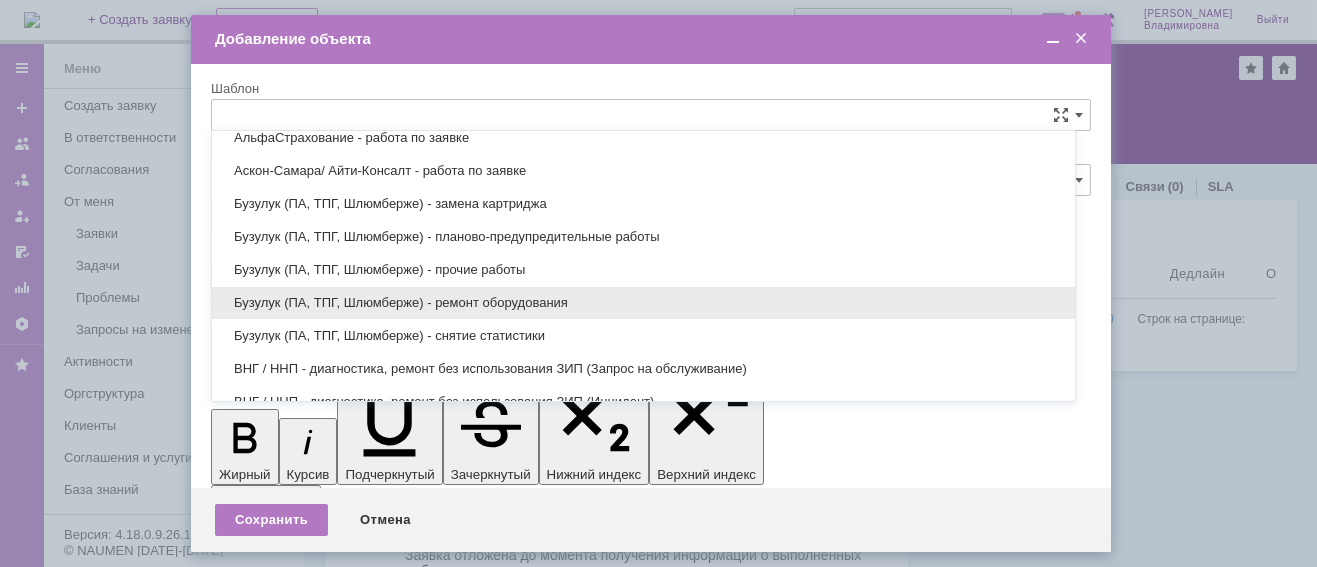 scroll, scrollTop: 579, scrollLeft: 0, axis: vertical 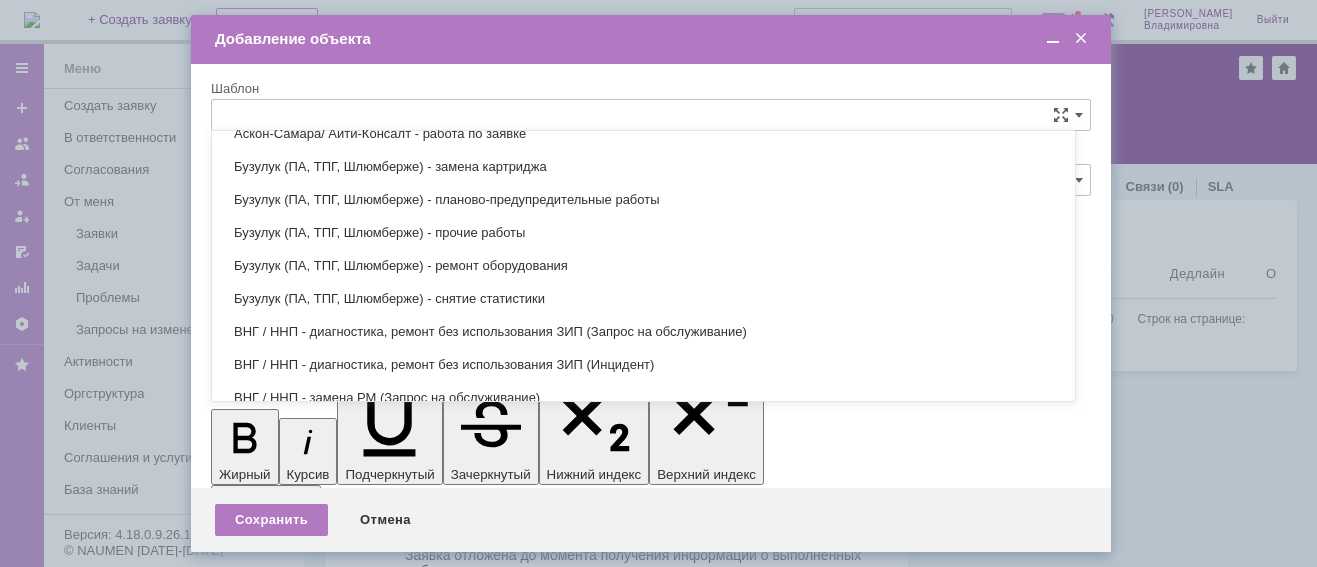click on "ВНГ / ННП - замена РМ (Запрос на обслуживание)" at bounding box center (643, 398) 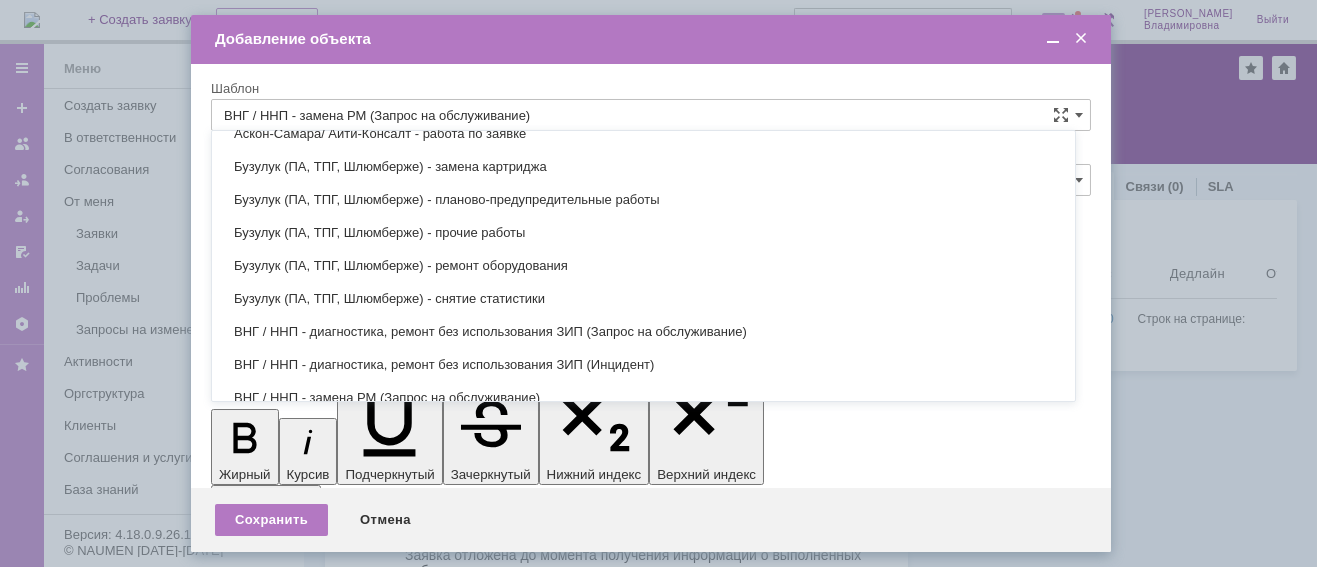 type on "[PERSON_NAME]" 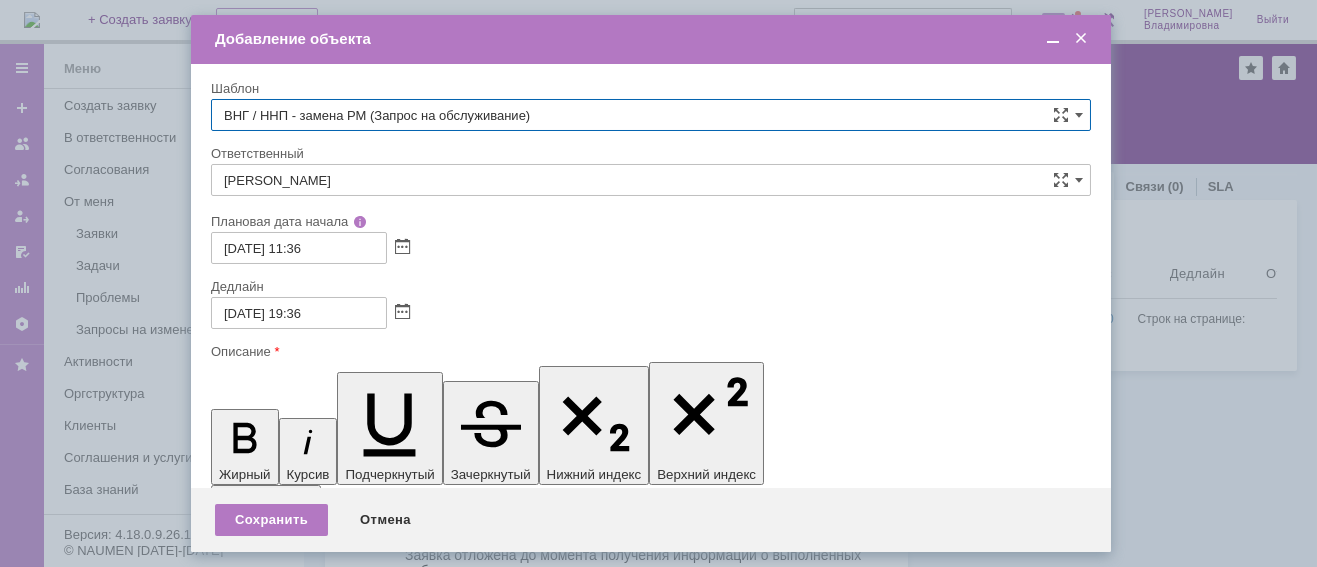 type on "ВНГ / ННП - замена РМ (Запрос на обслуживание)" 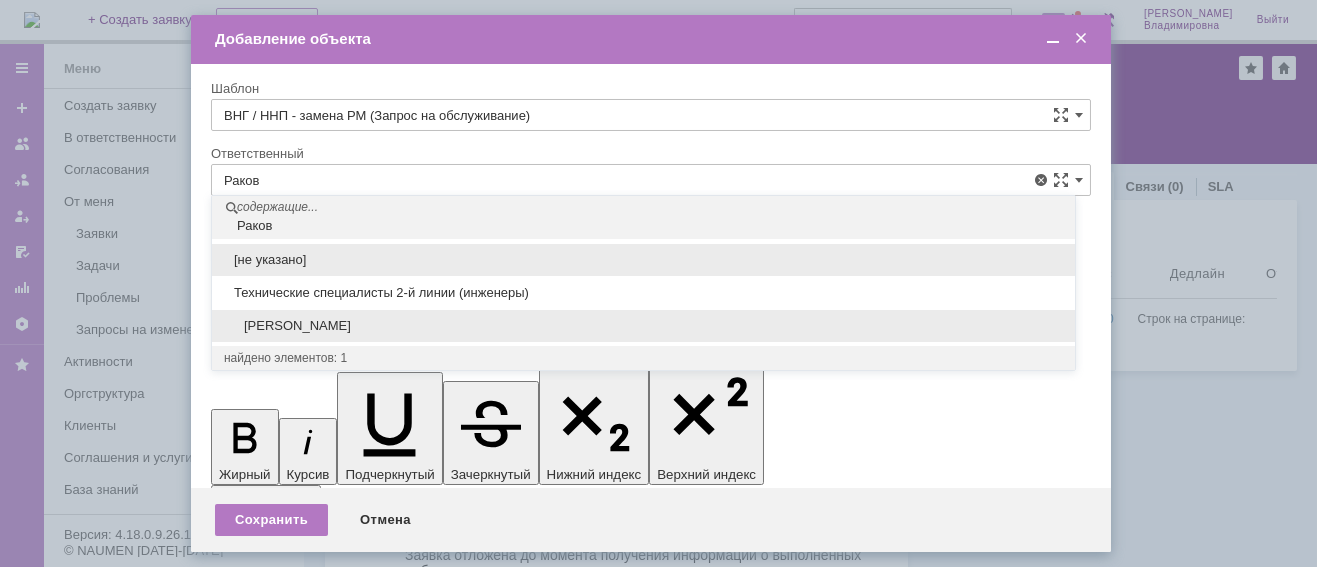 click on "[PERSON_NAME]" at bounding box center (643, 326) 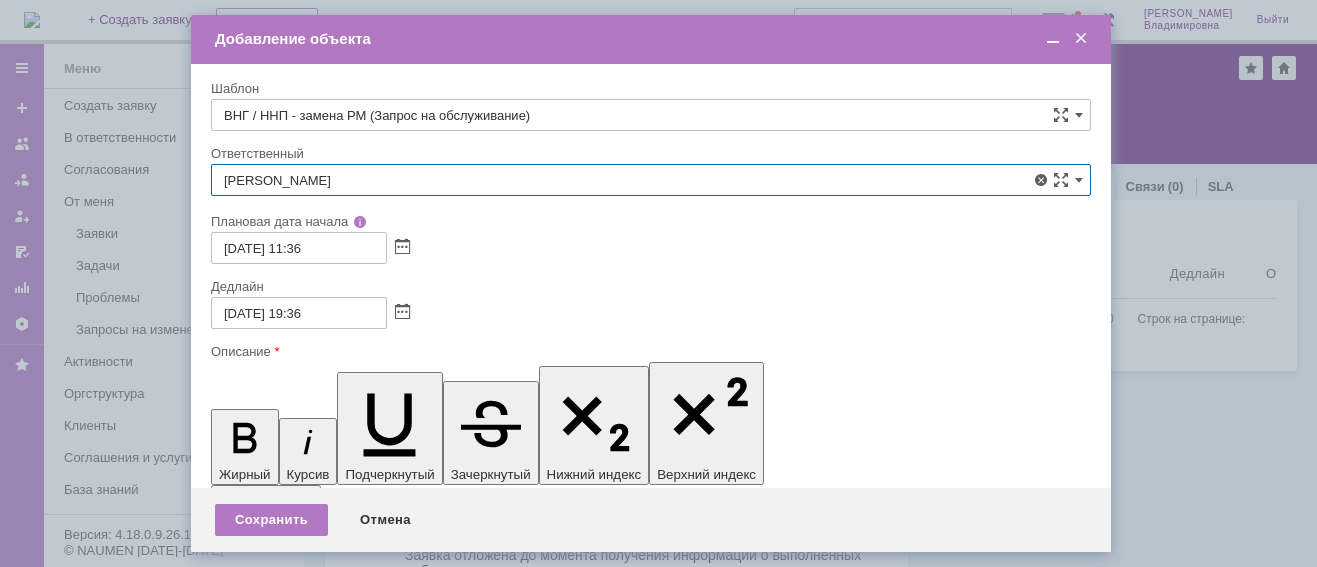 type on "[PERSON_NAME]" 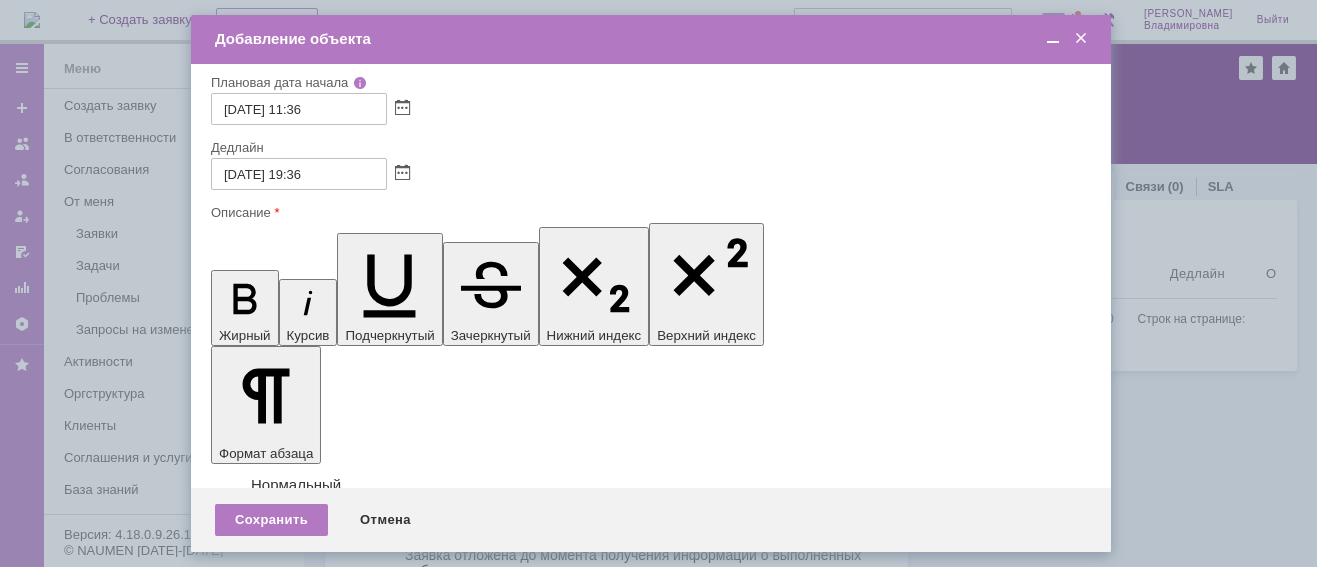 scroll, scrollTop: 155, scrollLeft: 0, axis: vertical 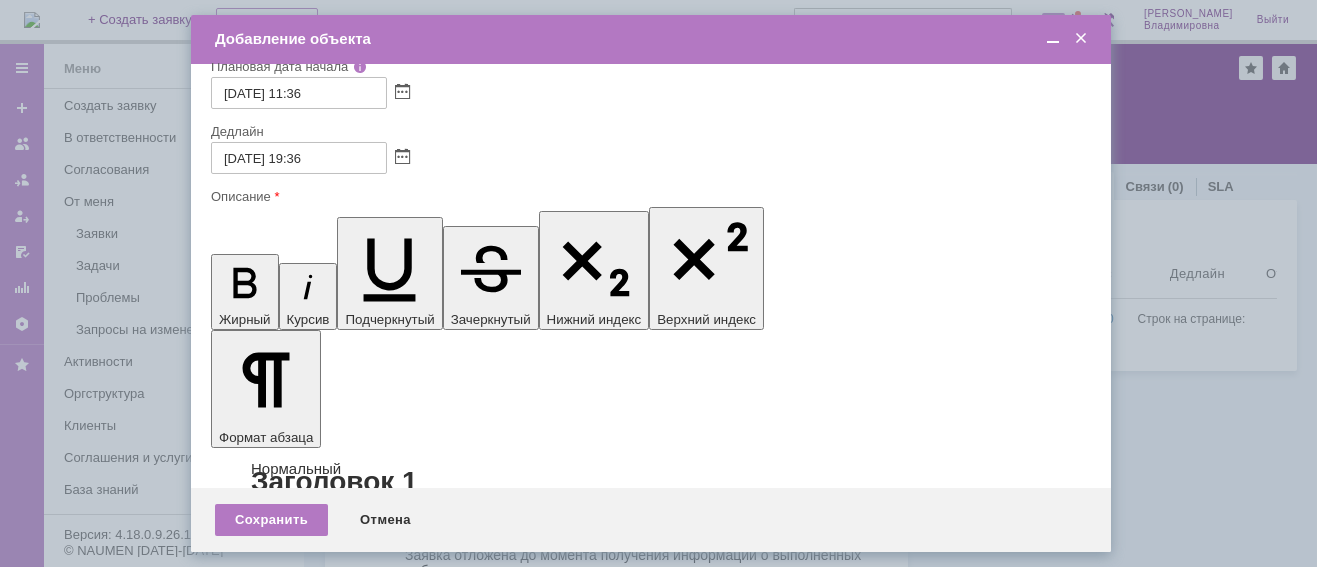 click on "К заявке в Service Desk должен быть прикреплён скан Акта в течение указанного в регламенте срока, что будет являться подтверждением выполнения работ __________________________________________________________________________________________" at bounding box center (374, 5833) 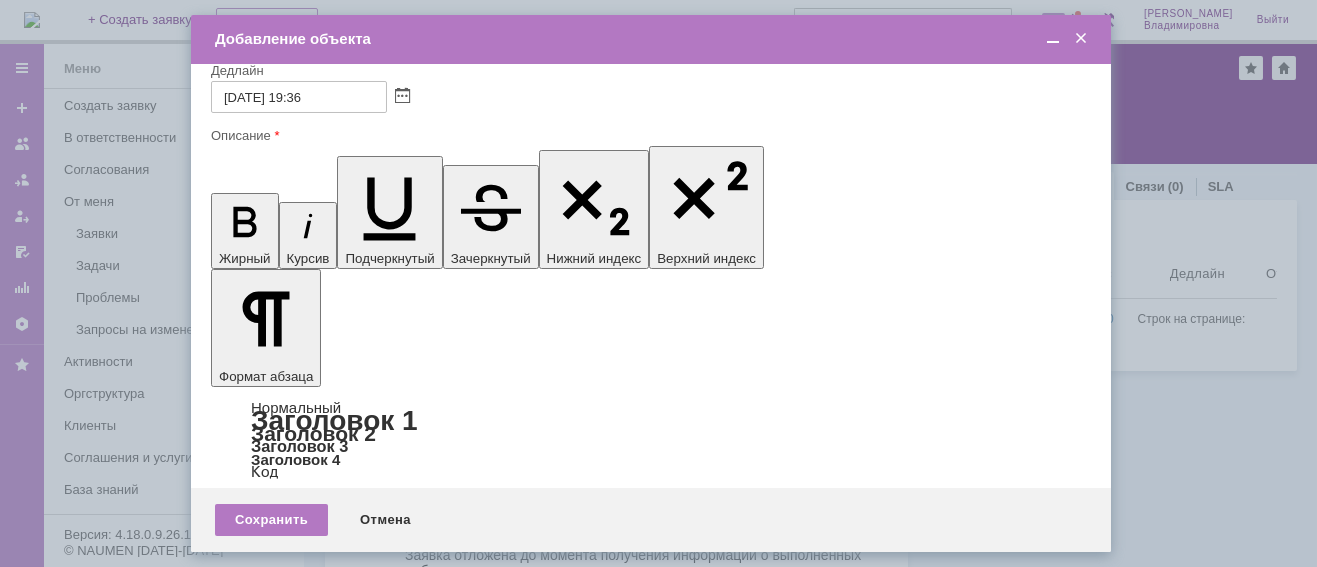 scroll, scrollTop: 226, scrollLeft: 0, axis: vertical 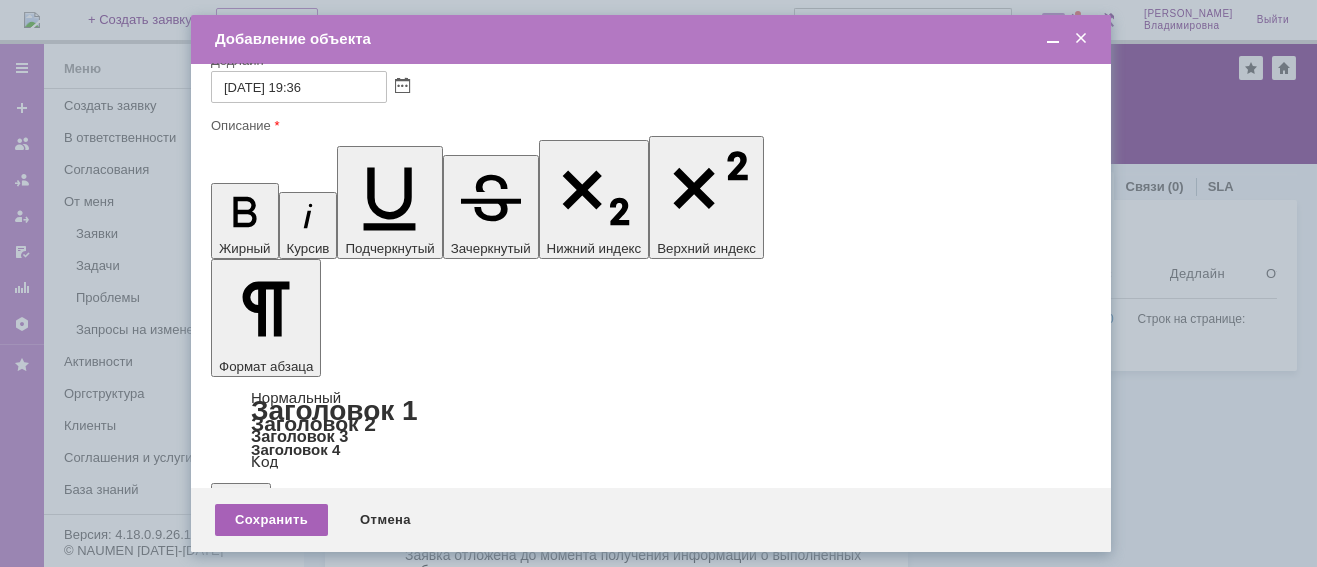 click on "Сохранить" at bounding box center (271, 520) 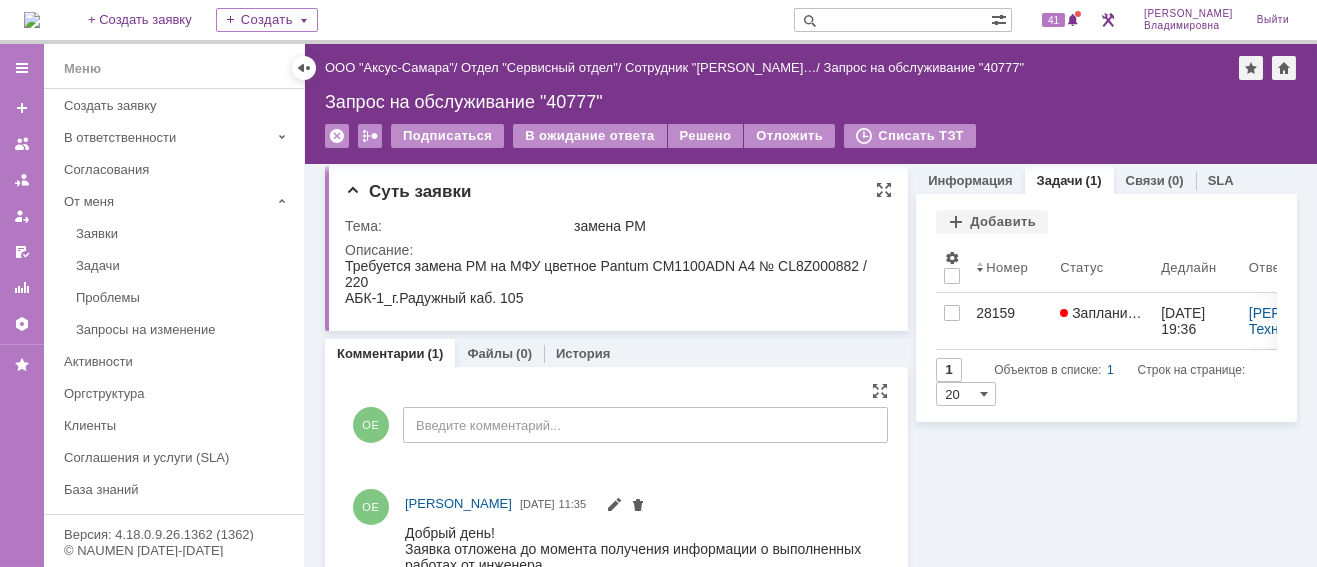 scroll, scrollTop: 0, scrollLeft: 0, axis: both 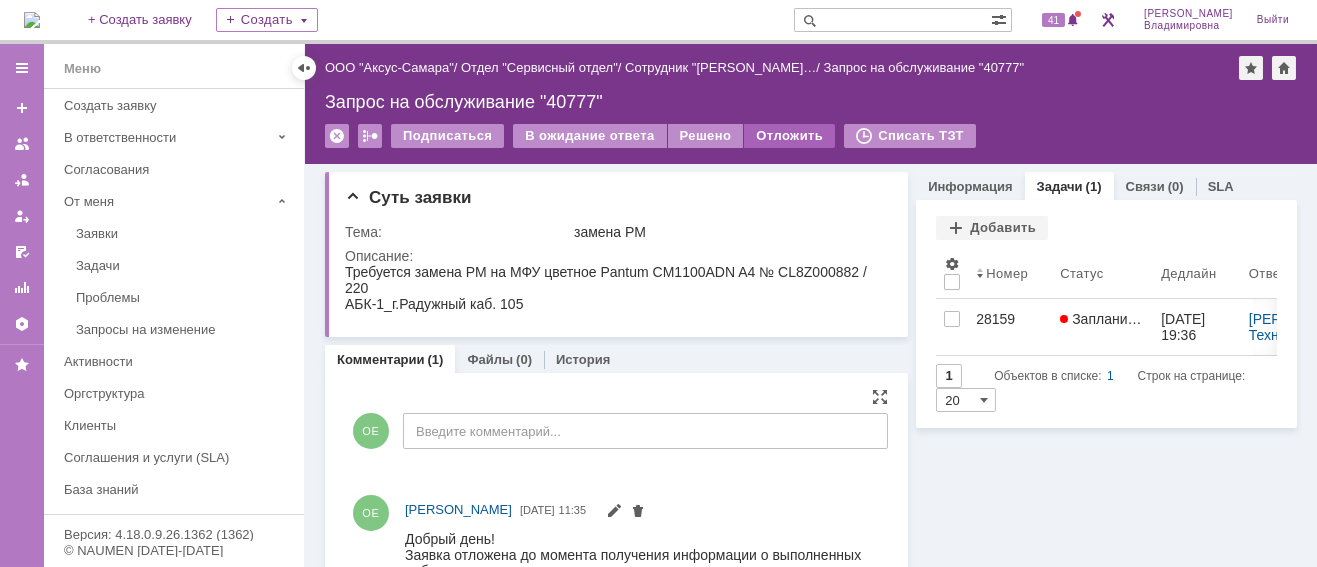 click on "Отложить" at bounding box center [789, 136] 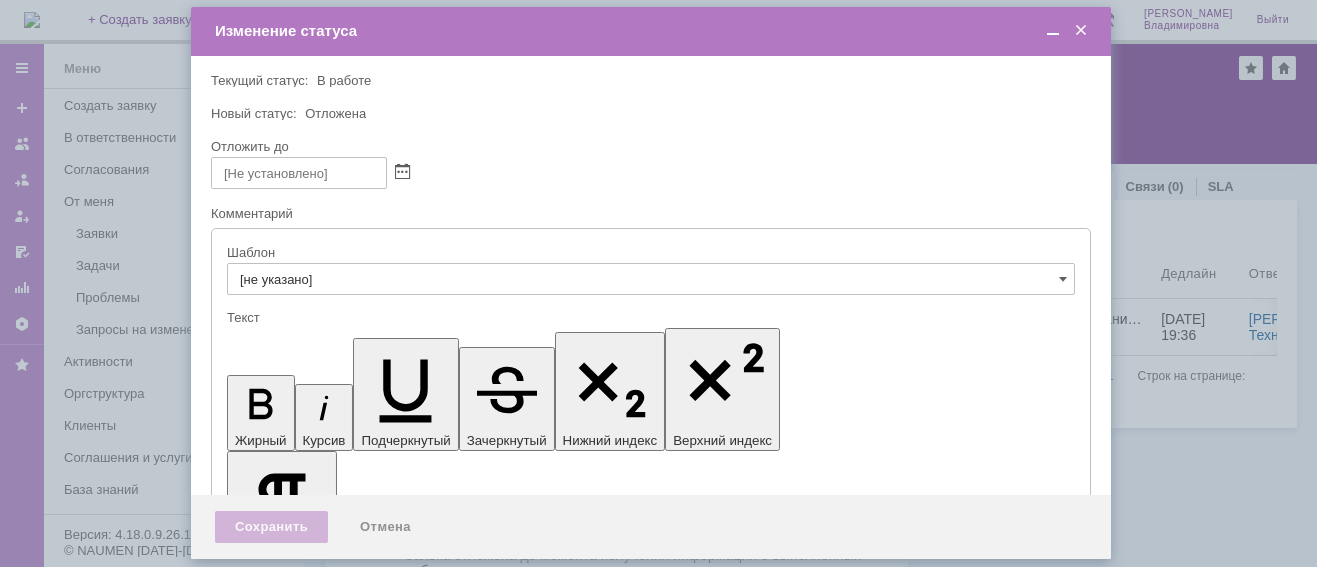 scroll, scrollTop: 0, scrollLeft: 0, axis: both 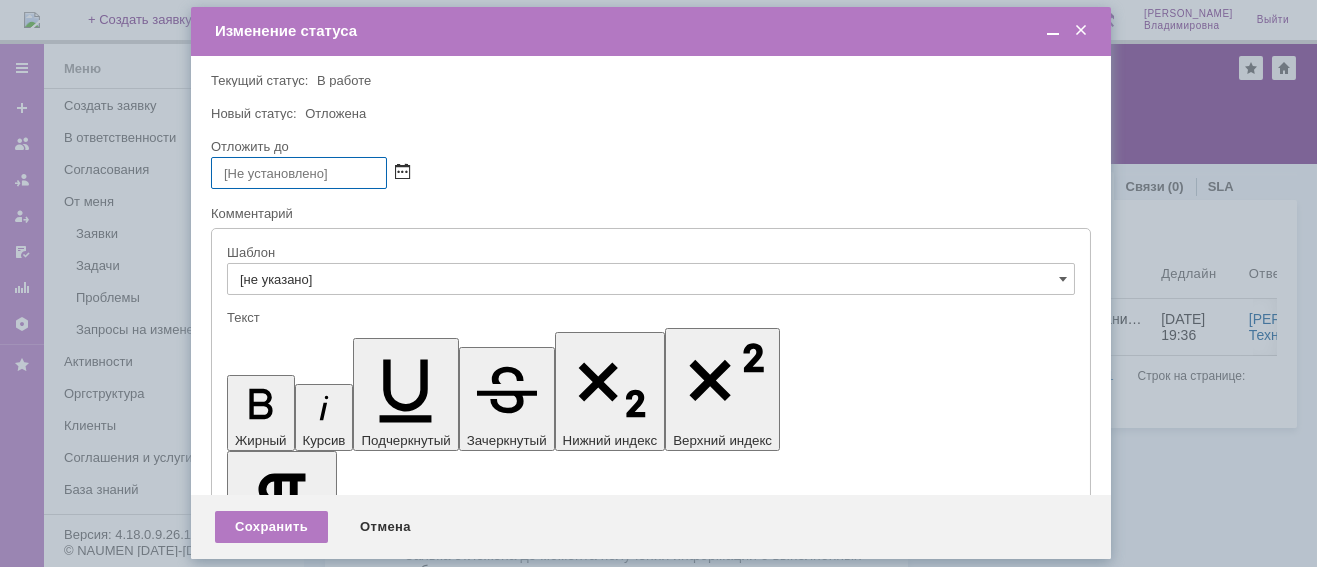 click at bounding box center [402, 173] 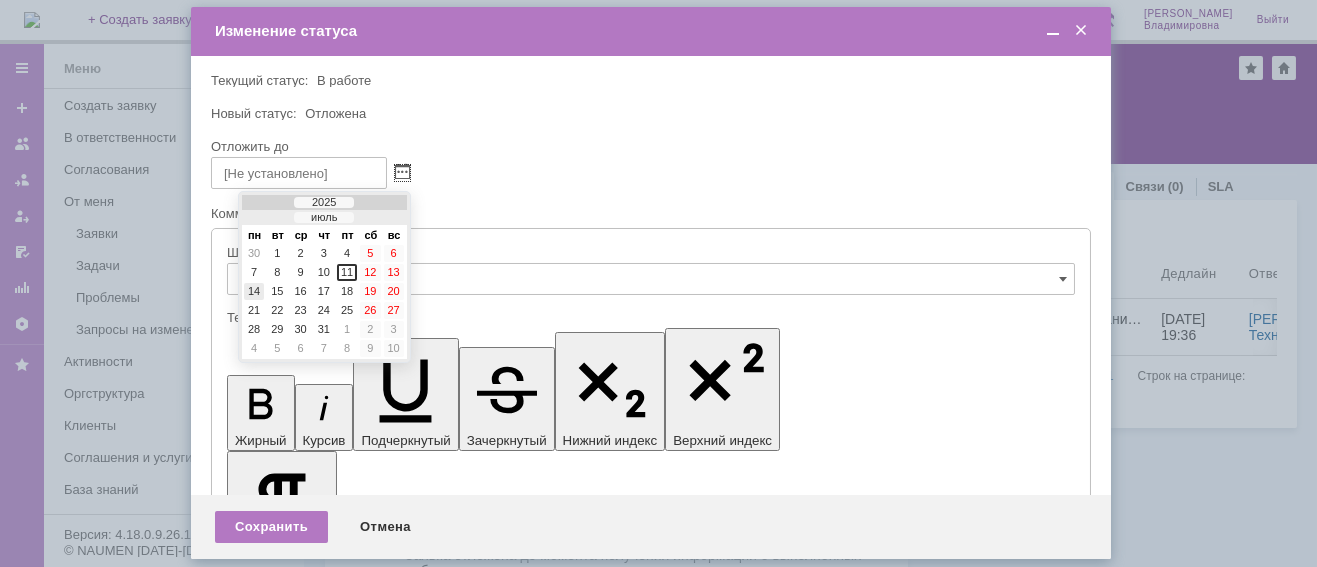 click on "14" at bounding box center (254, 291) 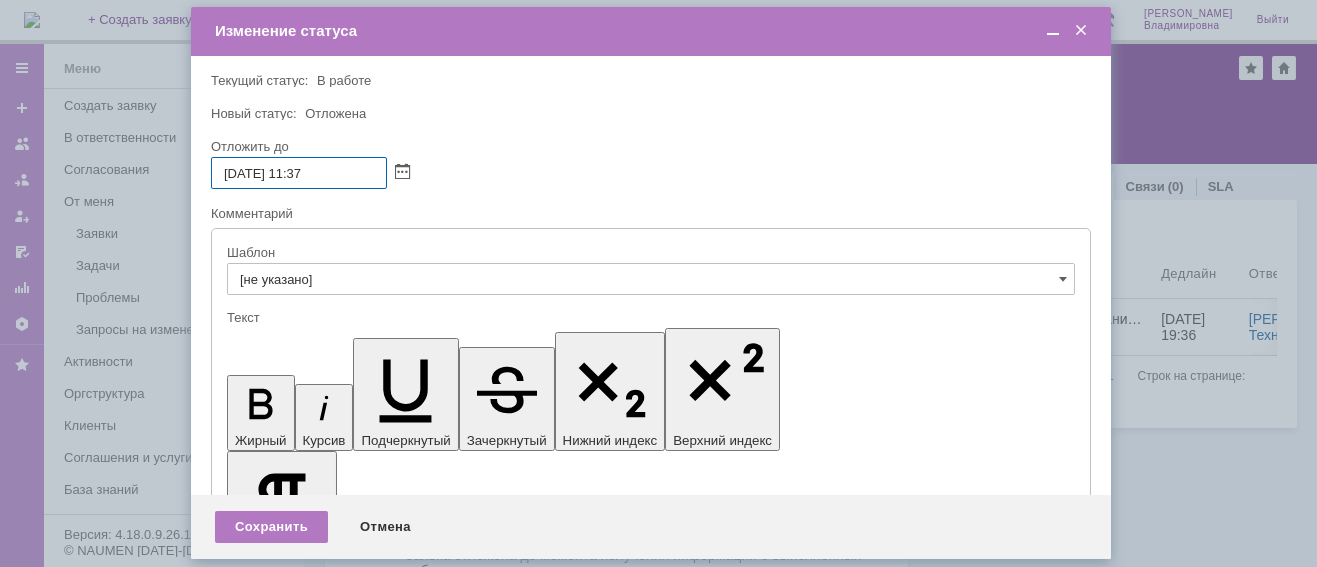 click on "14.07.2025 11:37" at bounding box center [299, 173] 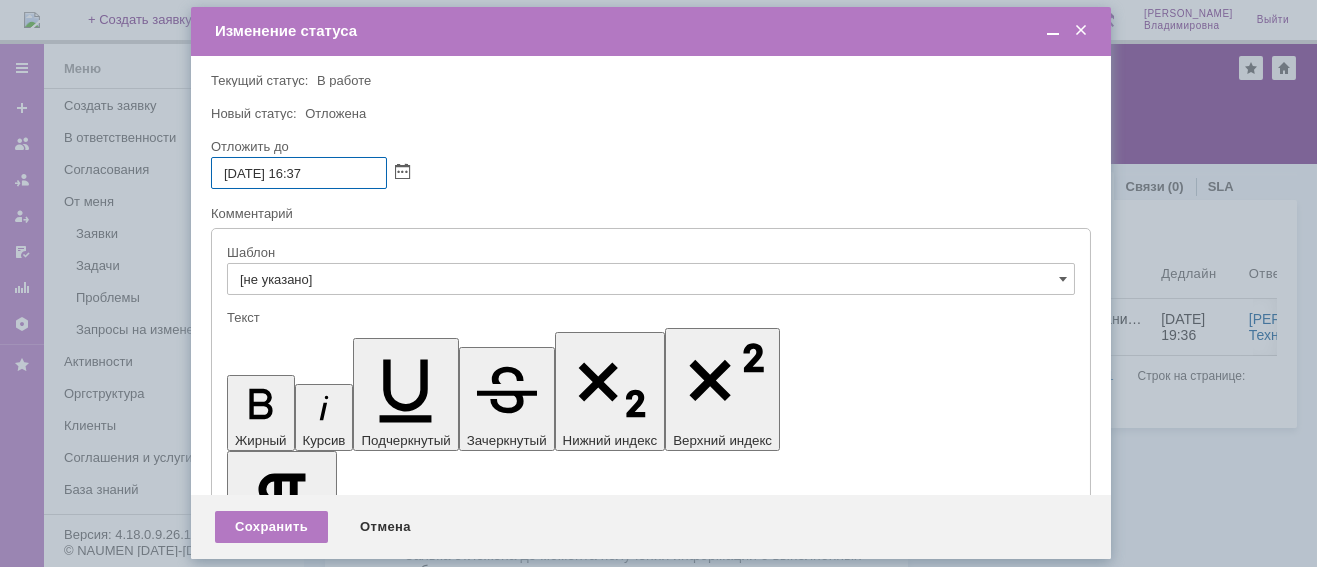 drag, startPoint x: 312, startPoint y: 173, endPoint x: 328, endPoint y: 173, distance: 16 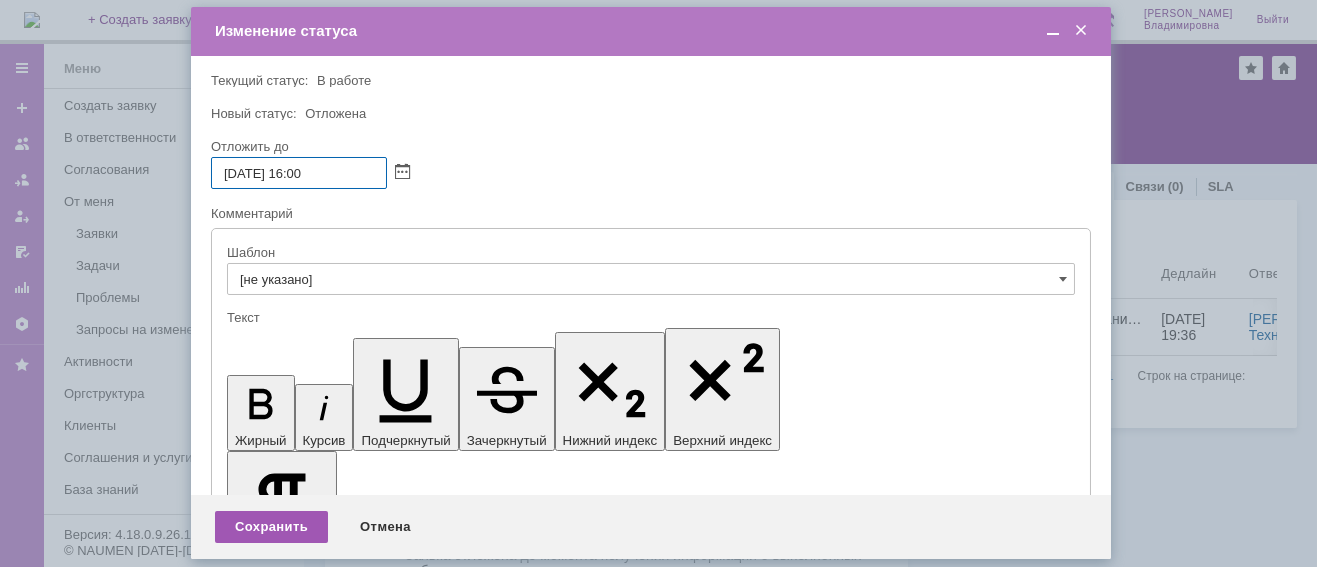 type on "[DATE] 16:00" 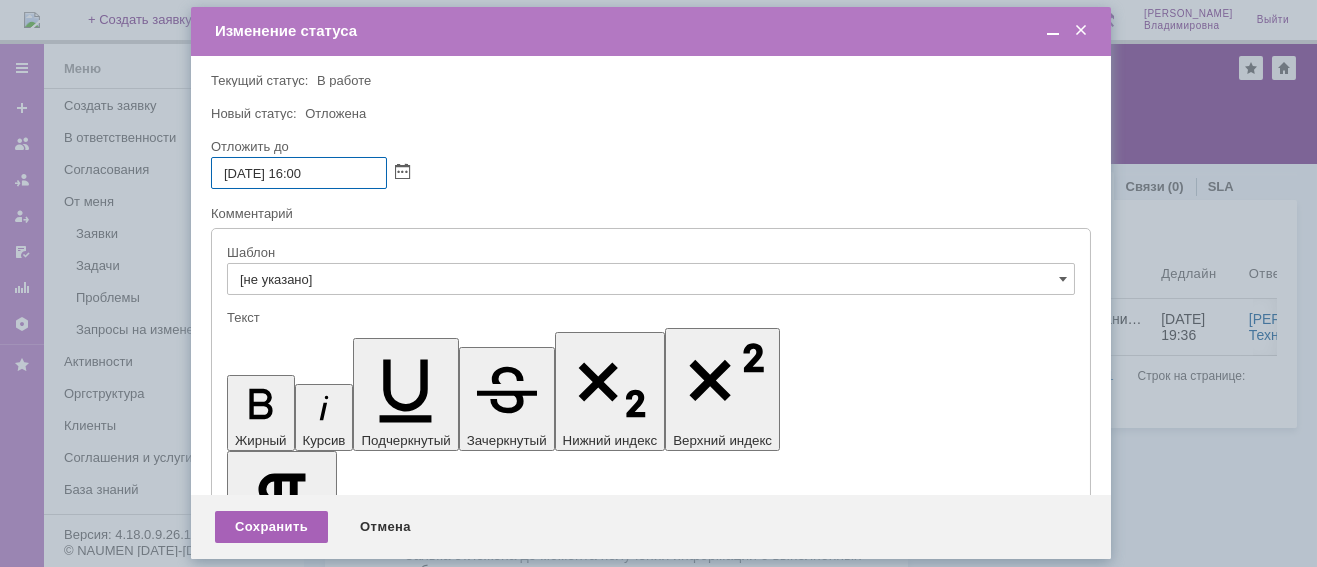 click on "Сохранить" at bounding box center (271, 527) 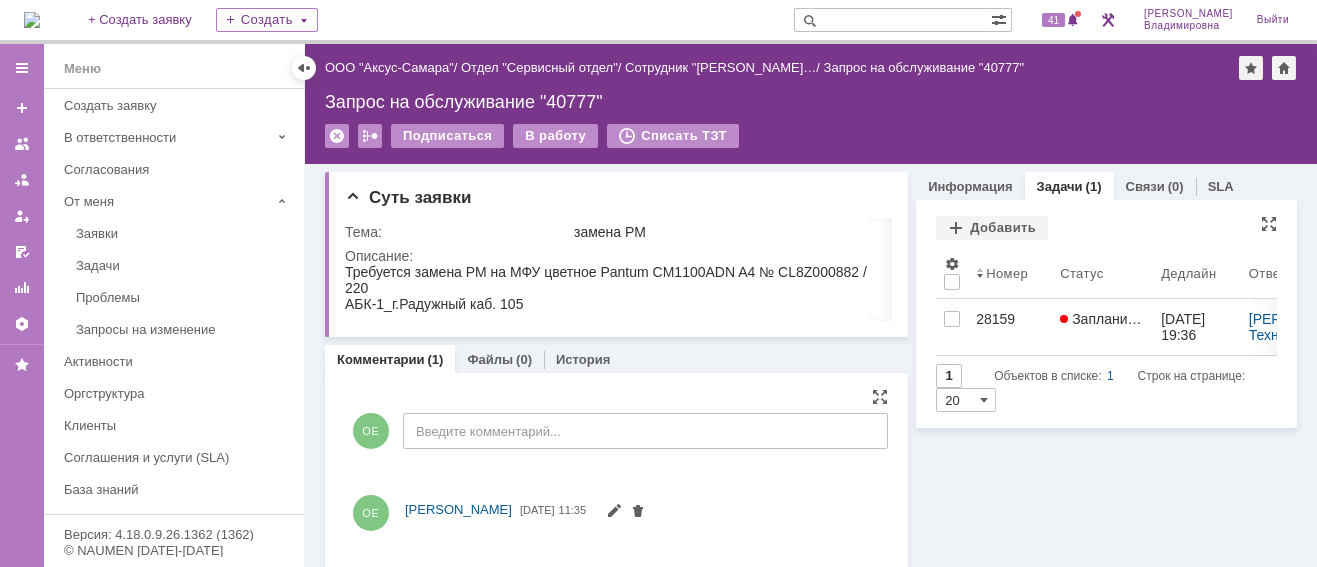 scroll, scrollTop: 0, scrollLeft: 0, axis: both 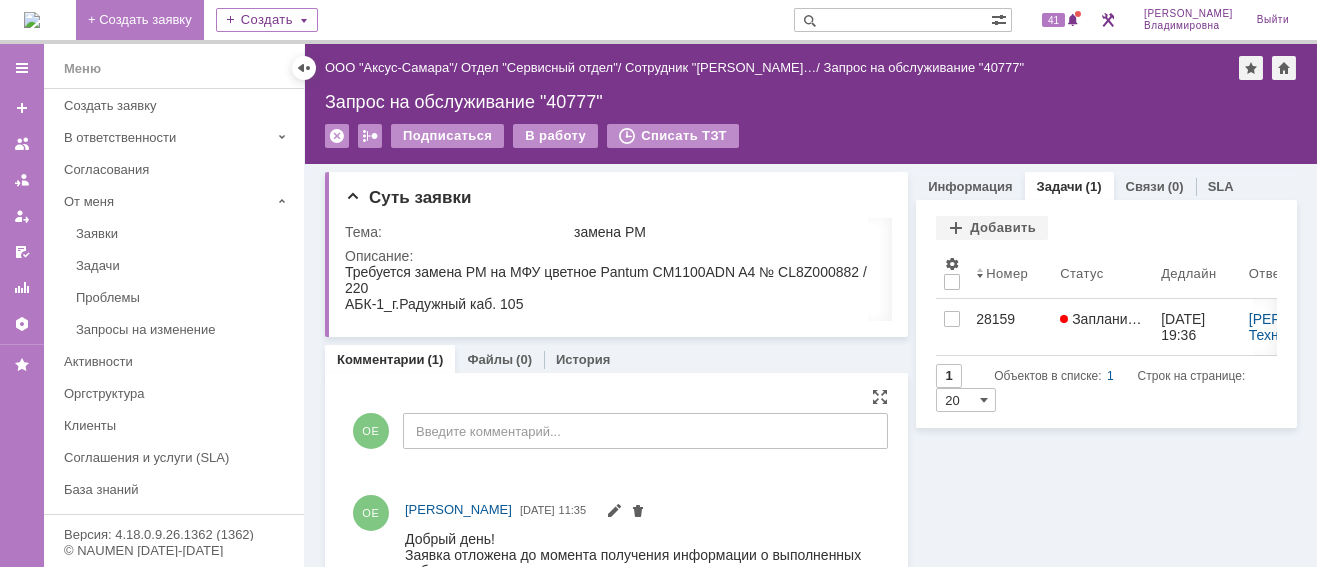 click on "+ Создать заявку" at bounding box center [140, 20] 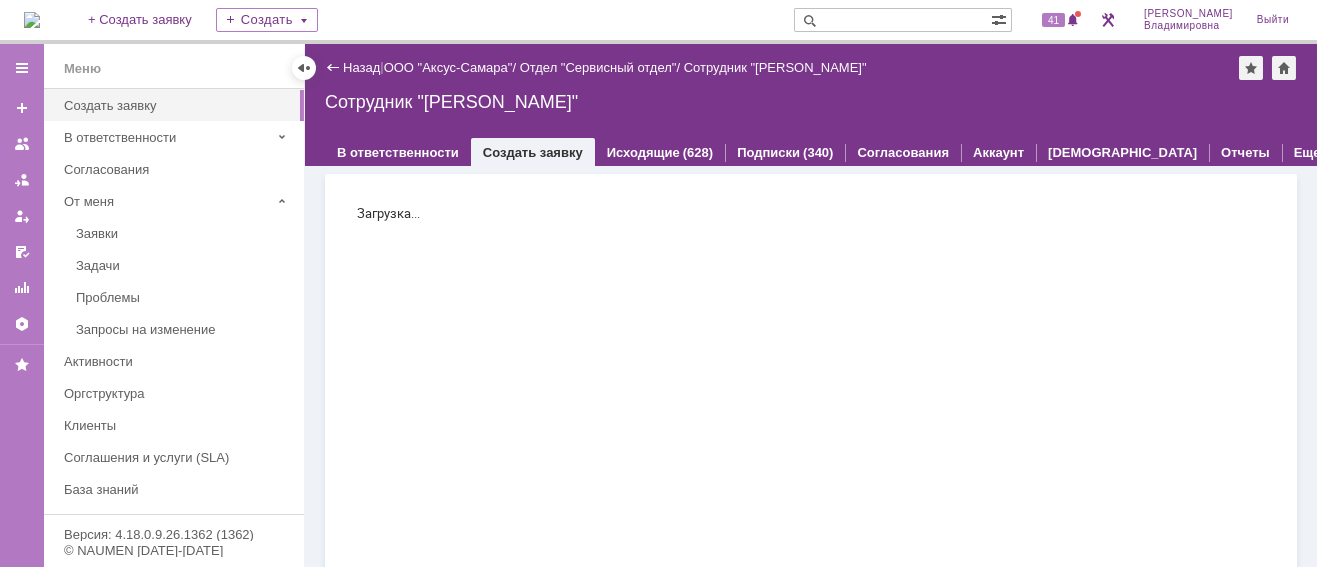 scroll, scrollTop: 0, scrollLeft: 0, axis: both 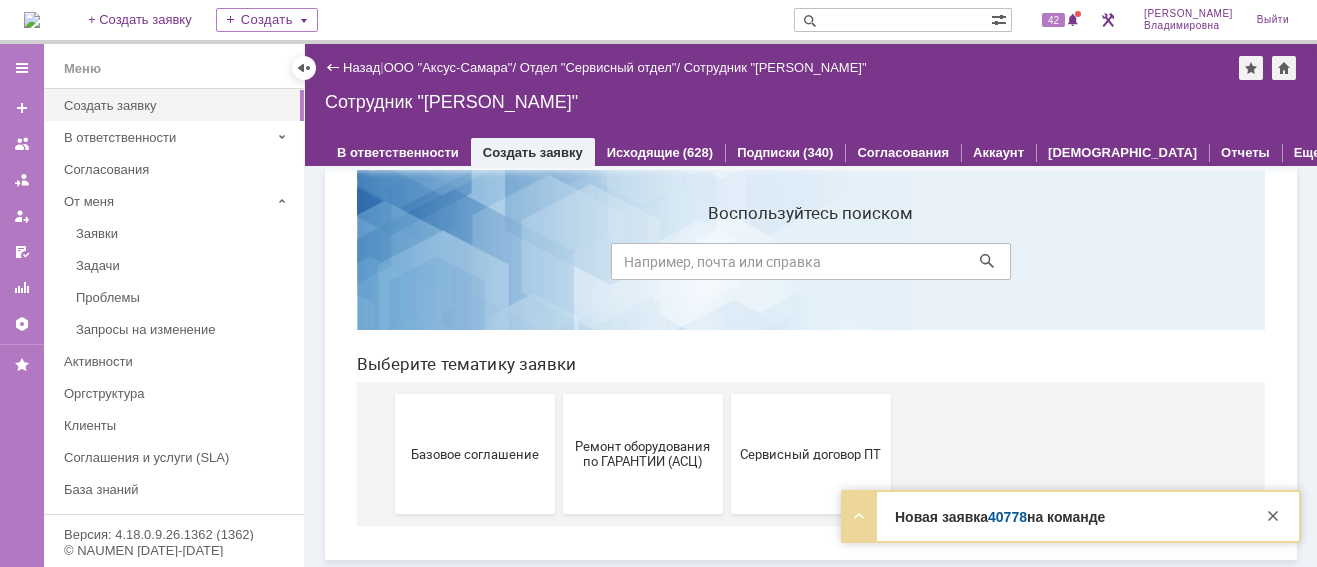 click on "40778" at bounding box center [1007, 517] 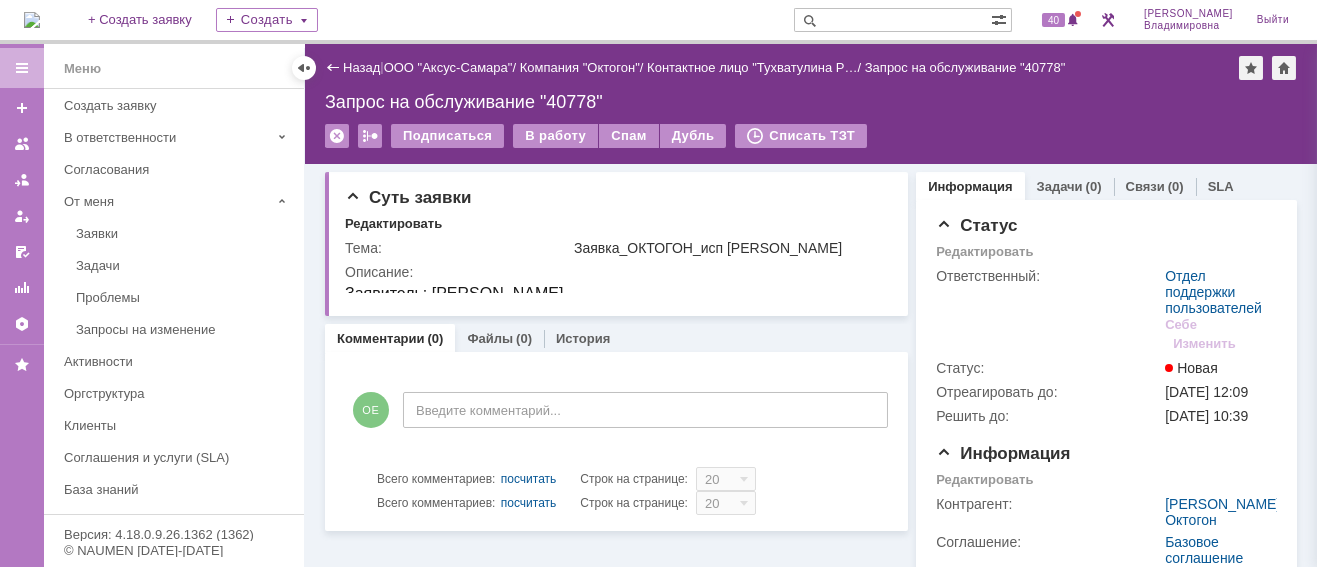 scroll, scrollTop: 0, scrollLeft: 0, axis: both 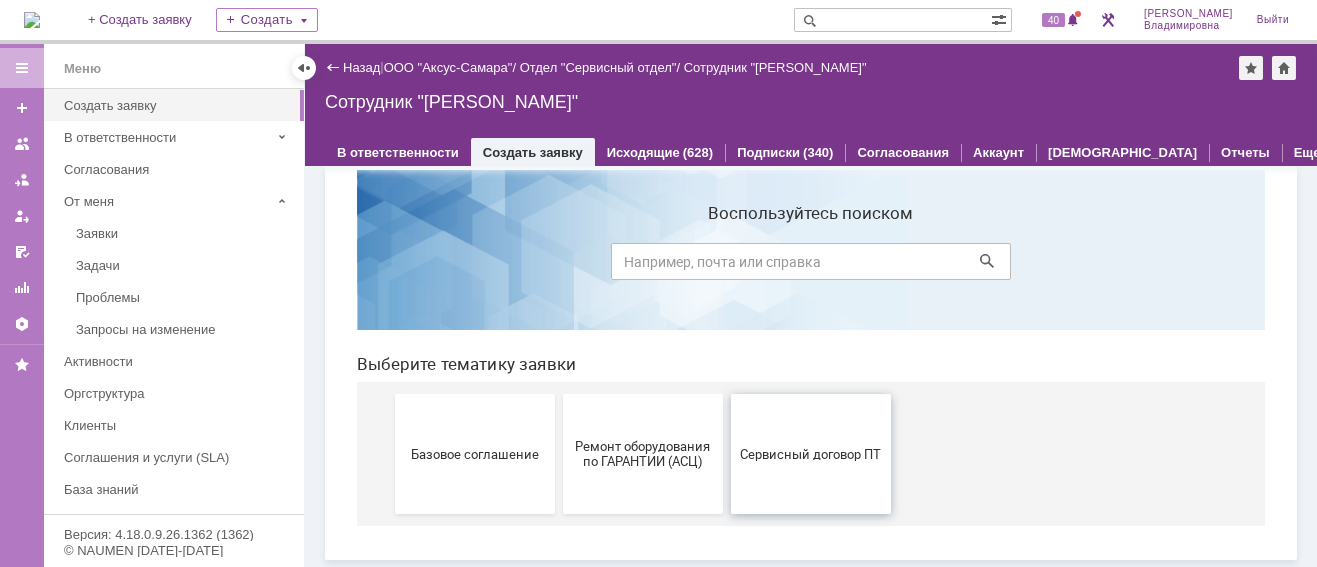 click on "Сервисный договор ПТ" at bounding box center (811, 453) 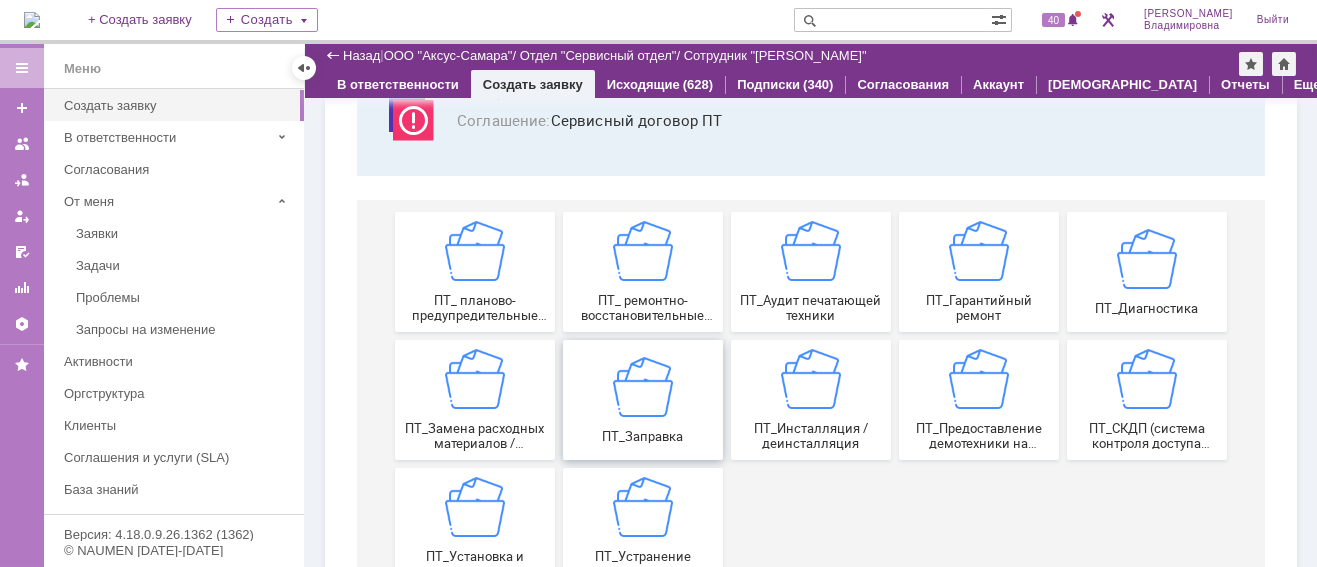 scroll, scrollTop: 126, scrollLeft: 0, axis: vertical 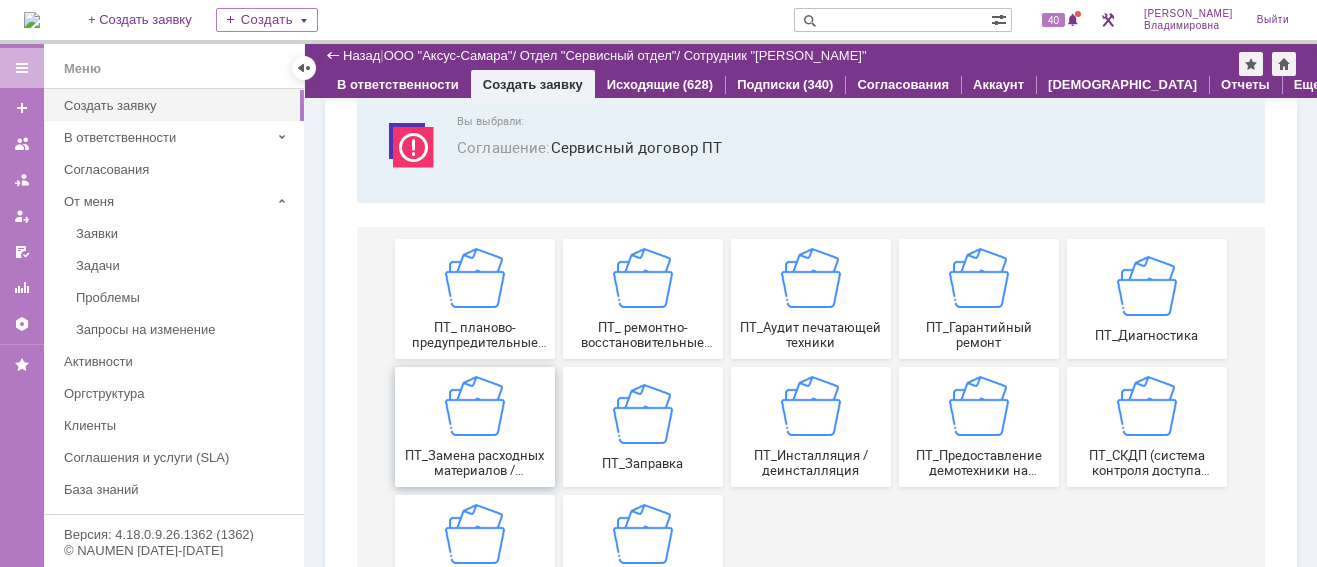 click at bounding box center [475, 406] 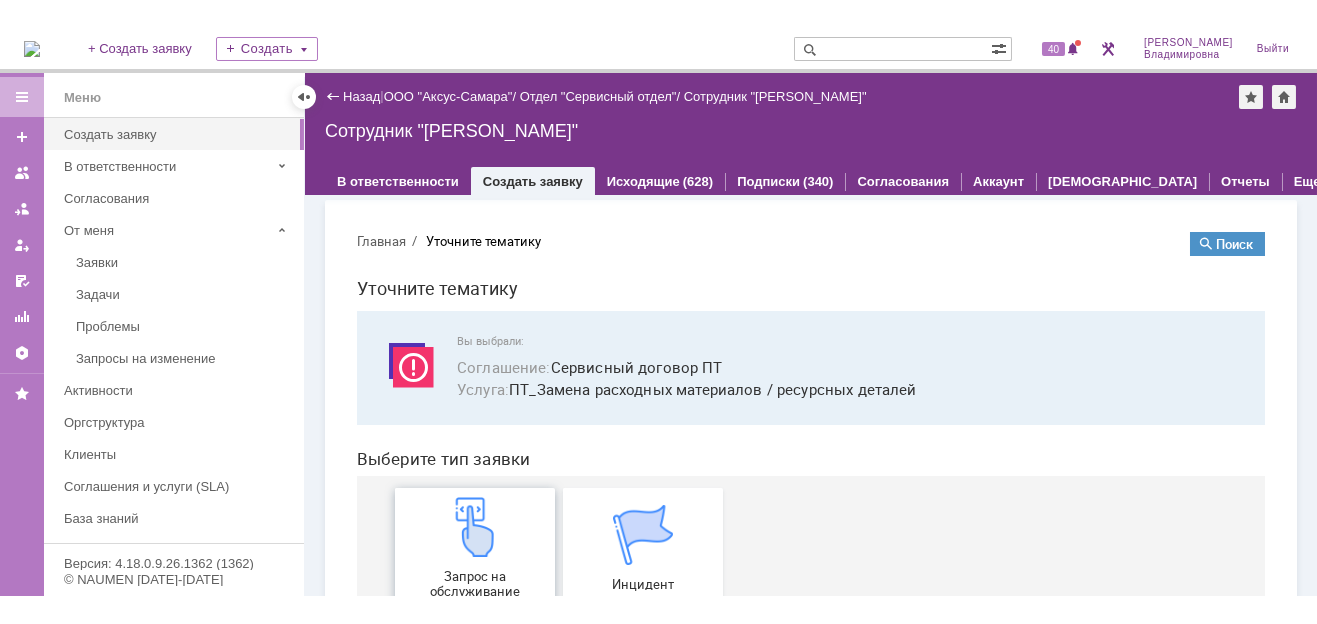 scroll, scrollTop: 22, scrollLeft: 0, axis: vertical 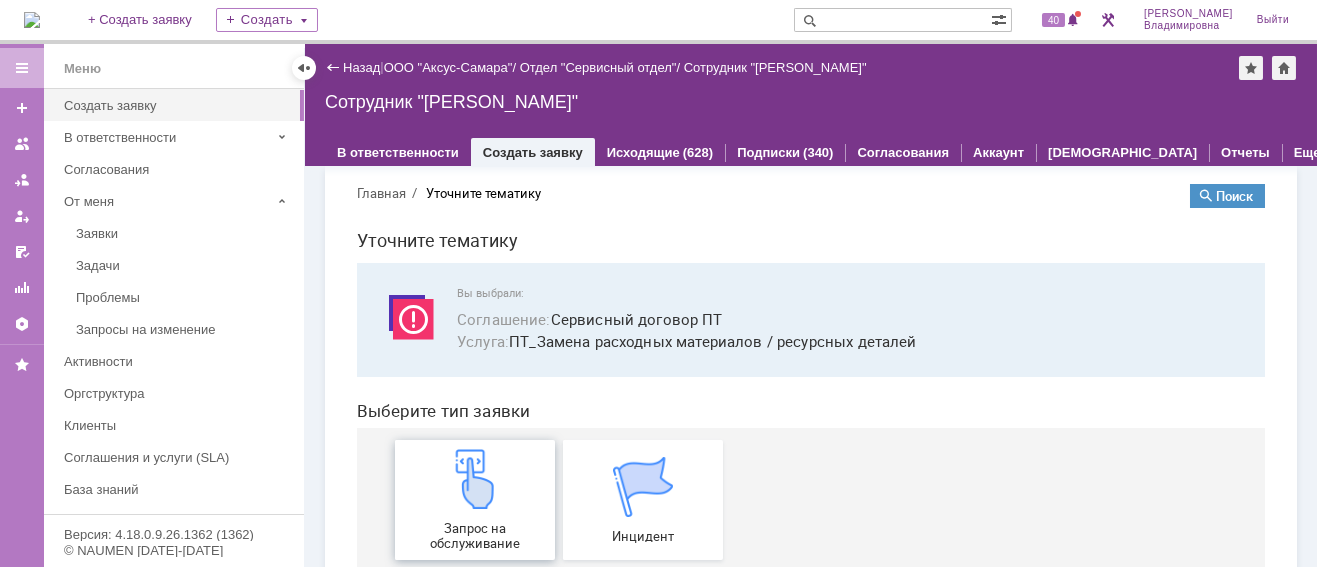 click on "Запрос на обслуживание" at bounding box center (475, 500) 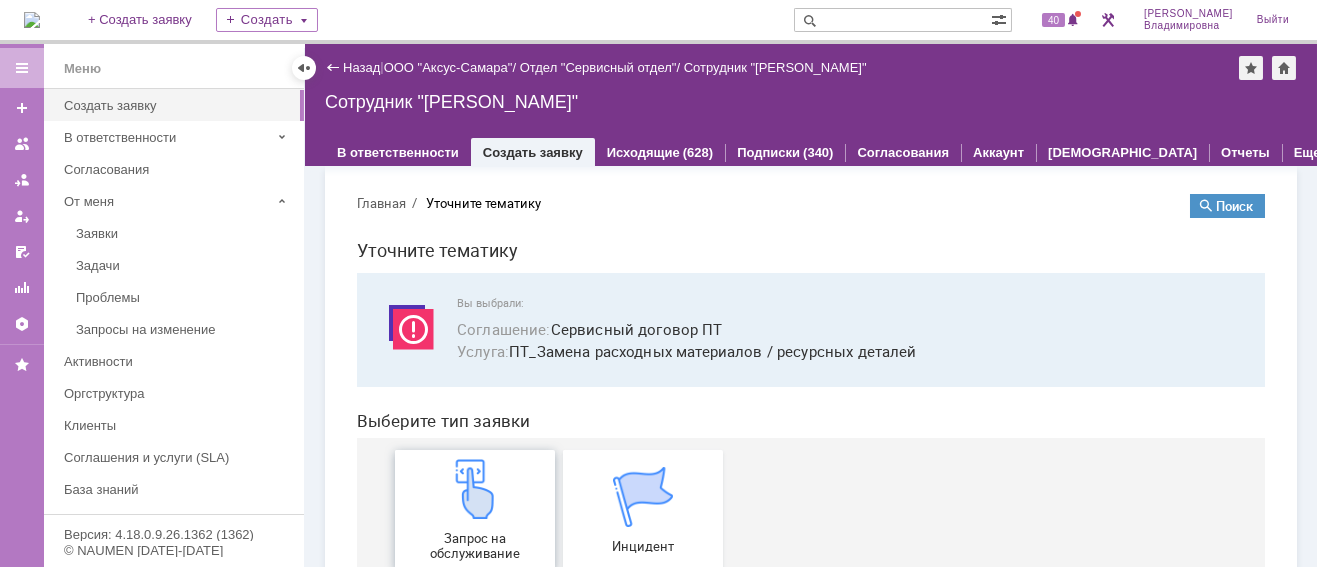 scroll, scrollTop: 22, scrollLeft: 0, axis: vertical 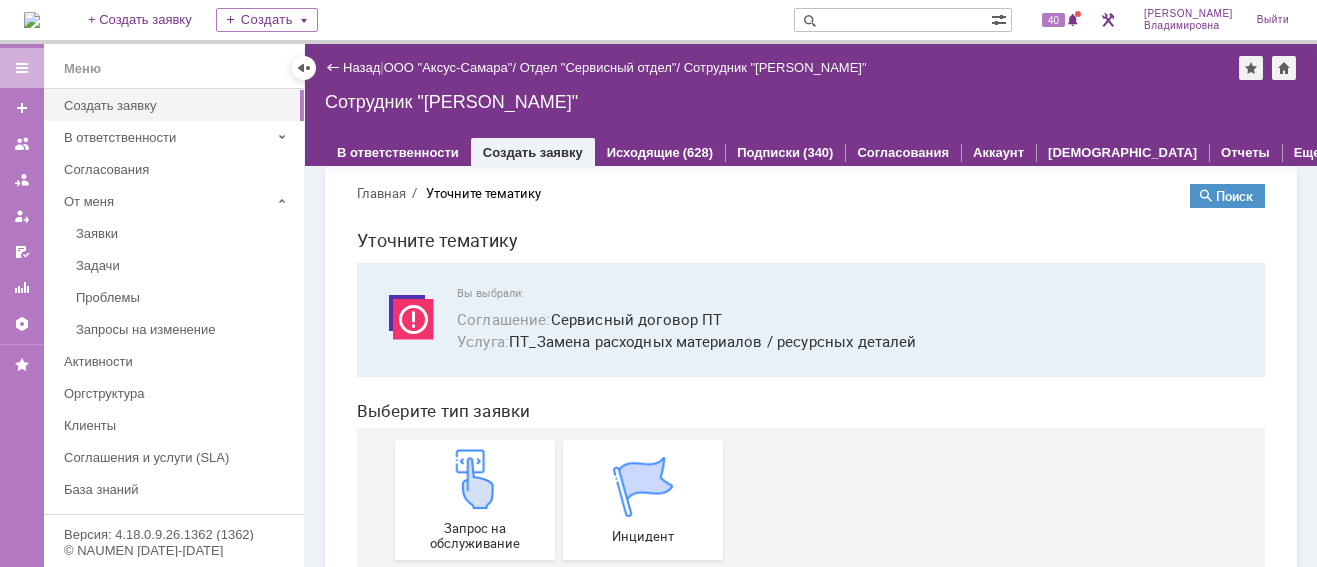 click at bounding box center (32, 20) 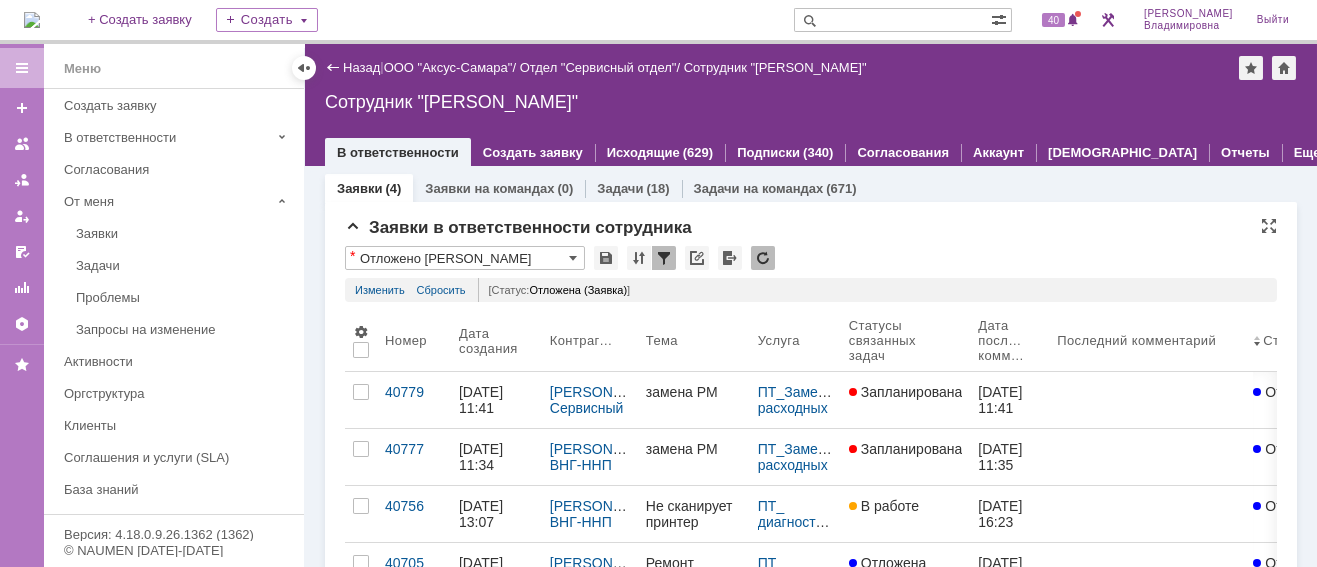 scroll, scrollTop: 0, scrollLeft: 0, axis: both 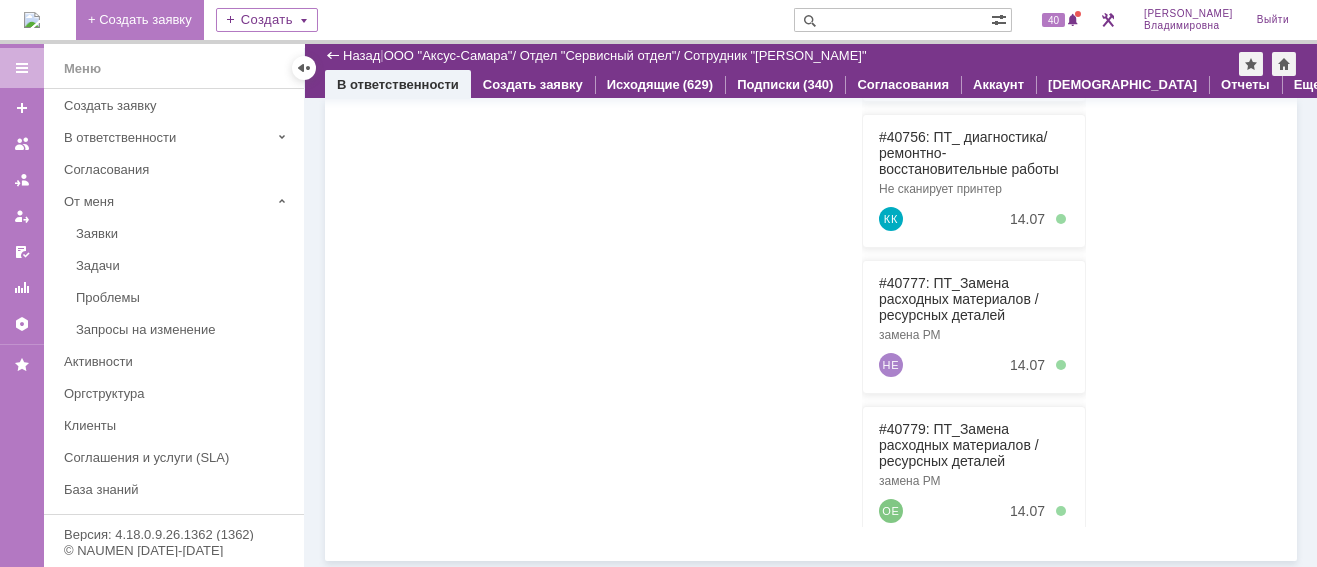 click on "+ Создать заявку" at bounding box center (140, 20) 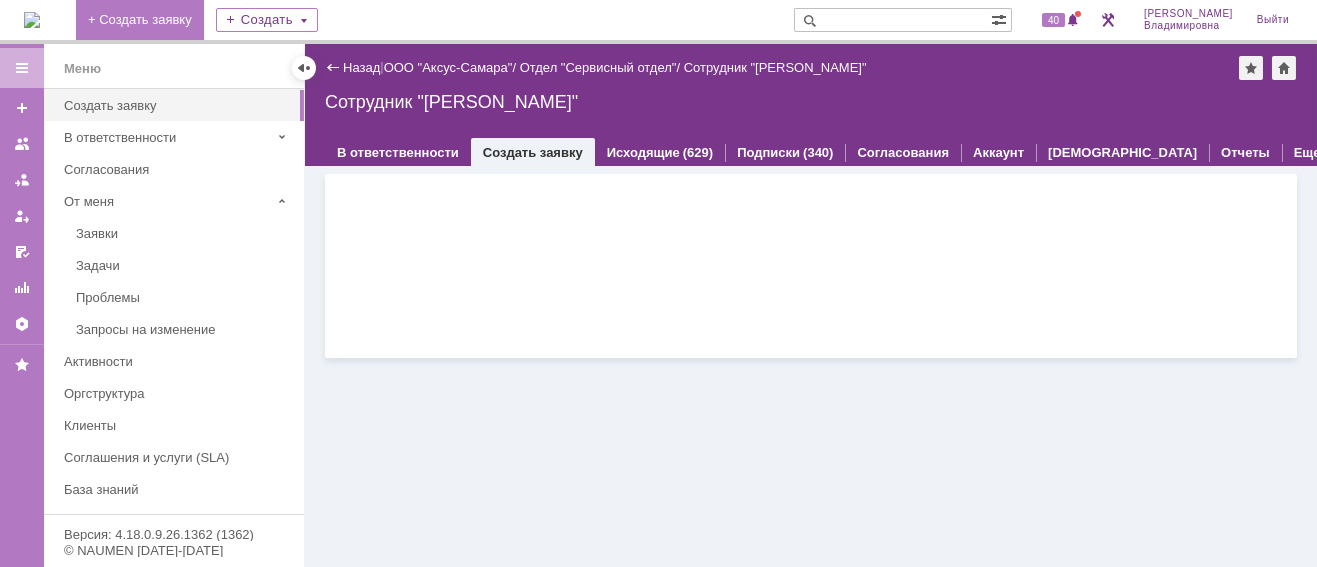 scroll, scrollTop: 0, scrollLeft: 0, axis: both 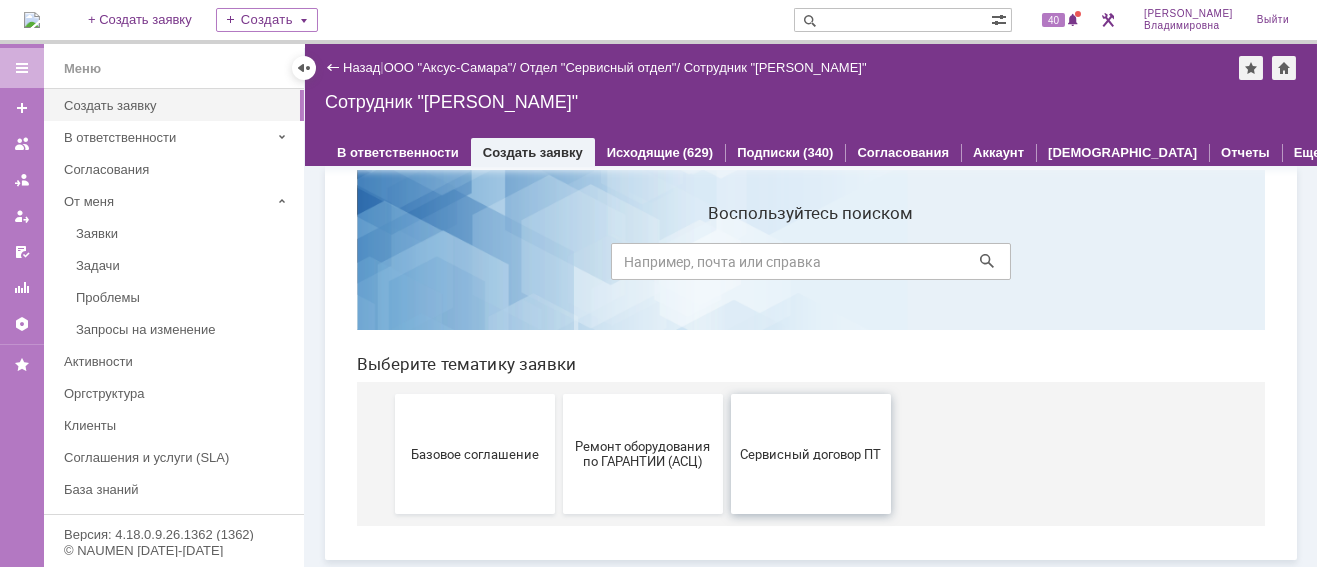 click on "Сервисный договор ПТ" at bounding box center (811, 454) 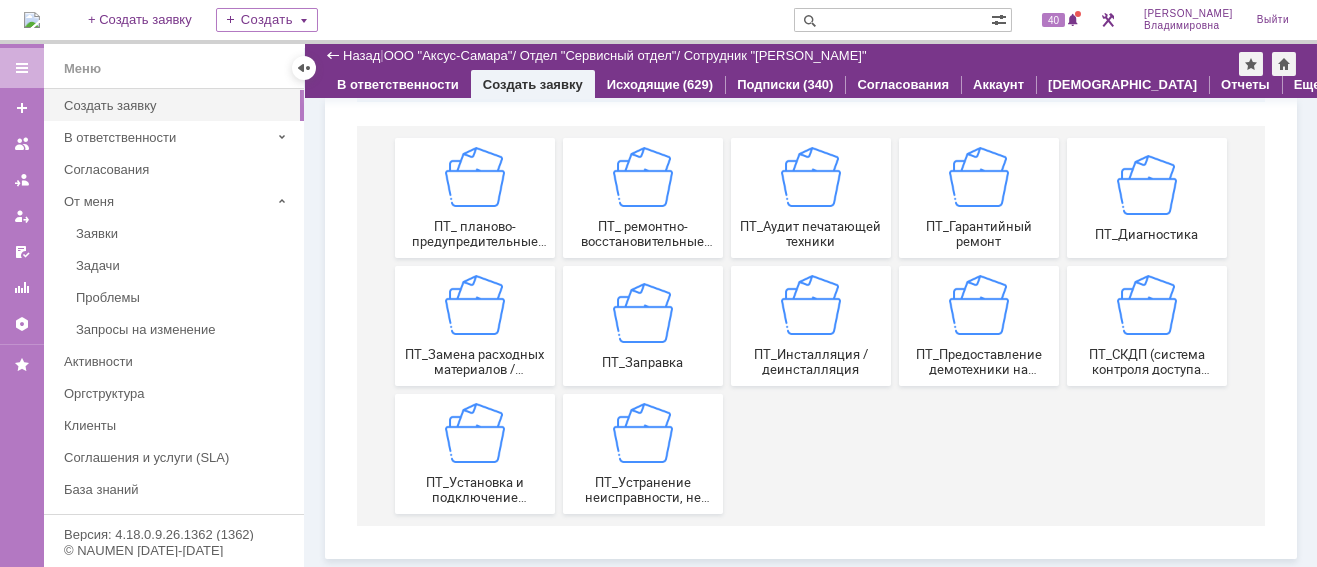 scroll, scrollTop: 226, scrollLeft: 0, axis: vertical 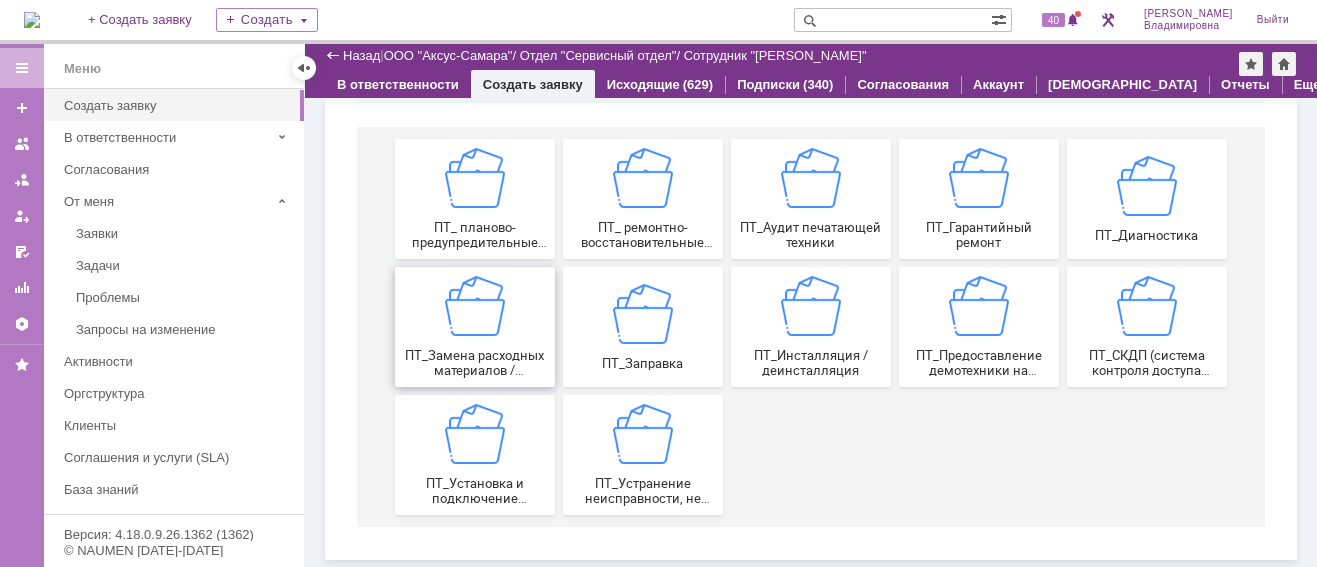 click at bounding box center [475, 306] 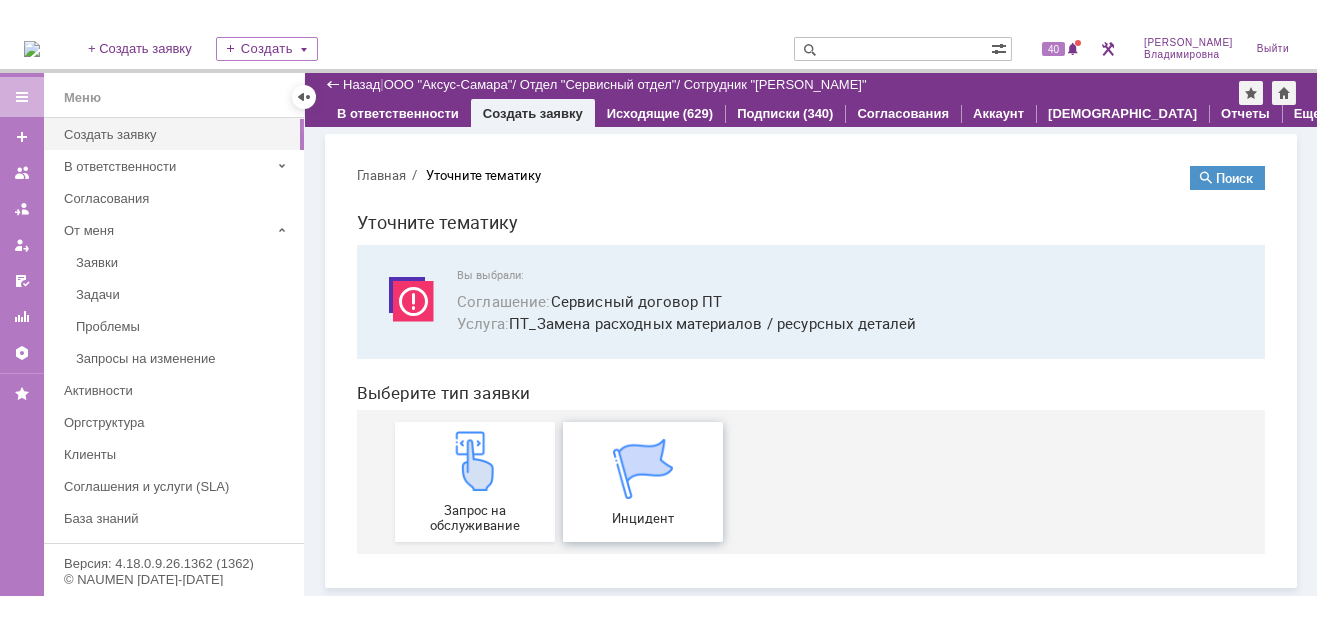 scroll, scrollTop: 23, scrollLeft: 0, axis: vertical 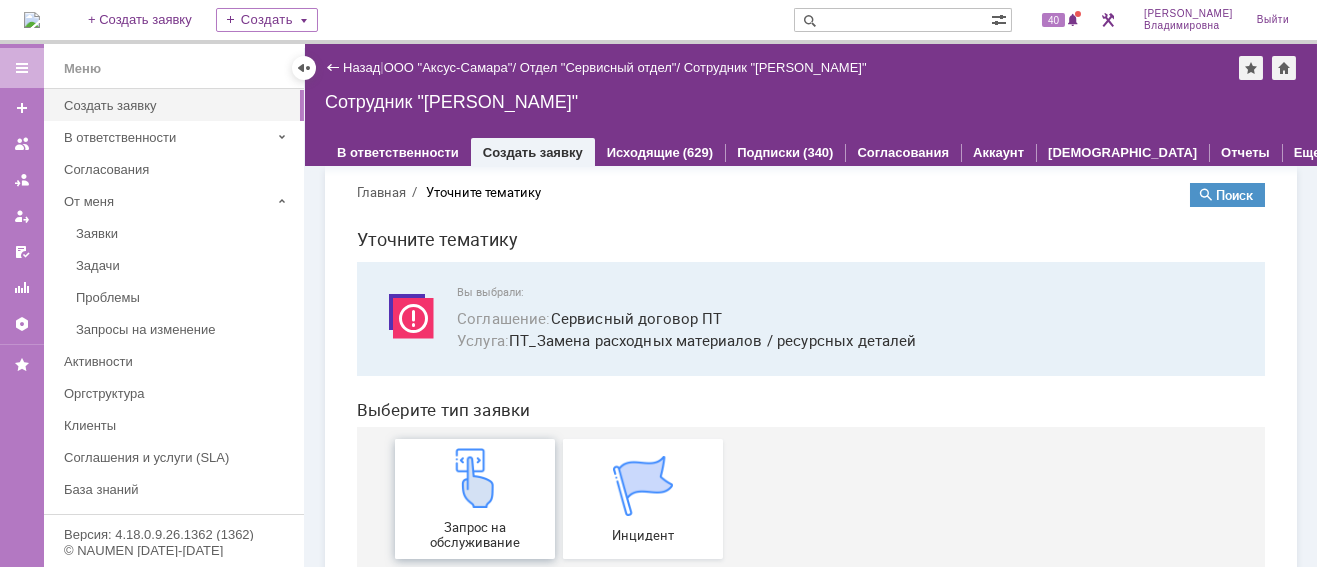 click at bounding box center (475, 478) 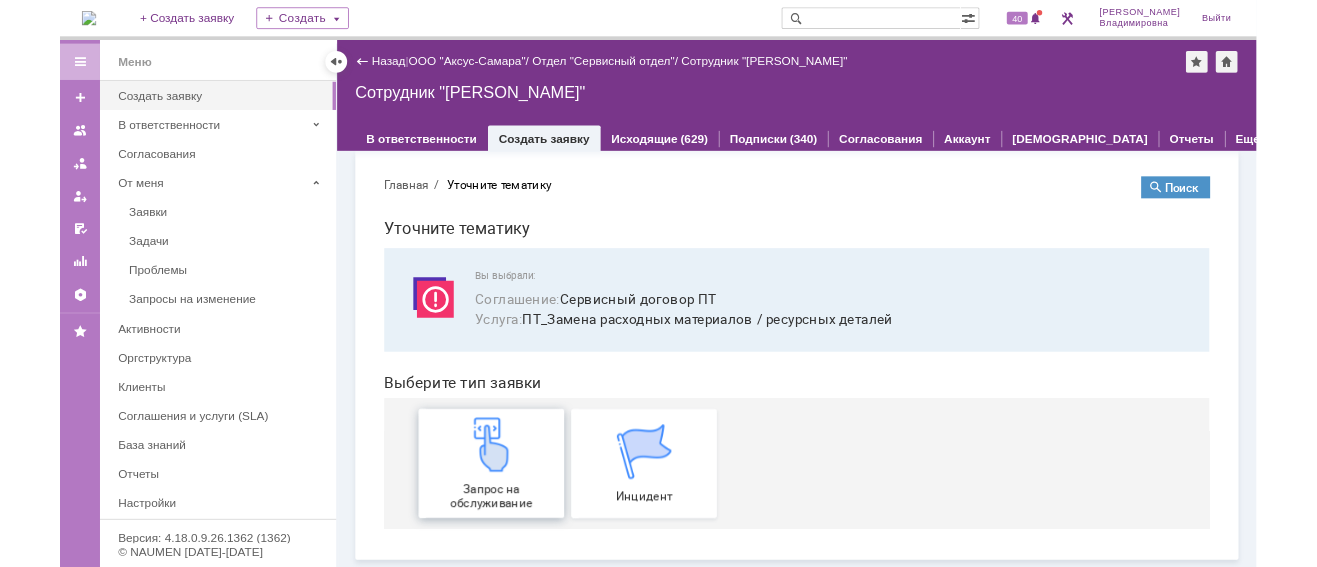 scroll, scrollTop: 23, scrollLeft: 0, axis: vertical 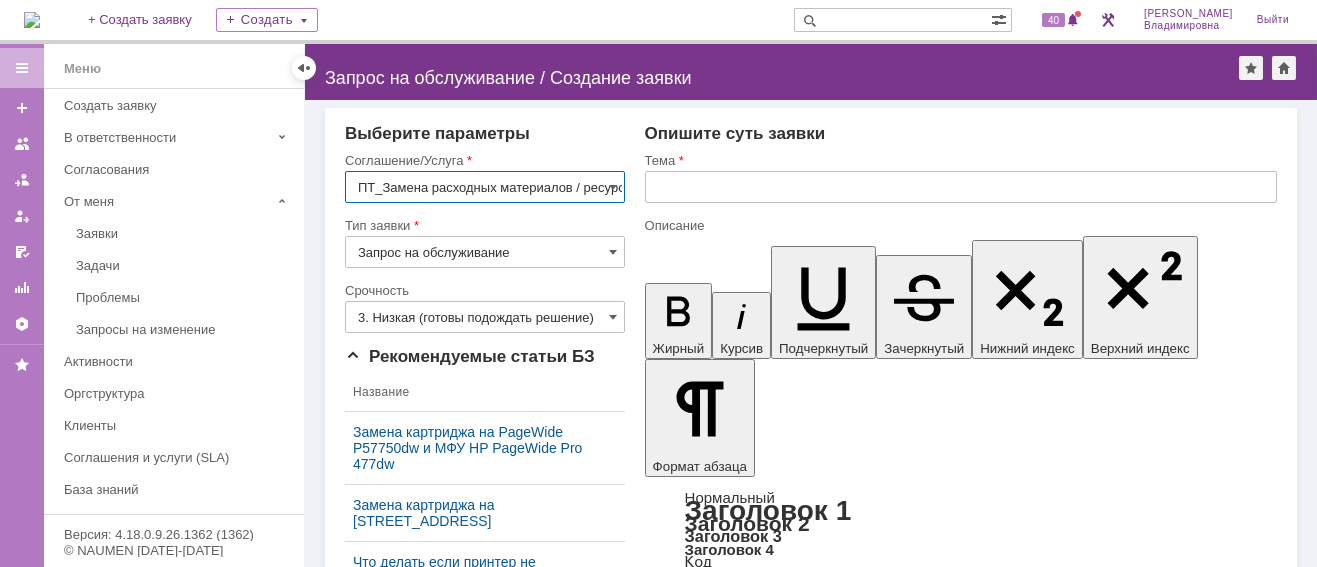 click at bounding box center [961, 187] 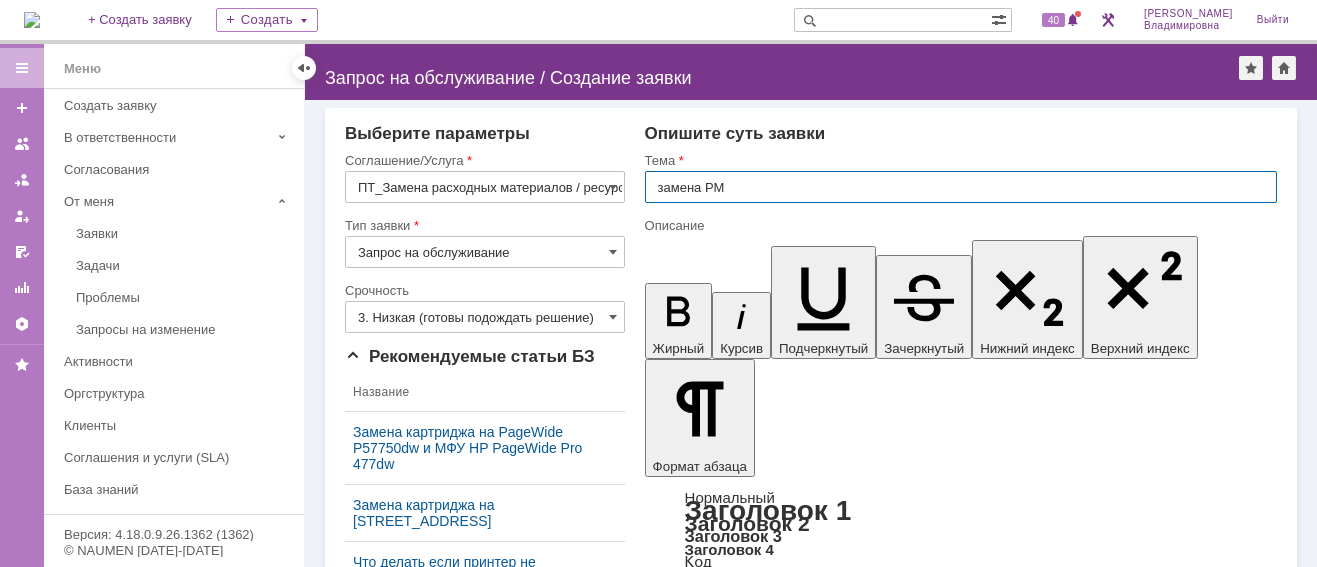 type on "замена РМ" 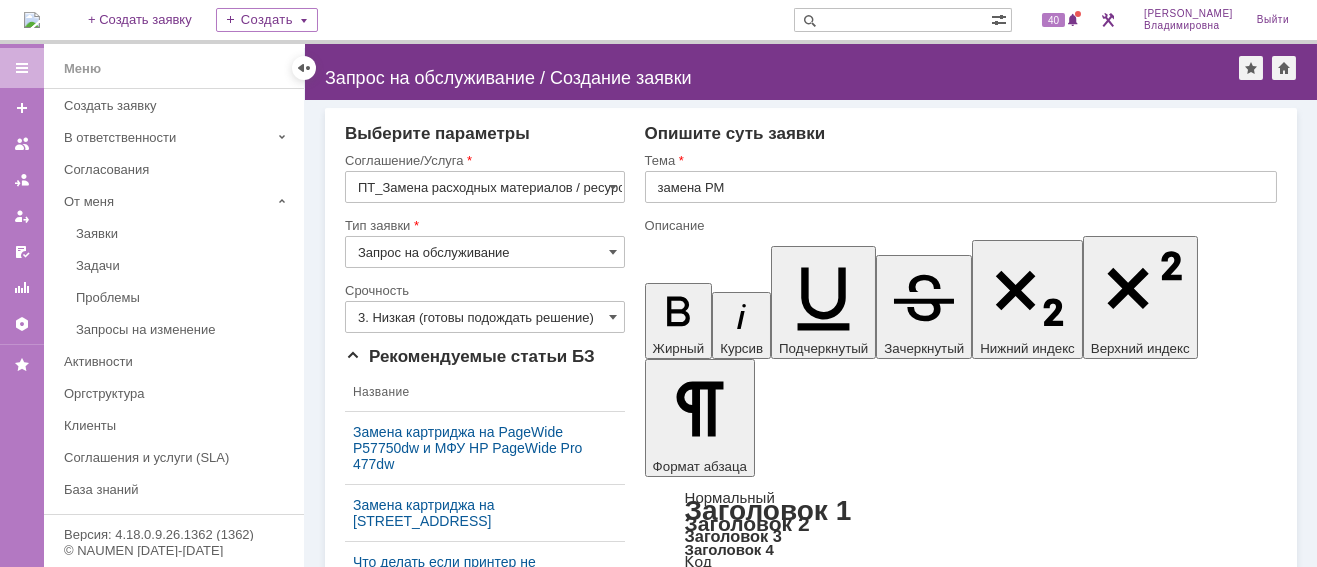 type 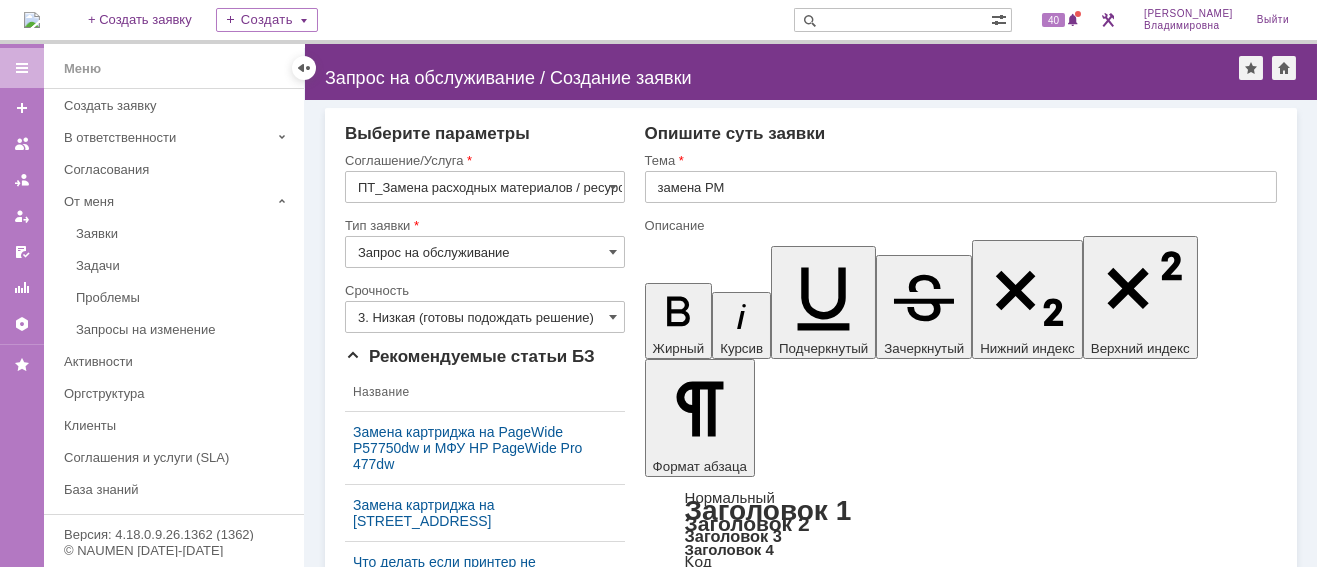 click on "Требуется замена РМ на" at bounding box center (807, 4769) 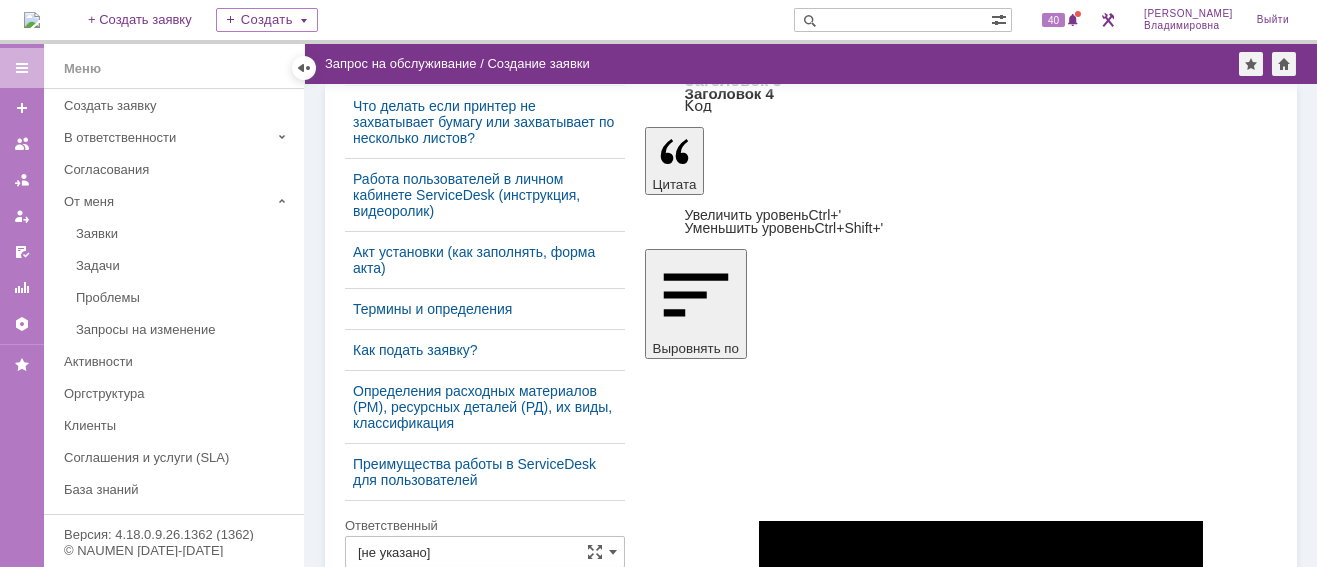 scroll, scrollTop: 509, scrollLeft: 0, axis: vertical 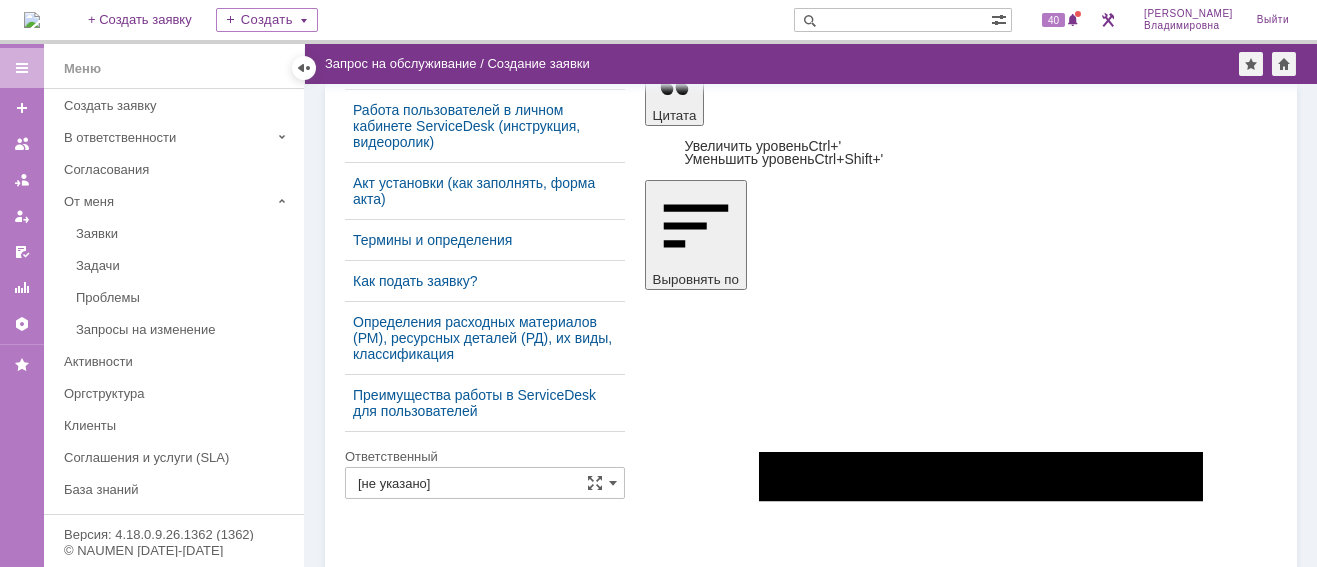 click on "Сохранить" at bounding box center (405, 4531) 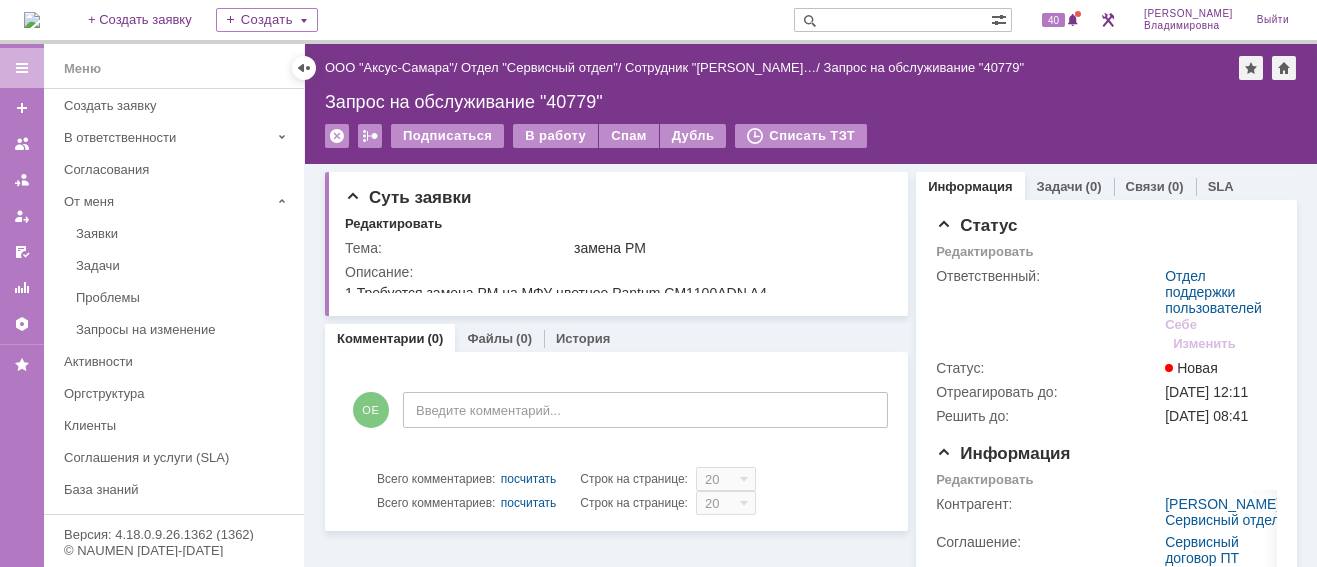 scroll, scrollTop: 0, scrollLeft: 0, axis: both 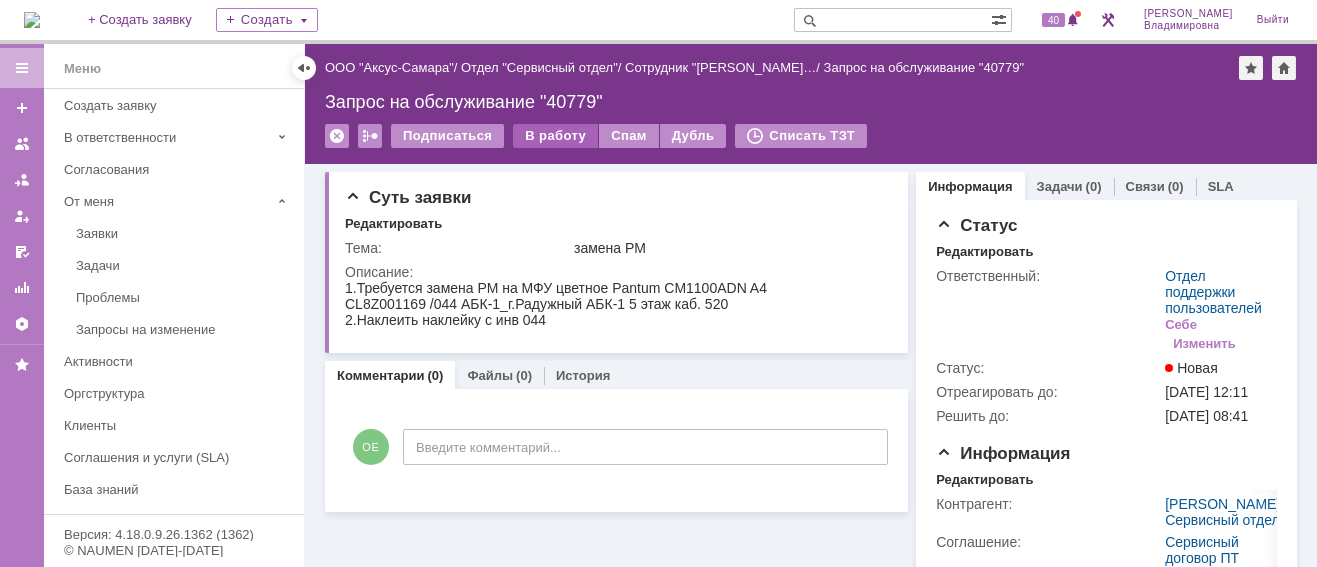 click on "В работу" at bounding box center (555, 136) 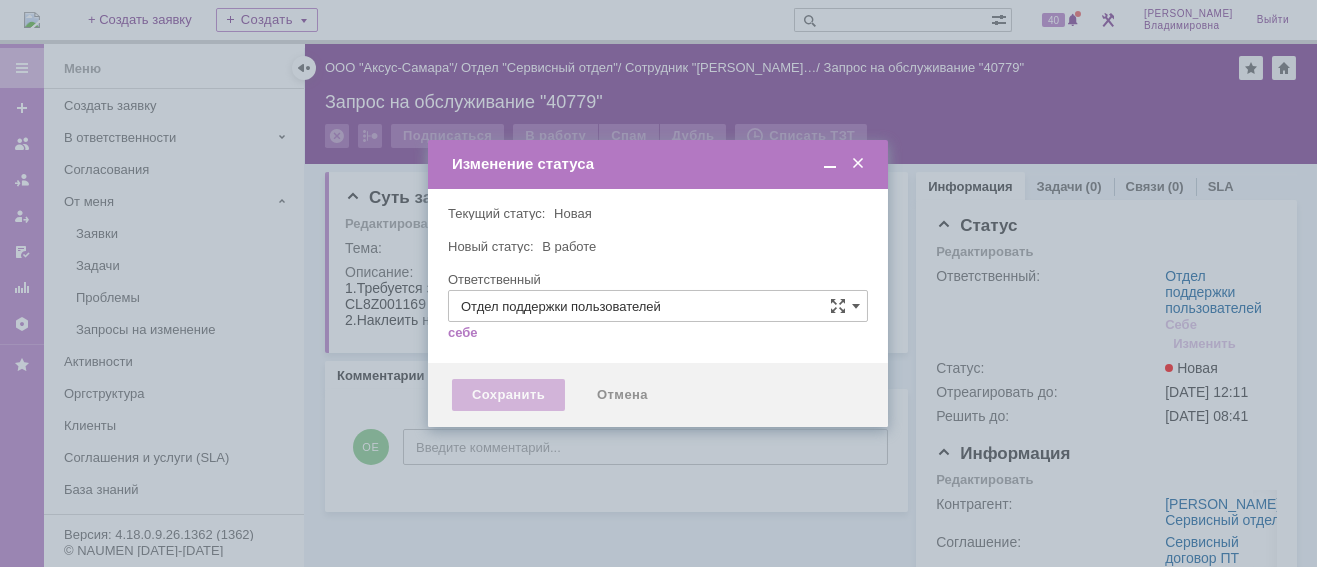 type on "[PERSON_NAME]" 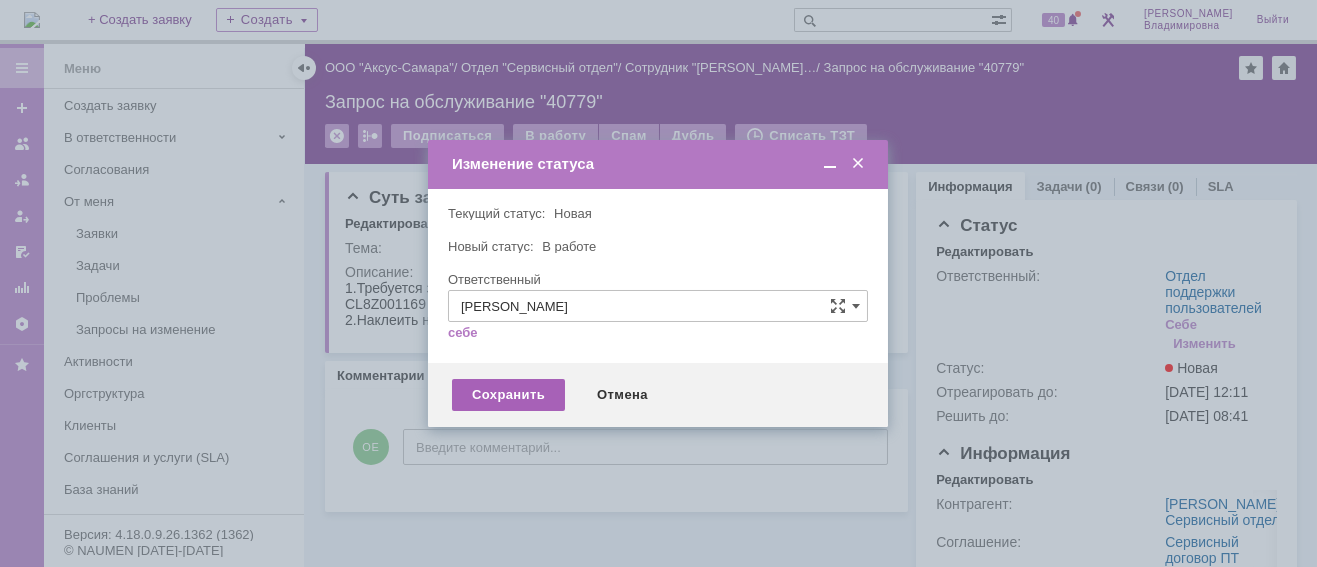 click on "Сохранить" at bounding box center (508, 395) 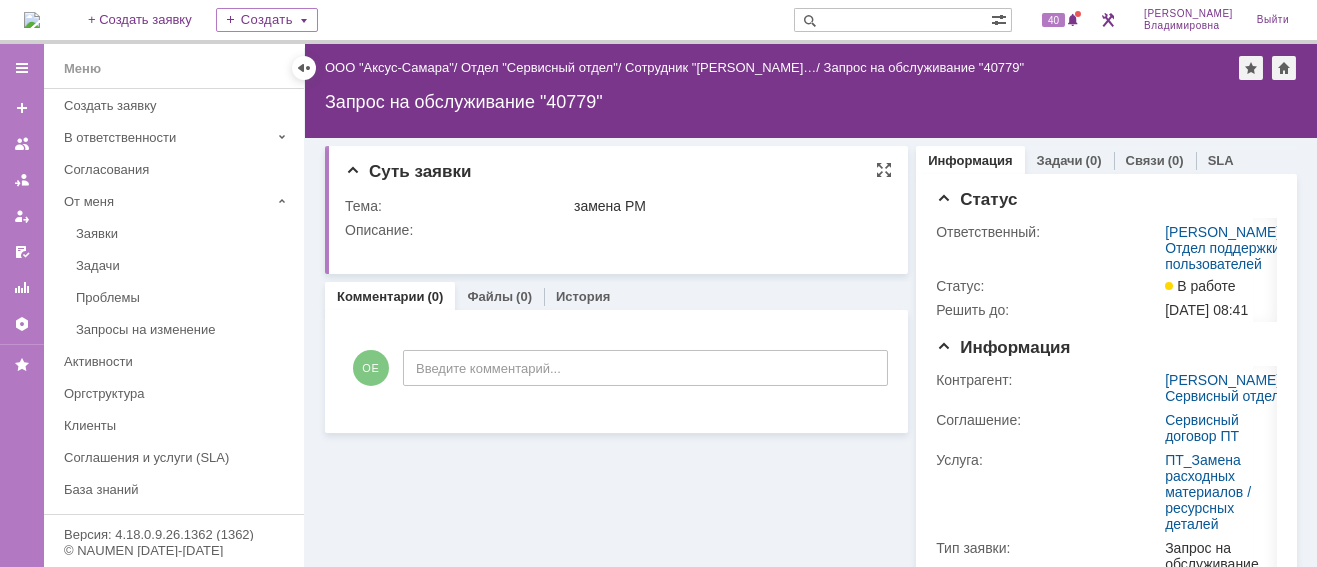 scroll, scrollTop: 0, scrollLeft: 0, axis: both 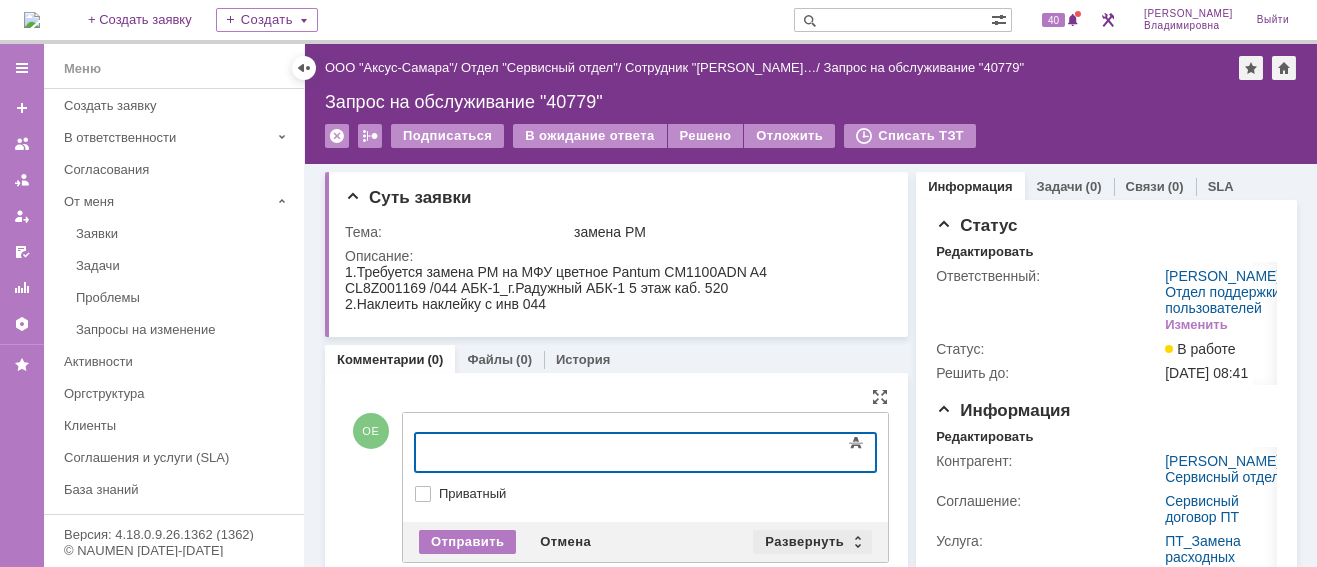 click on "Развернуть" at bounding box center (812, 542) 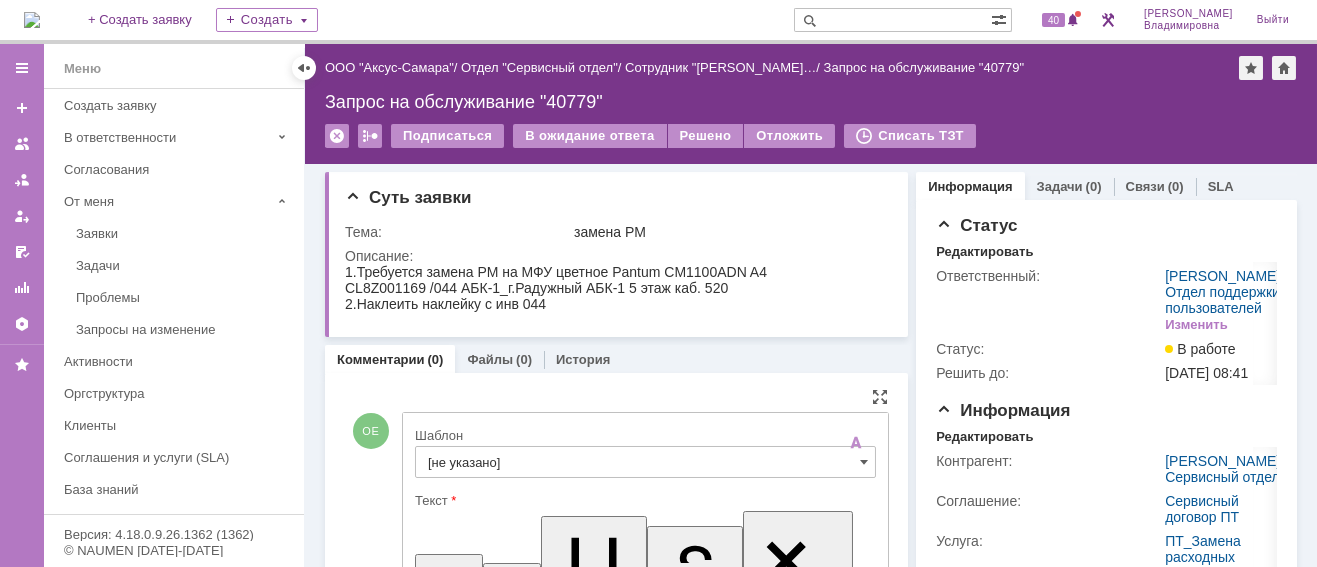 scroll, scrollTop: 0, scrollLeft: 0, axis: both 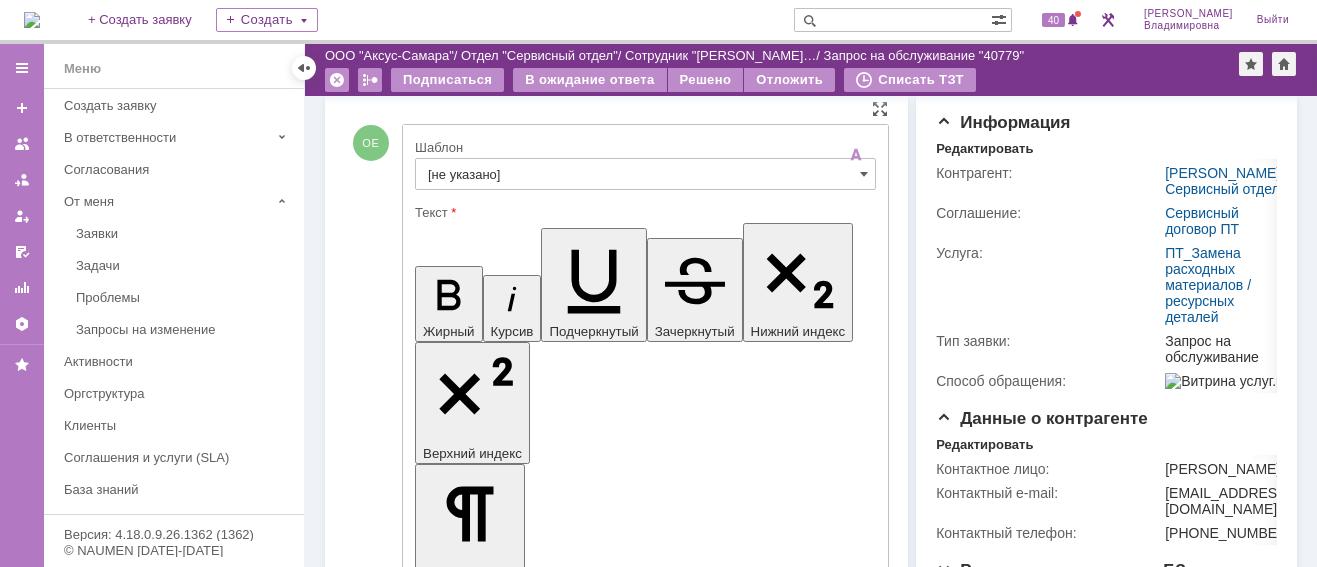 click on "[не указано]" at bounding box center [645, 174] 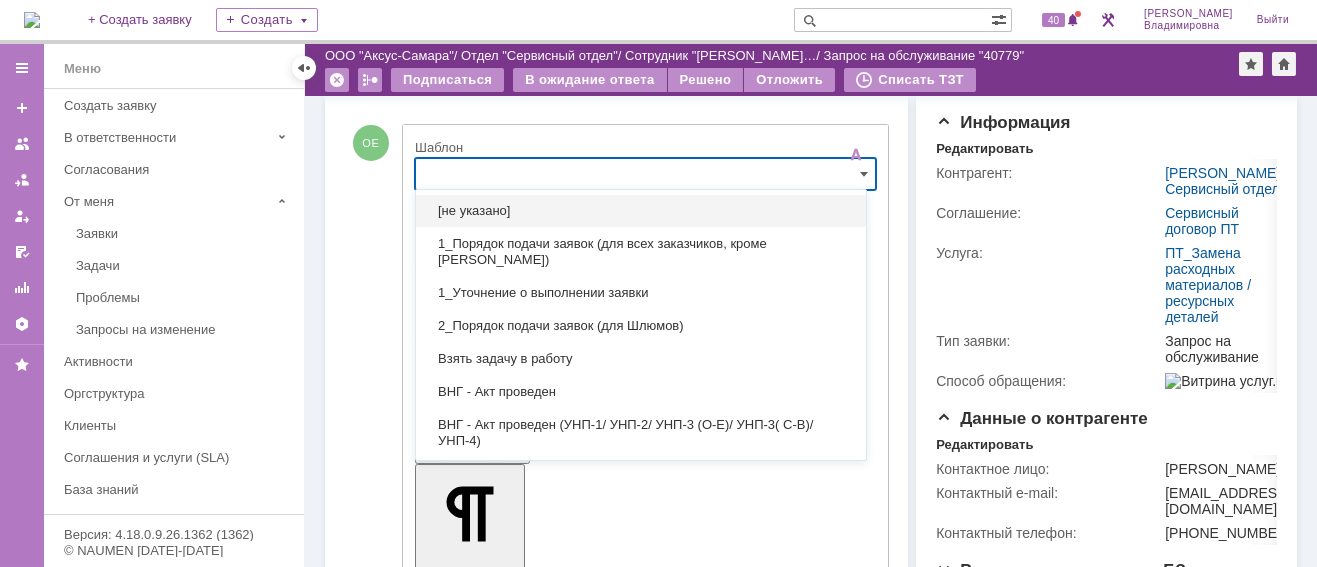 scroll, scrollTop: 220, scrollLeft: 0, axis: vertical 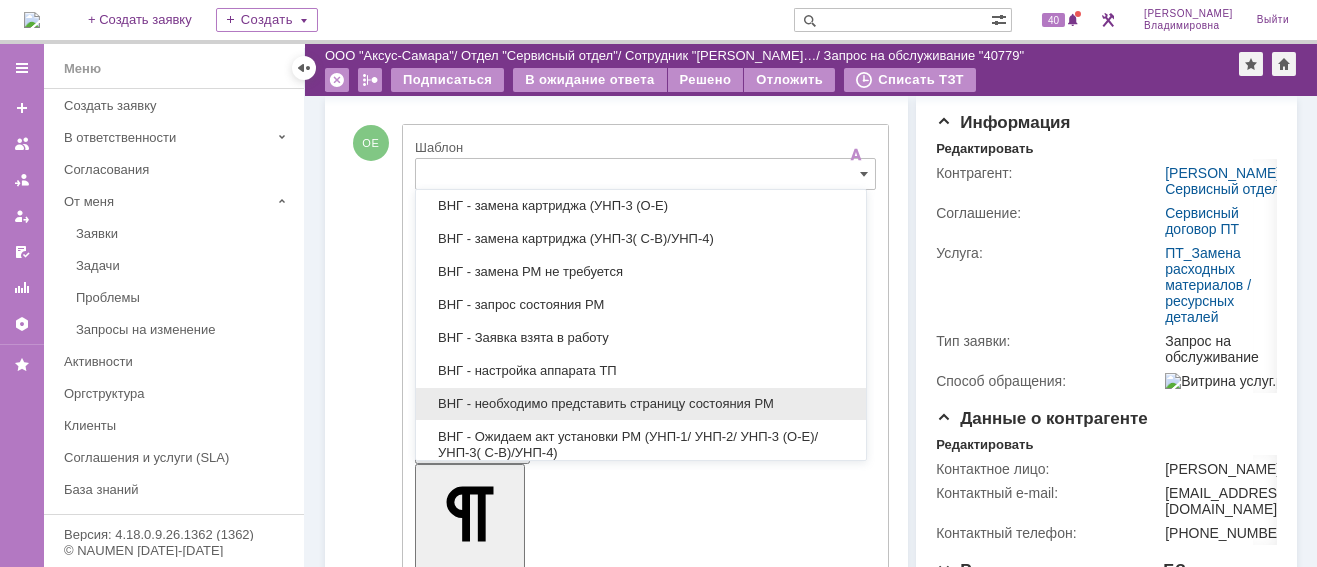 click on "ВНГ - необходимо представить страницу состояния РМ" at bounding box center (641, 404) 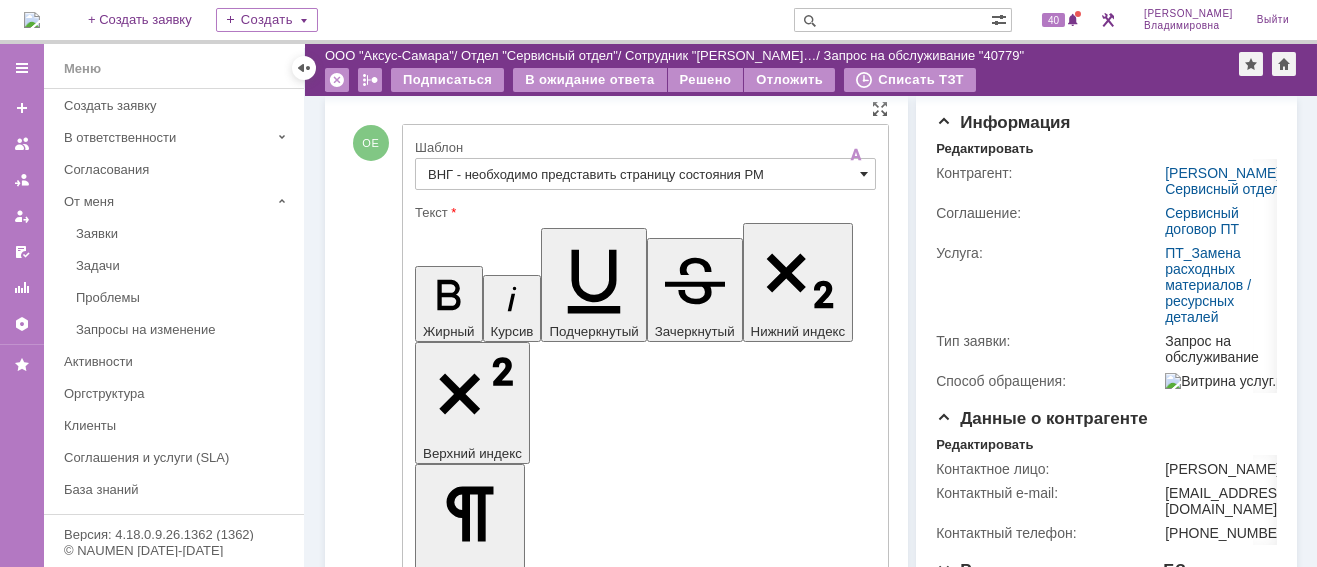 click at bounding box center (864, 174) 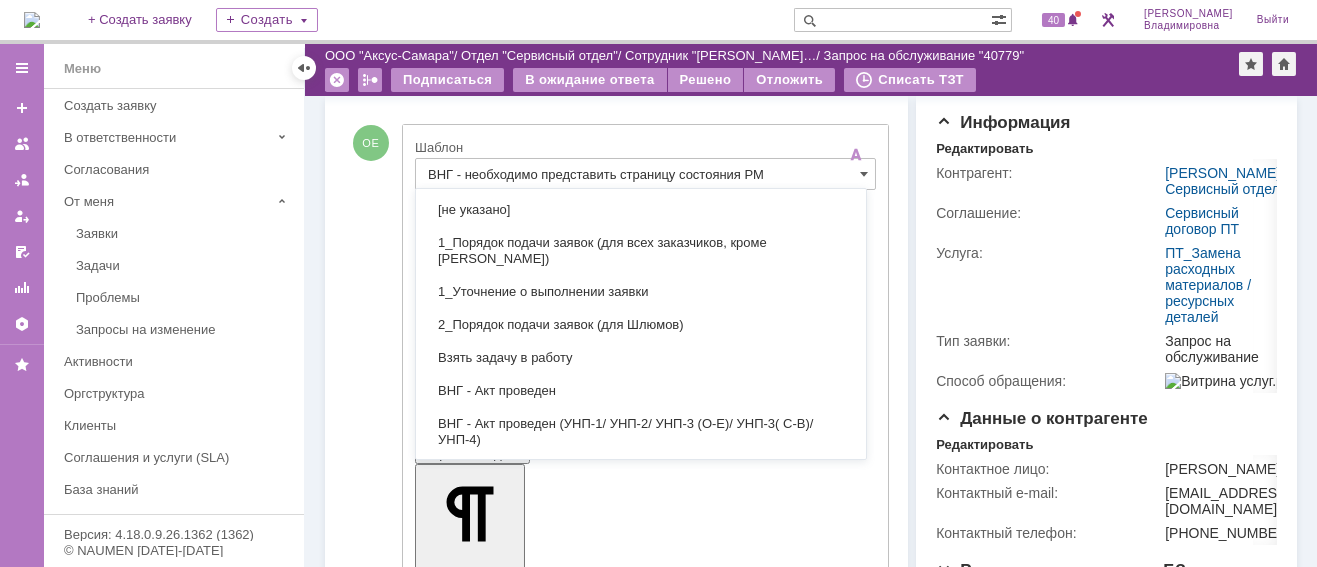 scroll, scrollTop: 591, scrollLeft: 0, axis: vertical 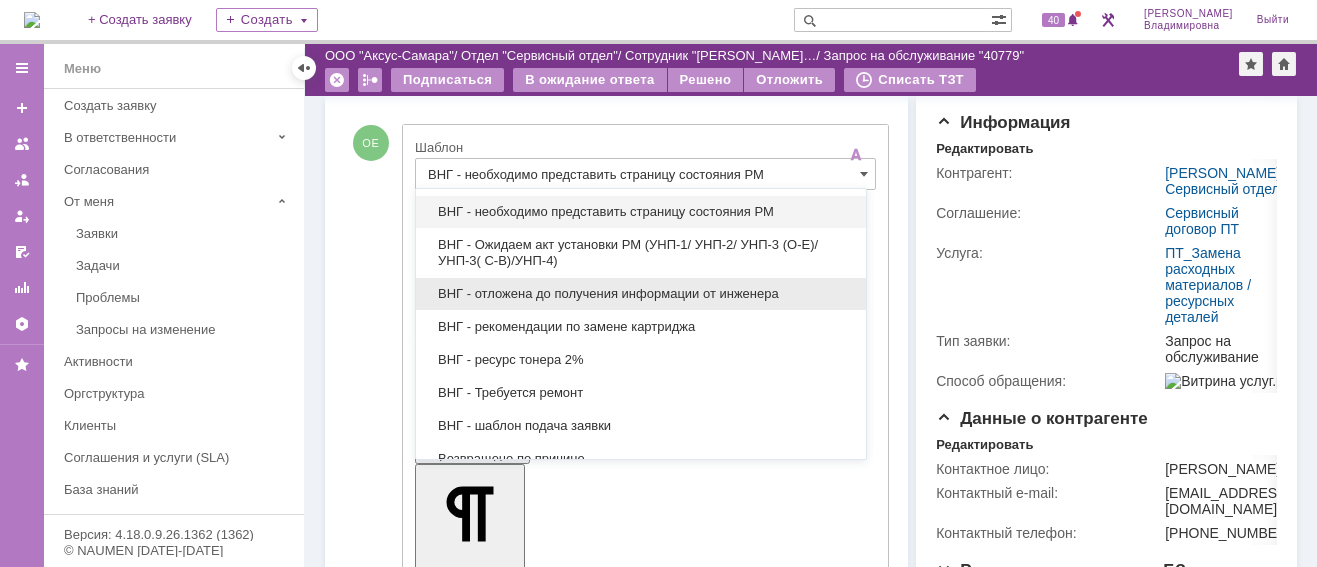 click on "ВНГ - отложена до получения информации от инженера" at bounding box center (641, 294) 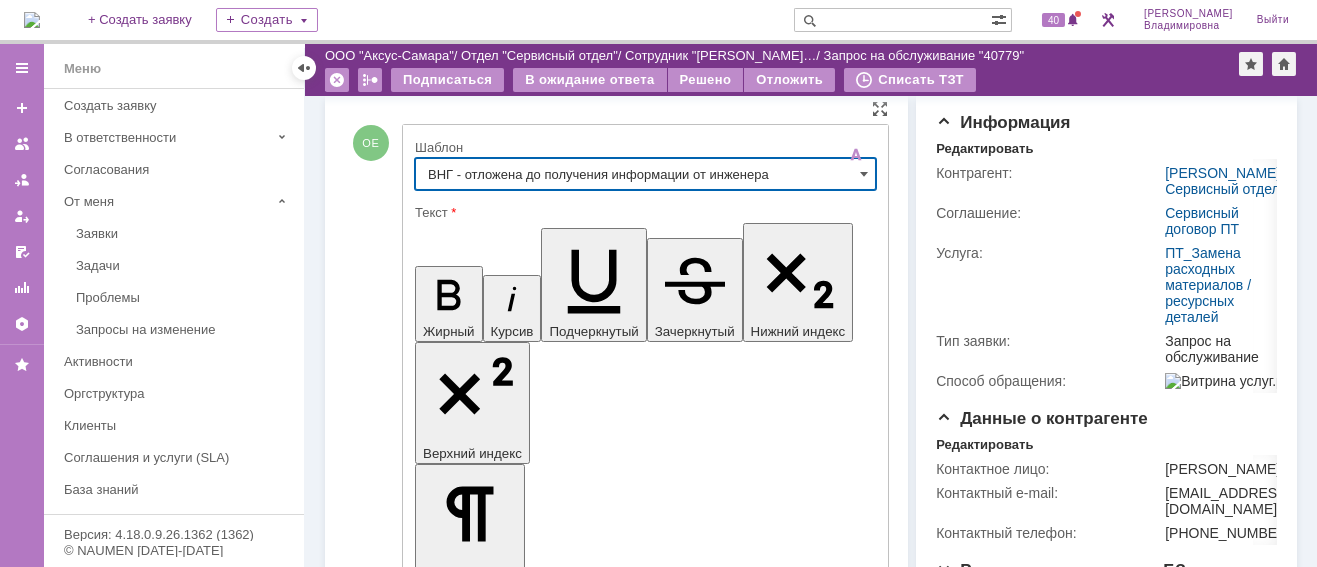 scroll, scrollTop: 498, scrollLeft: 0, axis: vertical 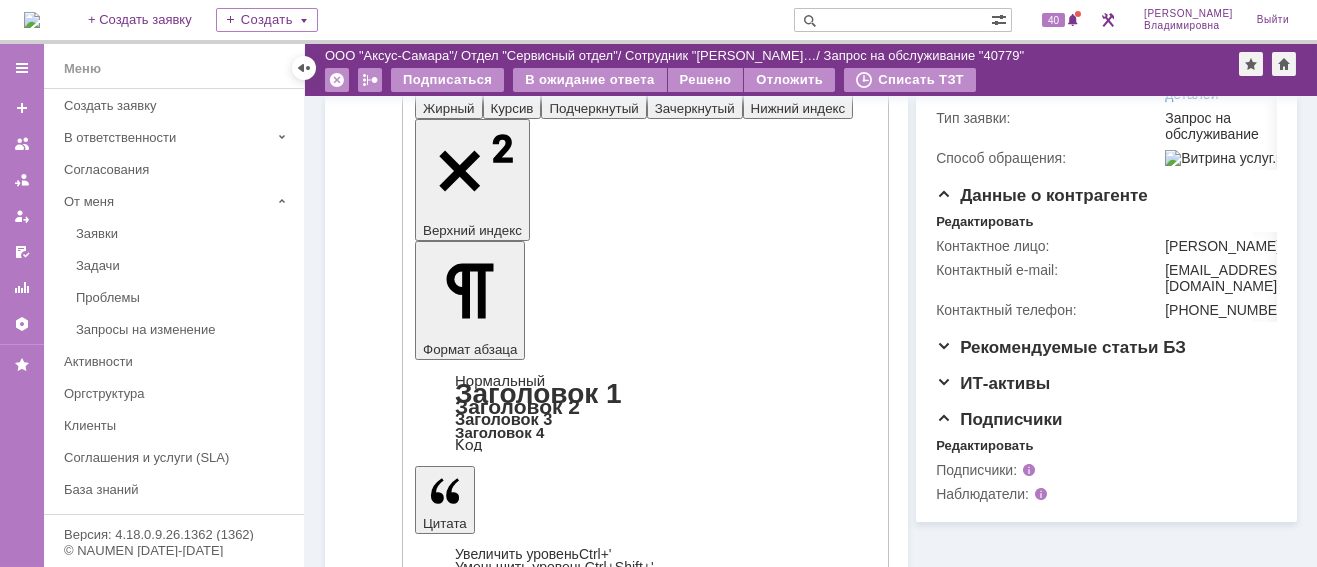 type on "ВНГ - отложена до получения информации от инженера" 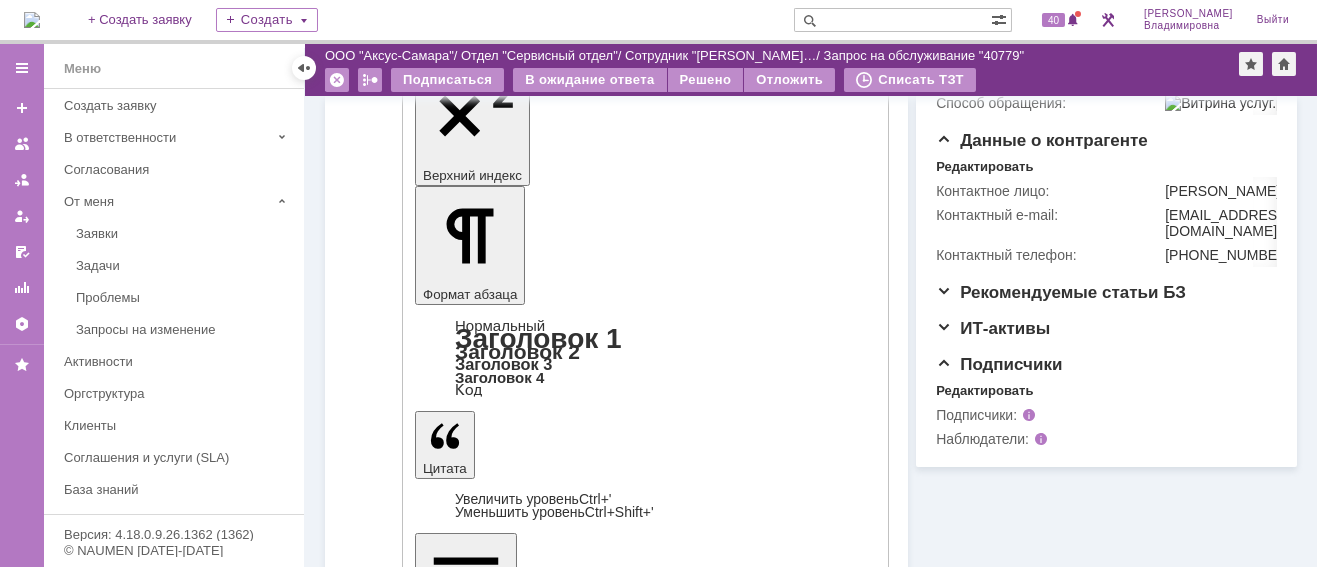 click on "Отправить" at bounding box center (467, 4465) 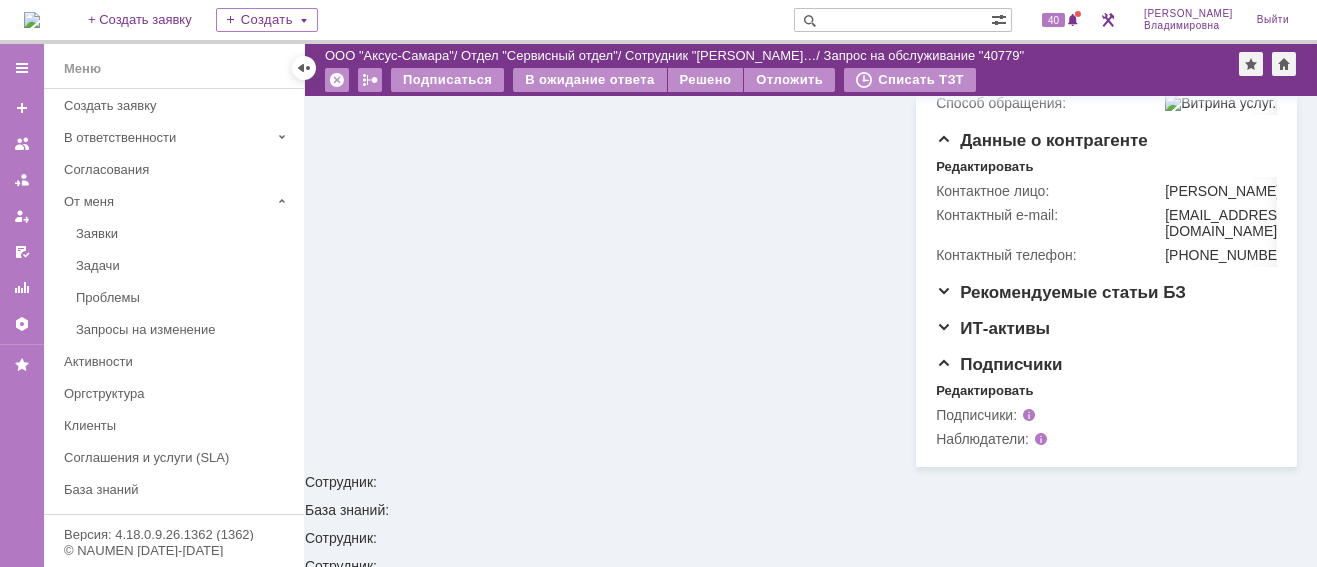 scroll, scrollTop: 0, scrollLeft: 0, axis: both 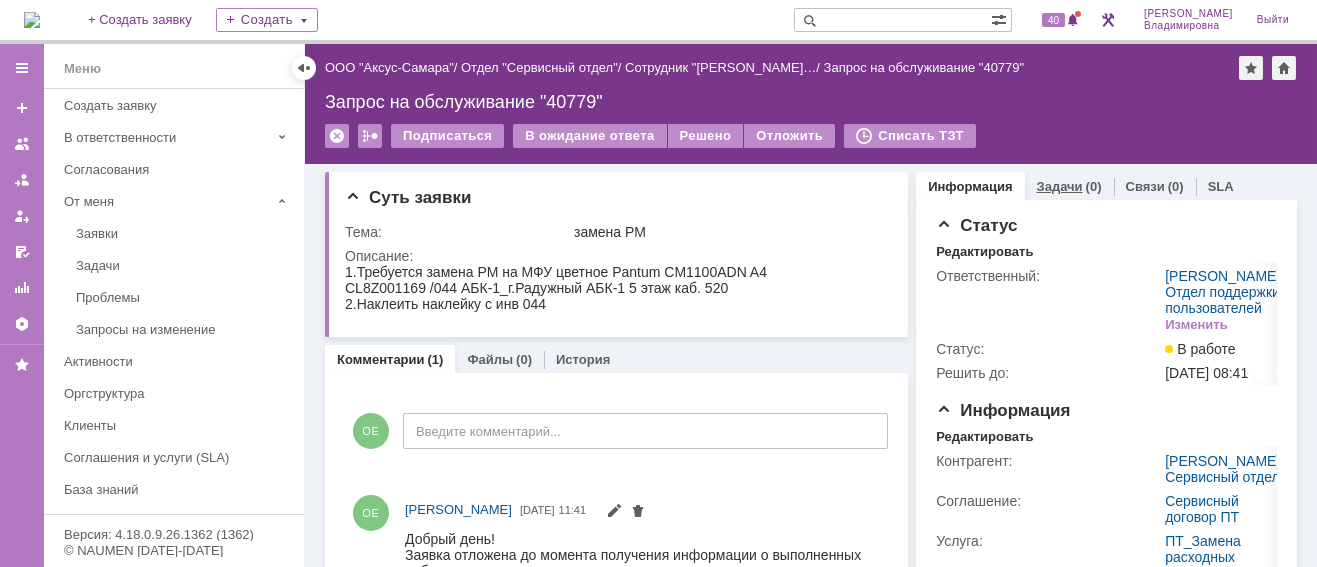 click on "Задачи" at bounding box center [1060, 186] 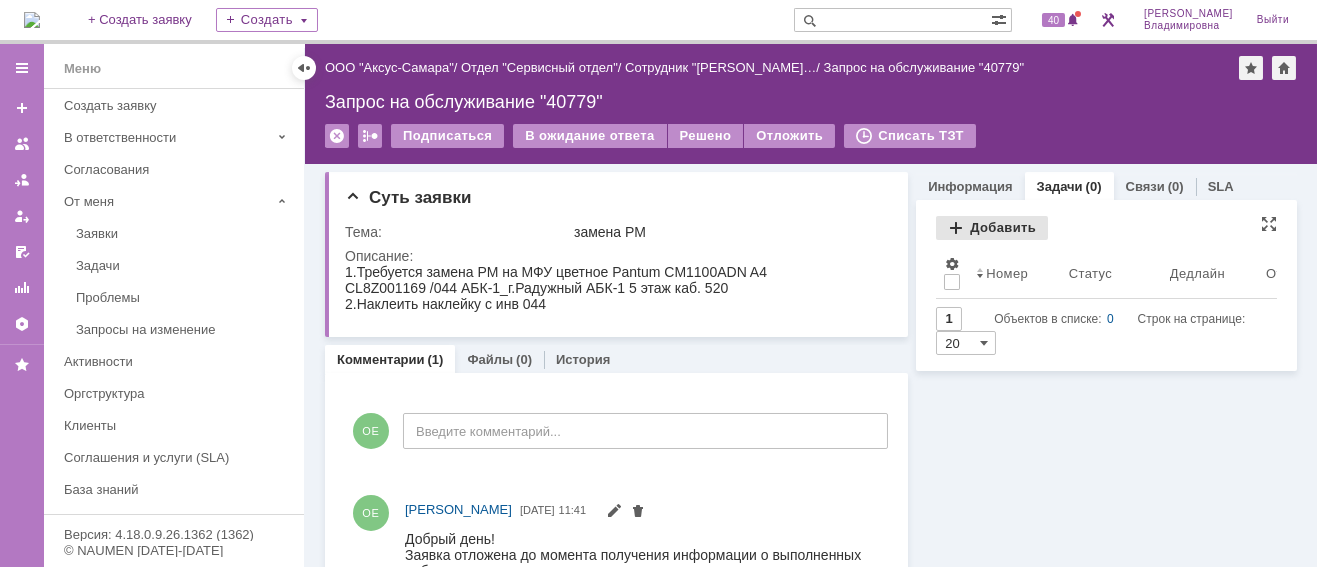click on "Добавить" at bounding box center [992, 228] 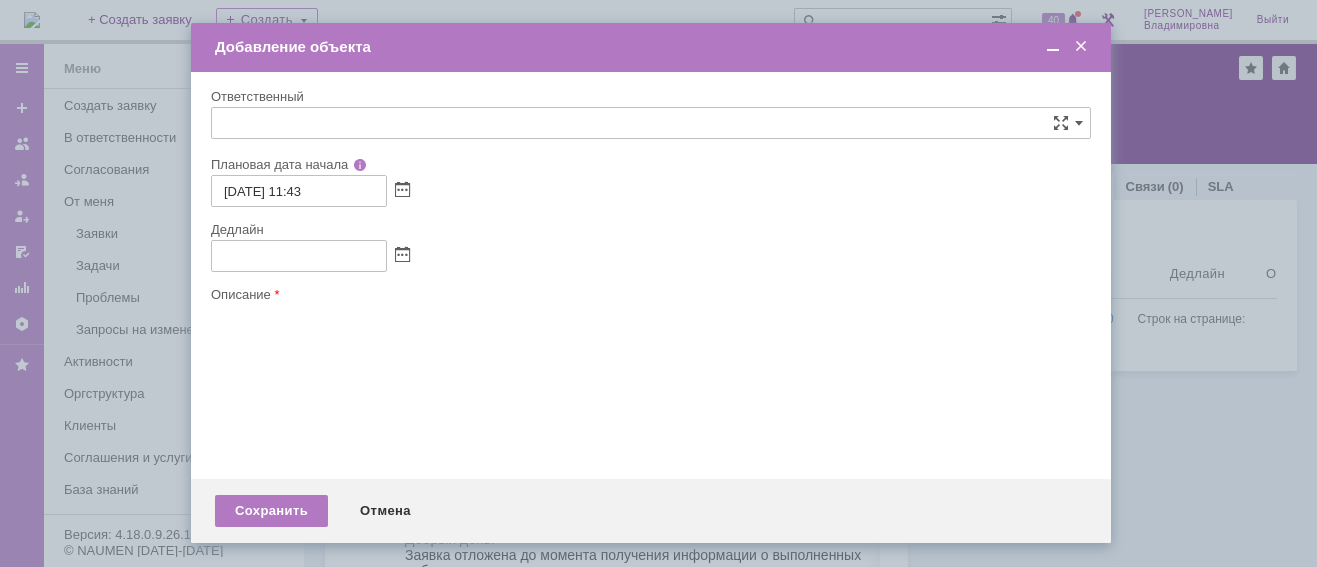 type on "[не указано]" 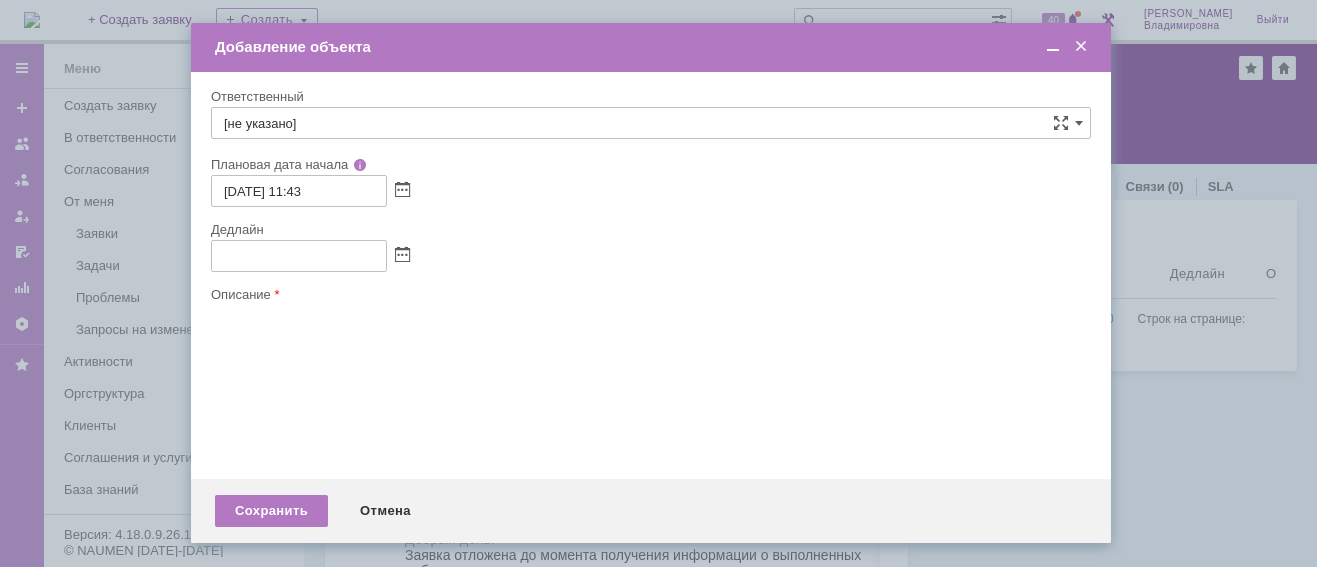 scroll, scrollTop: 0, scrollLeft: 0, axis: both 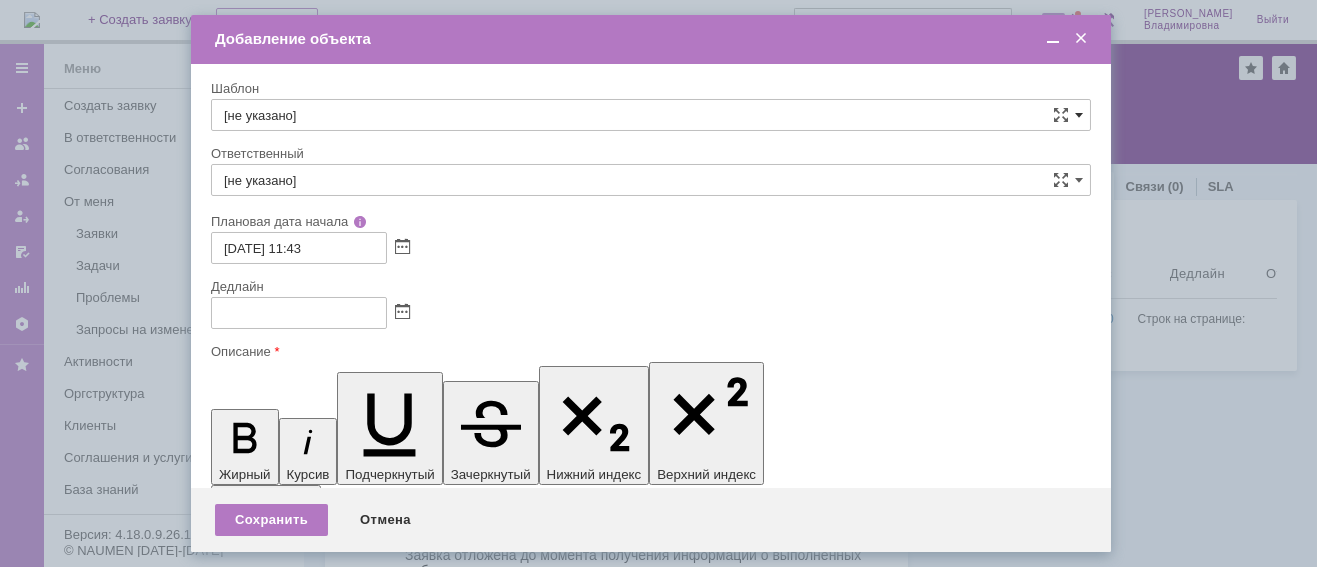 click at bounding box center [1079, 115] 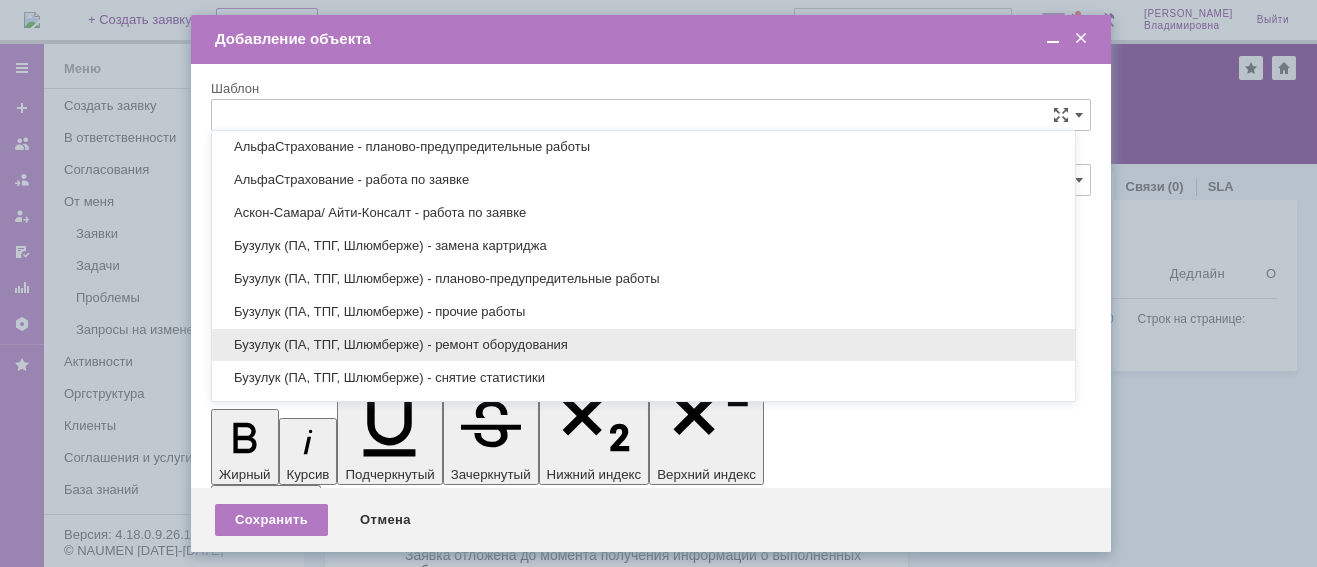 scroll, scrollTop: 579, scrollLeft: 0, axis: vertical 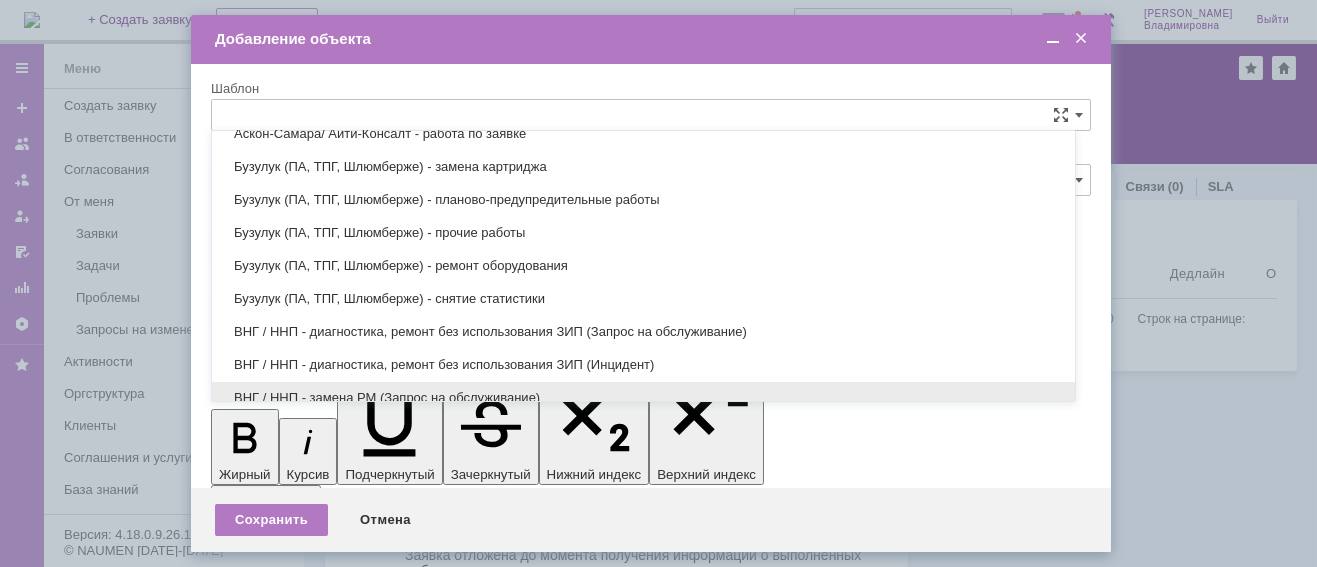 click on "ВНГ / ННП - замена РМ (Запрос на обслуживание)" at bounding box center (643, 398) 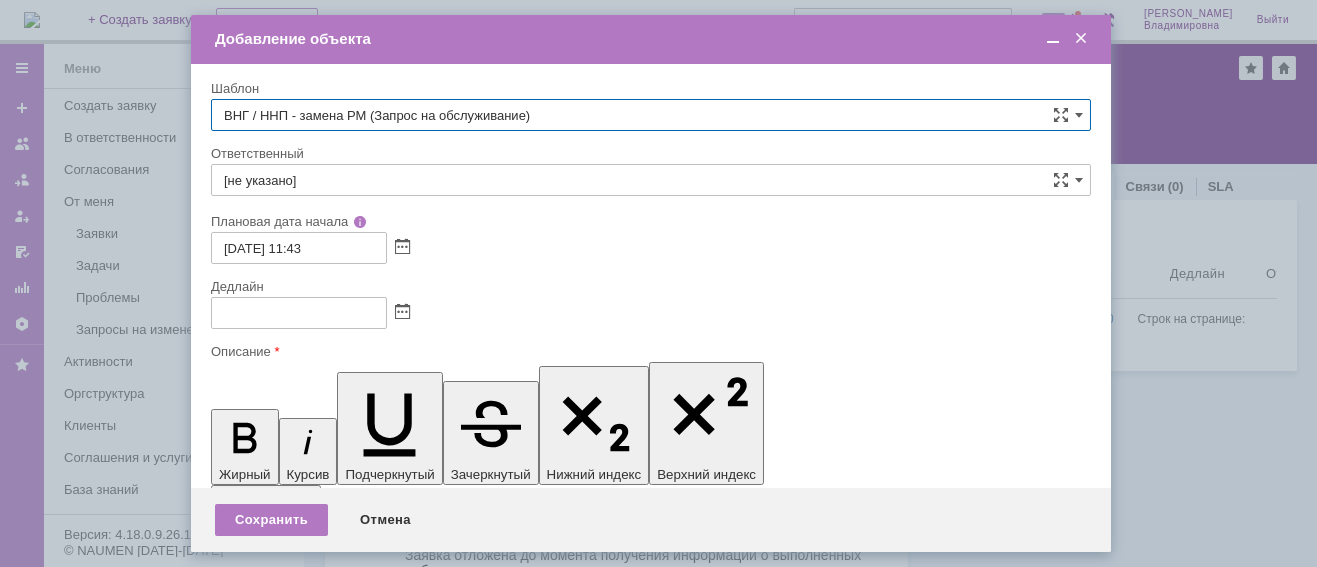 type on "[PERSON_NAME]" 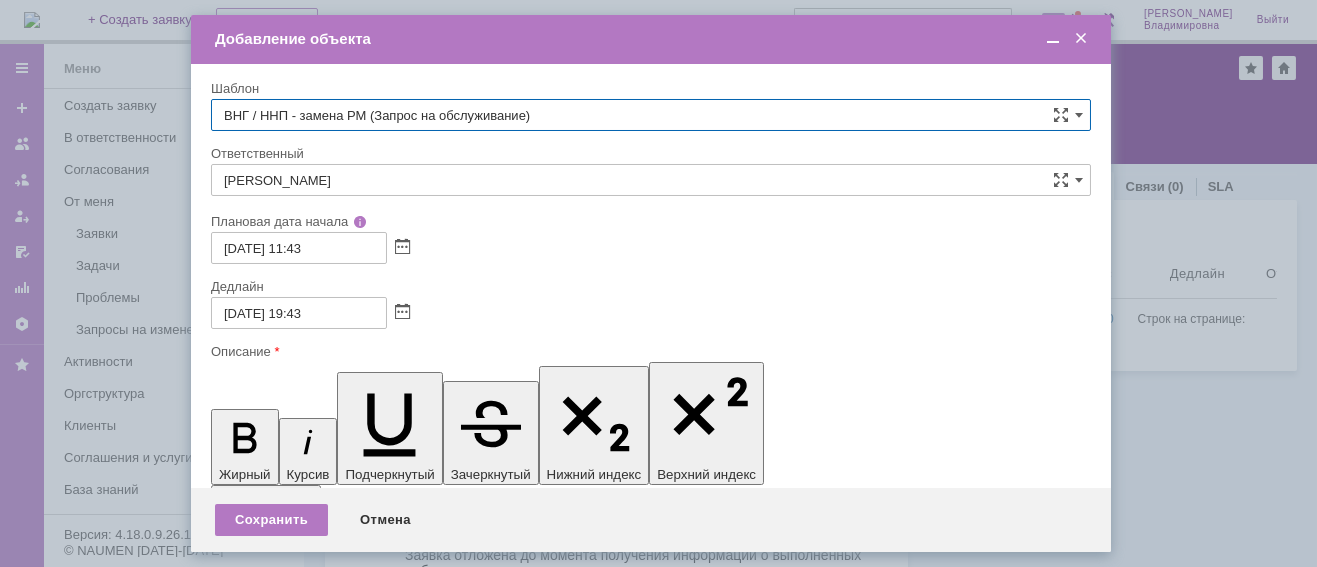 type on "ВНГ / ННП - замена РМ (Запрос на обслуживание)" 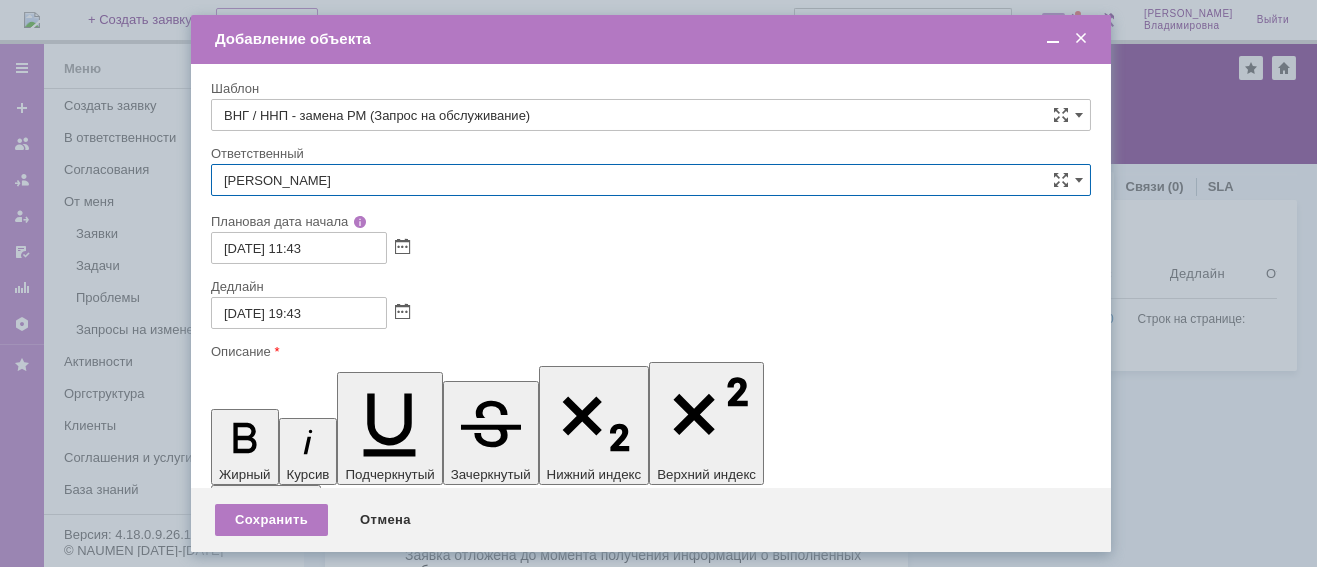 click on "[PERSON_NAME]" at bounding box center [651, 180] 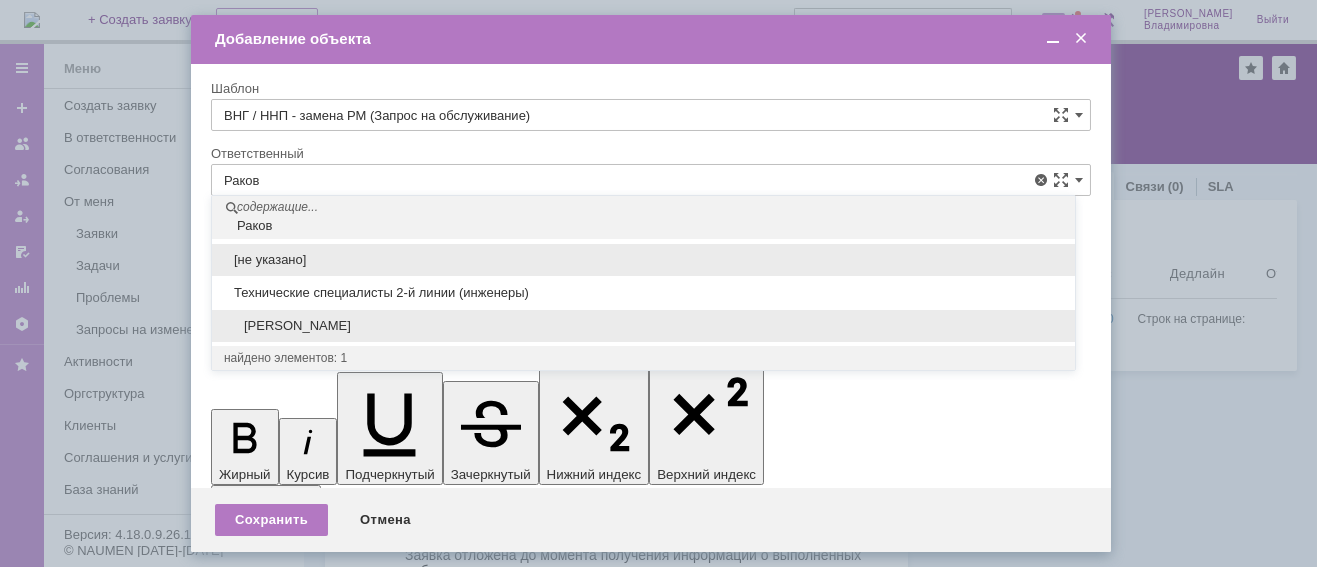 click on "[PERSON_NAME]" at bounding box center (643, 326) 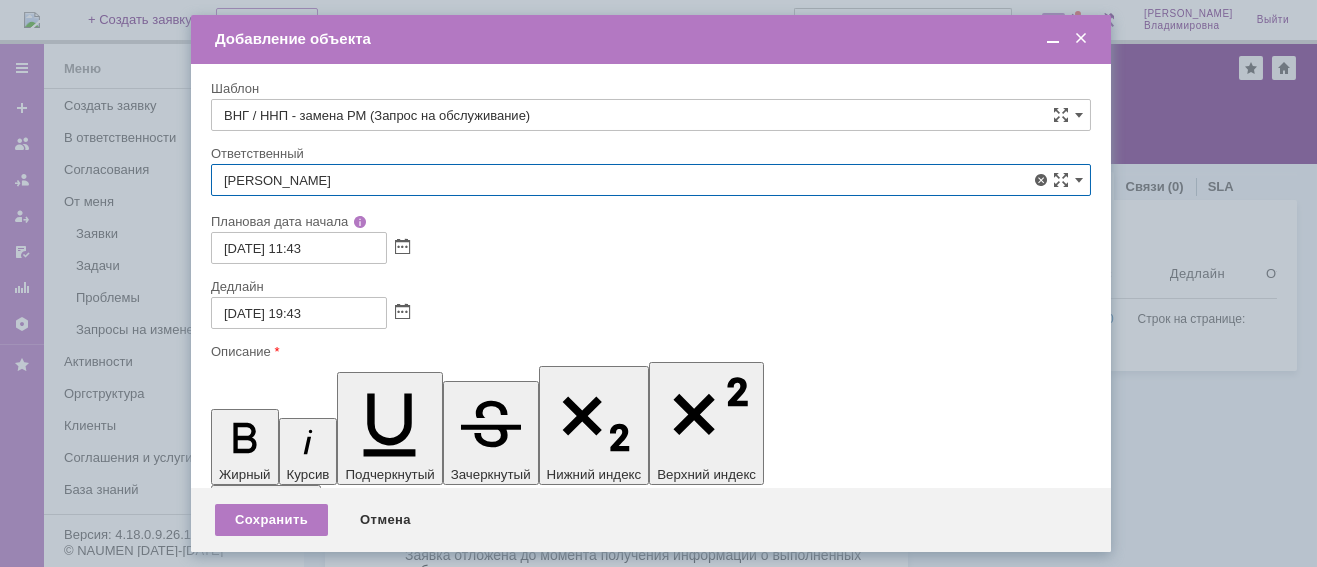 type on "[PERSON_NAME]" 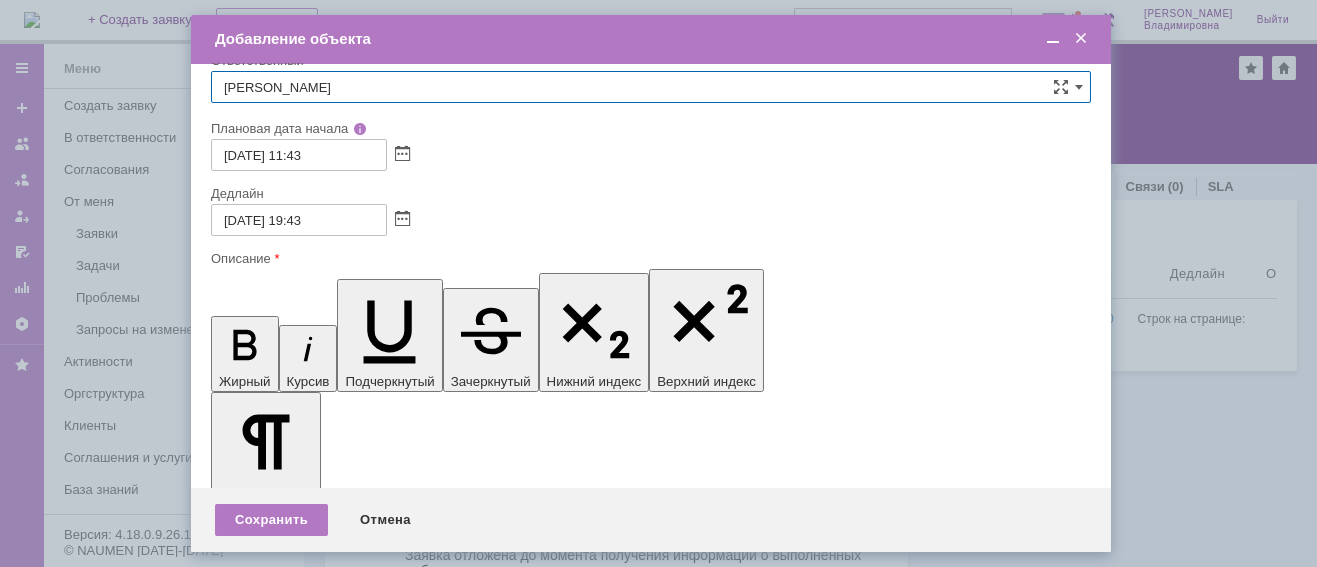 scroll, scrollTop: 155, scrollLeft: 0, axis: vertical 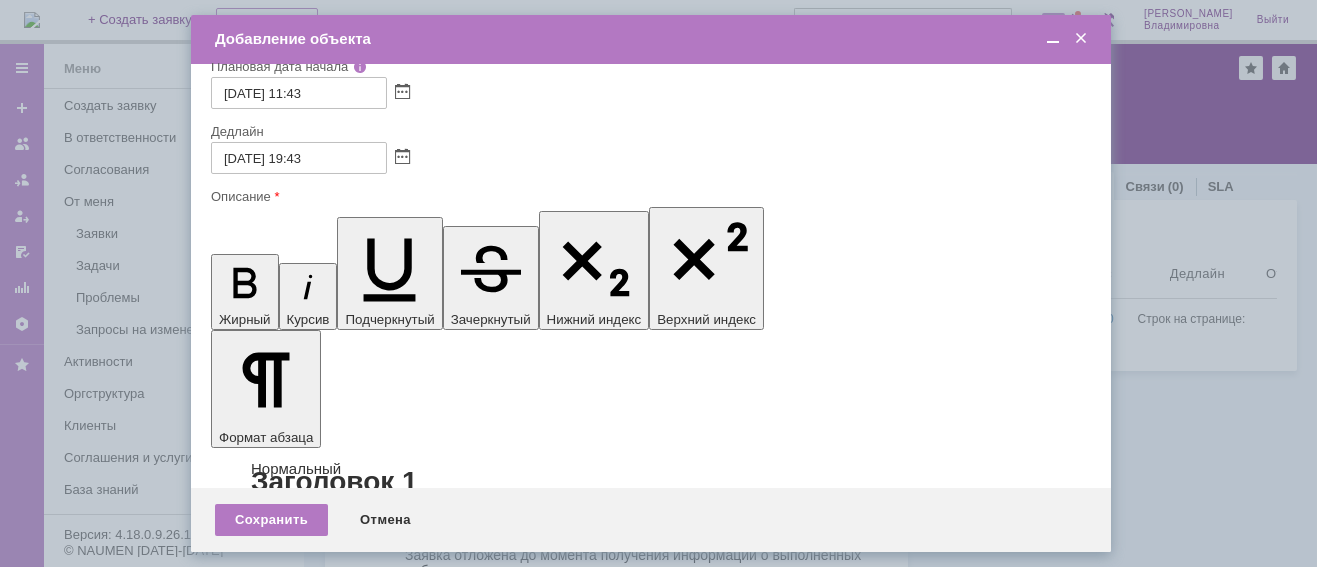 click on "К заявке в Service Desk должен быть прикреплён скан Акта в течение указанного в регламенте срока, что будет являться подтверждением выполнения работ __________________________________________________________________________________________" at bounding box center [374, 5833] 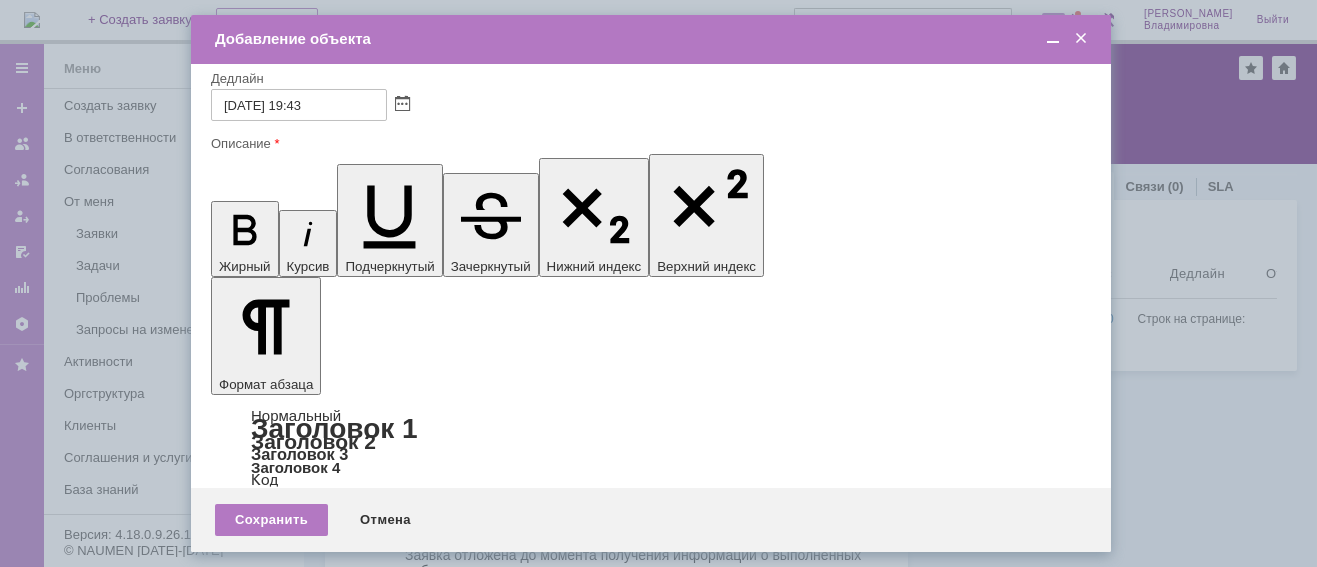 scroll, scrollTop: 209, scrollLeft: 0, axis: vertical 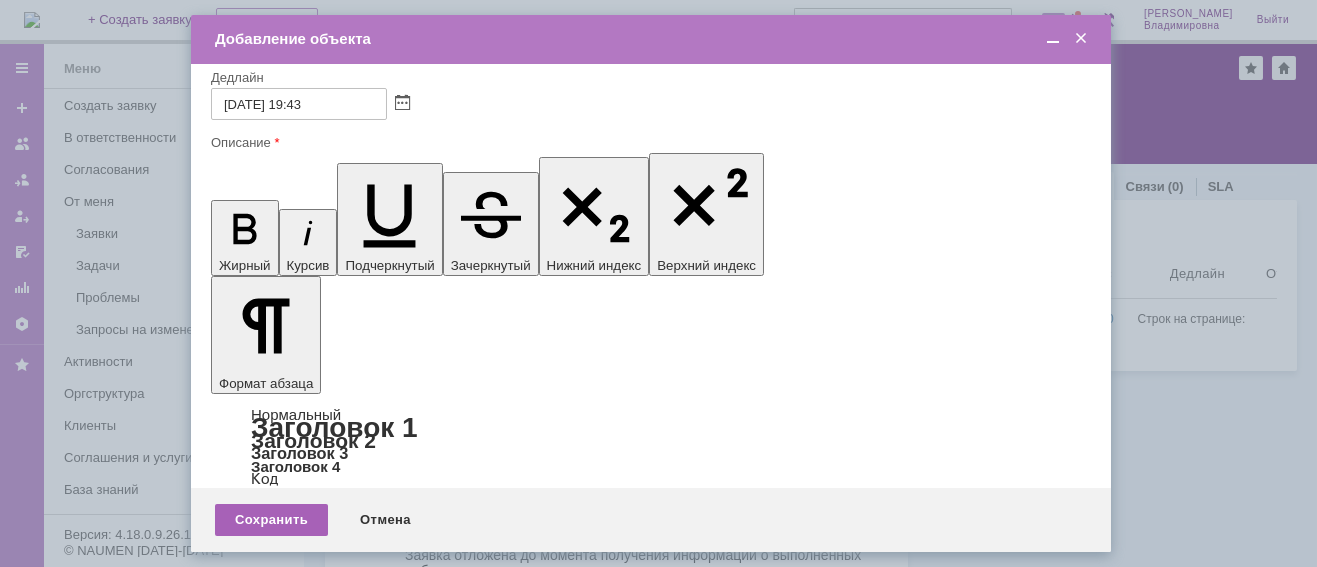 click on "Сохранить" at bounding box center [271, 520] 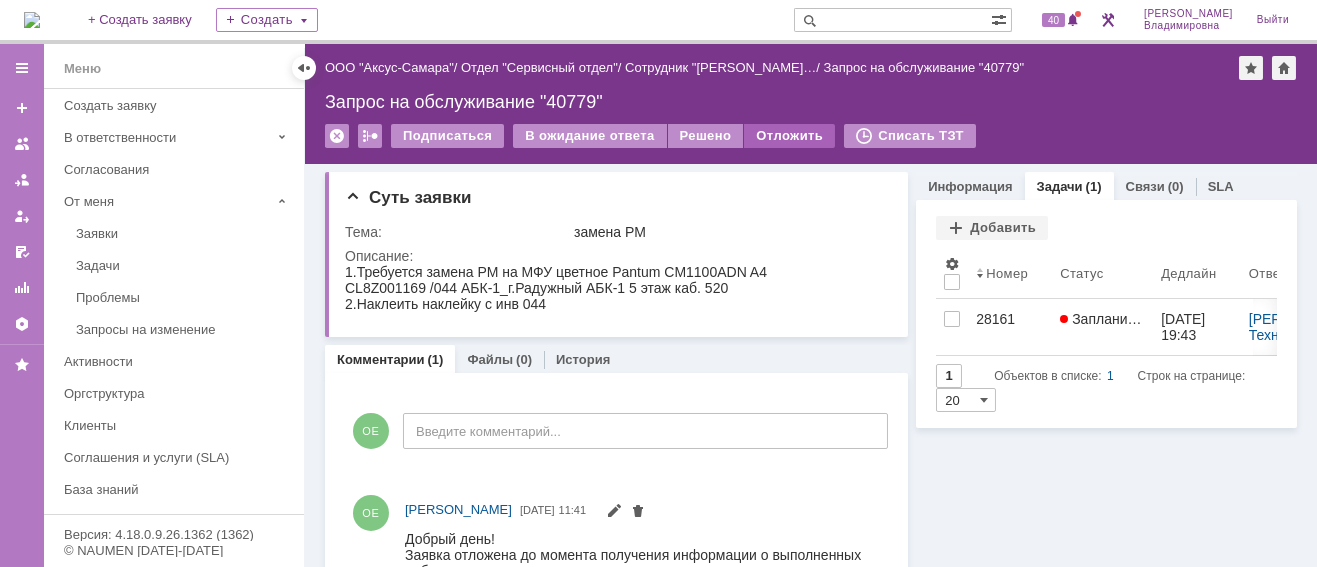 click on "Отложить" at bounding box center [789, 136] 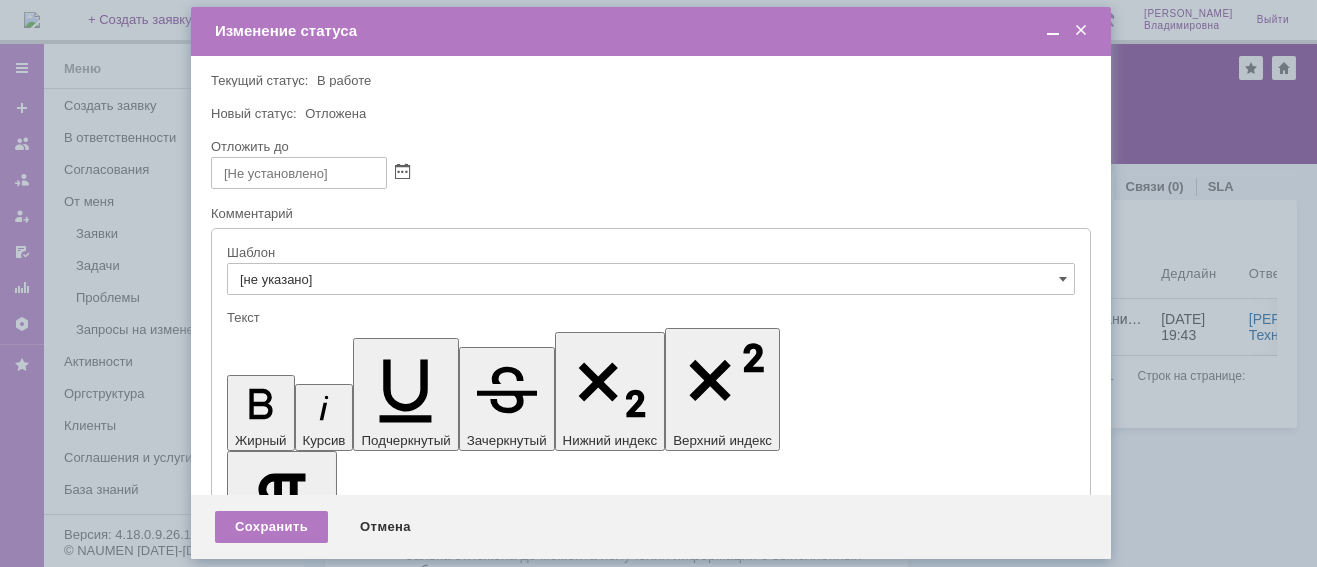 scroll, scrollTop: 0, scrollLeft: 0, axis: both 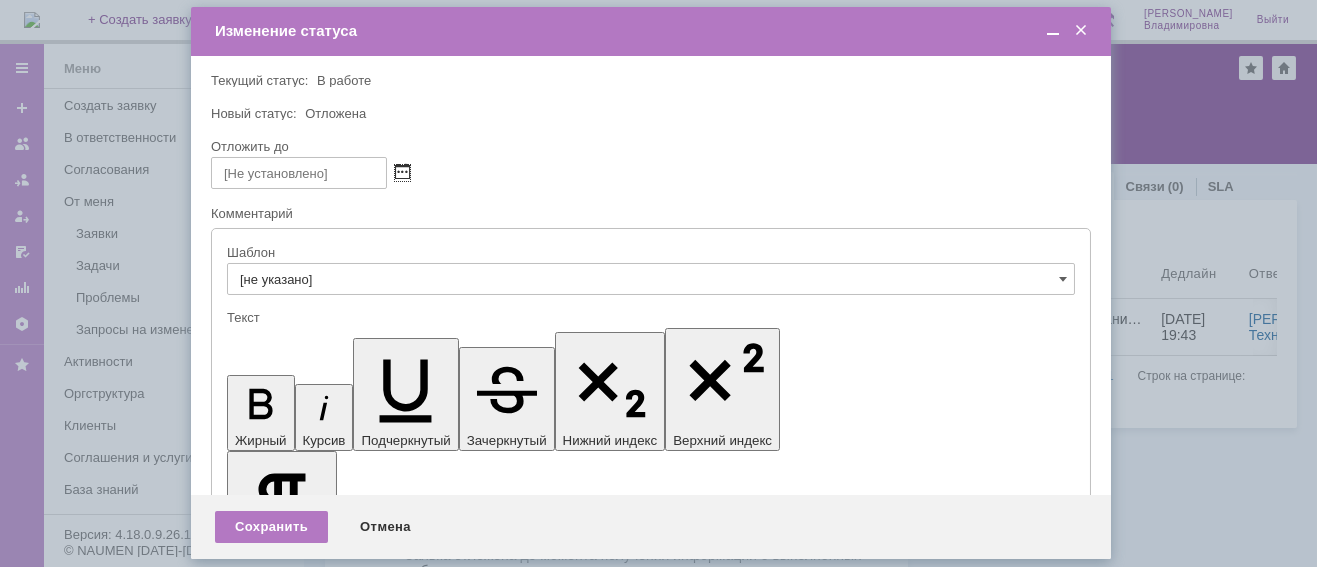 click at bounding box center [402, 173] 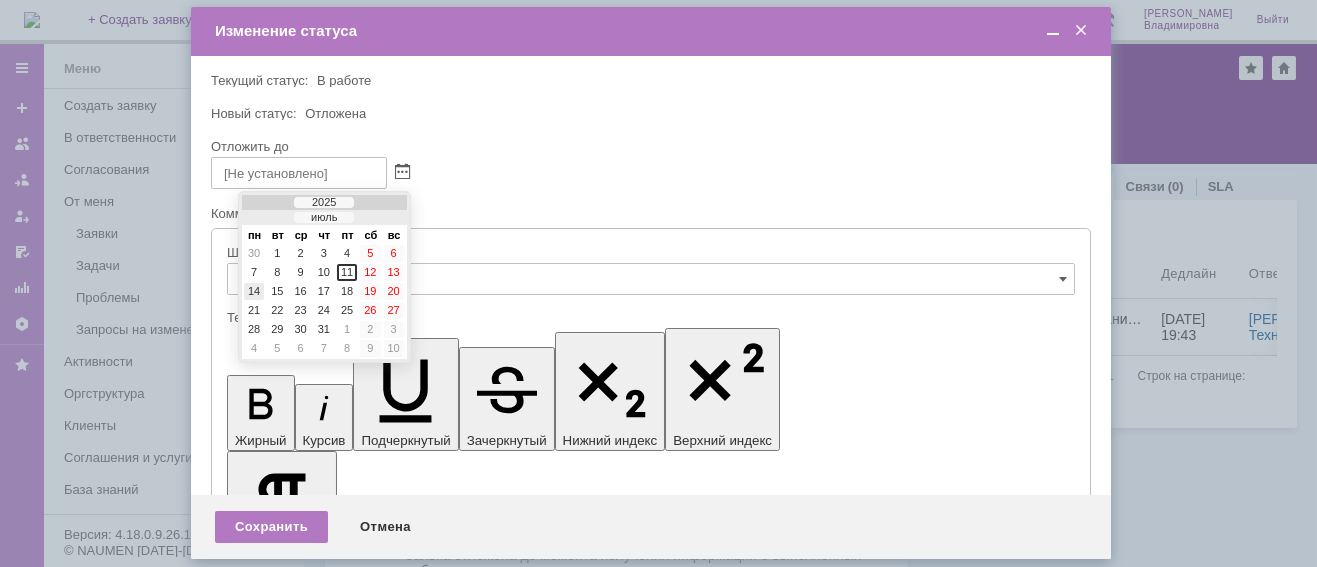 click on "14" at bounding box center (254, 291) 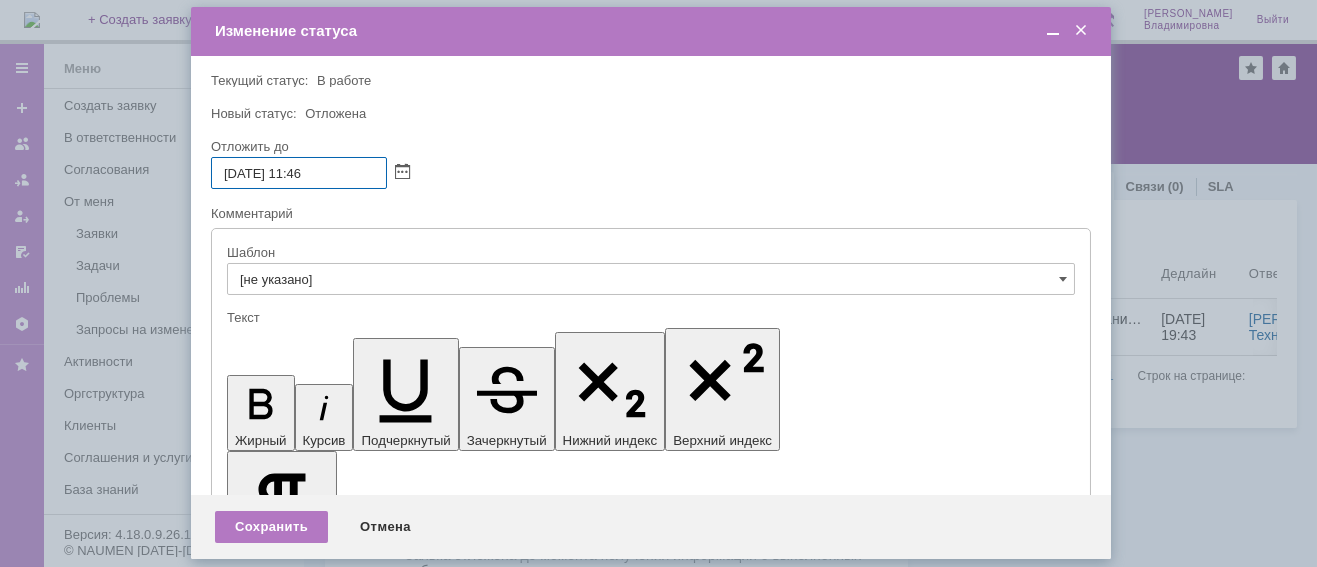 click on "14.07.2025 11:46" at bounding box center [299, 173] 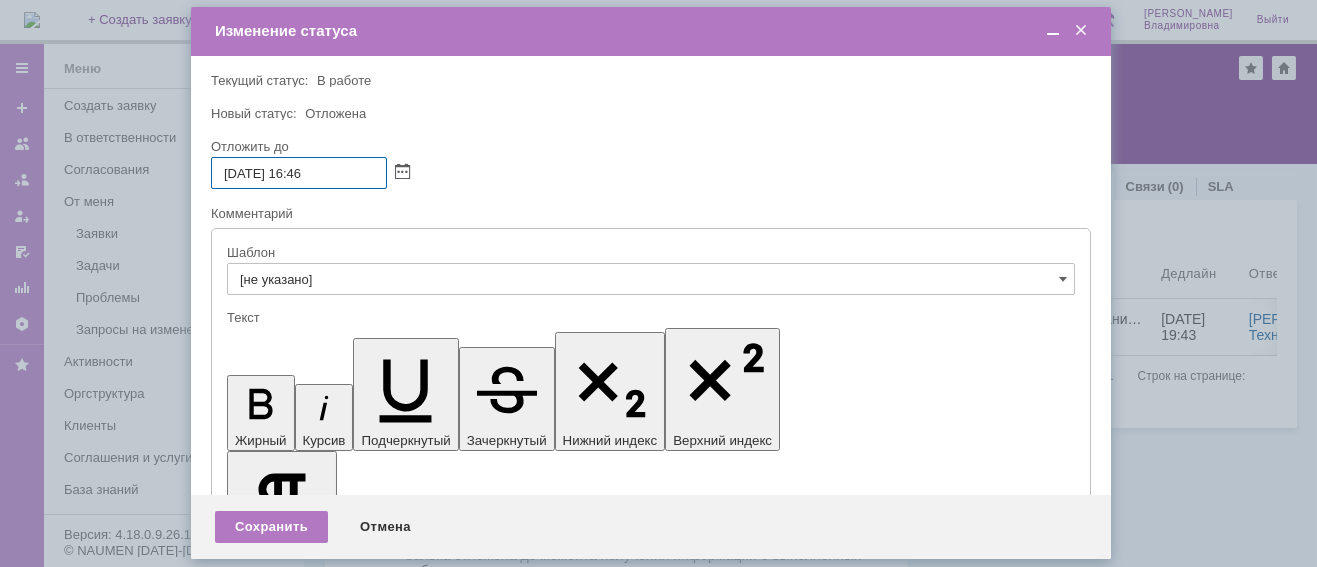 drag, startPoint x: 311, startPoint y: 174, endPoint x: 323, endPoint y: 174, distance: 12 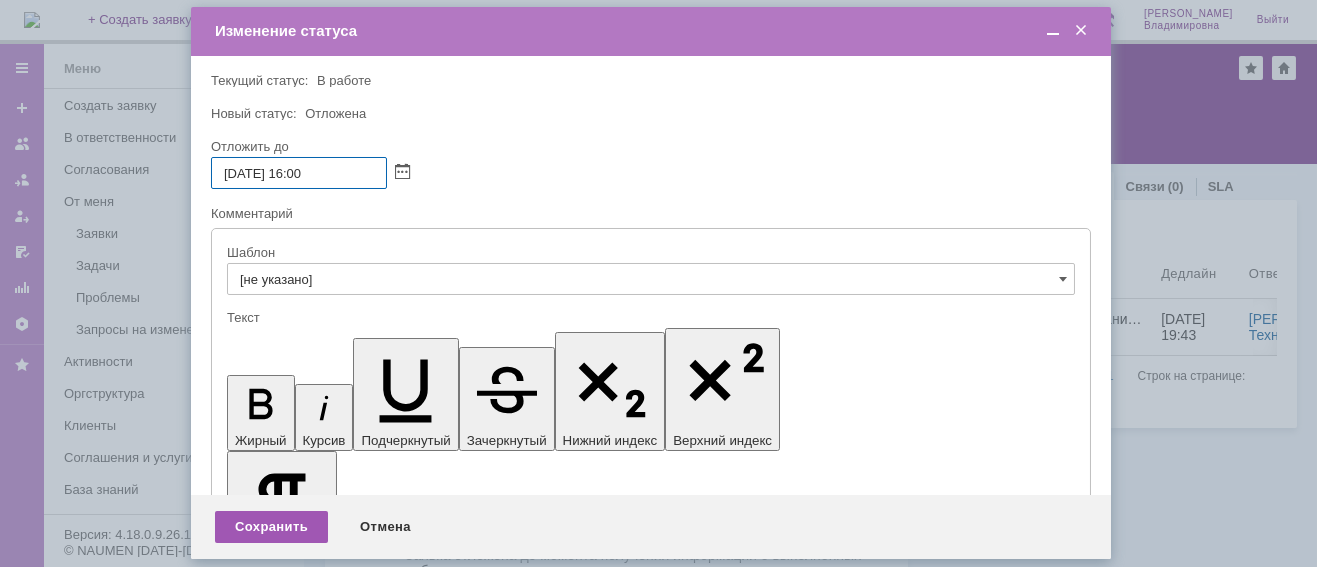 type on "[DATE] 16:00" 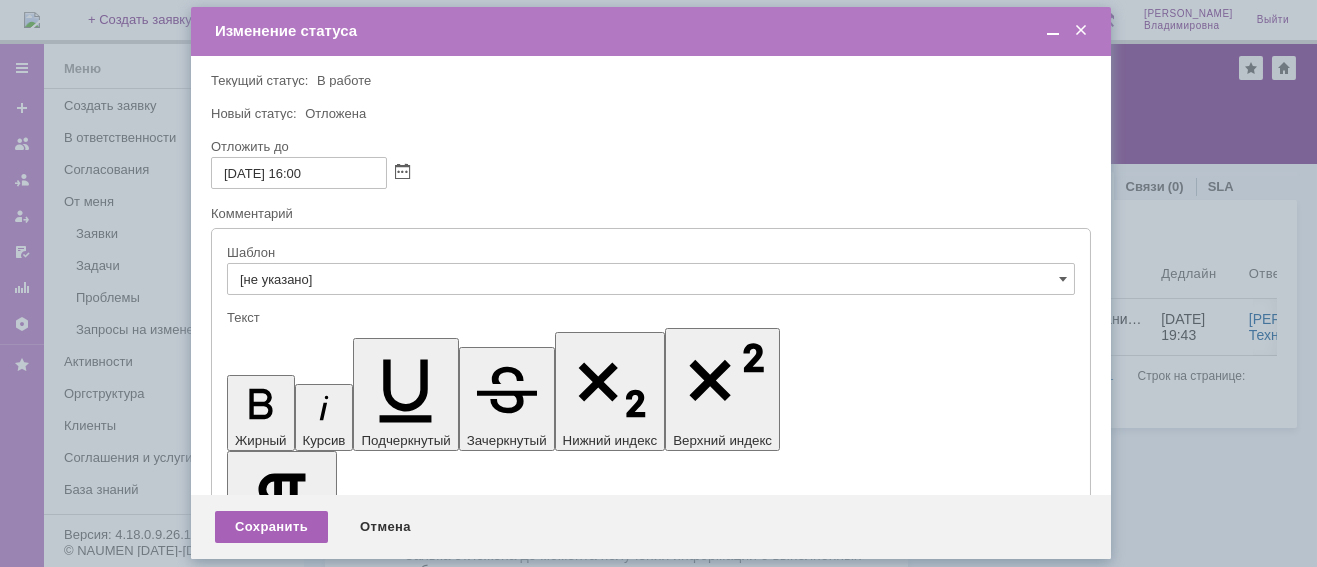 click on "Сохранить" at bounding box center (271, 527) 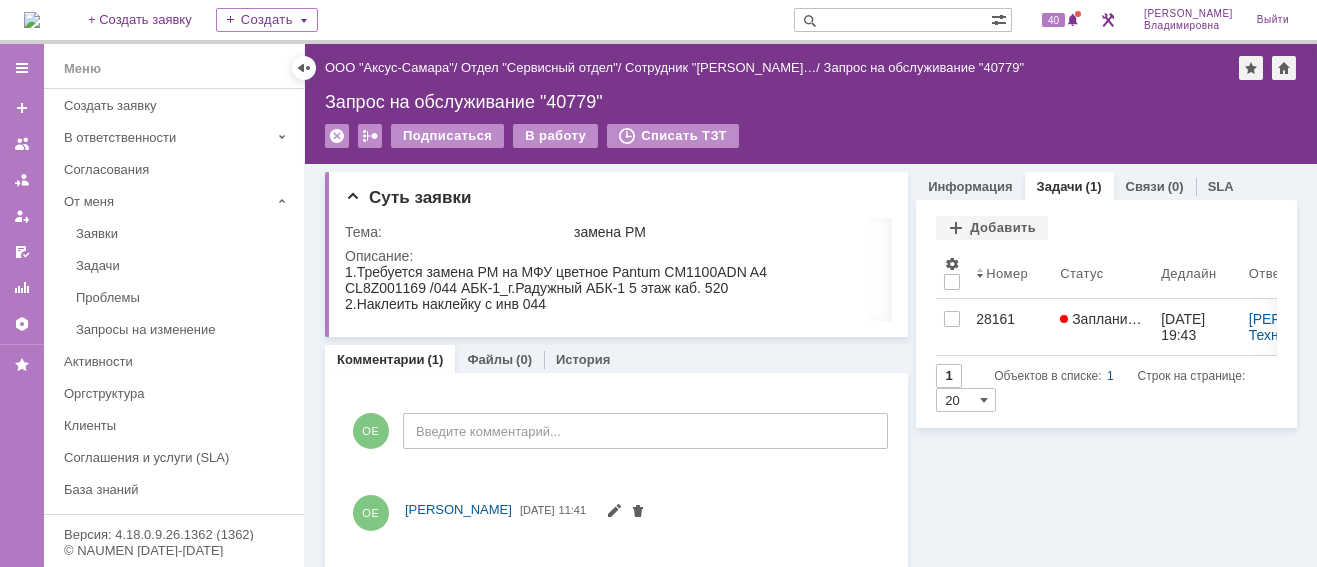 scroll, scrollTop: 0, scrollLeft: 0, axis: both 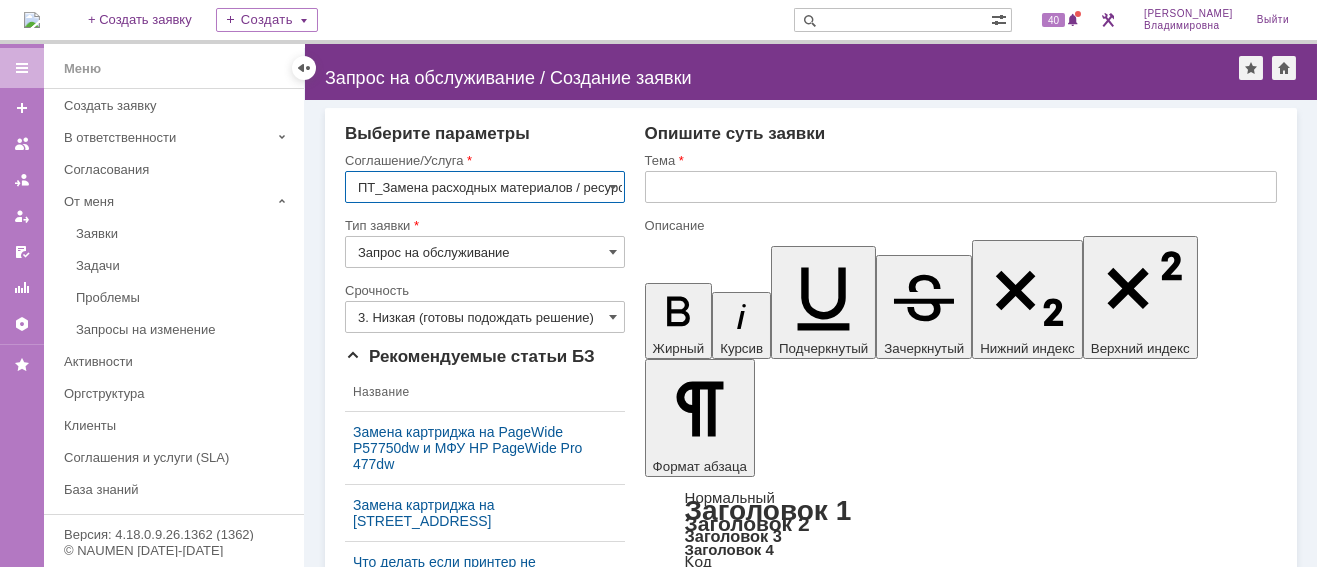 click at bounding box center (961, 187) 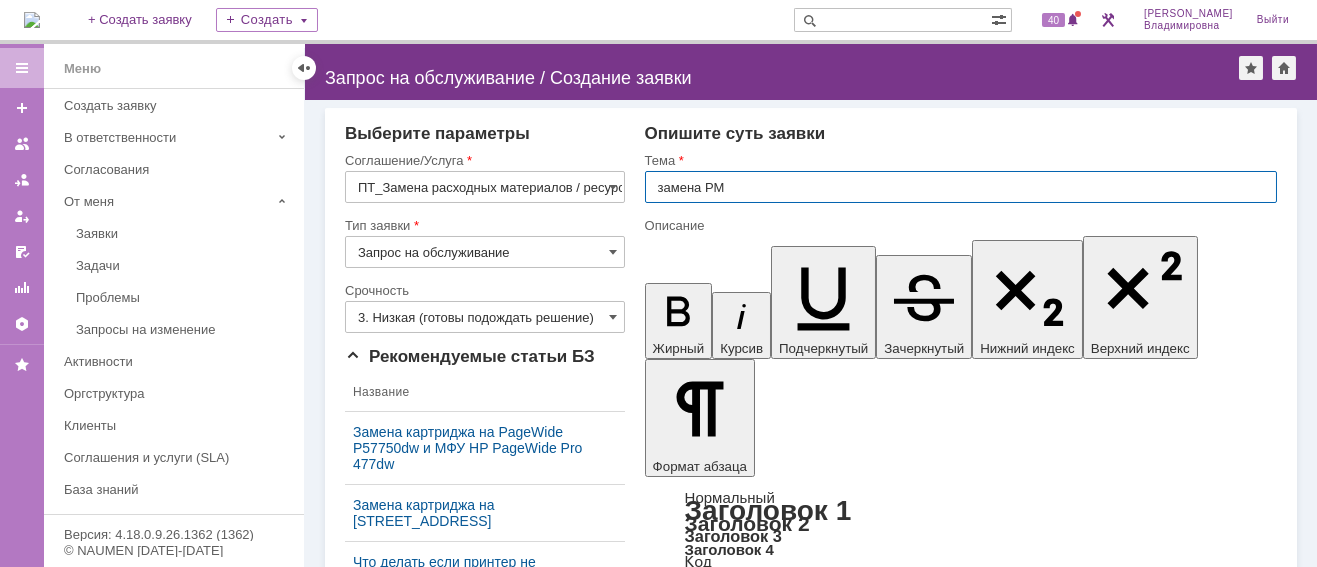 type on "замена РМ" 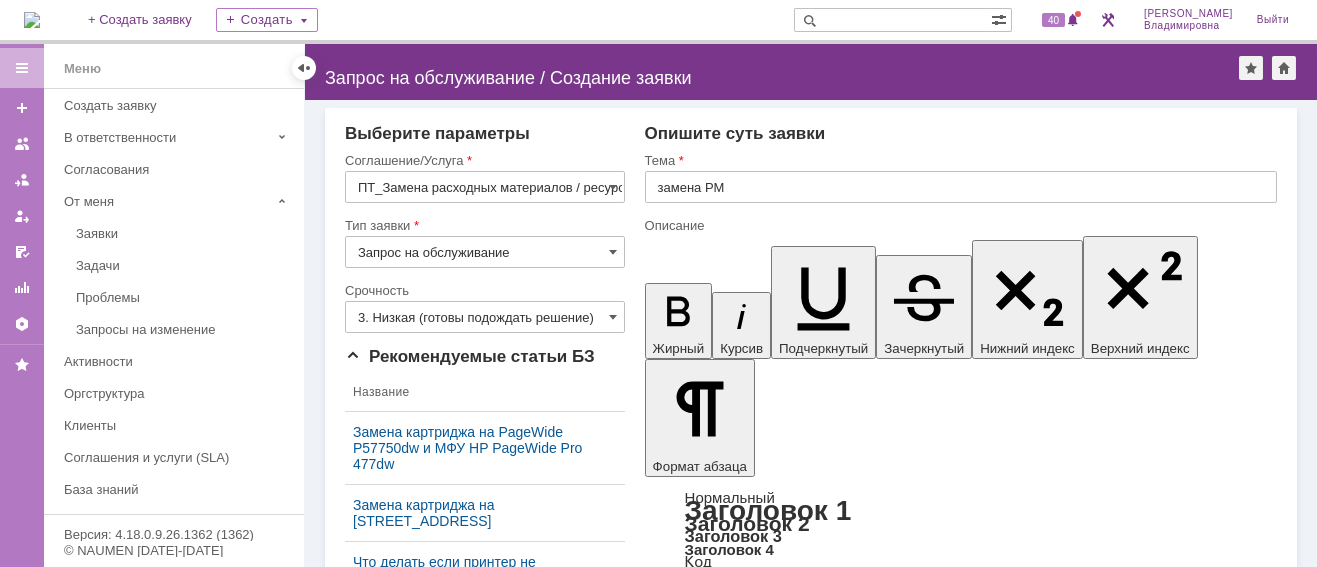 click at bounding box center [807, 4826] 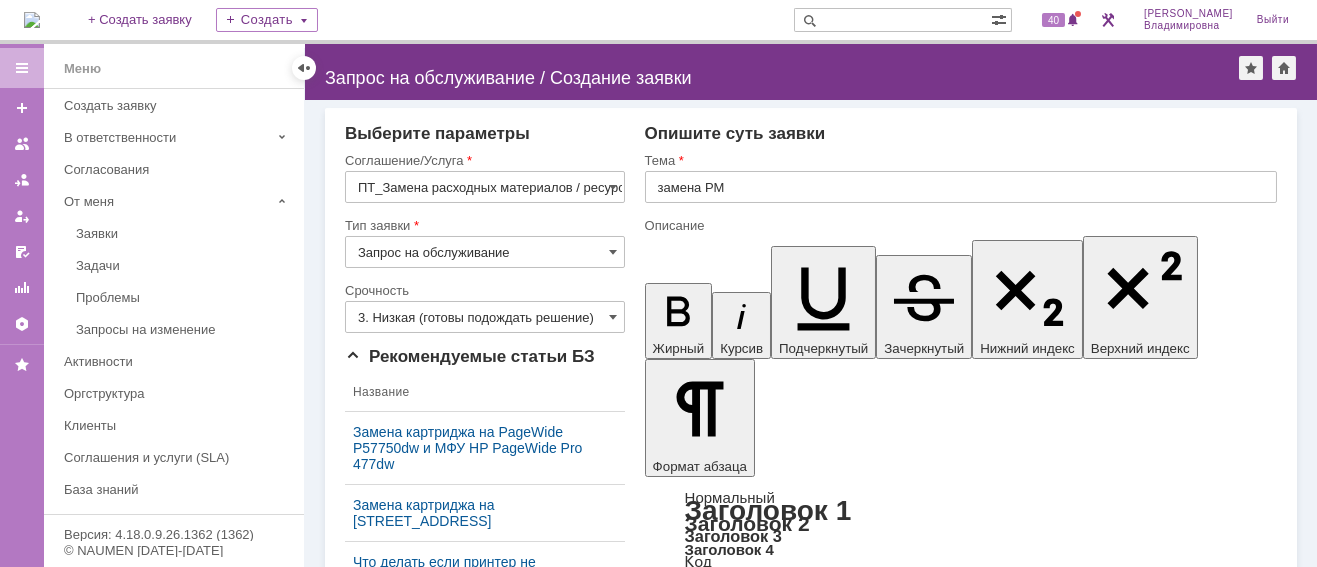 click on "Требуется замена РМ на" at bounding box center [807, 4769] 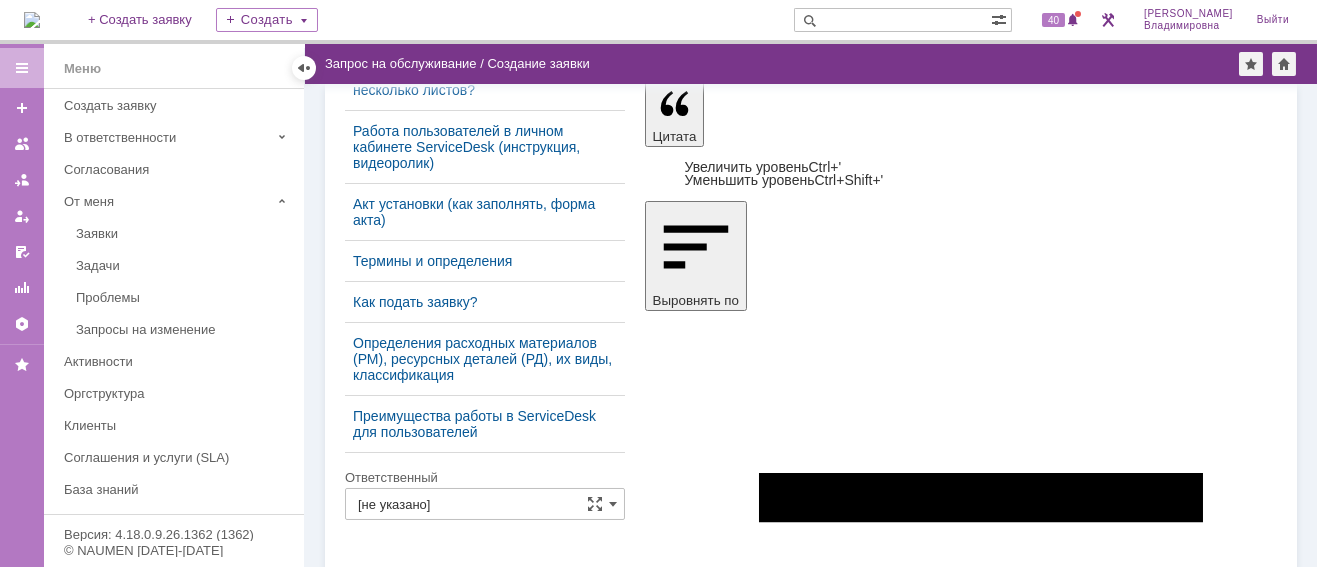 scroll, scrollTop: 500, scrollLeft: 0, axis: vertical 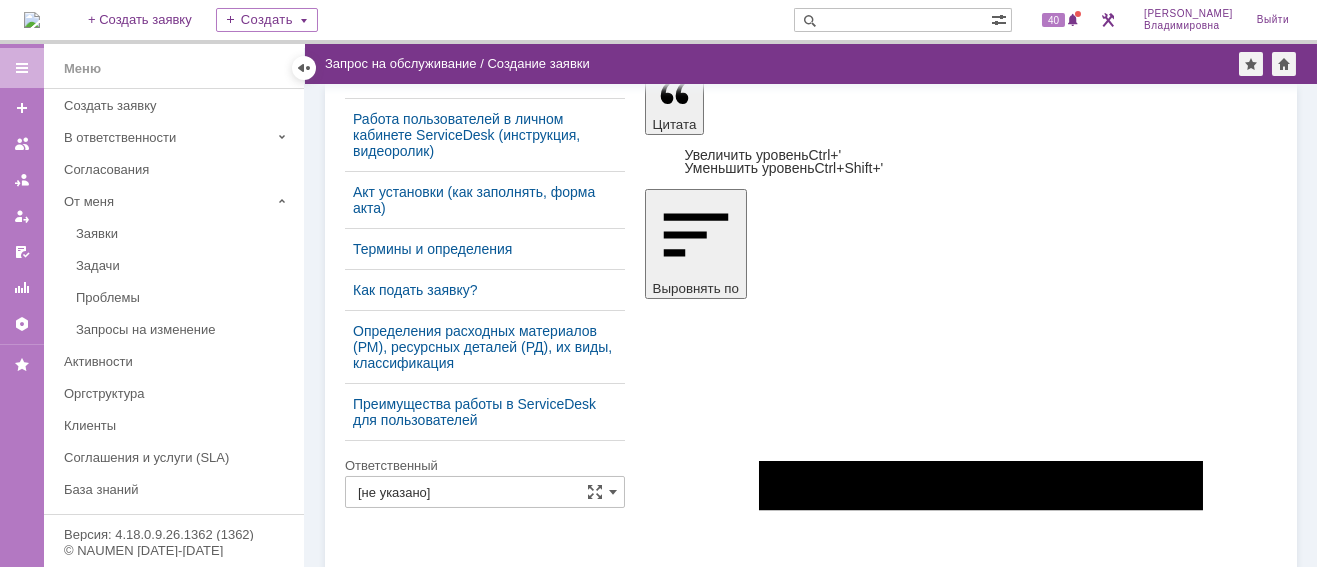 click on "Сохранить" at bounding box center (405, 4540) 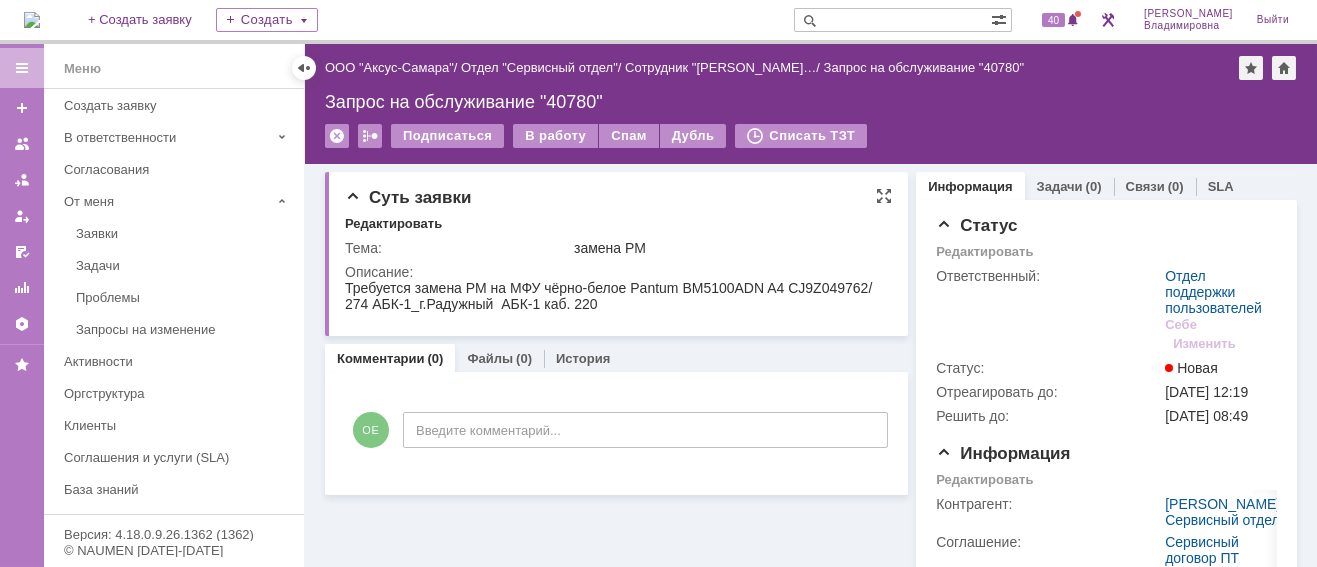 scroll, scrollTop: 0, scrollLeft: 0, axis: both 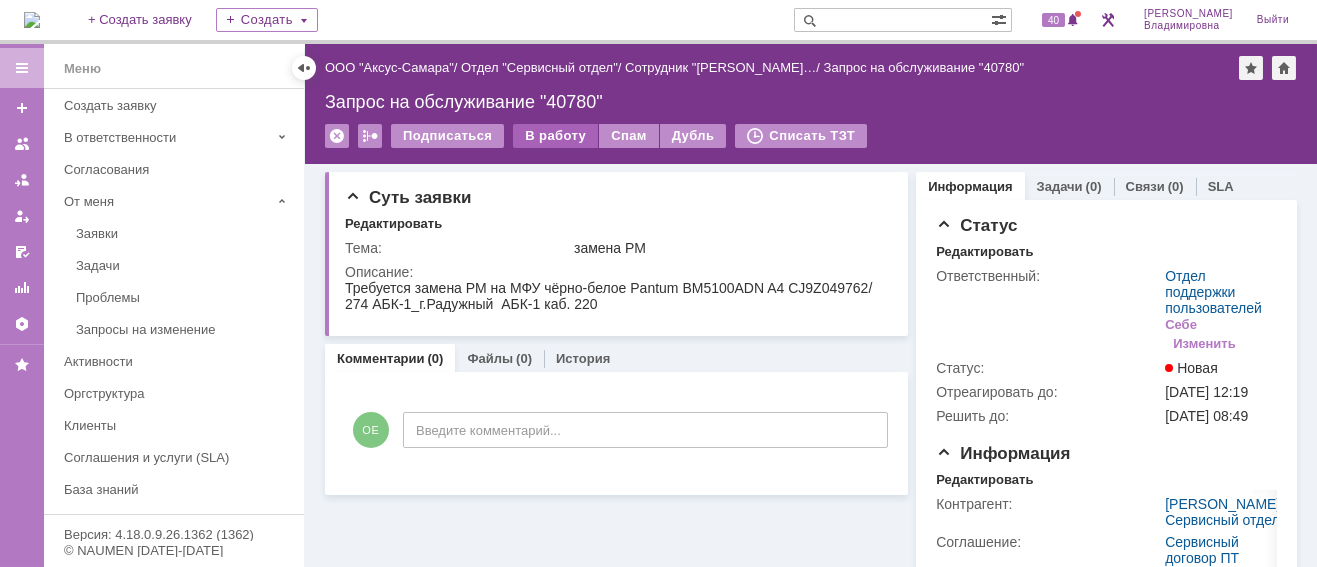 click on "В работу" at bounding box center (555, 136) 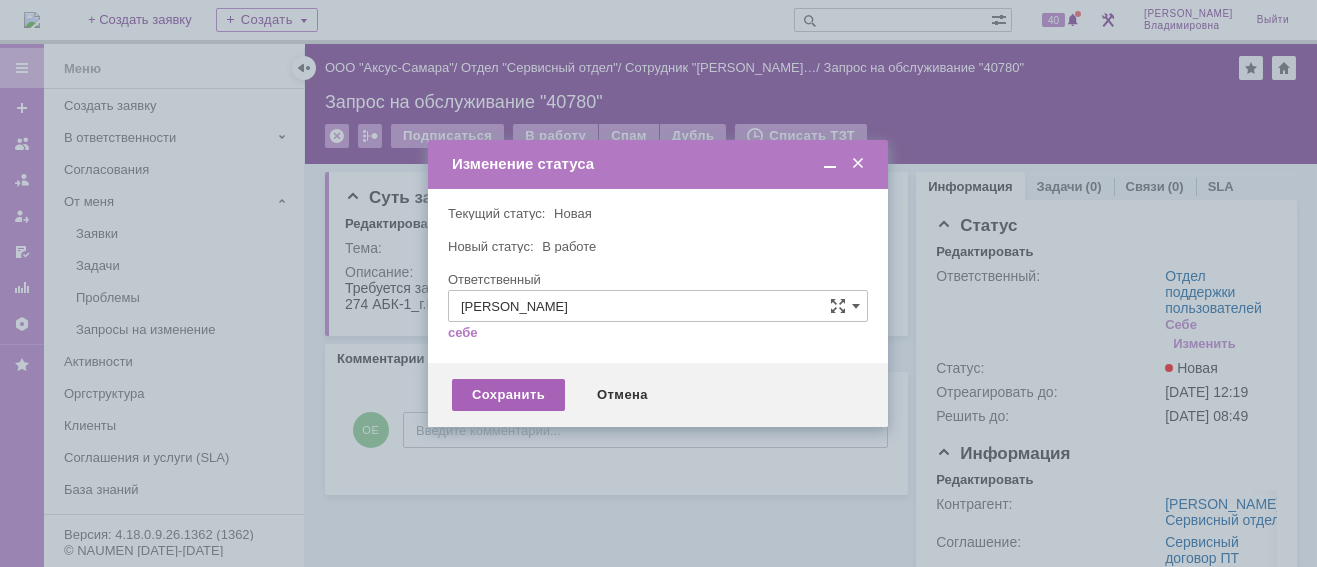 click on "Сохранить" at bounding box center [508, 395] 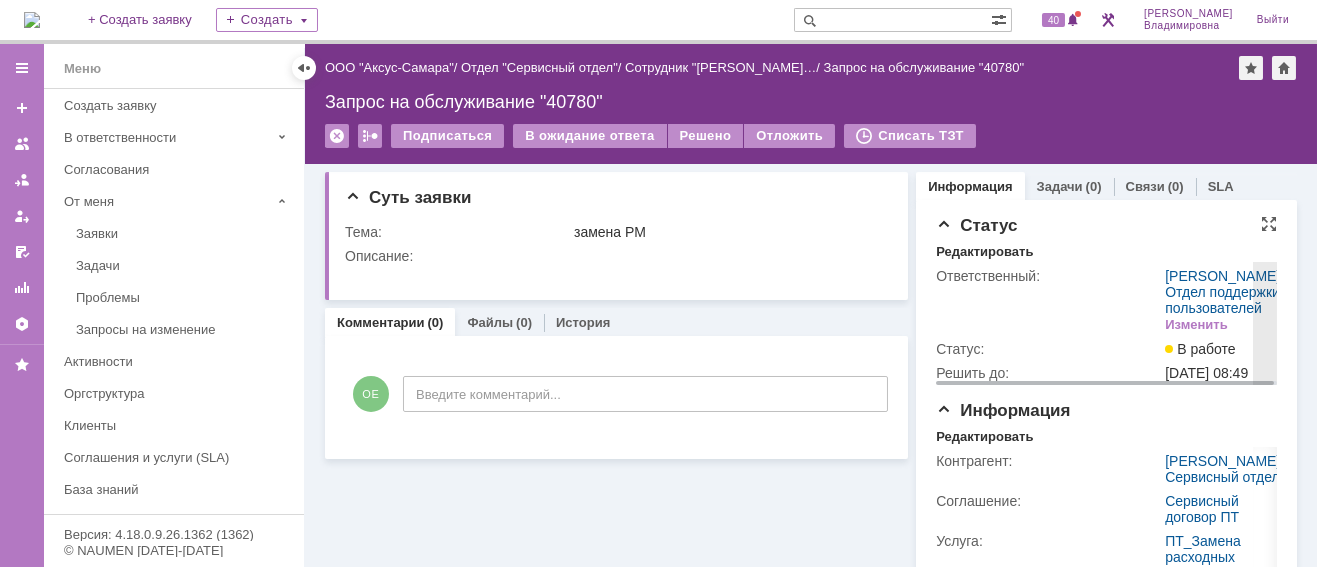 scroll, scrollTop: 0, scrollLeft: 0, axis: both 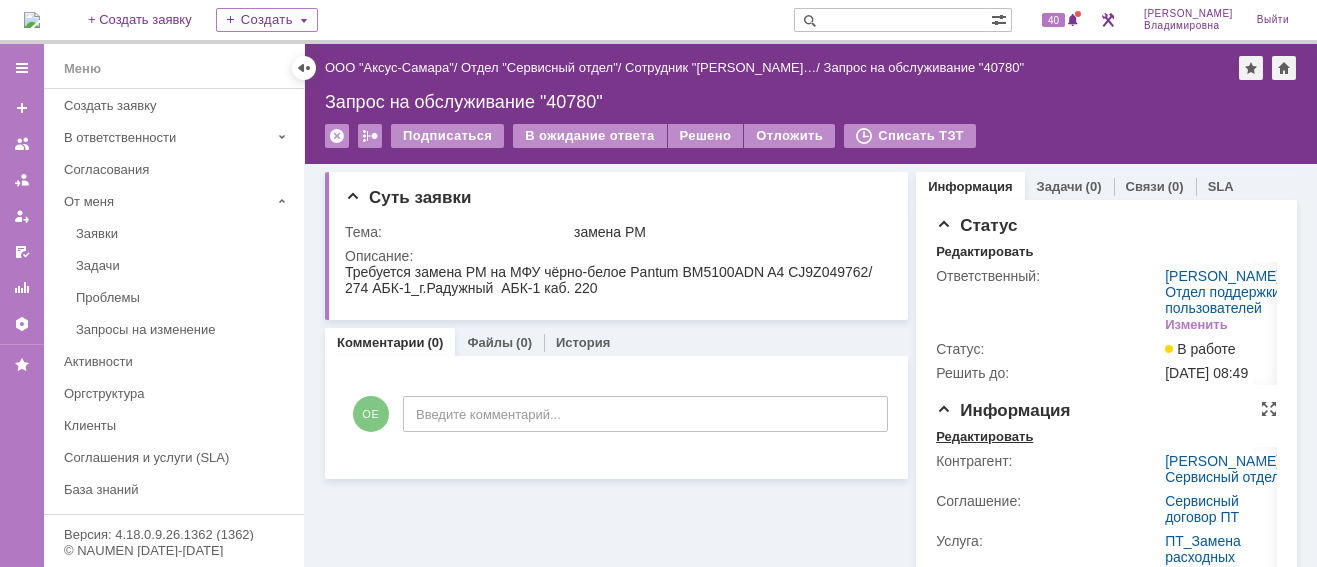 click on "Редактировать" at bounding box center [984, 437] 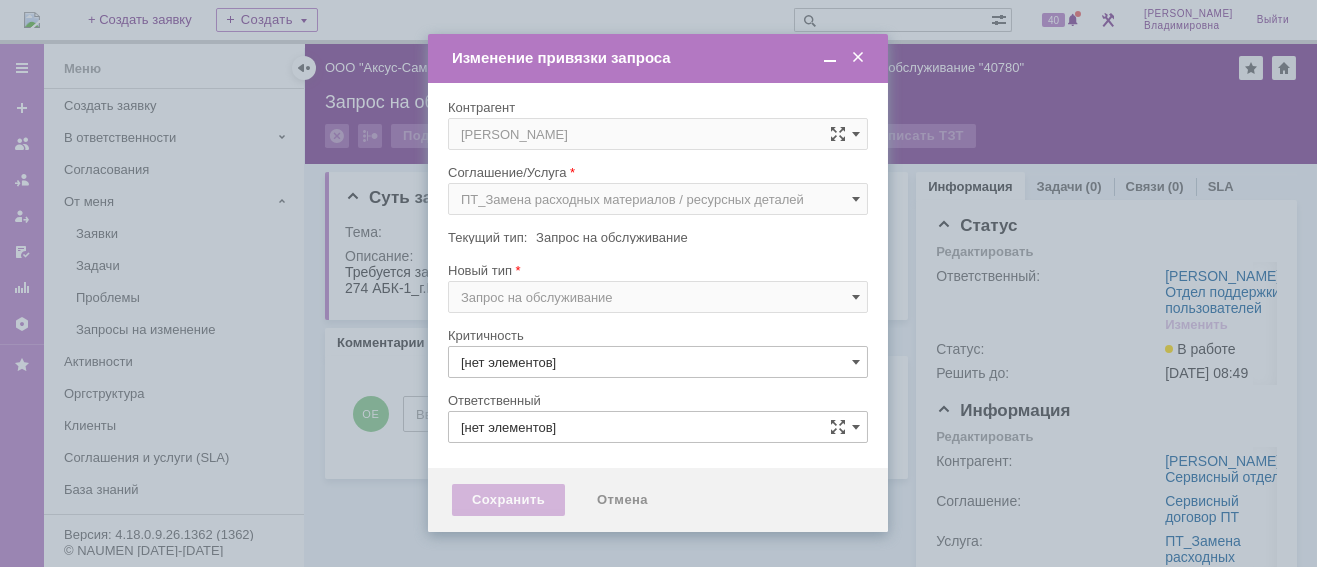 type on "[PERSON_NAME]" 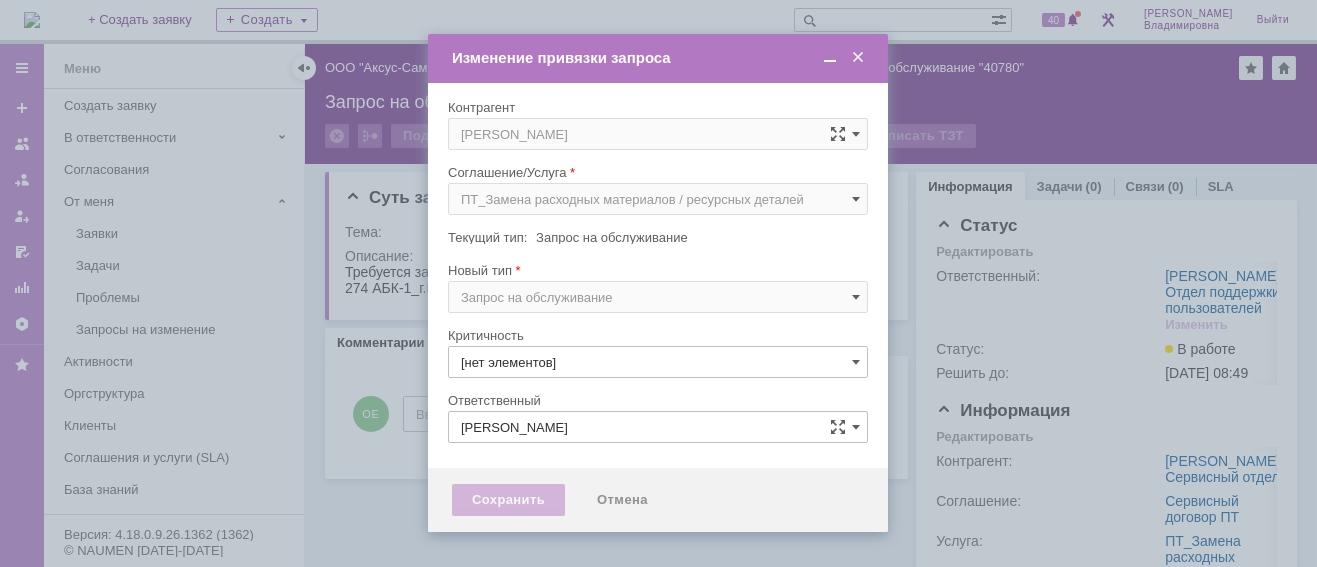 type on "3. Низкая" 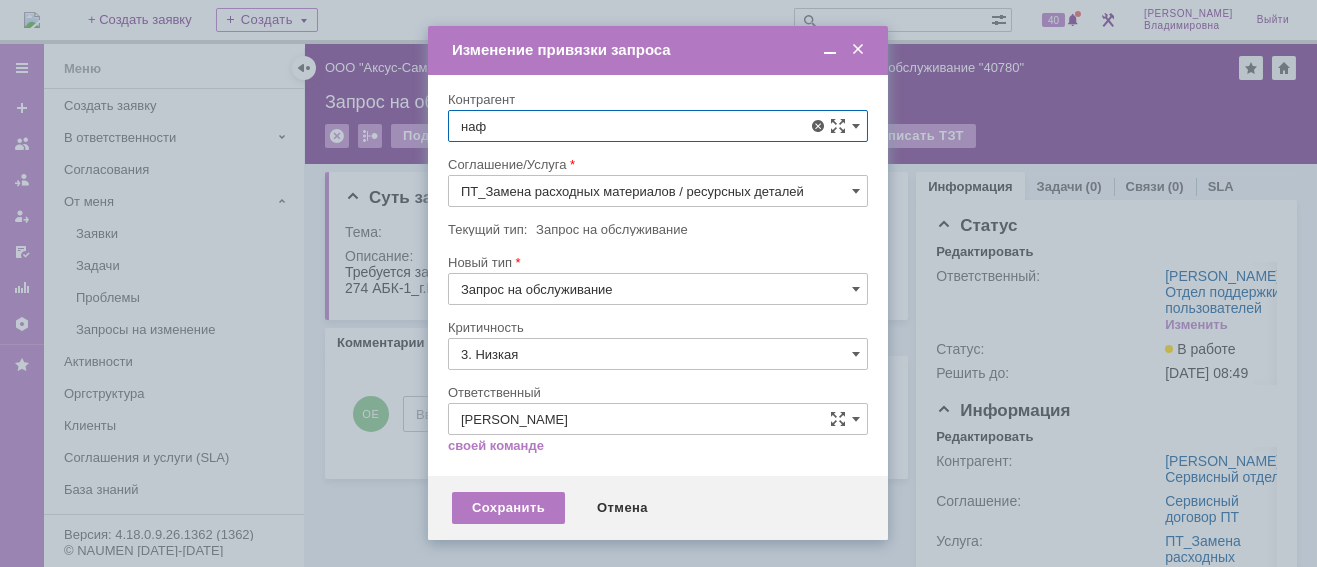 click on "[PERSON_NAME]" at bounding box center [562, 307] 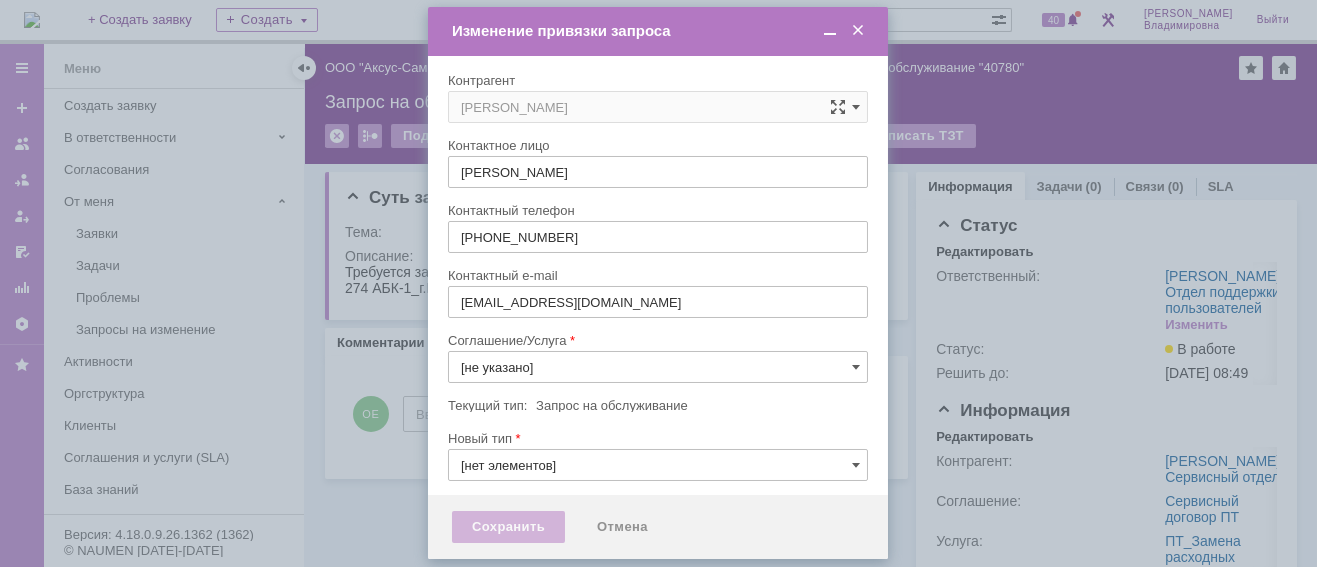 type on "3. Низкая" 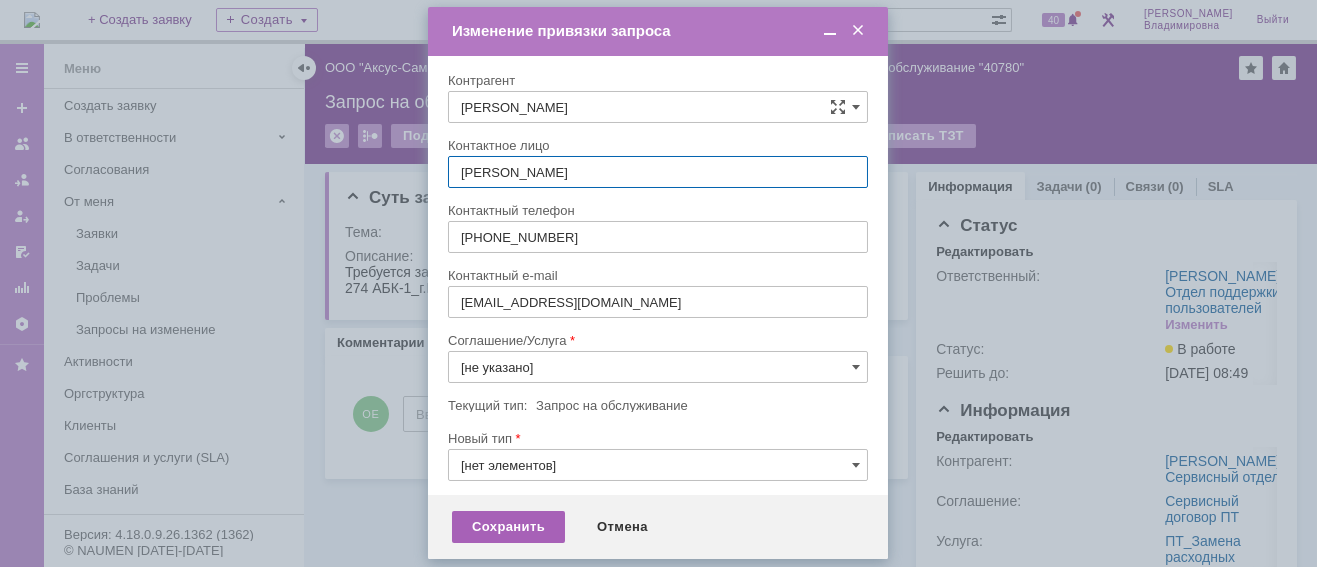 click on "Сохранить" at bounding box center (508, 527) 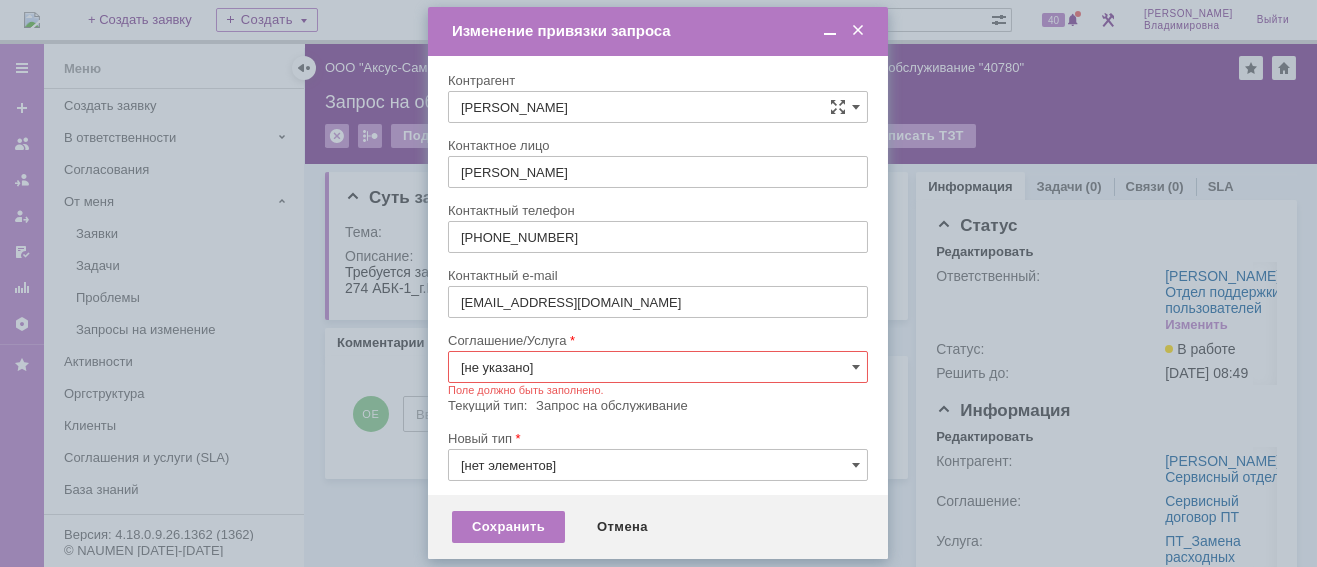 scroll, scrollTop: 157, scrollLeft: 0, axis: vertical 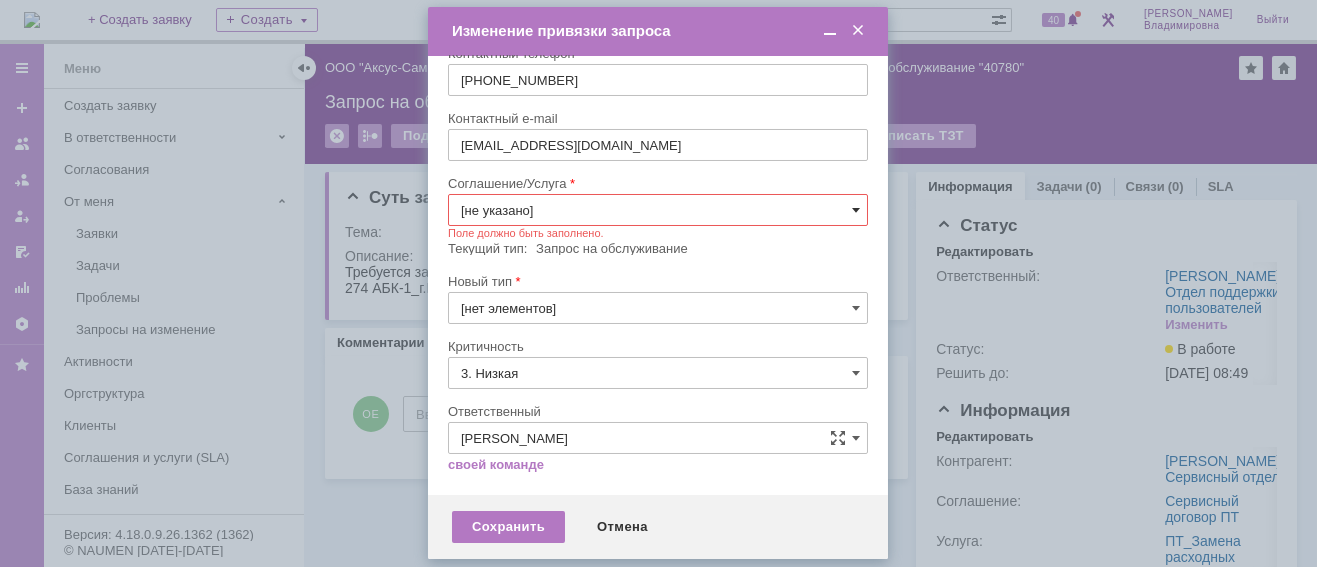 click at bounding box center [856, 210] 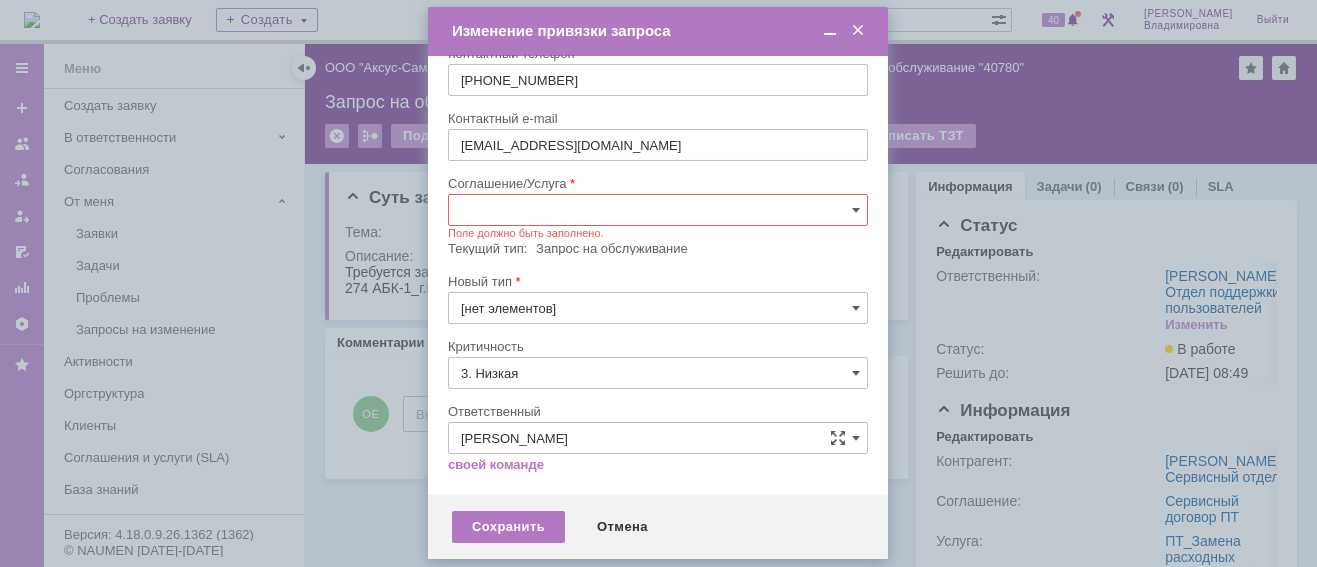 scroll, scrollTop: 157, scrollLeft: 0, axis: vertical 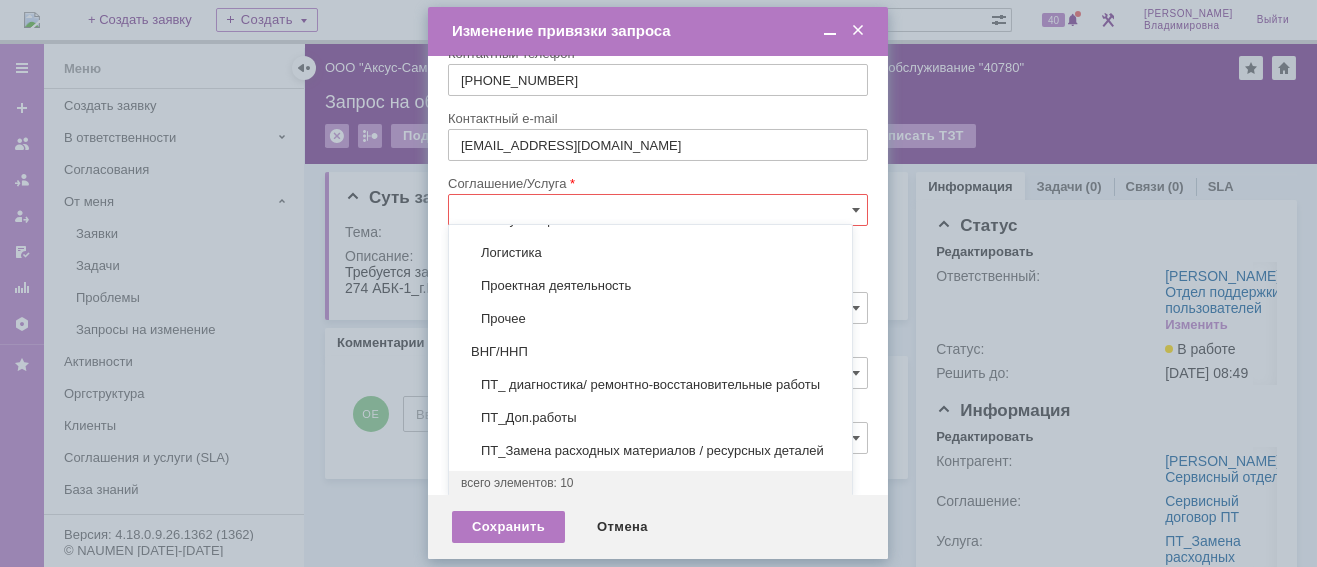 click on "ПТ_Замена расходных материалов / ресурсных деталей" at bounding box center (650, 451) 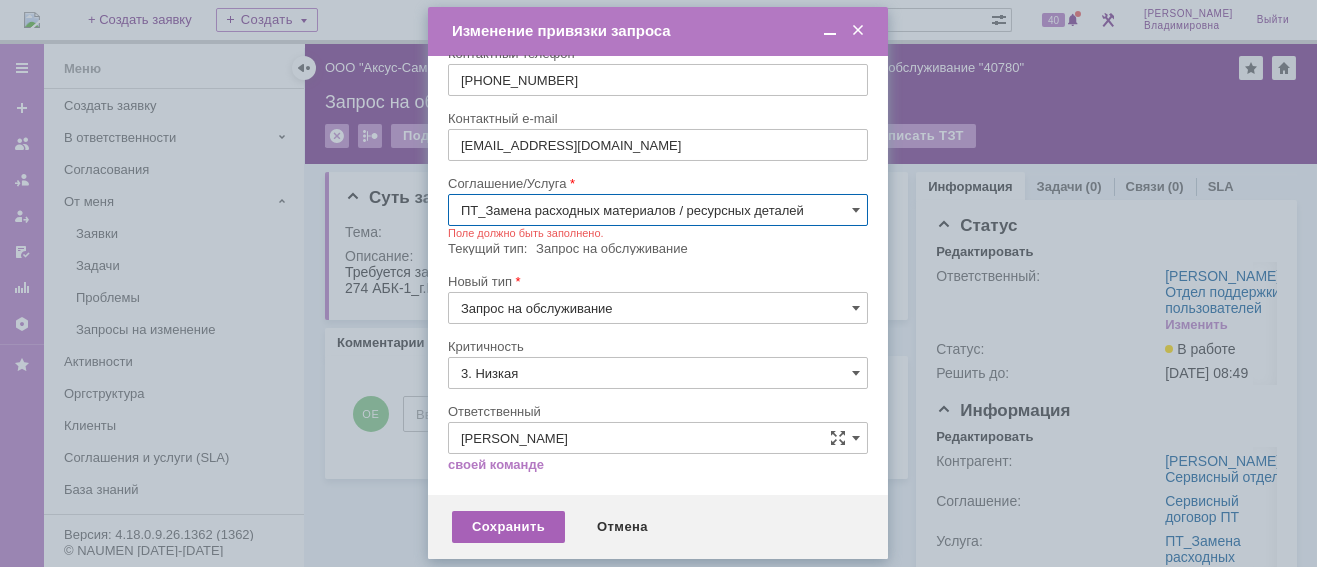 click on "Сохранить" at bounding box center (508, 527) 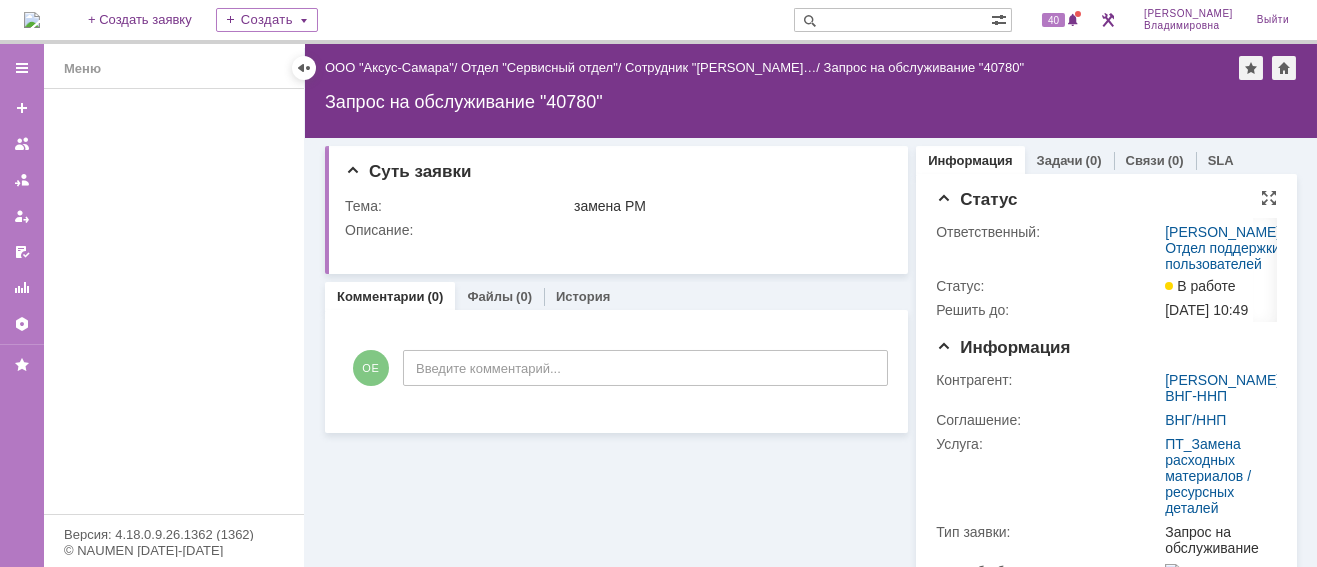scroll, scrollTop: 0, scrollLeft: 0, axis: both 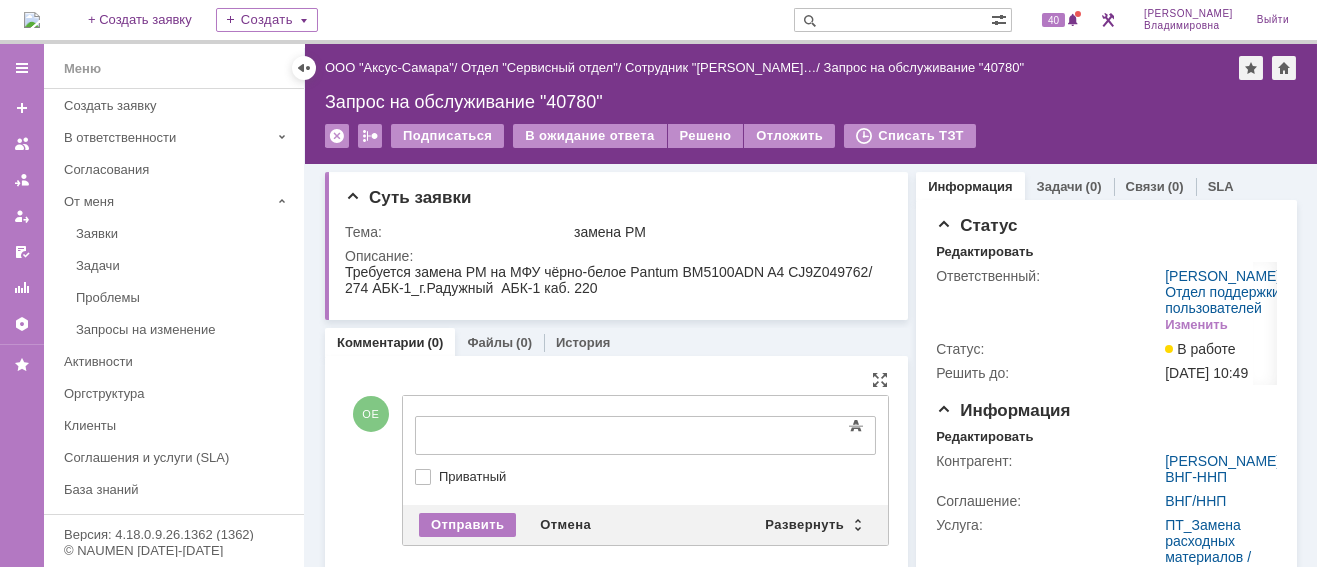 drag, startPoint x: 430, startPoint y: 415, endPoint x: 73, endPoint y: 0, distance: 547.42487 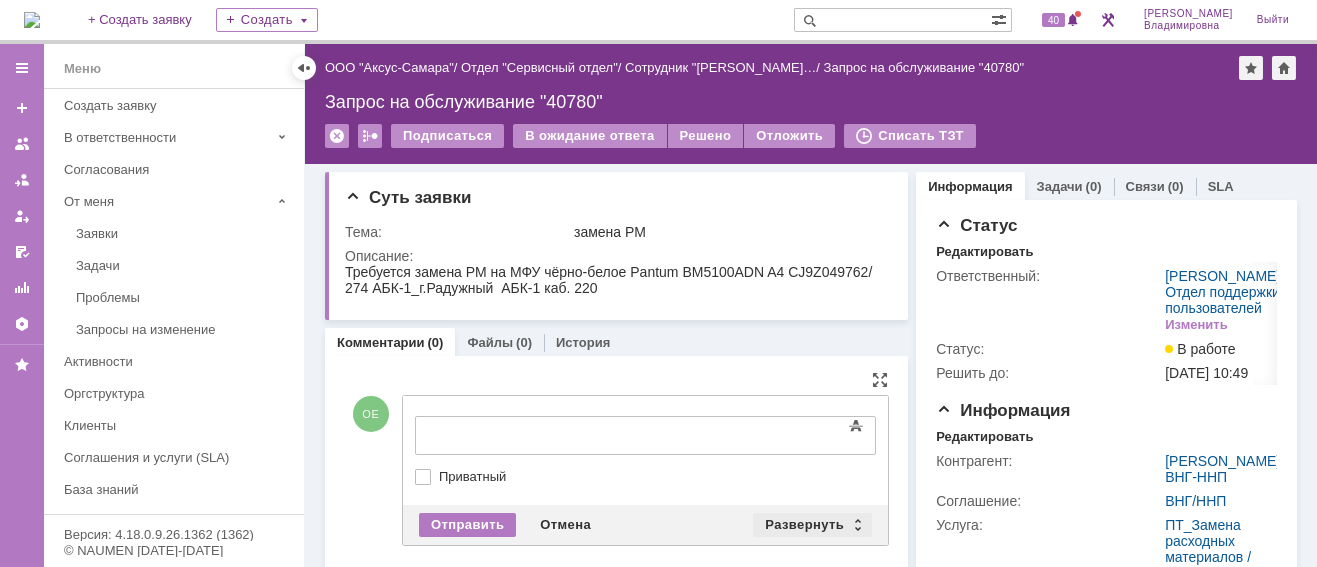 click on "Развернуть" at bounding box center [812, 525] 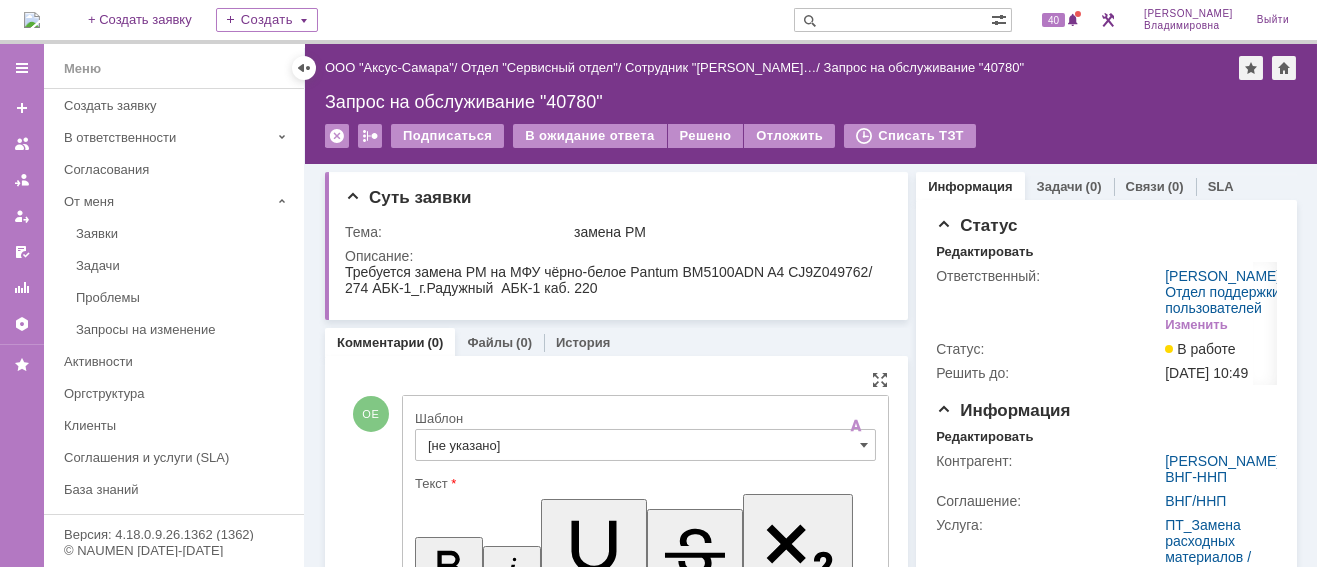 scroll, scrollTop: 0, scrollLeft: 0, axis: both 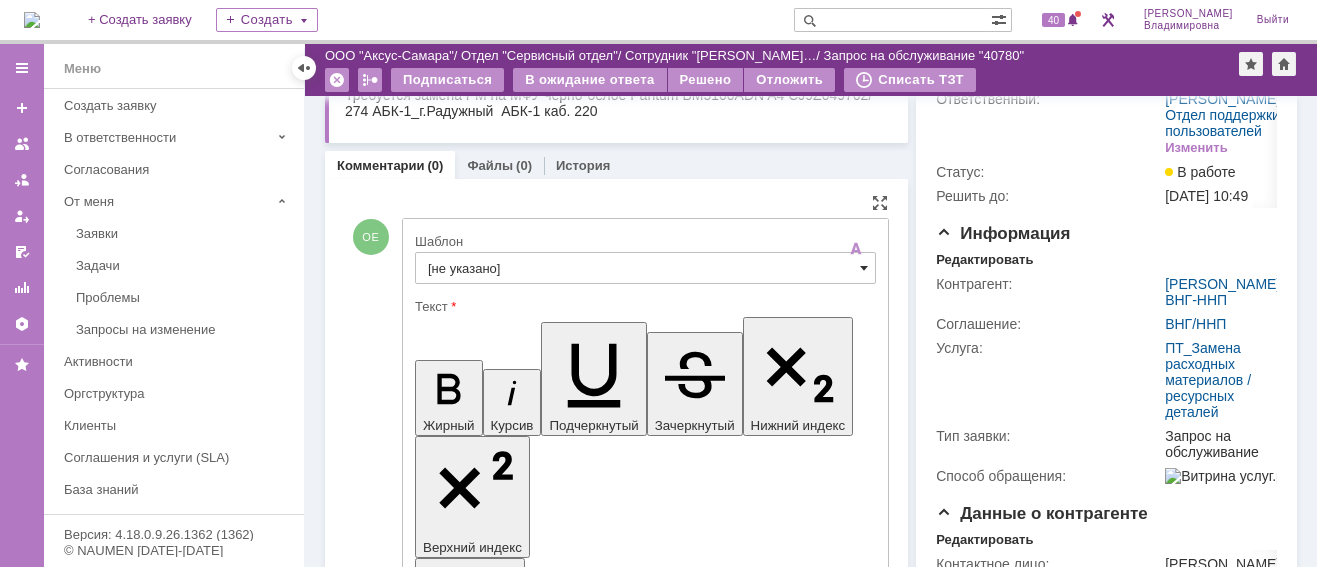 click at bounding box center (864, 268) 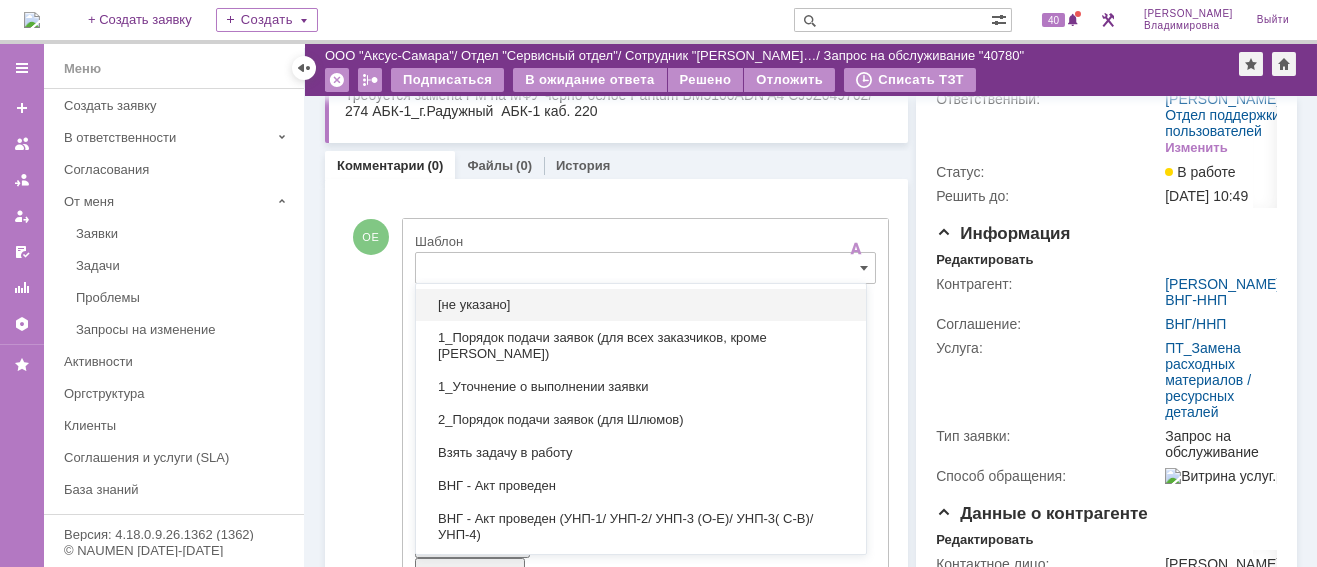 scroll, scrollTop: 113, scrollLeft: 0, axis: vertical 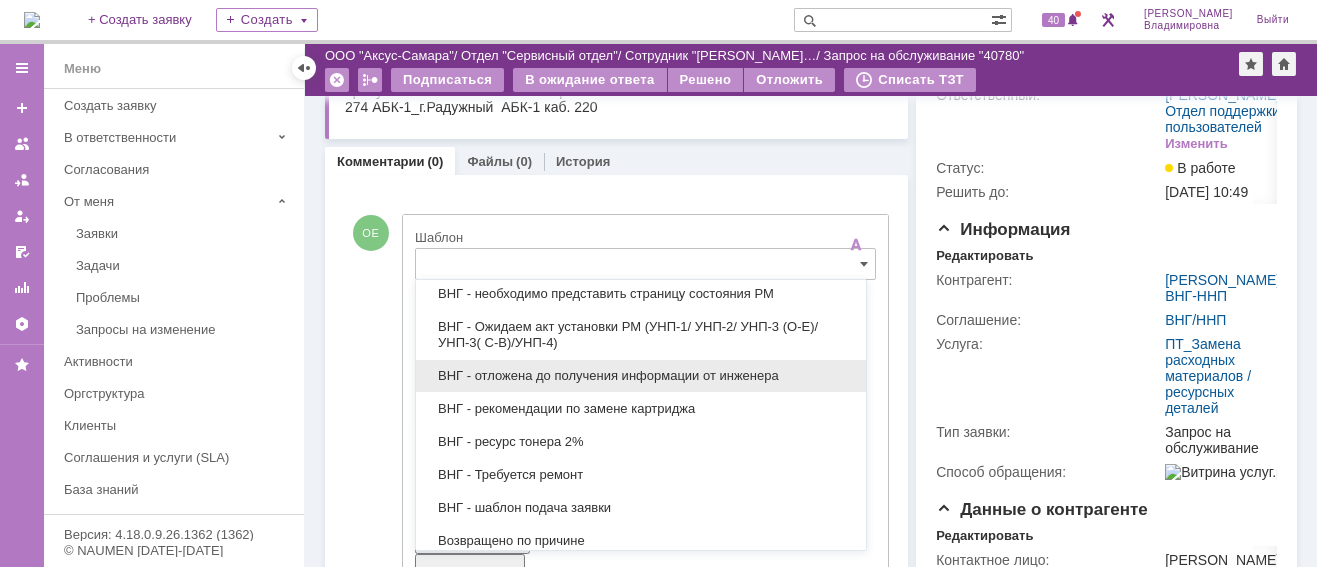 click on "ВНГ - отложена до получения информации от инженера" at bounding box center [641, 376] 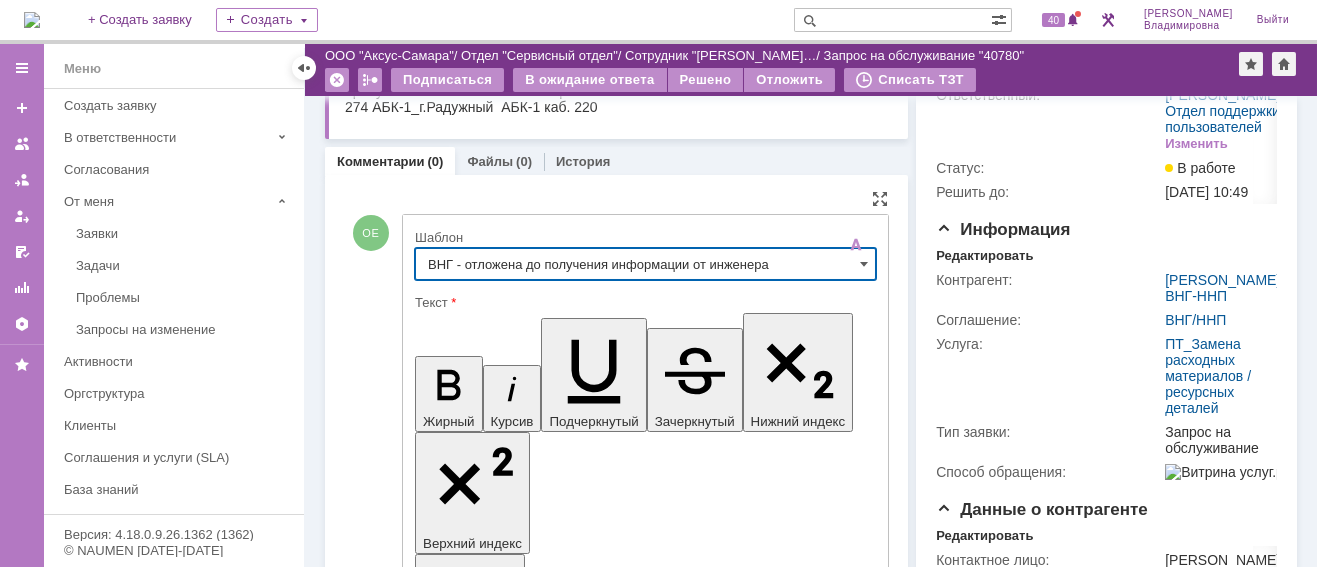 scroll, scrollTop: 465, scrollLeft: 0, axis: vertical 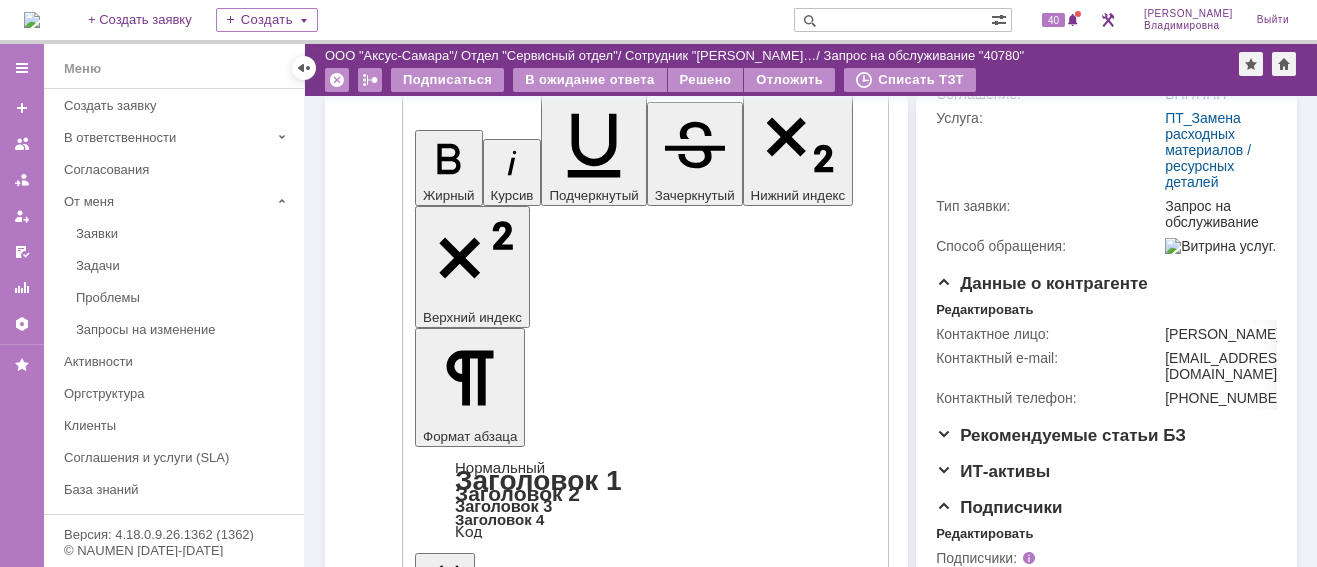type on "ВНГ - отложена до получения информации от инженера" 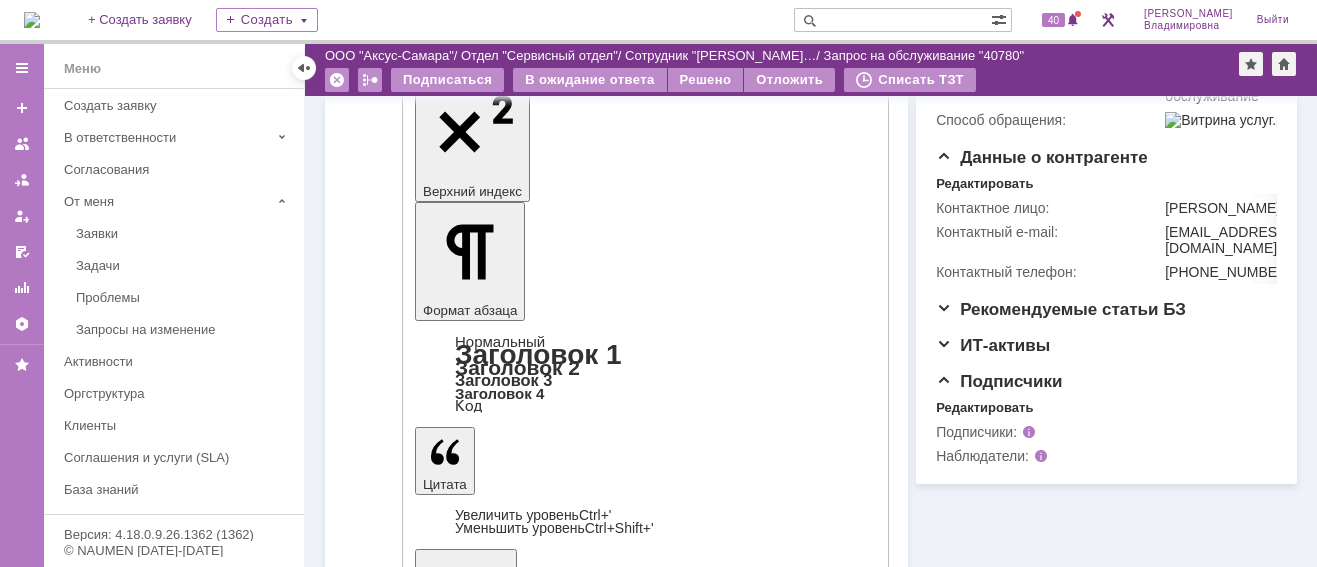 click on "Отправить" at bounding box center (467, 4481) 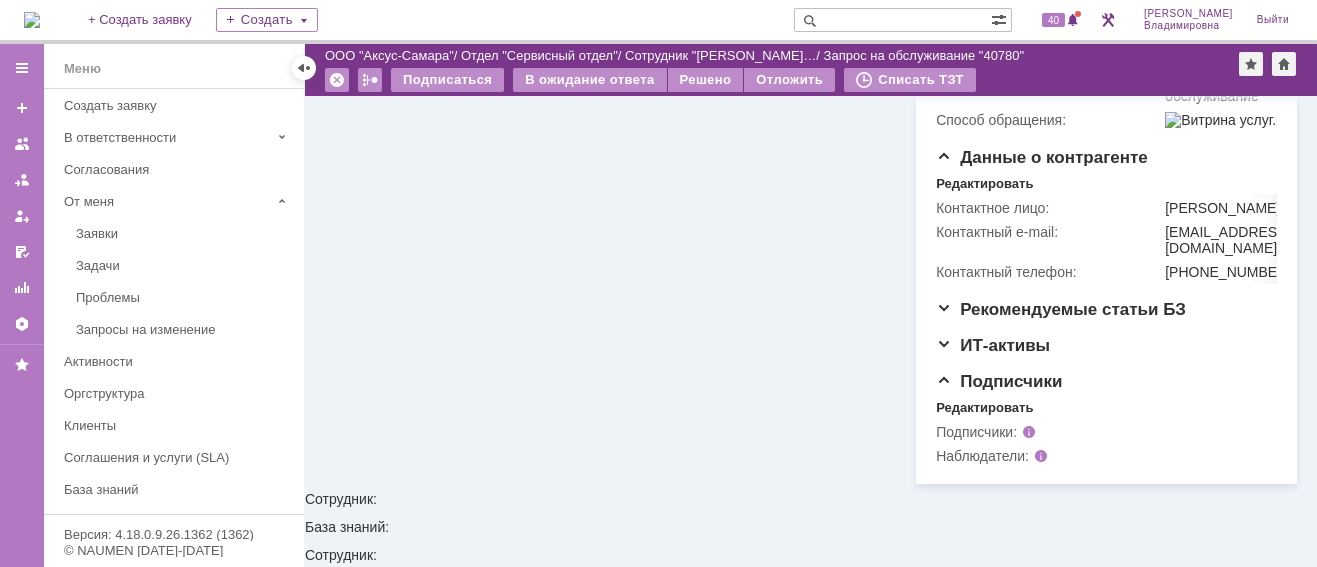 scroll, scrollTop: 0, scrollLeft: 0, axis: both 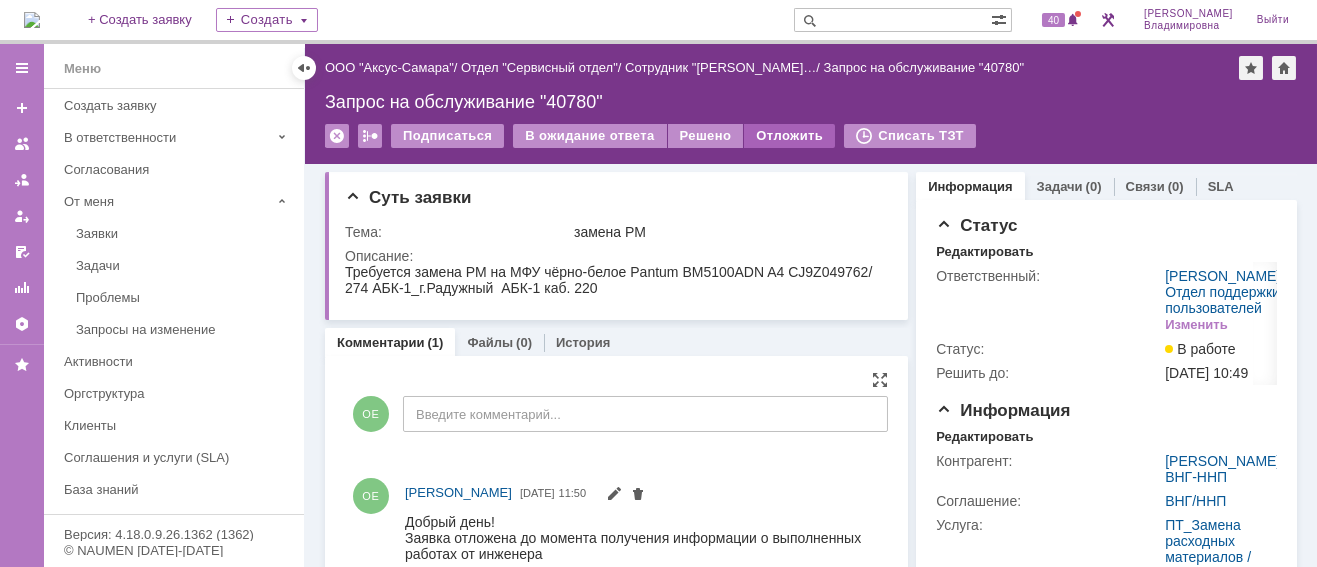 click on "Отложить" at bounding box center [789, 136] 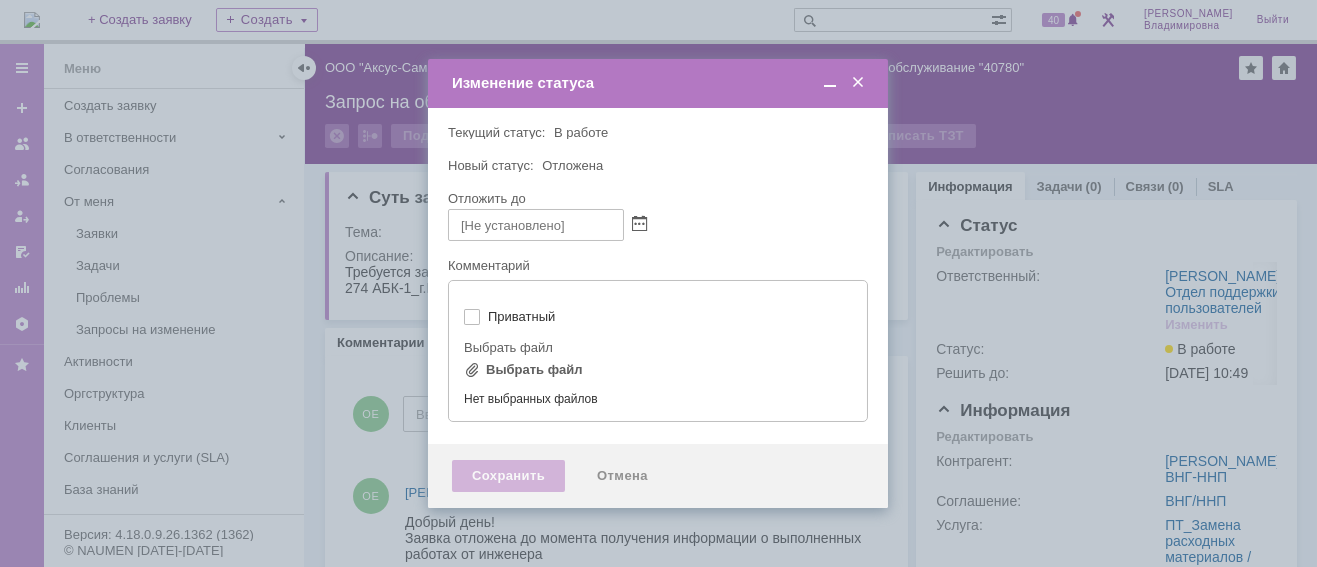 type on "[не указано]" 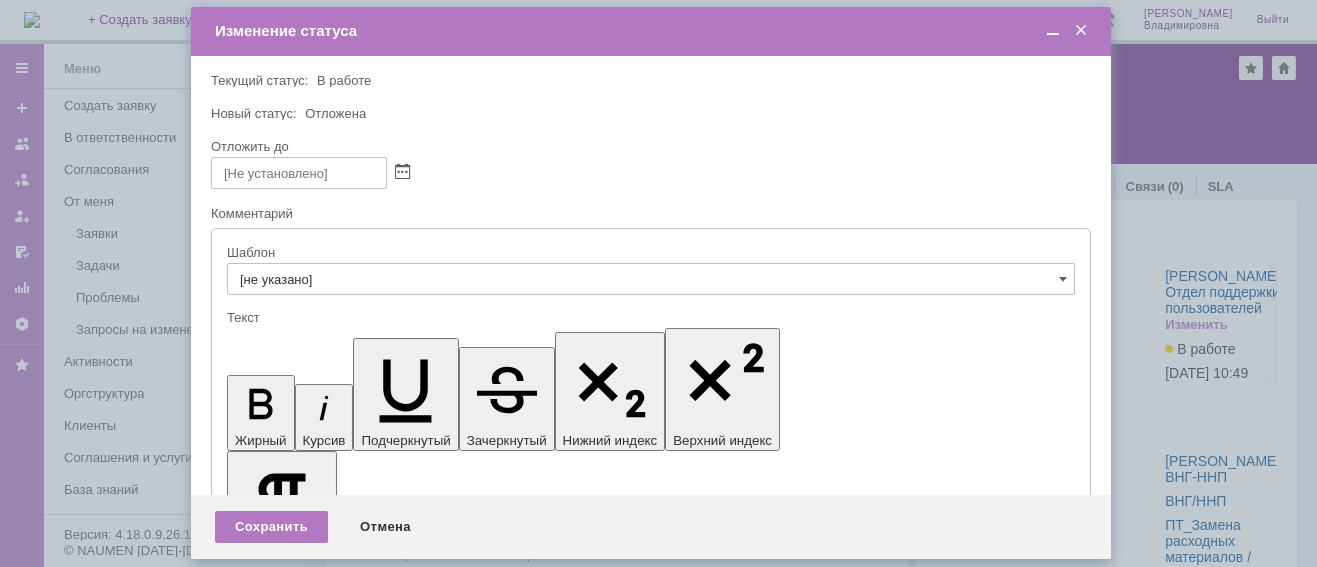 scroll, scrollTop: 0, scrollLeft: 0, axis: both 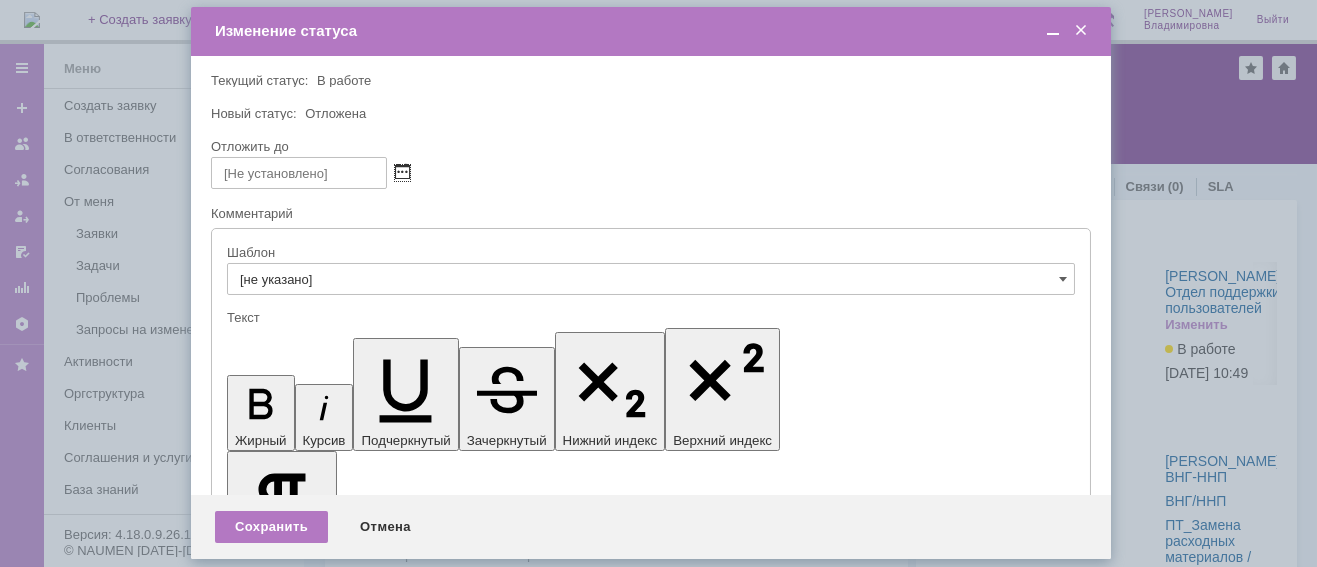 click at bounding box center [402, 173] 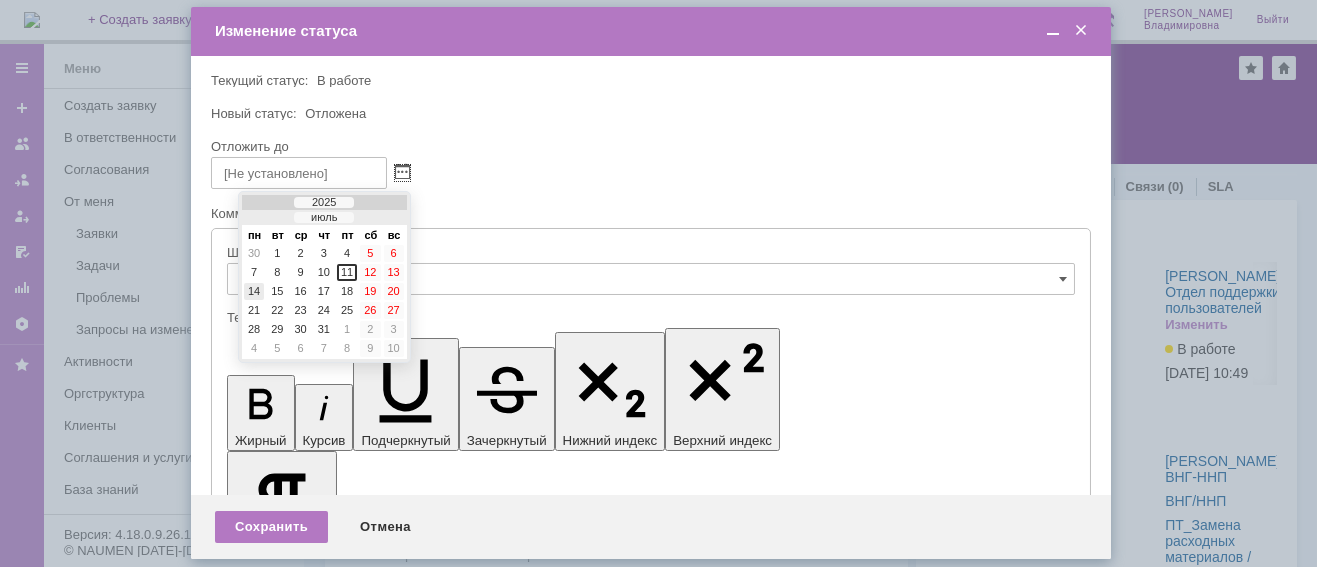 click on "14" at bounding box center [254, 291] 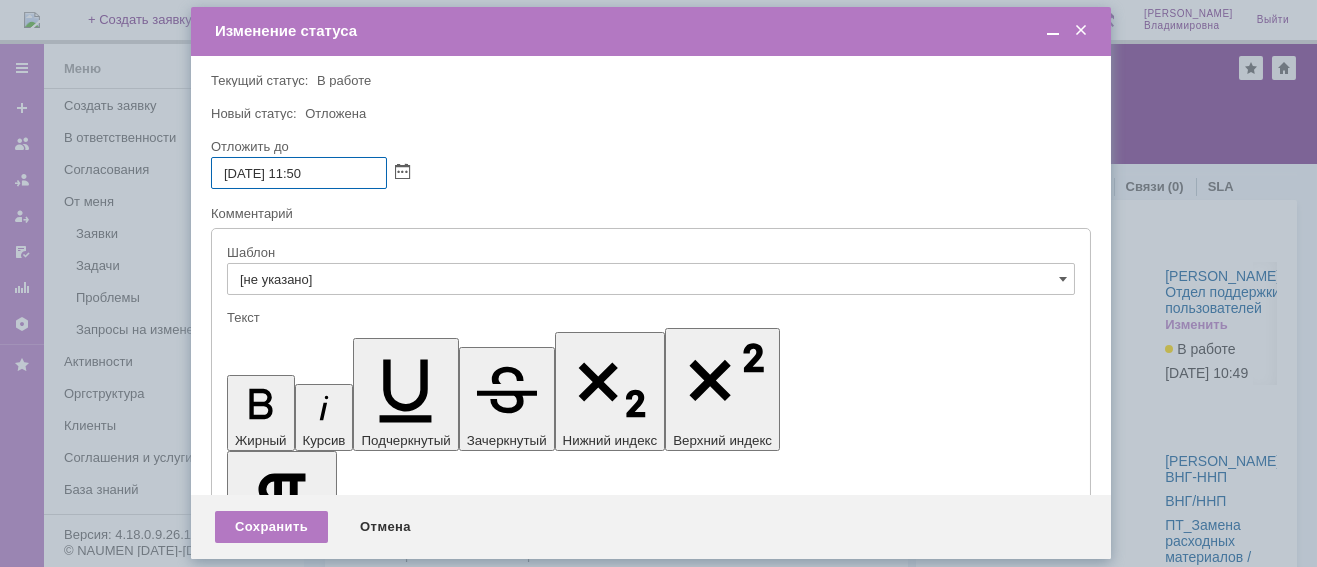 click on "[DATE] 11:50" at bounding box center (299, 173) 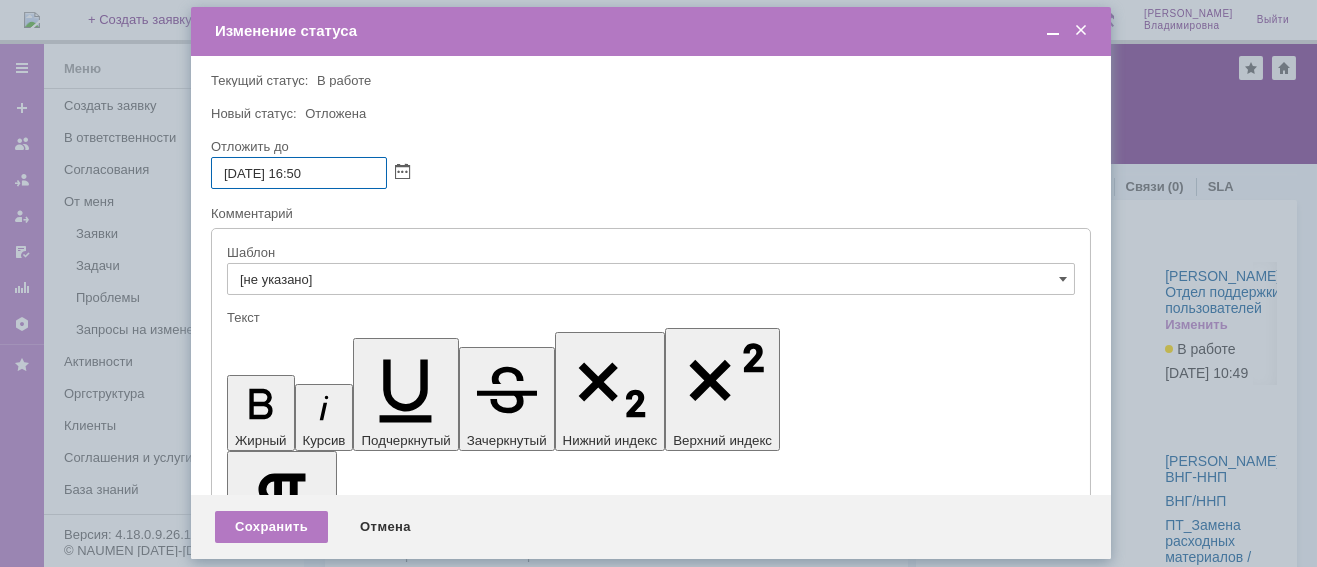 click on "[DATE] 16:50" at bounding box center (299, 173) 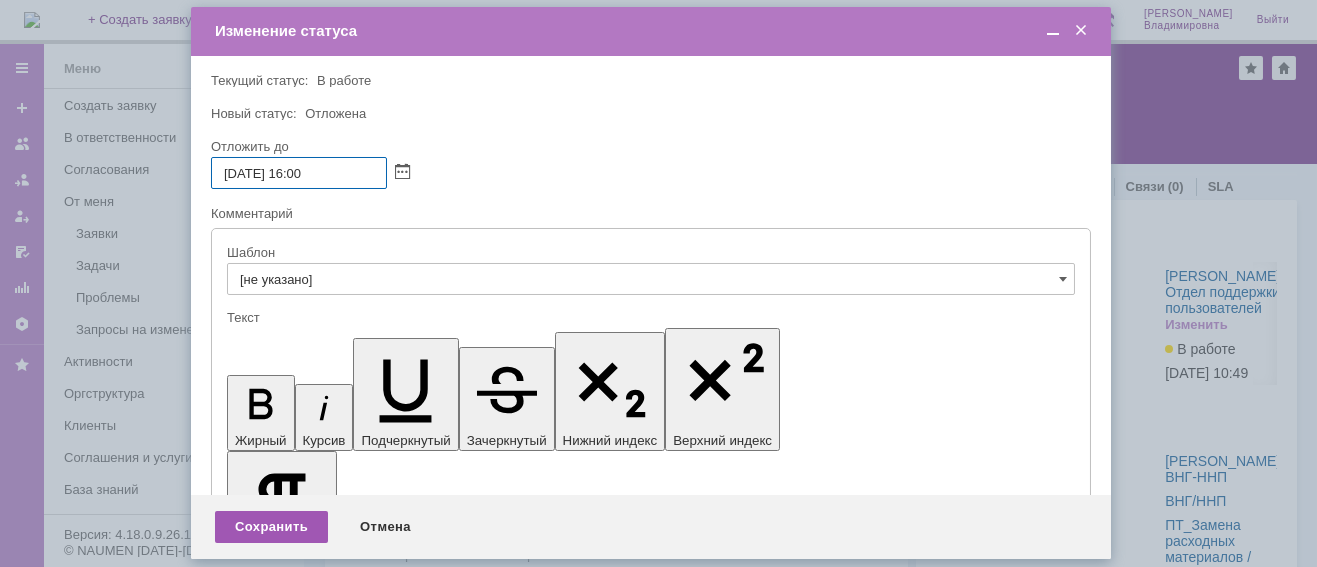 type on "[DATE] 16:00" 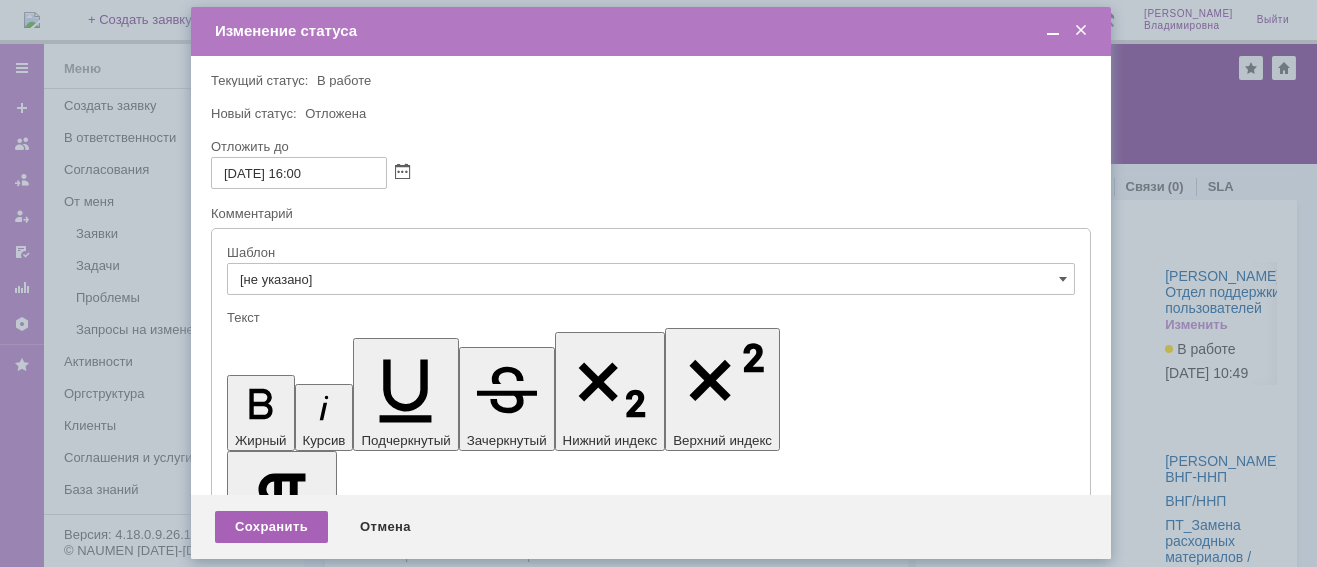 click on "Сохранить" at bounding box center (271, 527) 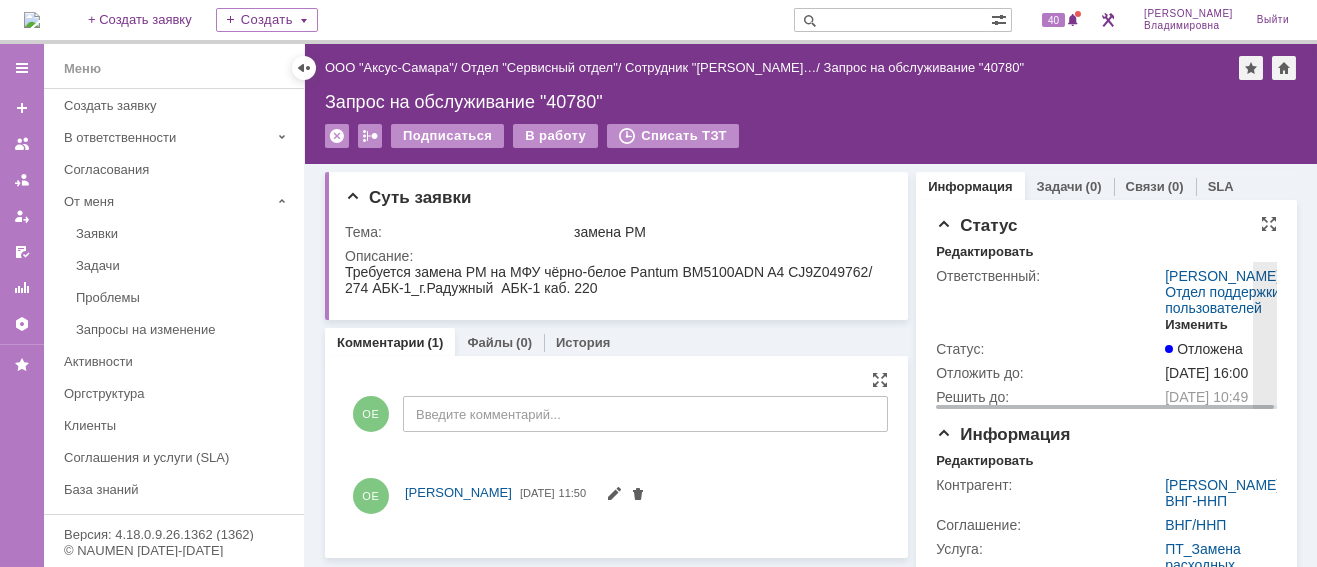 scroll, scrollTop: 0, scrollLeft: 0, axis: both 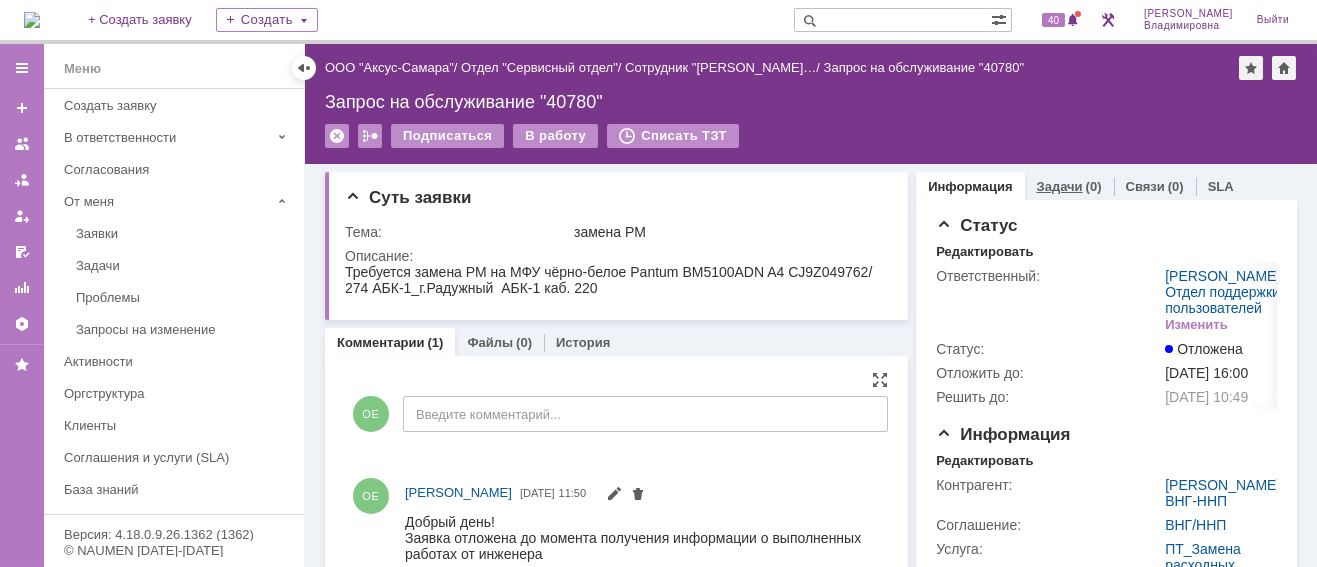 click on "Задачи" at bounding box center [1060, 186] 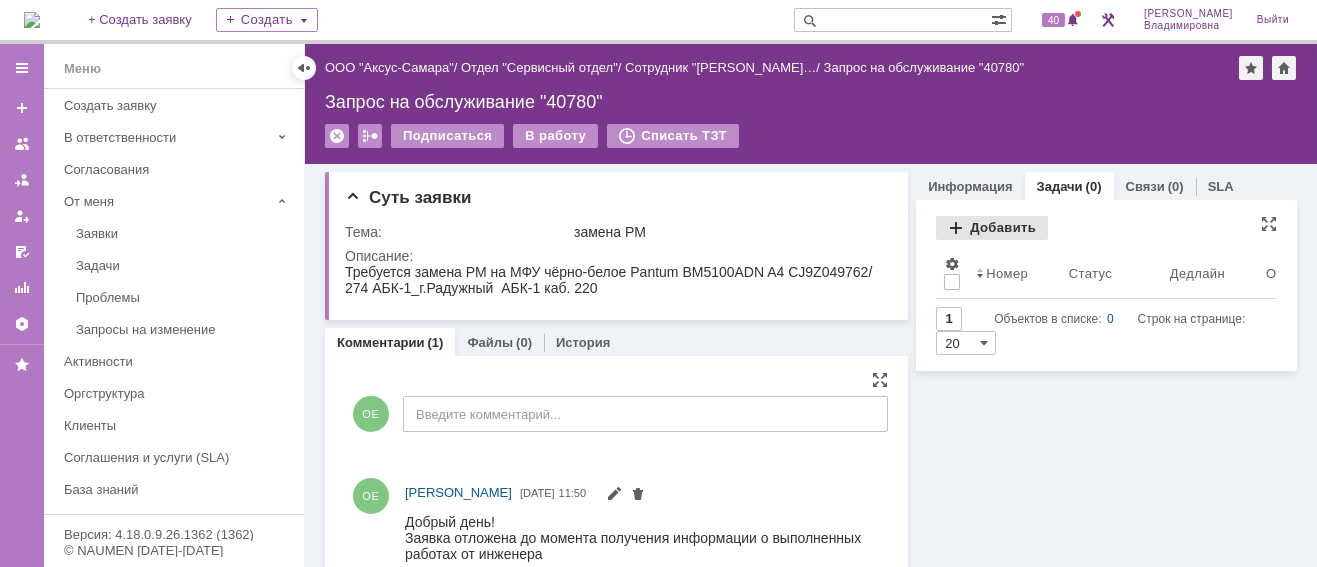 click on "Добавить" at bounding box center (992, 228) 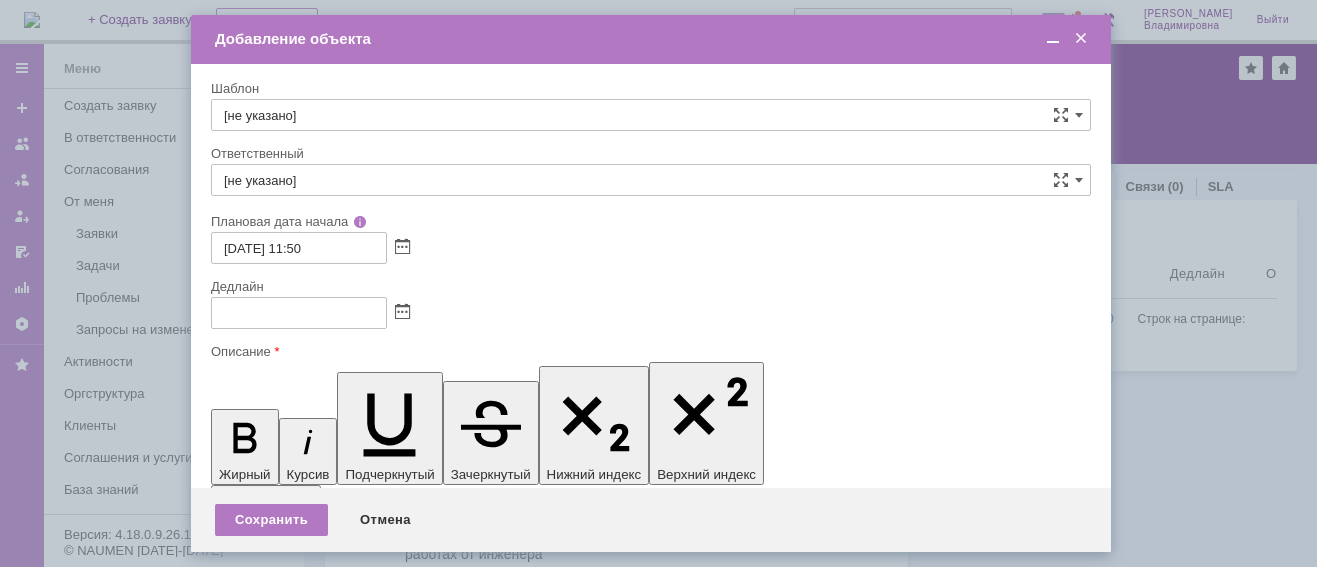 scroll, scrollTop: 0, scrollLeft: 0, axis: both 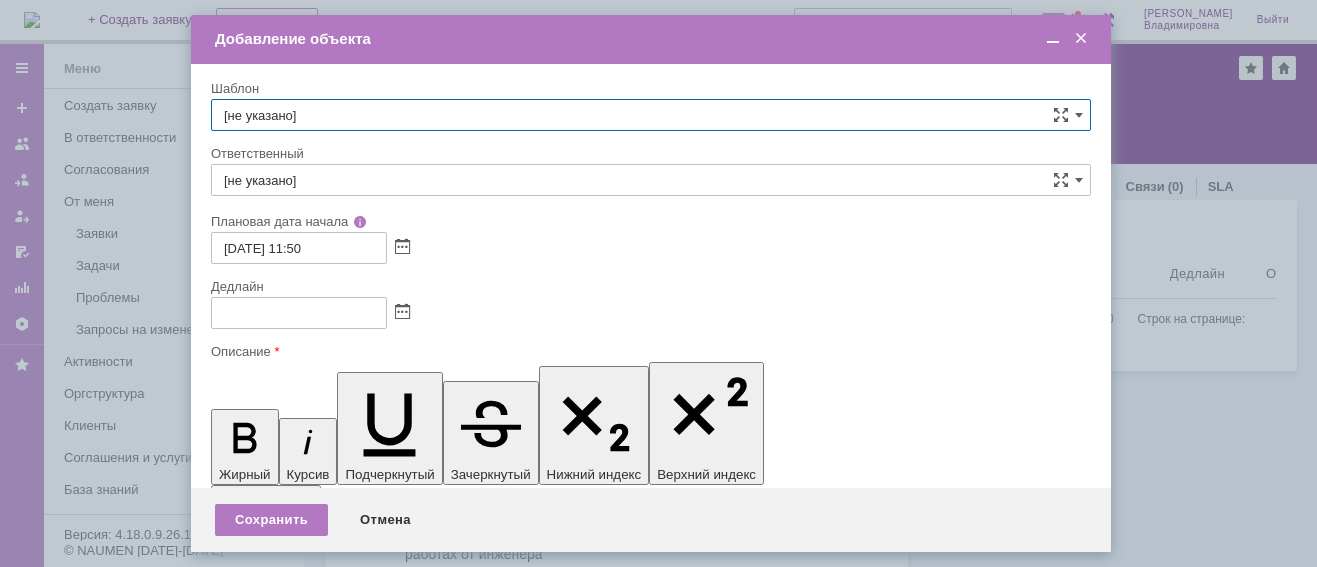 click on "[не указано]" at bounding box center (651, 115) 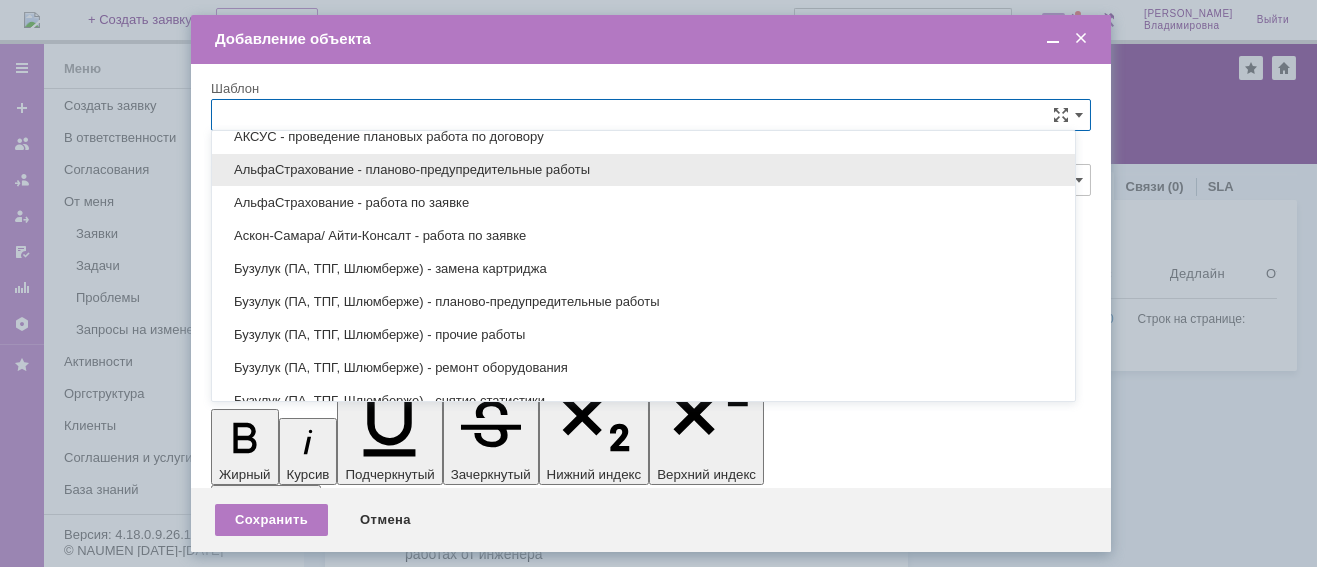 scroll, scrollTop: 579, scrollLeft: 0, axis: vertical 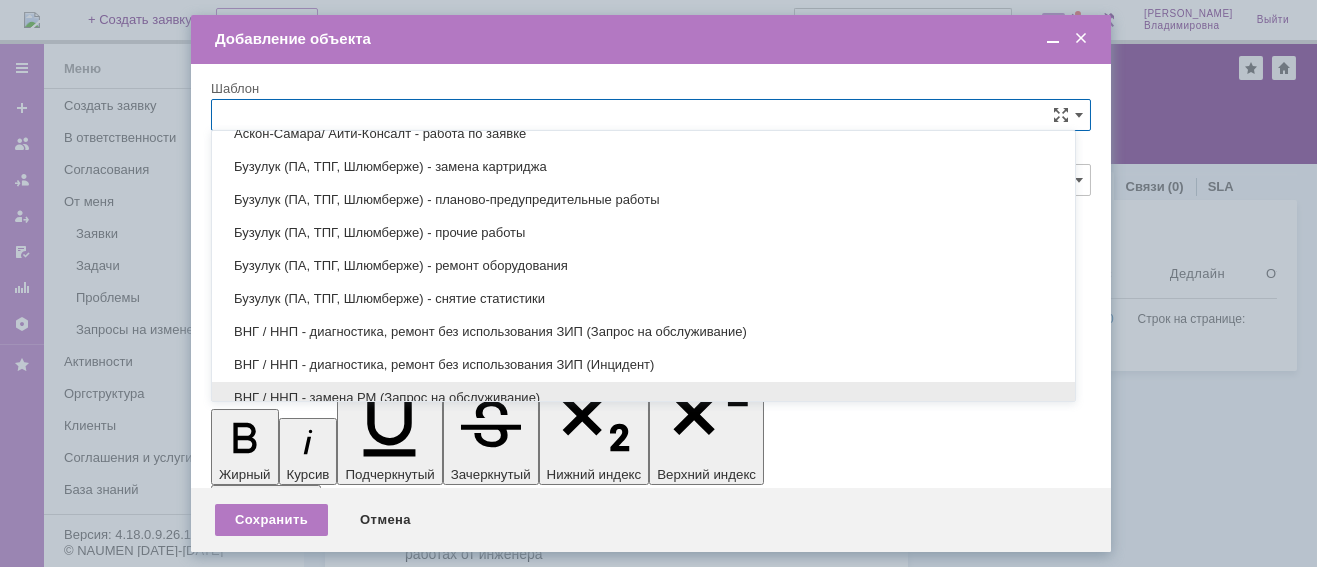 click on "ВНГ / ННП - замена РМ (Запрос на обслуживание)" at bounding box center (643, 398) 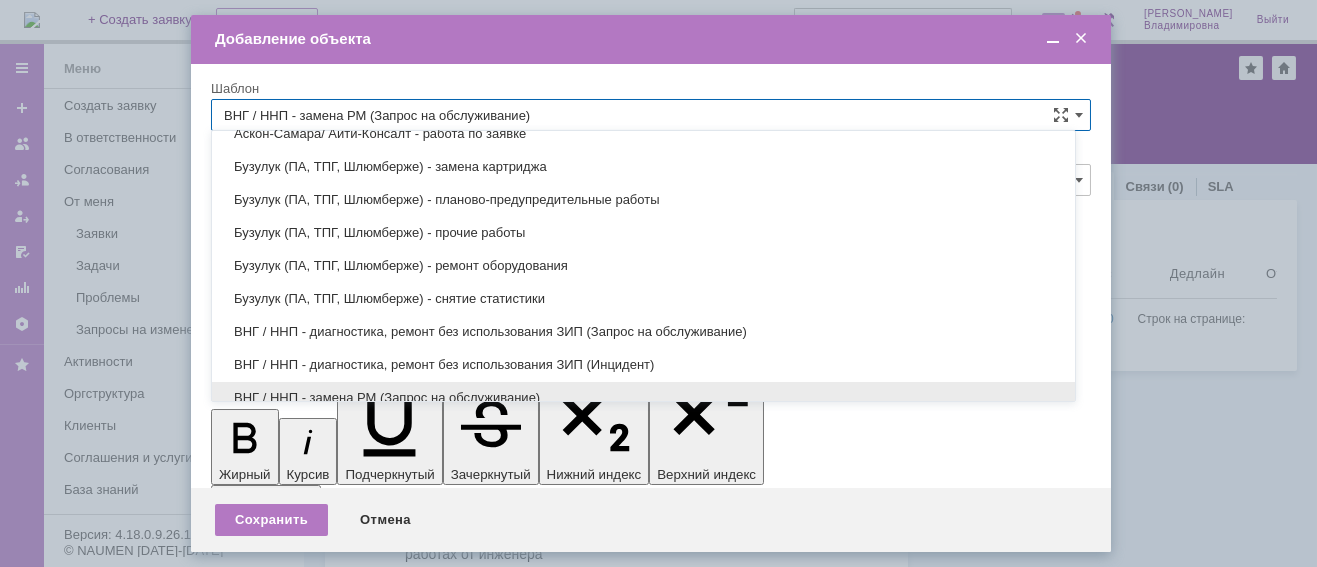 type on "[PERSON_NAME]" 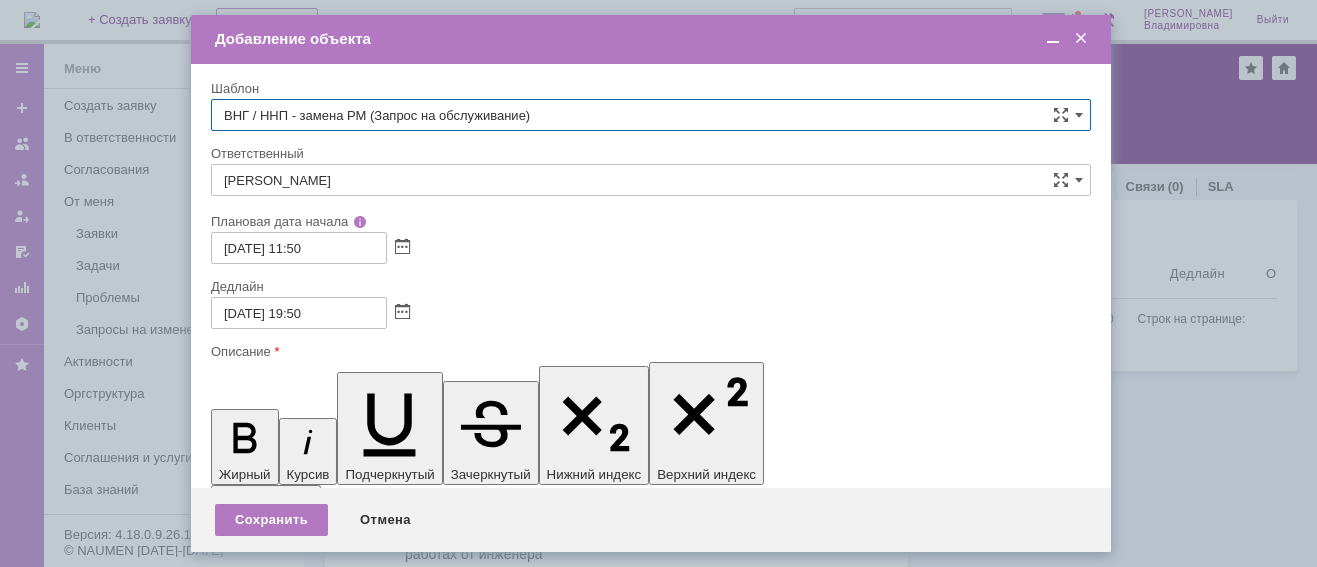 type on "ВНГ / ННП - замена РМ (Запрос на обслуживание)" 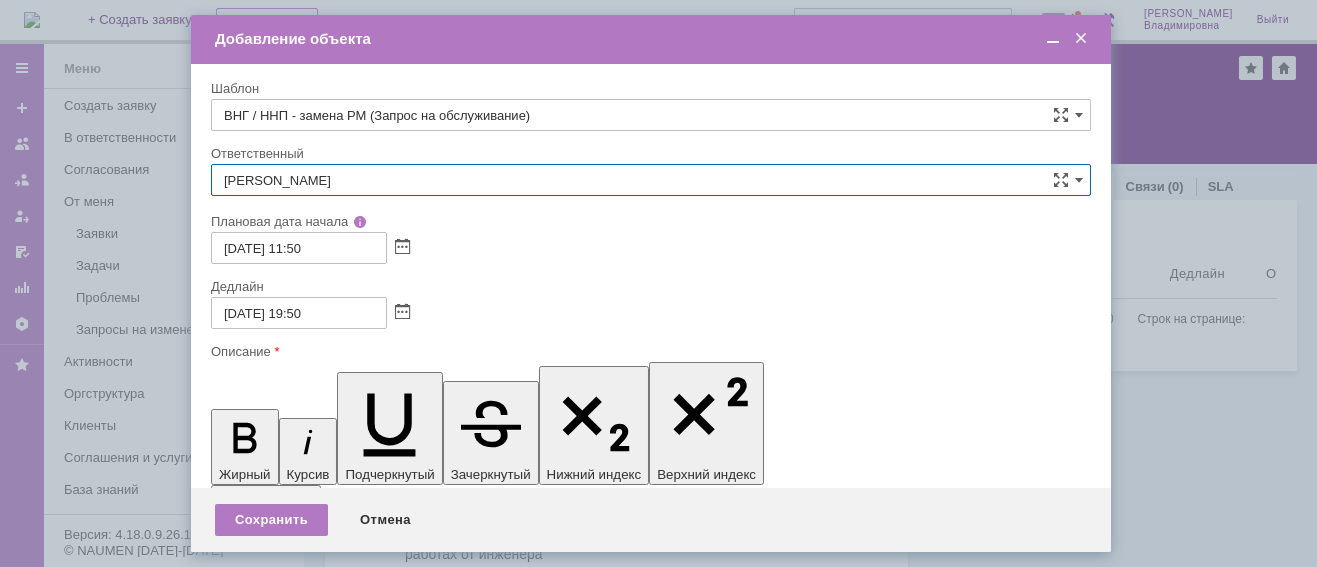 click on "[PERSON_NAME]" at bounding box center (651, 180) 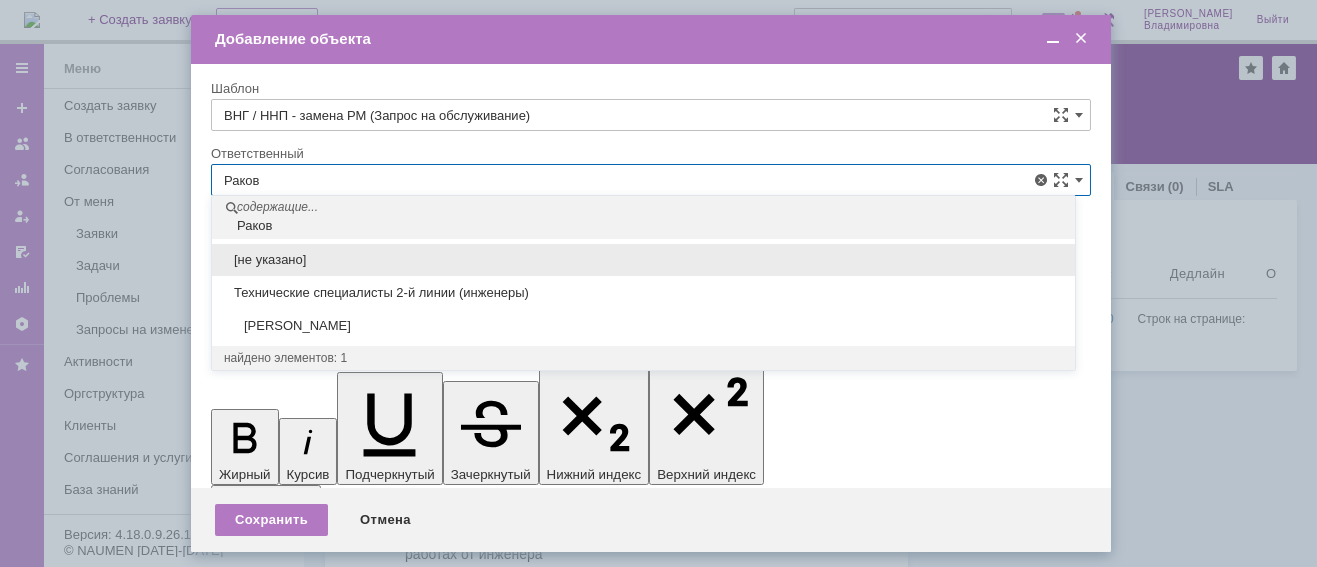 drag, startPoint x: 301, startPoint y: 312, endPoint x: 302, endPoint y: 331, distance: 19.026299 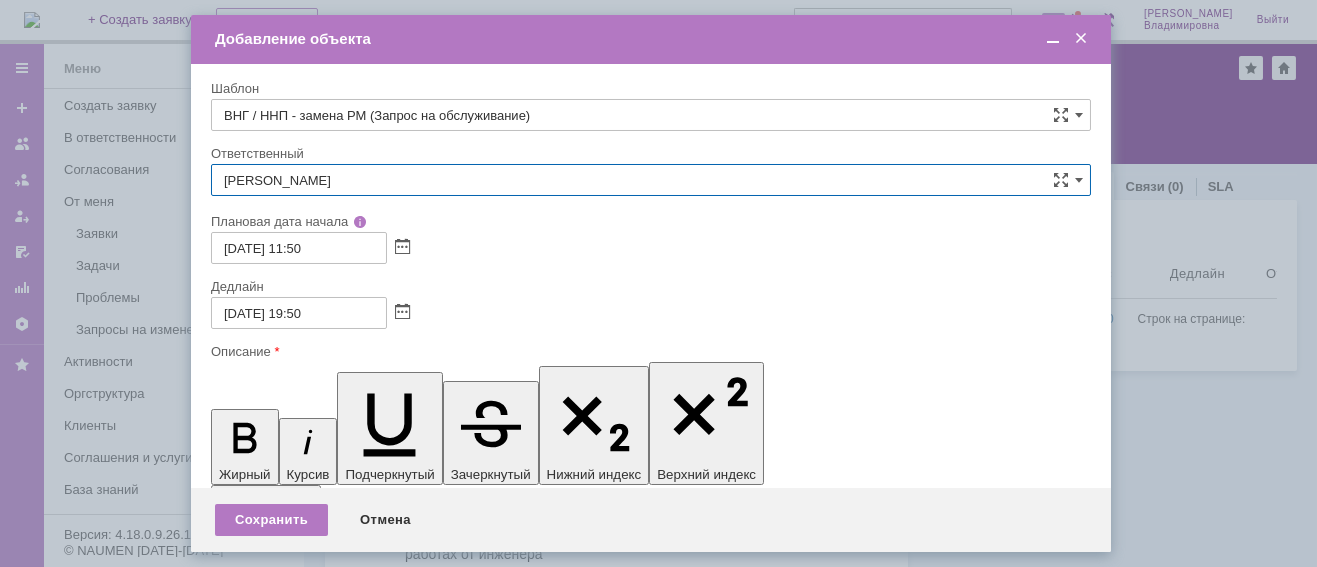 type on "[PERSON_NAME]" 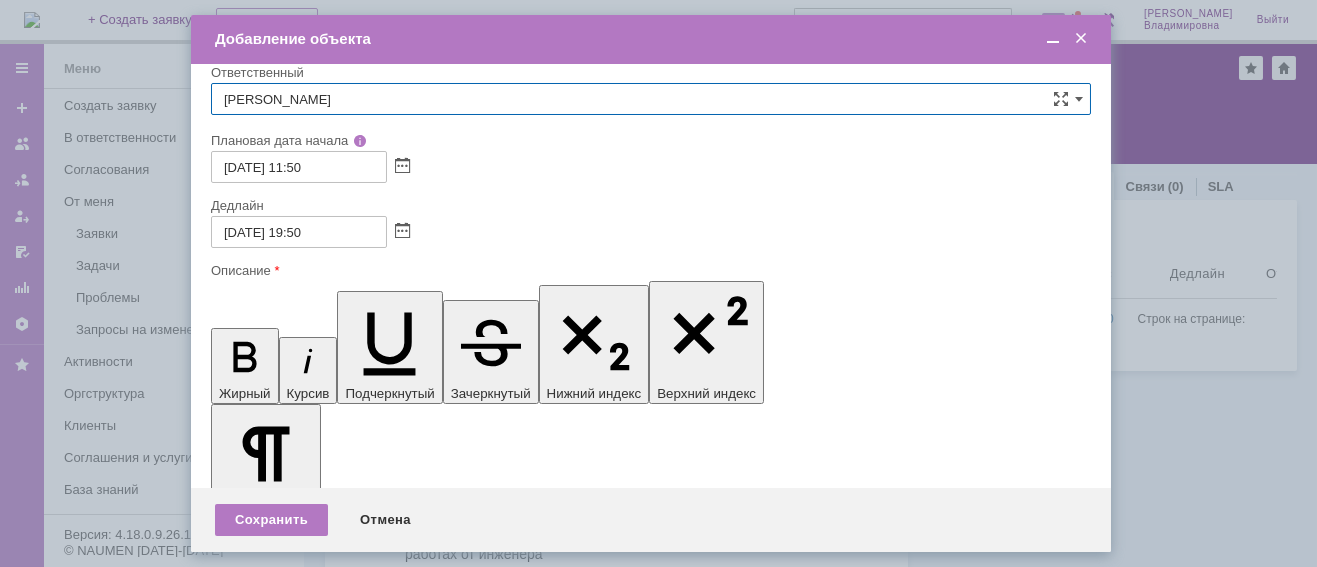 scroll, scrollTop: 155, scrollLeft: 0, axis: vertical 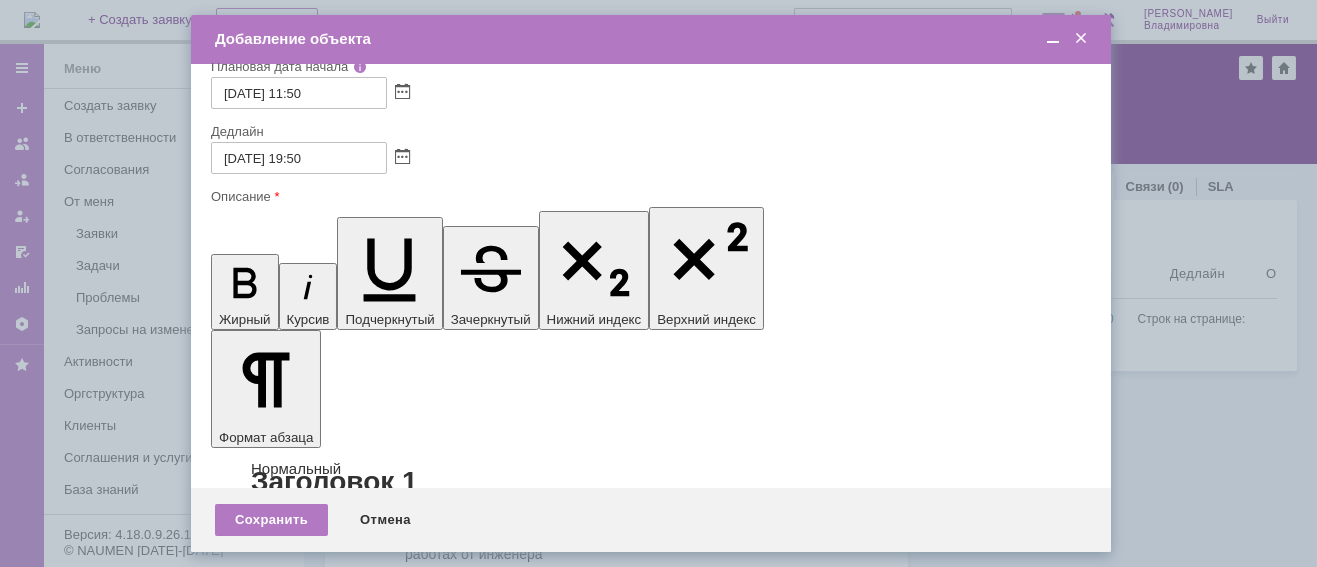 click on "К заявке в Service Desk должен быть прикреплён скан Акта в течение указанного в регламенте срока, что будет являться подтверждением выполнения работ __________________________________________________________________________________________" at bounding box center [374, 5833] 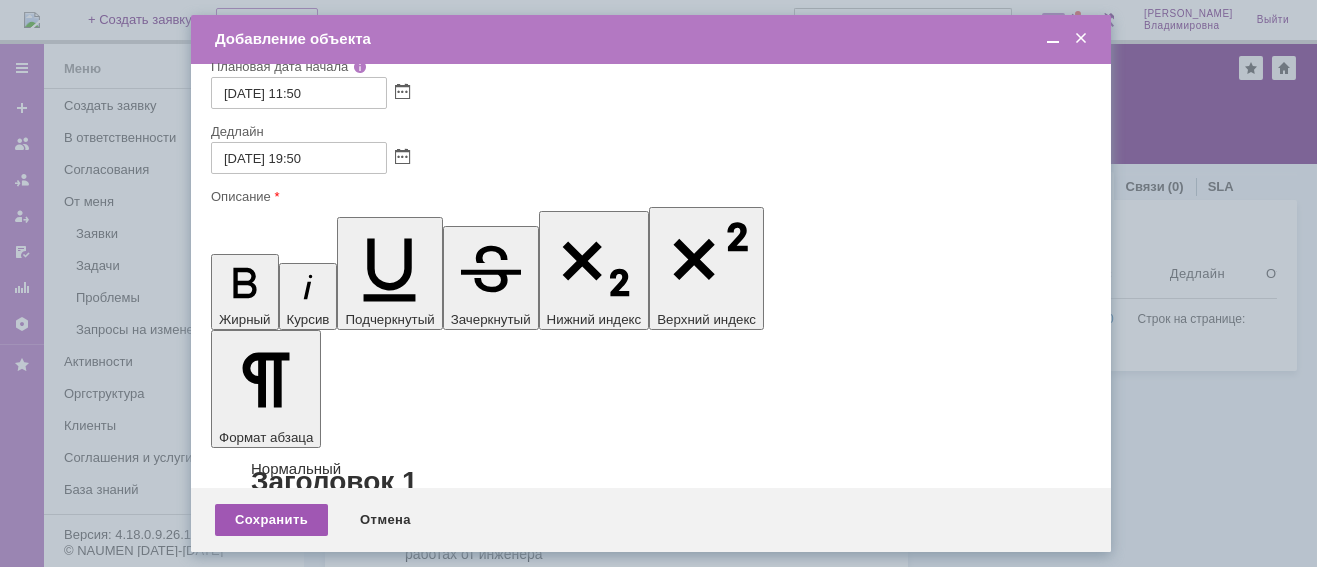 click on "Сохранить" at bounding box center (271, 520) 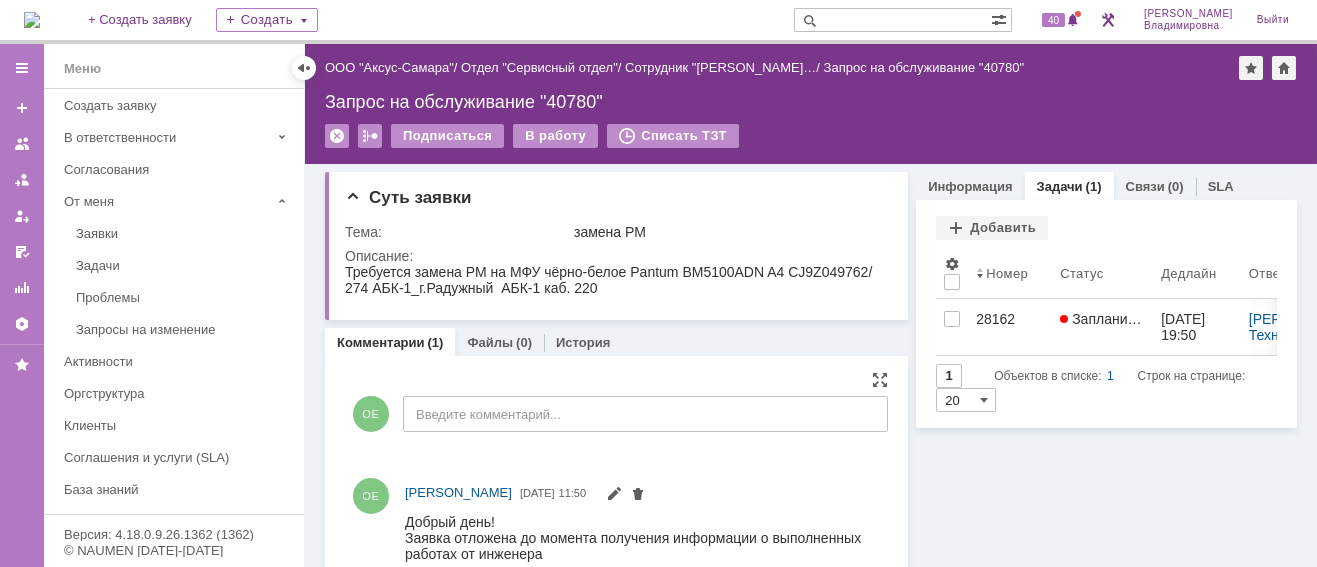 click at bounding box center [892, 20] 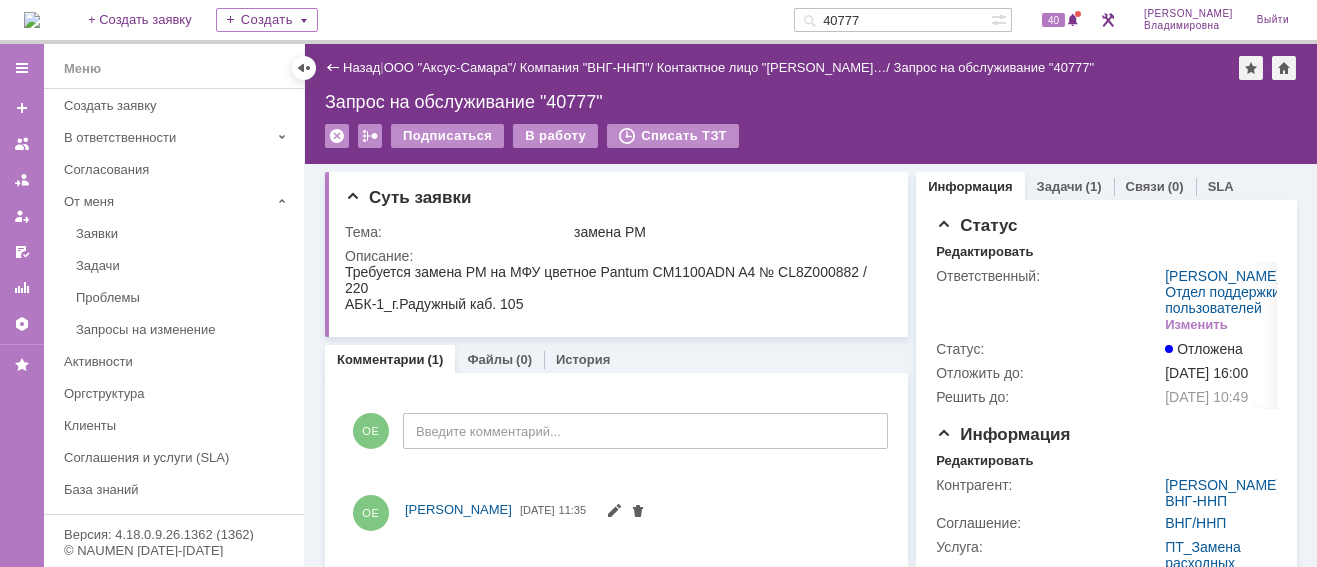 scroll, scrollTop: 0, scrollLeft: 0, axis: both 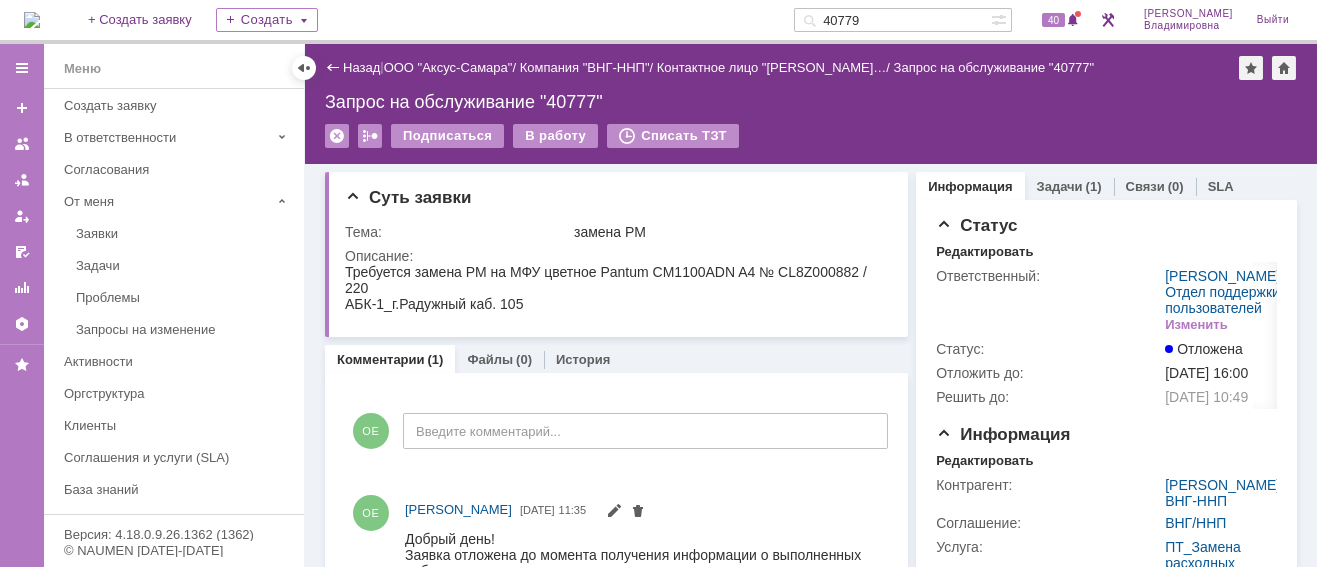 type on "40779" 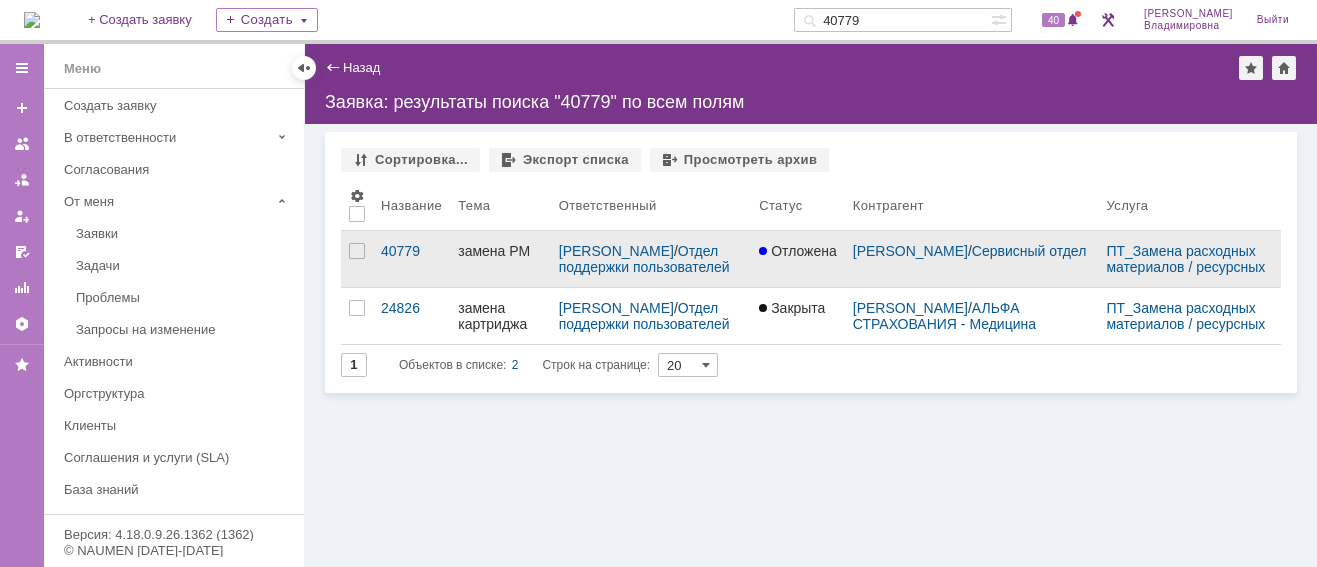 click on "замена РМ" at bounding box center [500, 259] 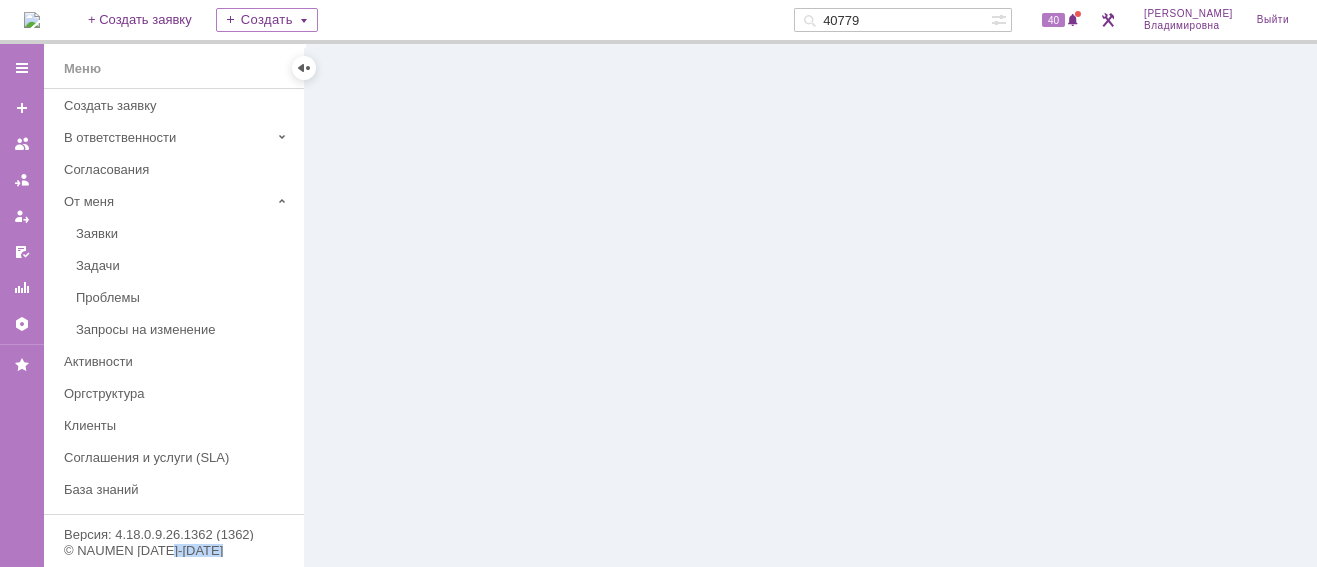 click at bounding box center [811, 305] 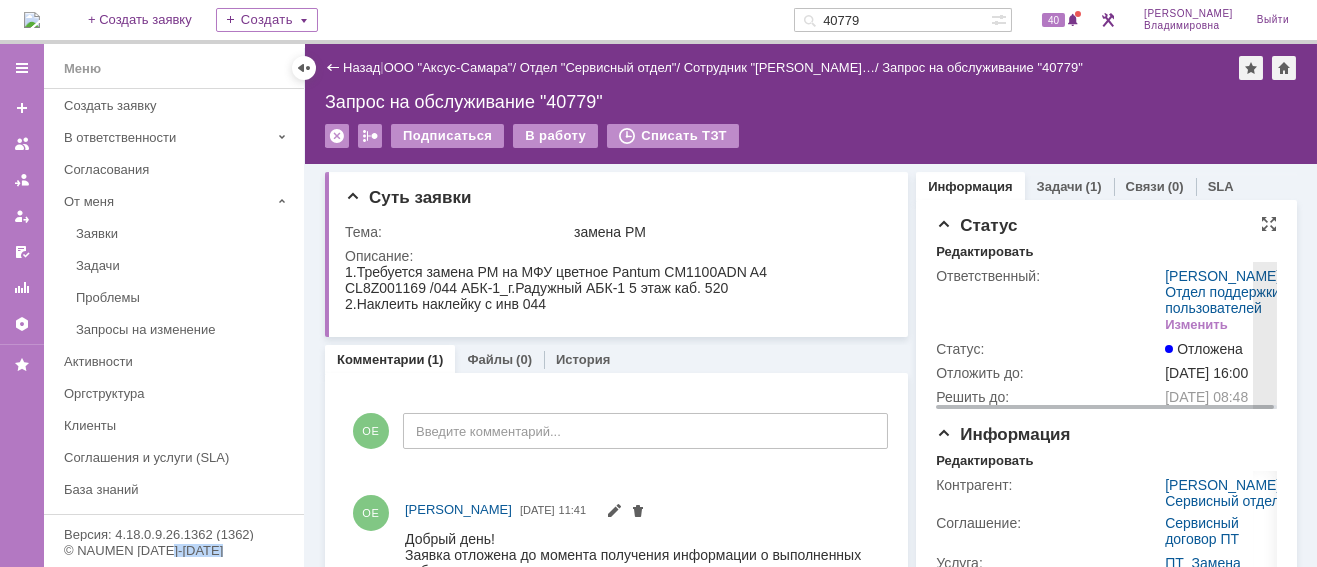 scroll, scrollTop: 0, scrollLeft: 0, axis: both 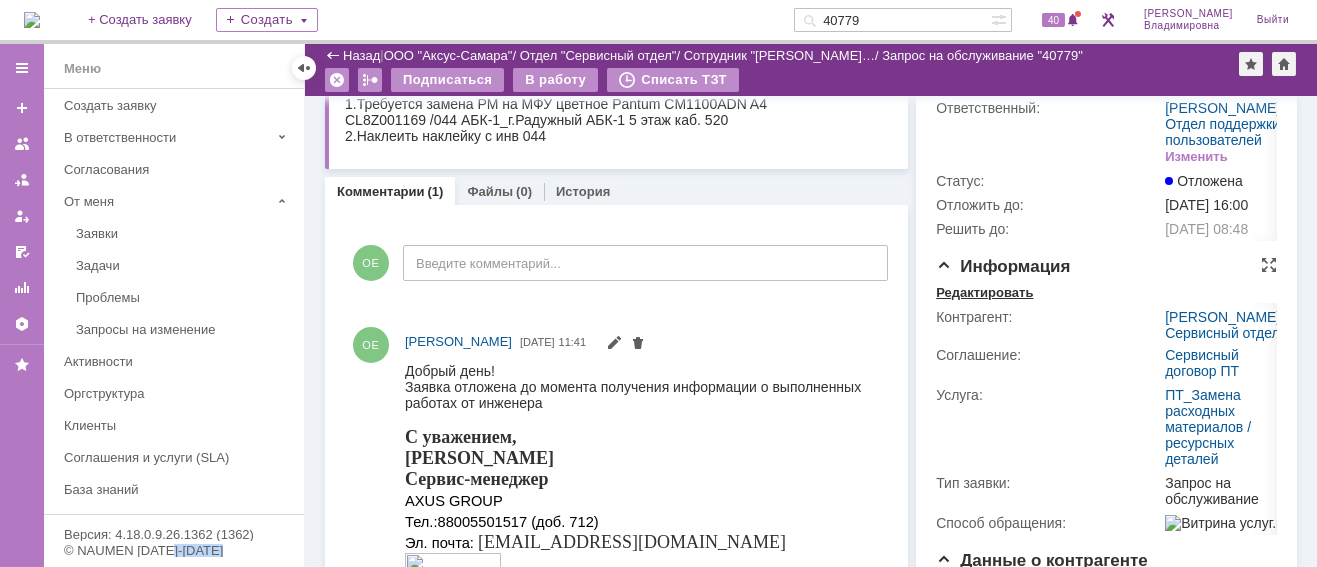 click on "Редактировать" at bounding box center [984, 293] 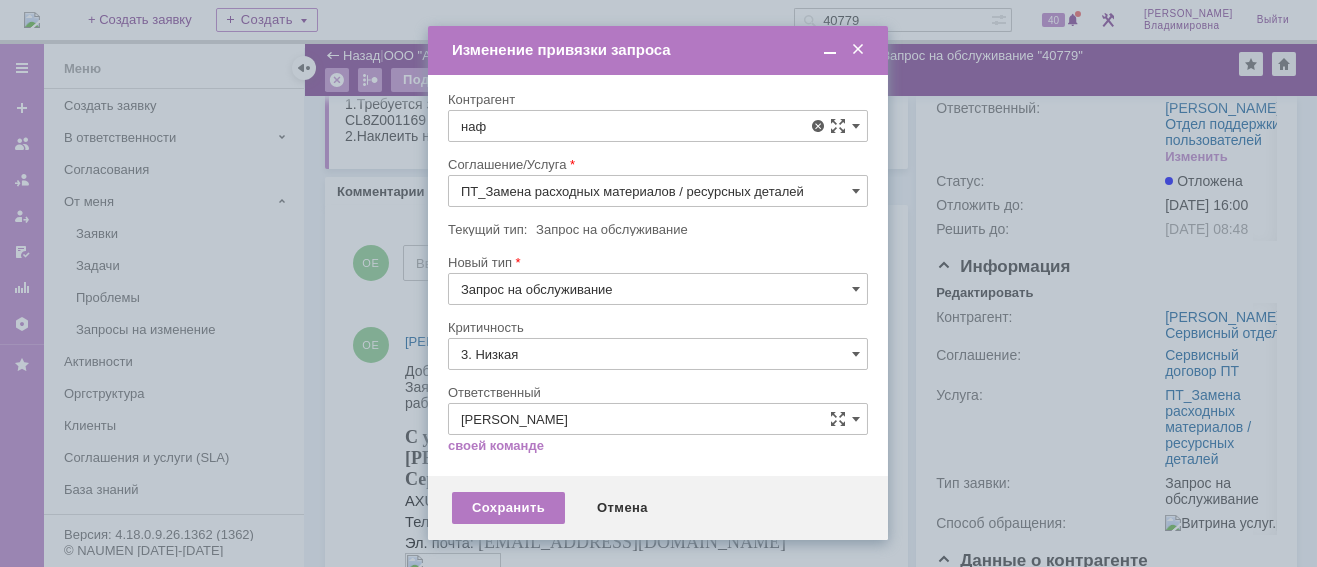 click on "[PERSON_NAME]" at bounding box center (562, 307) 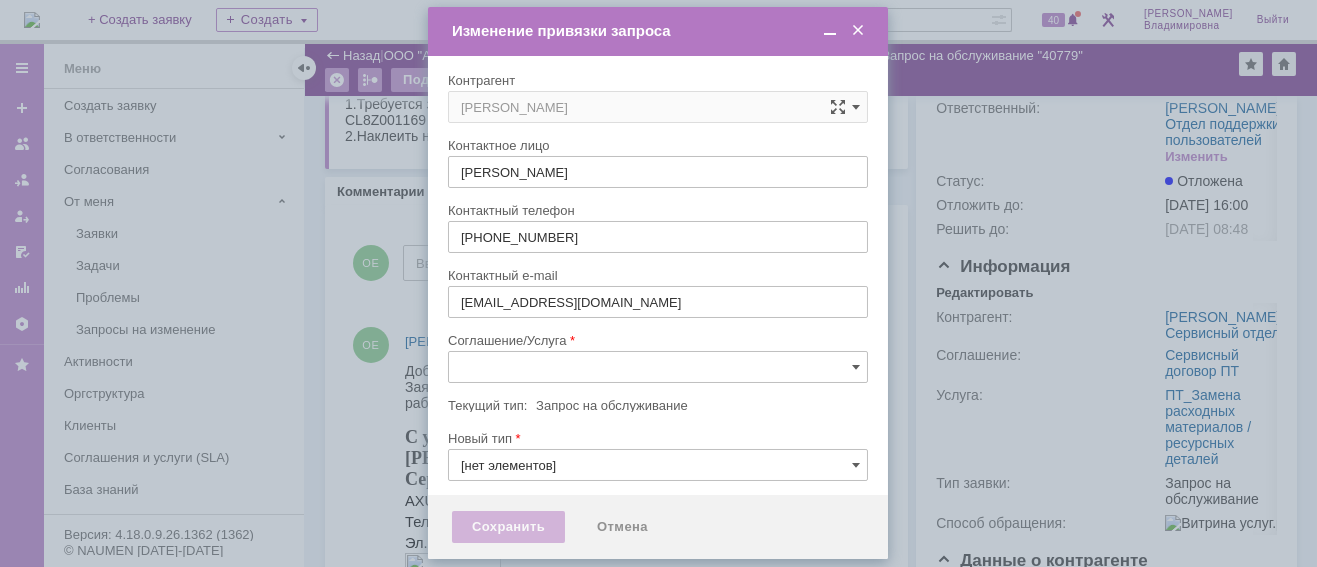 type on "[не указано]" 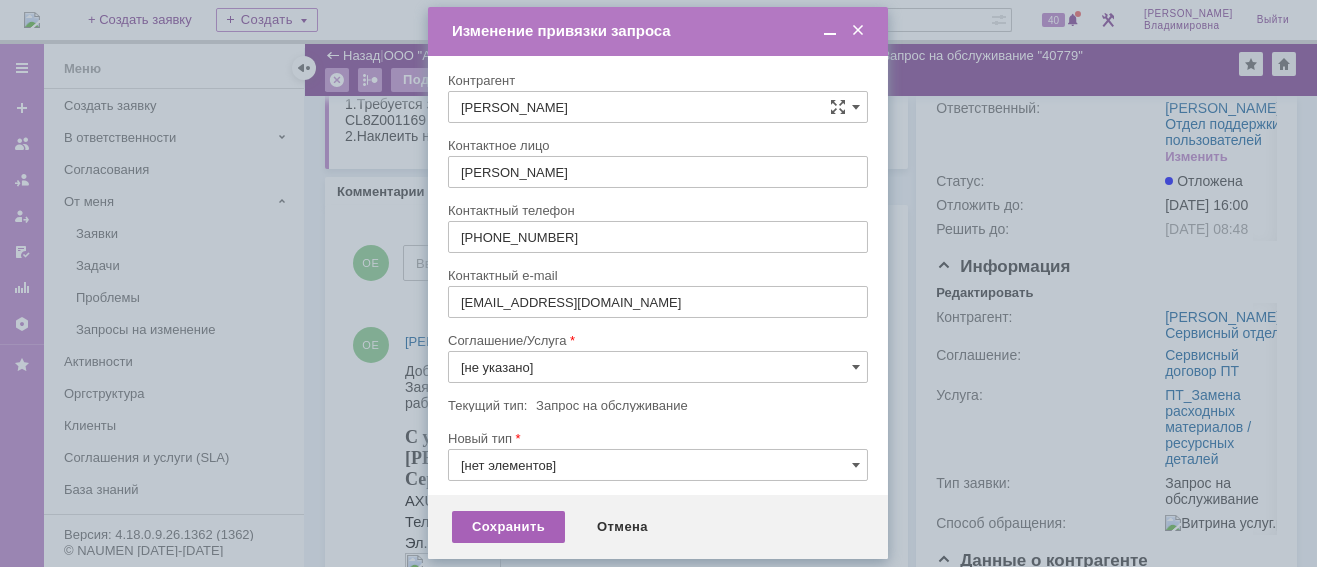 click on "Сохранить" at bounding box center [508, 527] 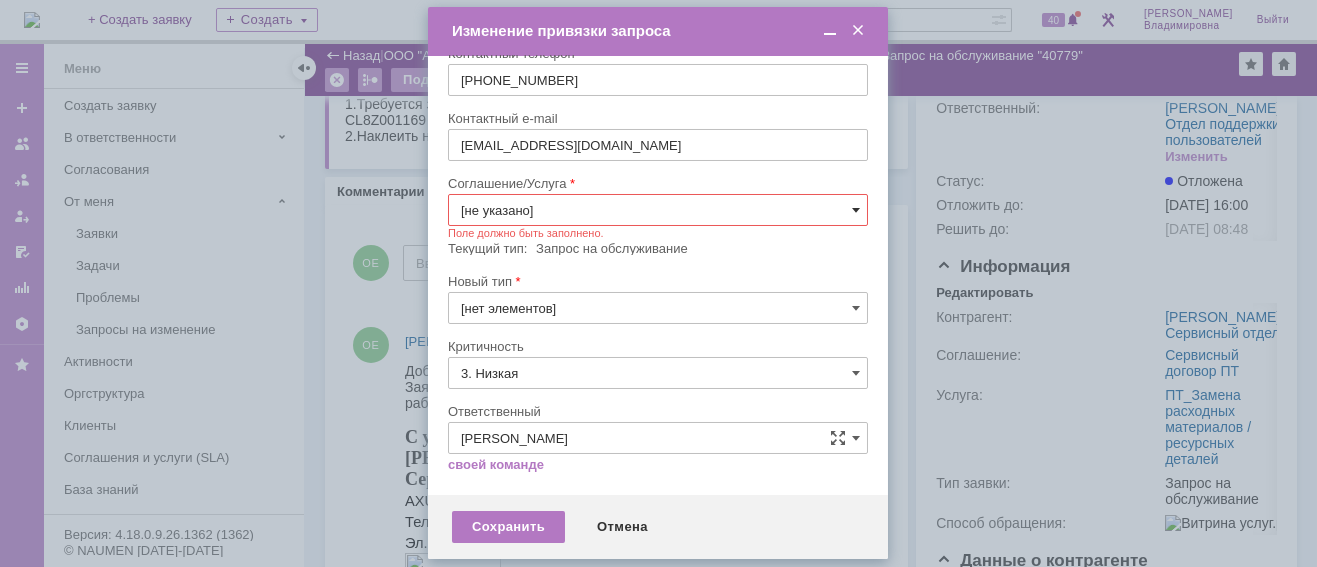 click at bounding box center [856, 210] 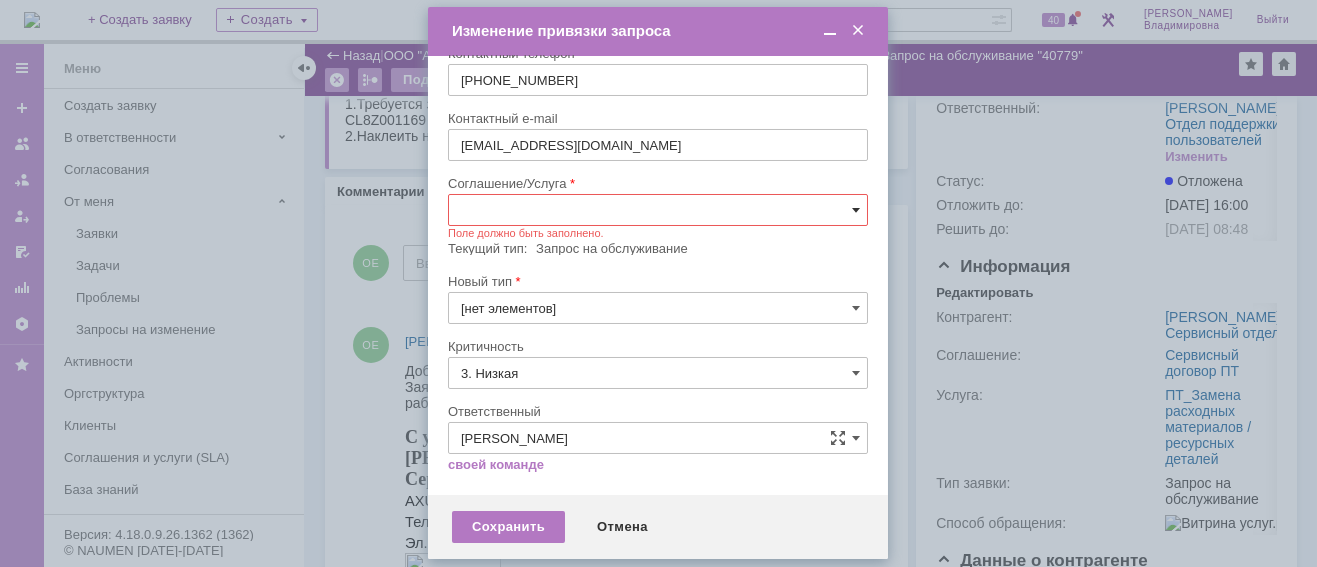 scroll, scrollTop: 157, scrollLeft: 0, axis: vertical 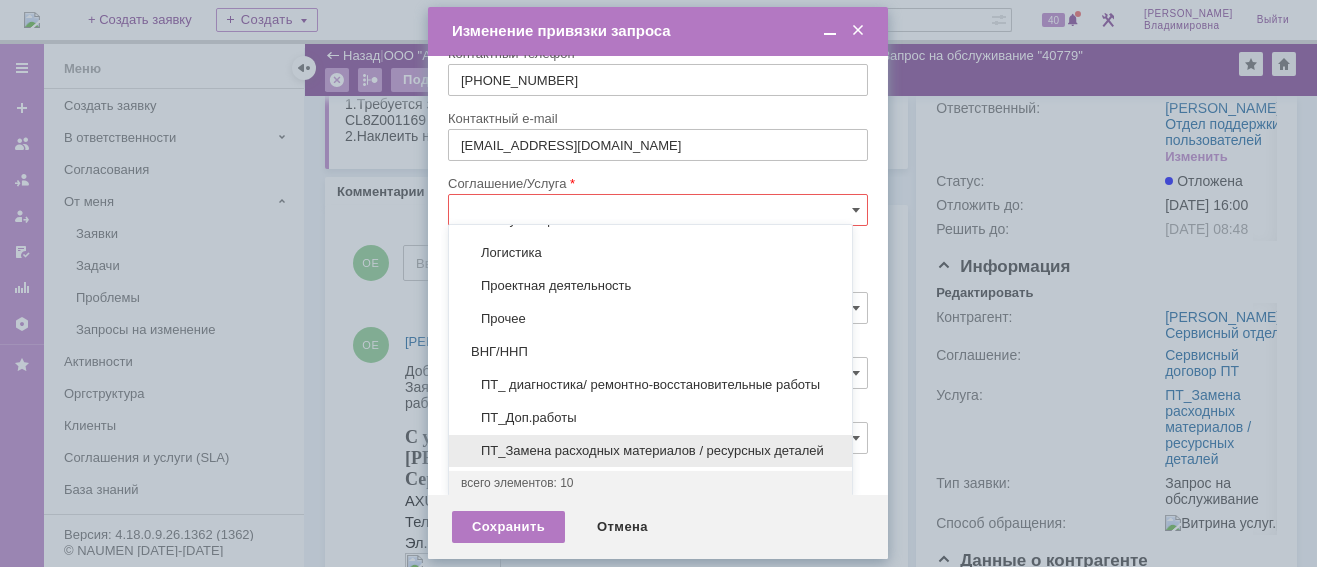 click on "ПТ_Замена расходных материалов / ресурсных деталей" at bounding box center [650, 451] 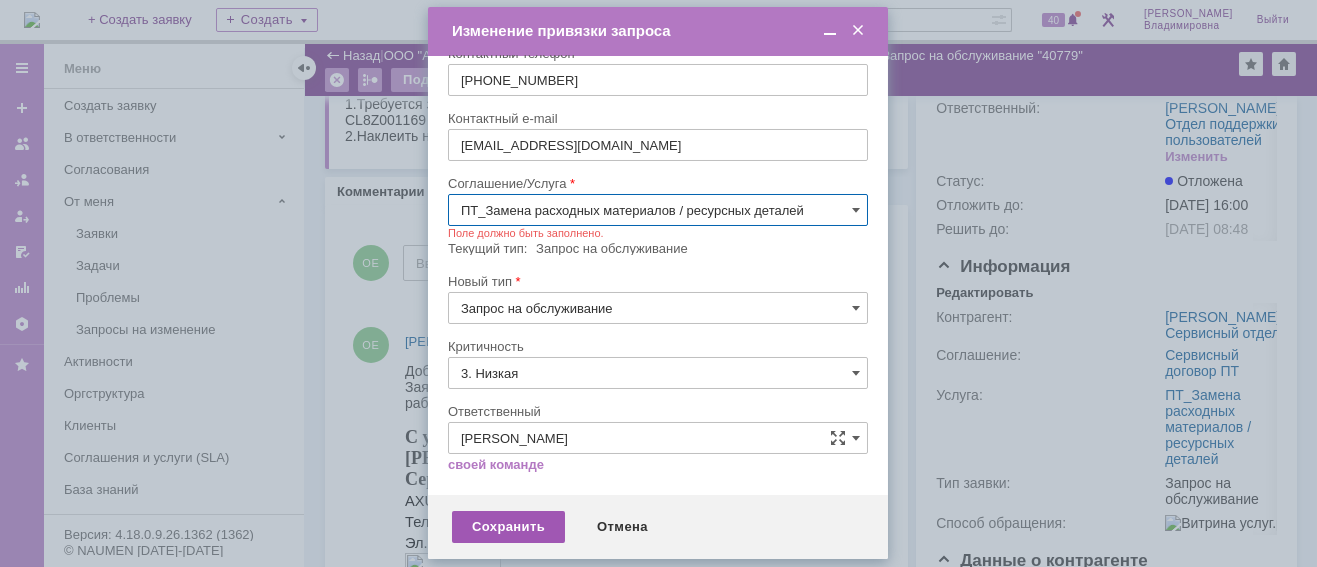 type on "ПТ_Замена расходных материалов / ресурсных деталей" 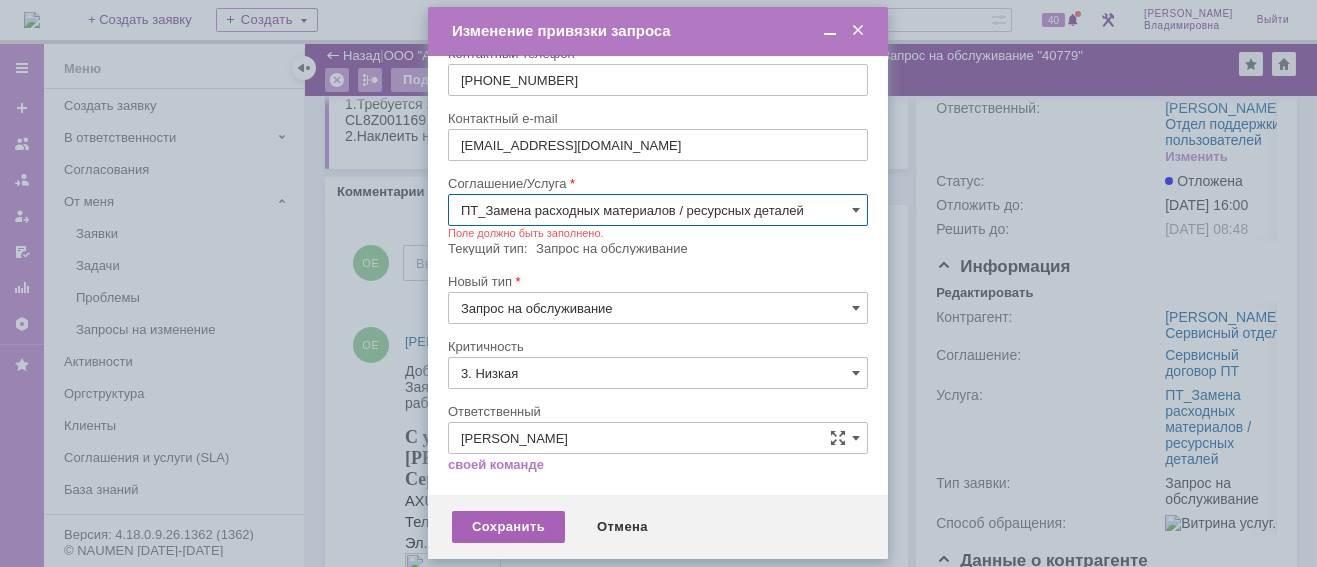 click on "Сохранить" at bounding box center [508, 527] 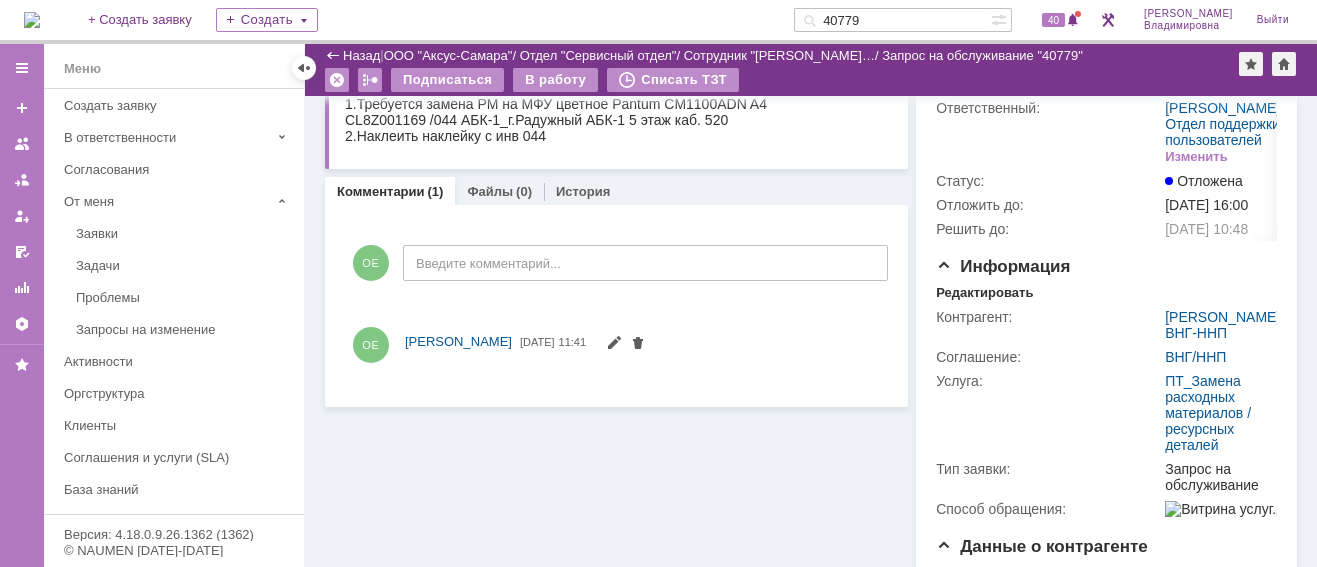 scroll, scrollTop: 0, scrollLeft: 0, axis: both 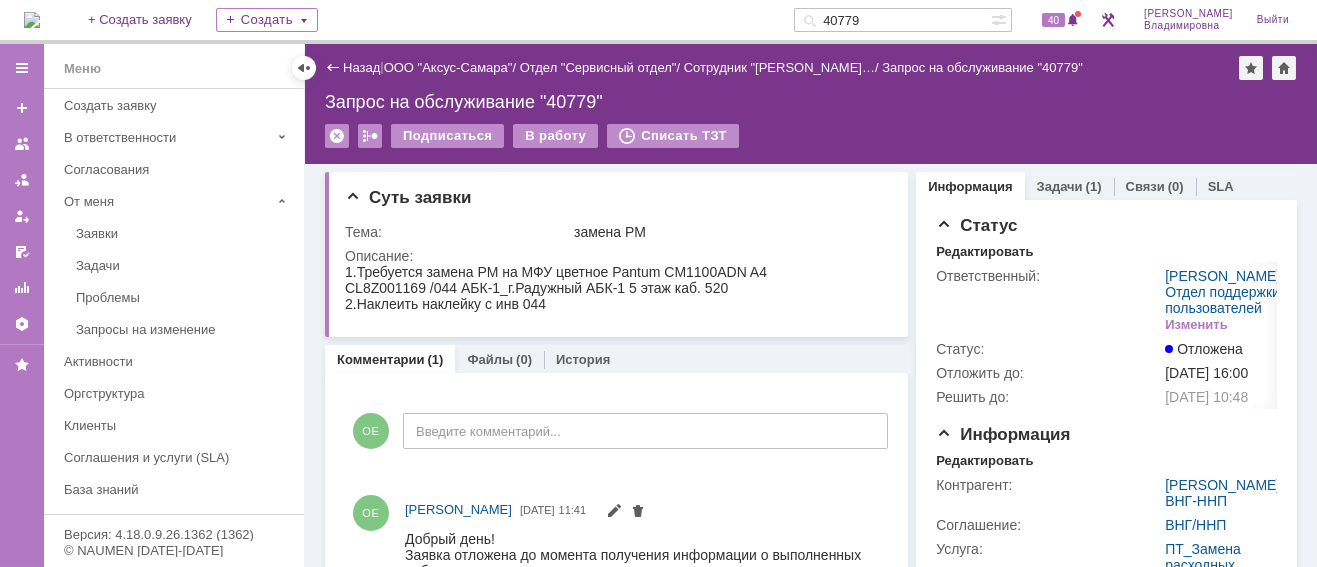 drag, startPoint x: 893, startPoint y: 17, endPoint x: 881, endPoint y: 19, distance: 12.165525 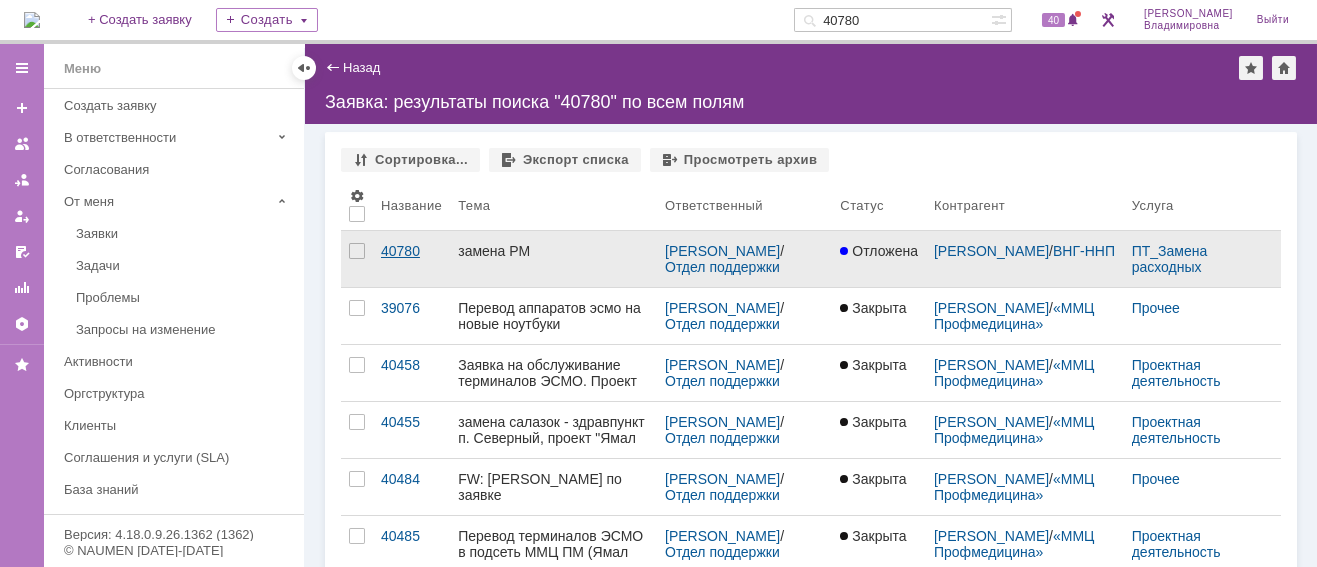 click on "40780" at bounding box center [411, 251] 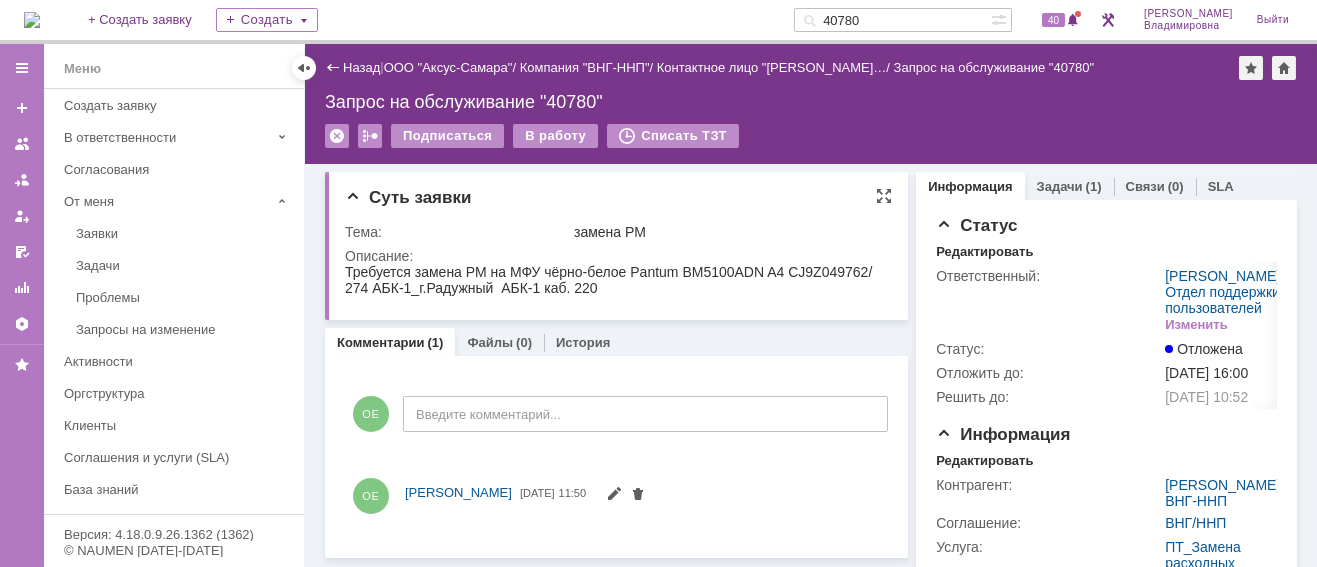 scroll, scrollTop: 0, scrollLeft: 0, axis: both 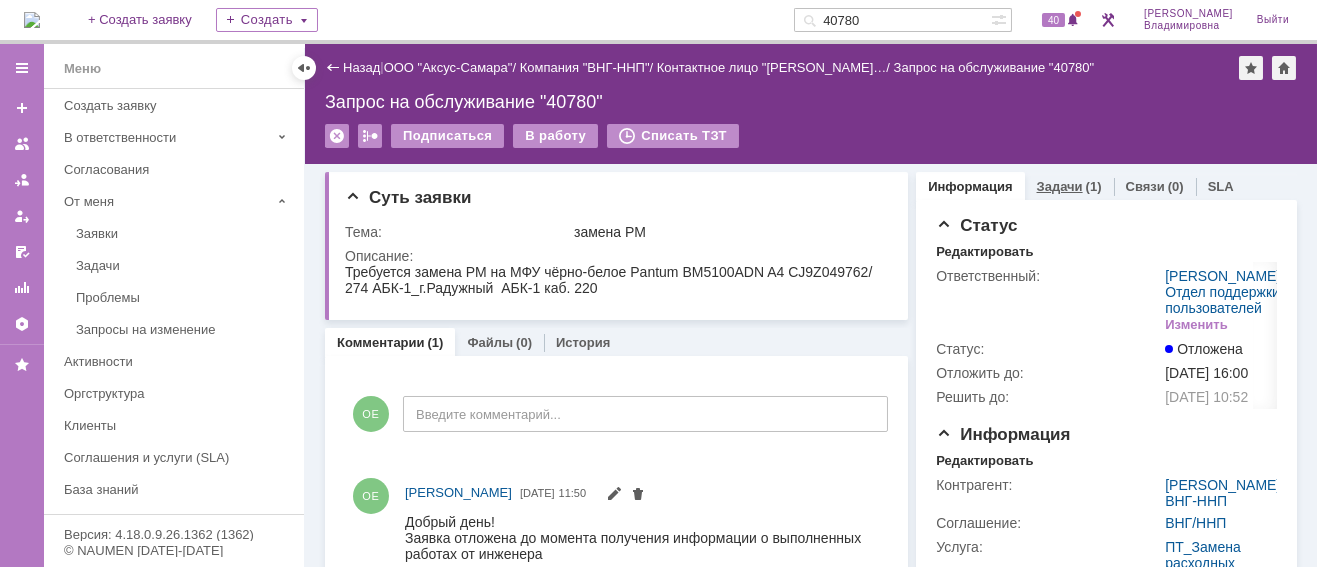 click on "Задачи" at bounding box center [1060, 186] 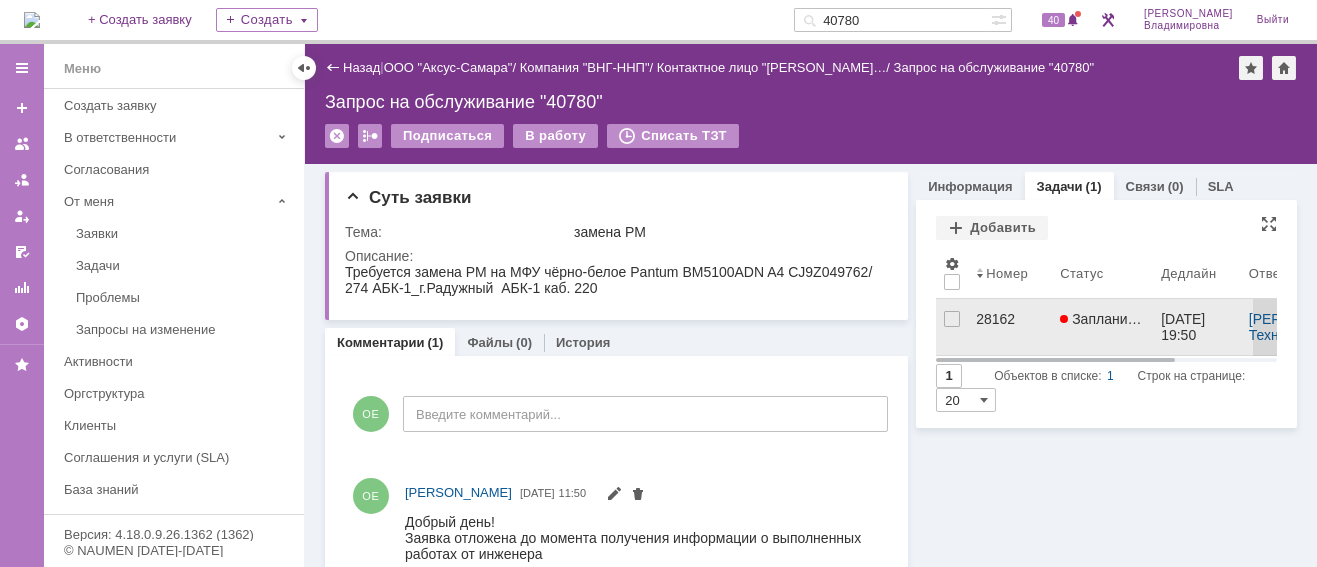click on "Запланирована" at bounding box center [1117, 319] 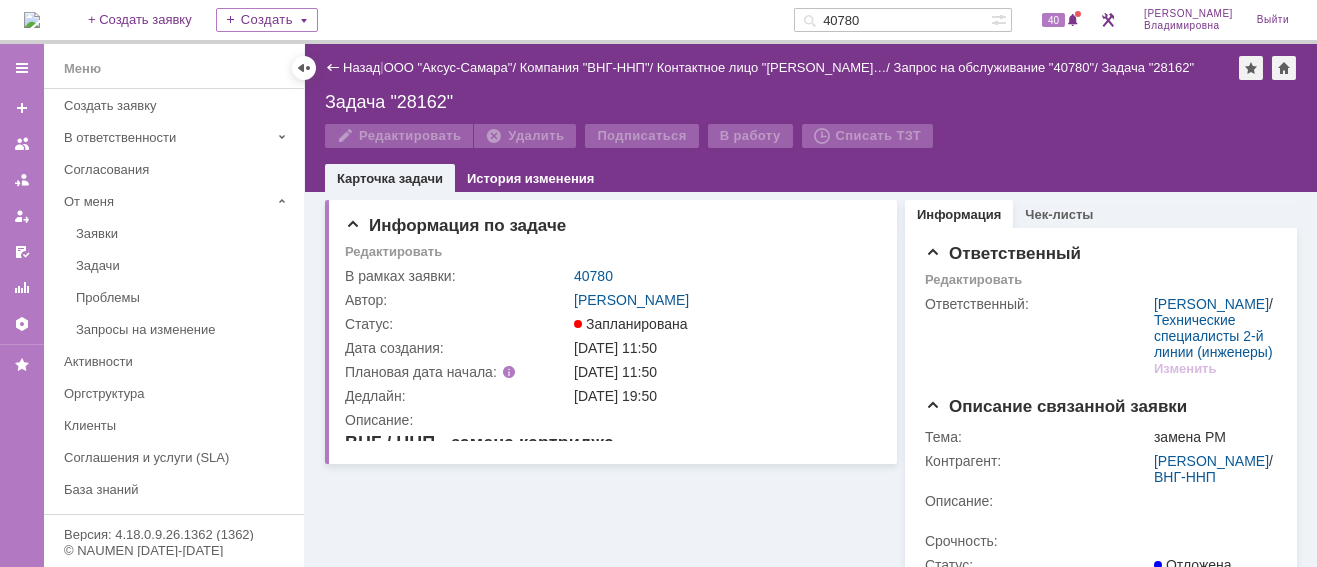 scroll, scrollTop: 0, scrollLeft: 0, axis: both 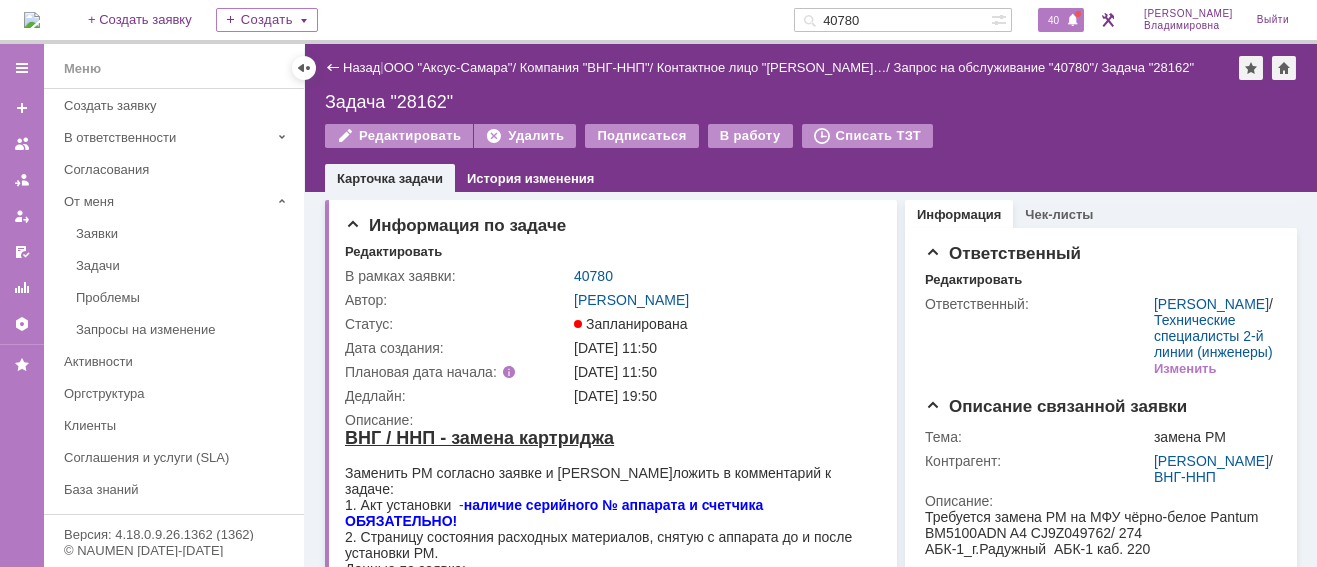 click on "40" at bounding box center (1053, 20) 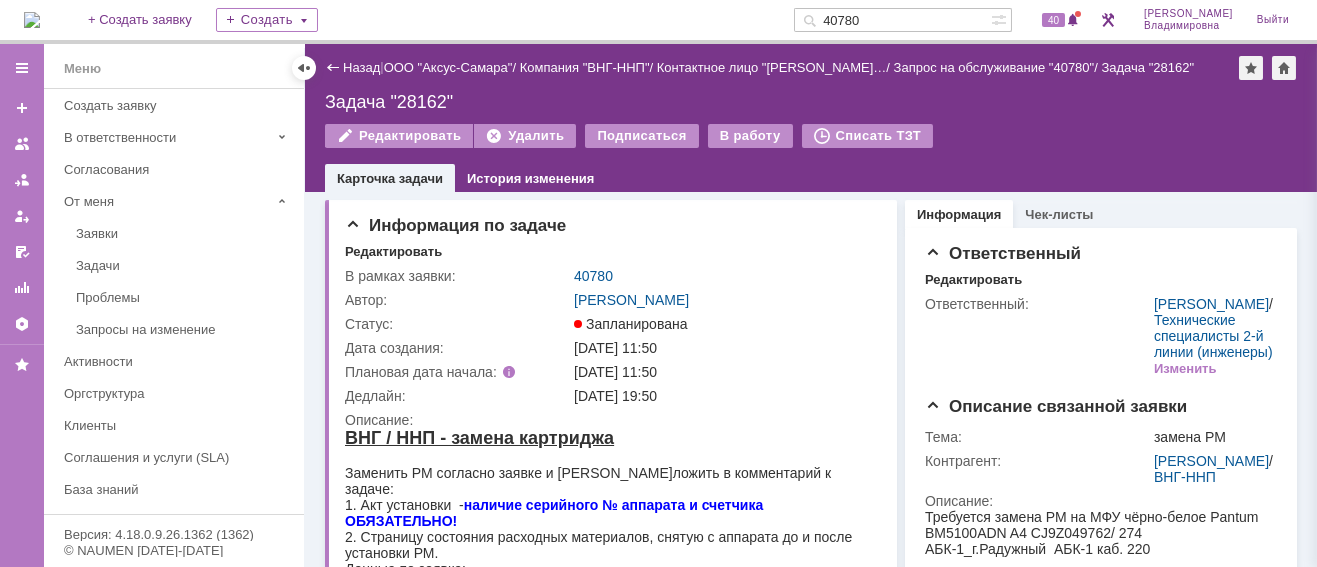 drag, startPoint x: 901, startPoint y: 22, endPoint x: 840, endPoint y: 19, distance: 61.073727 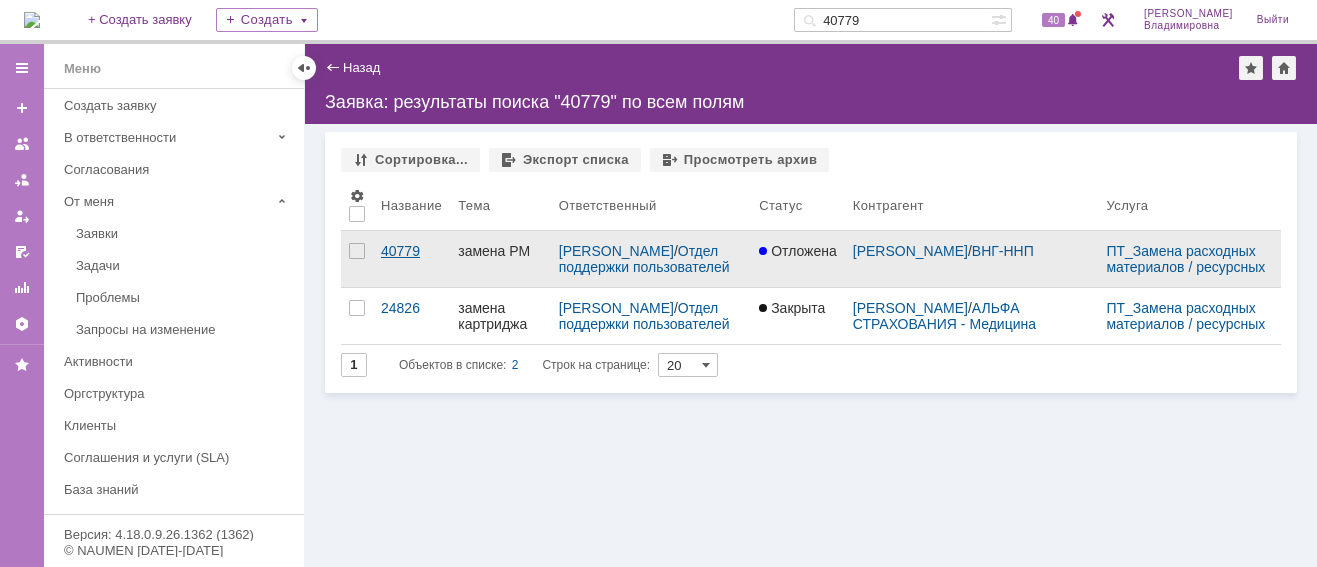 click on "40779" at bounding box center (411, 251) 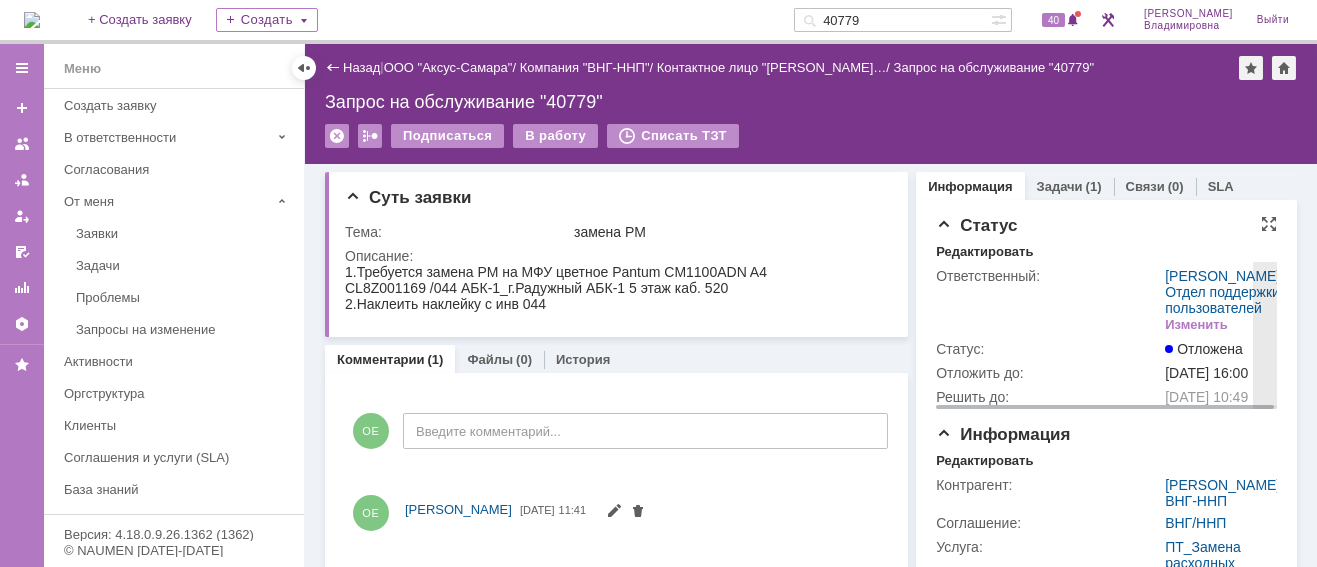 scroll, scrollTop: 0, scrollLeft: 0, axis: both 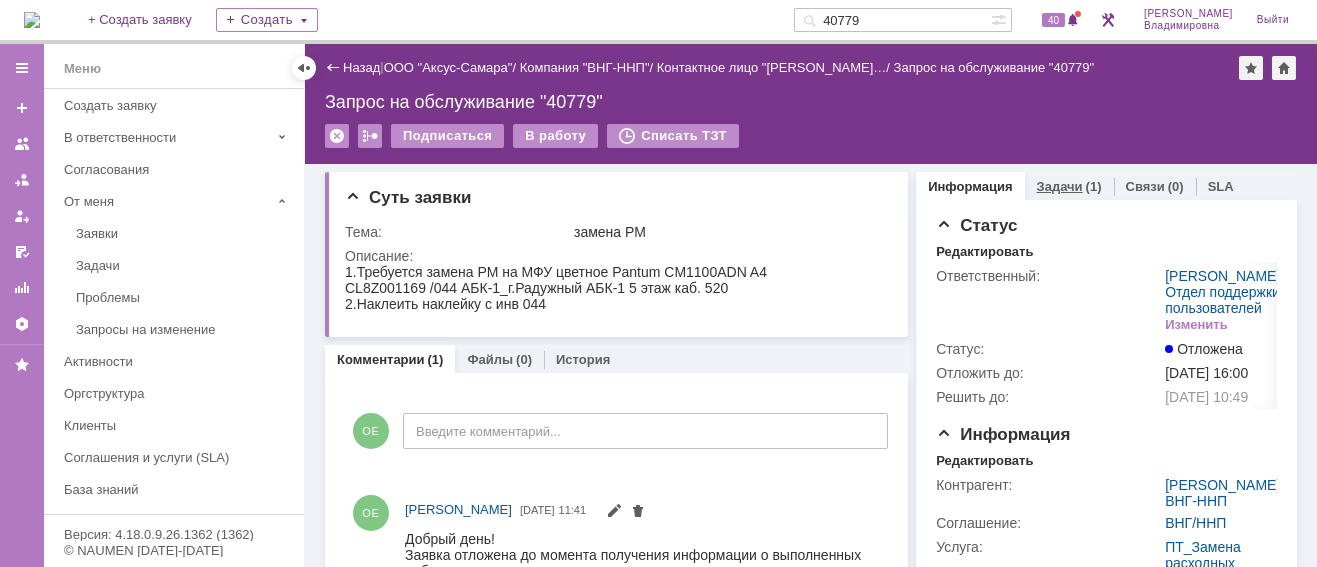 click on "Задачи" at bounding box center (1060, 186) 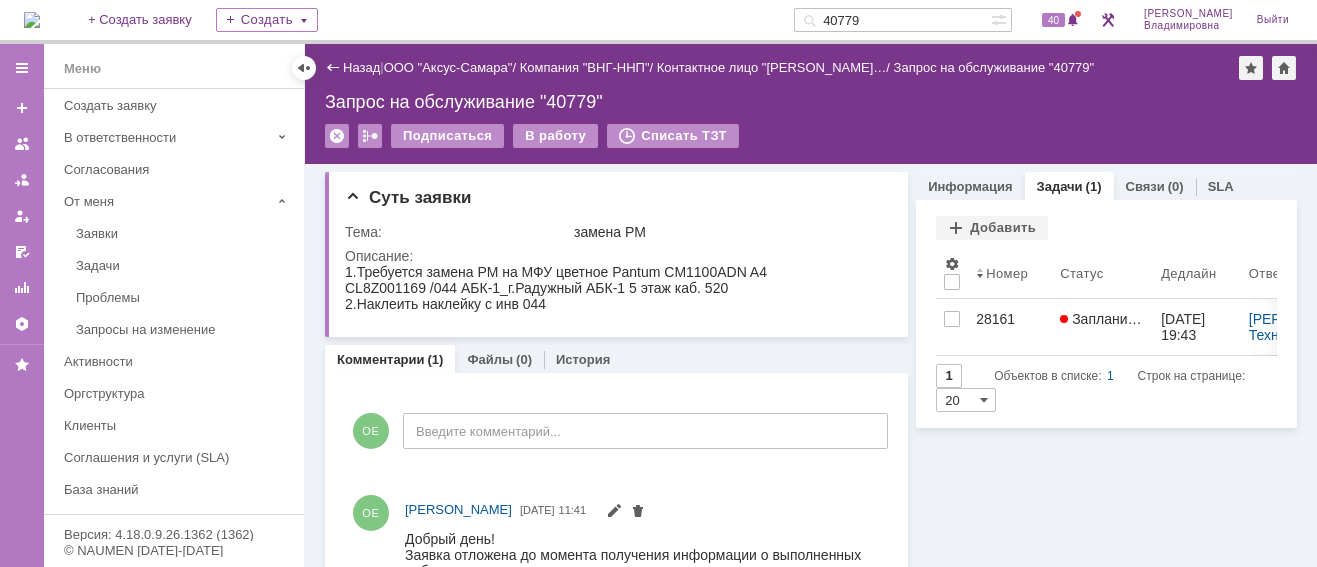 click on "40779" at bounding box center (892, 20) 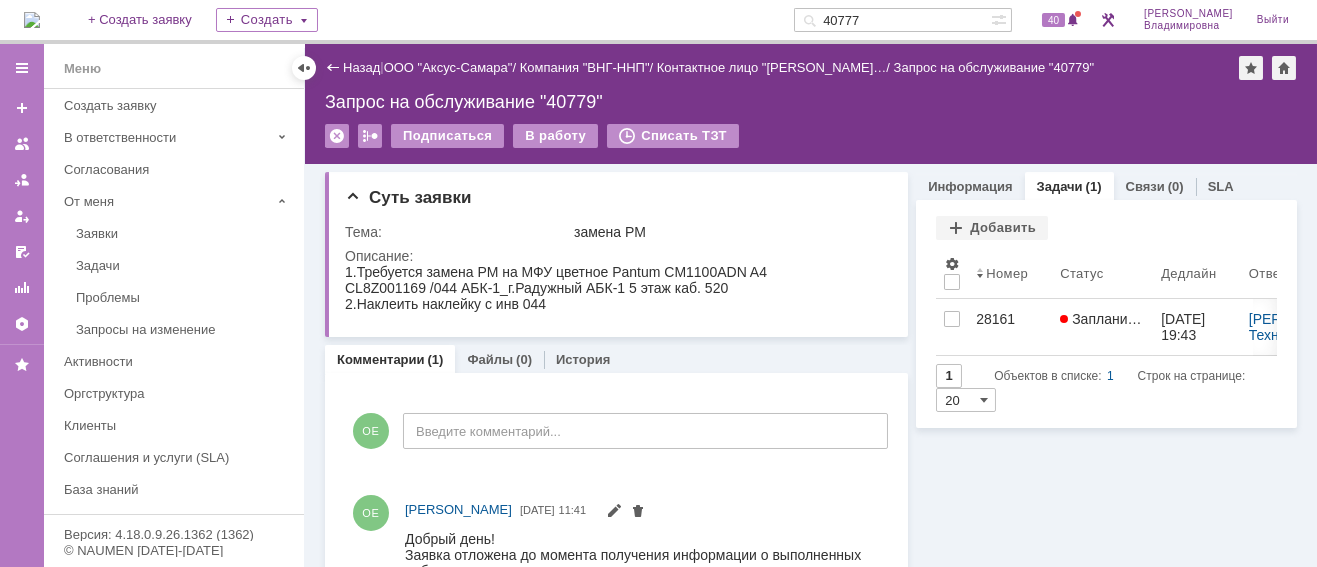 type on "40777" 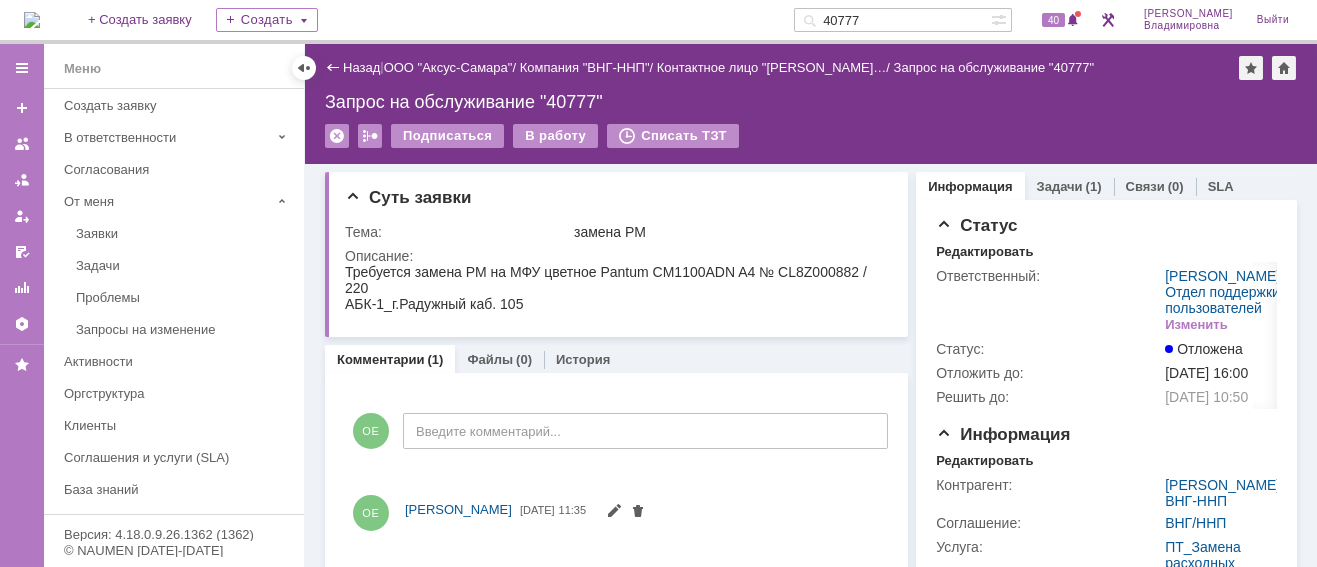 scroll, scrollTop: 0, scrollLeft: 0, axis: both 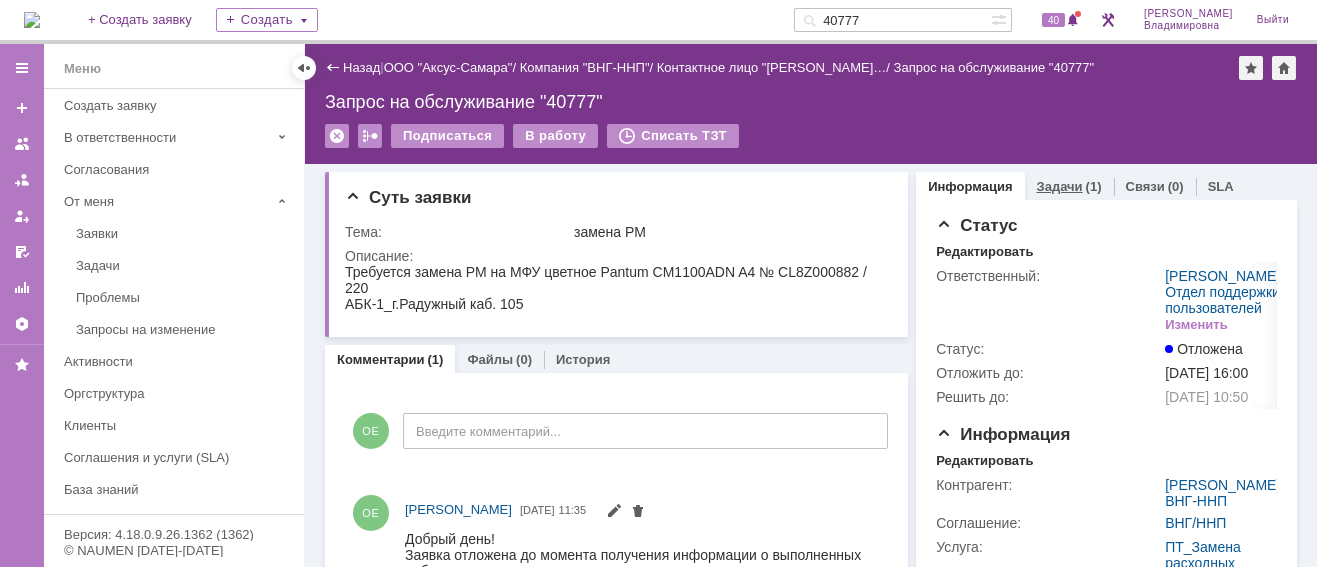 click on "Задачи" at bounding box center (1060, 186) 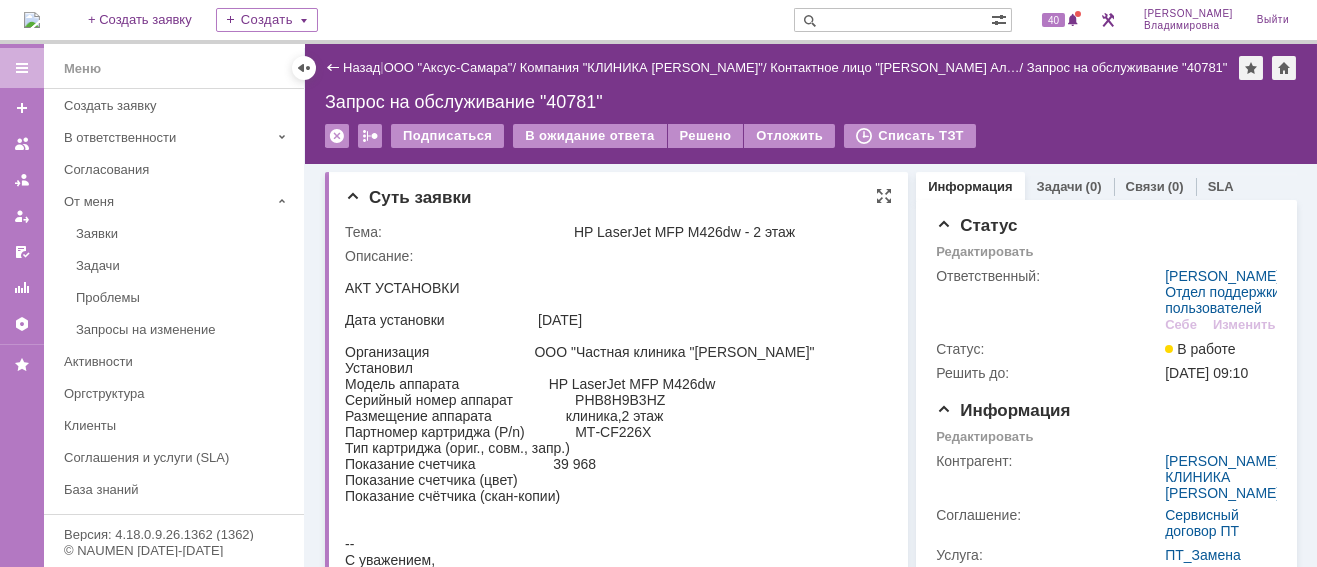 scroll, scrollTop: 0, scrollLeft: 0, axis: both 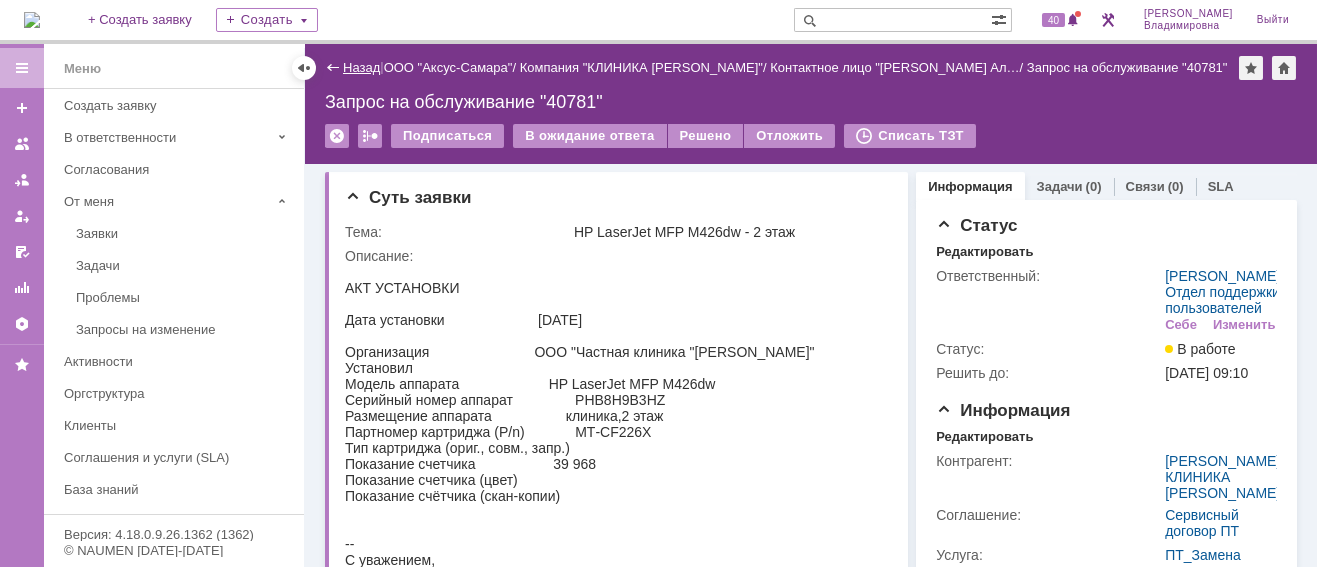 click on "Назад" at bounding box center (361, 67) 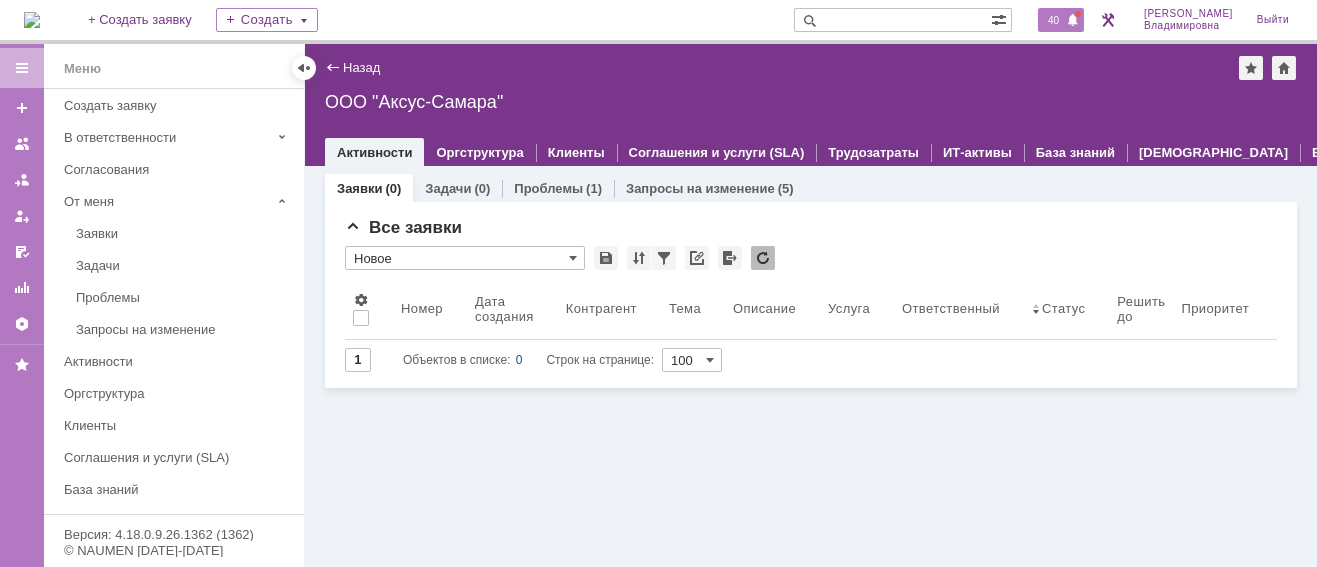 click on "40" at bounding box center [1053, 20] 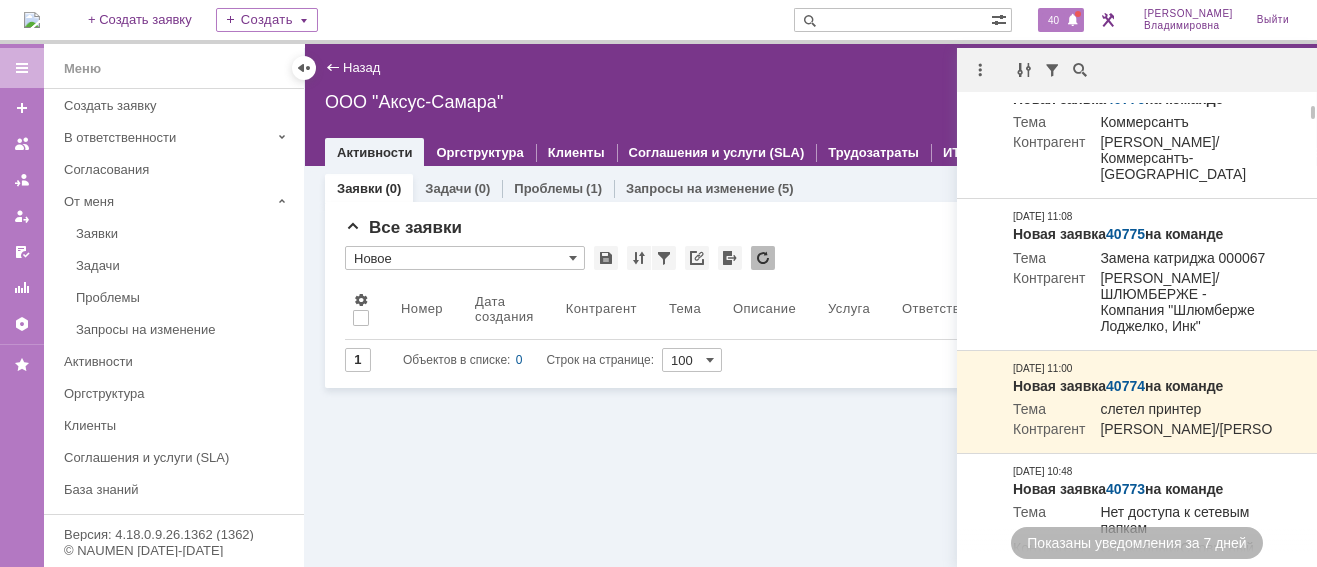 scroll, scrollTop: 0, scrollLeft: 0, axis: both 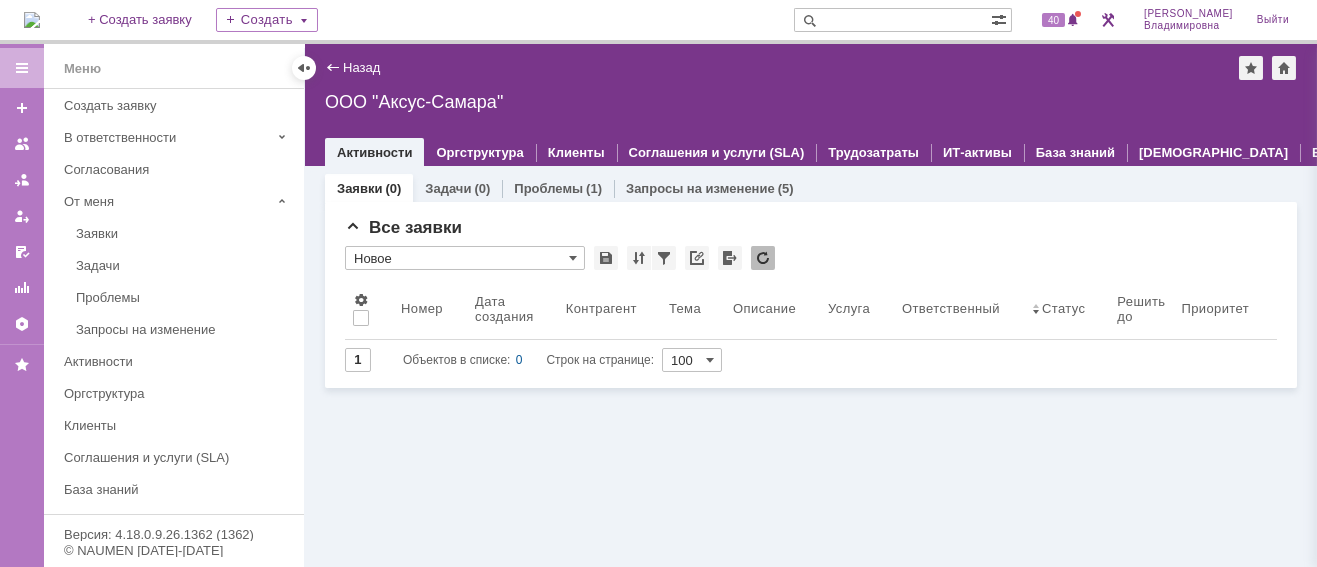 click at bounding box center [32, 20] 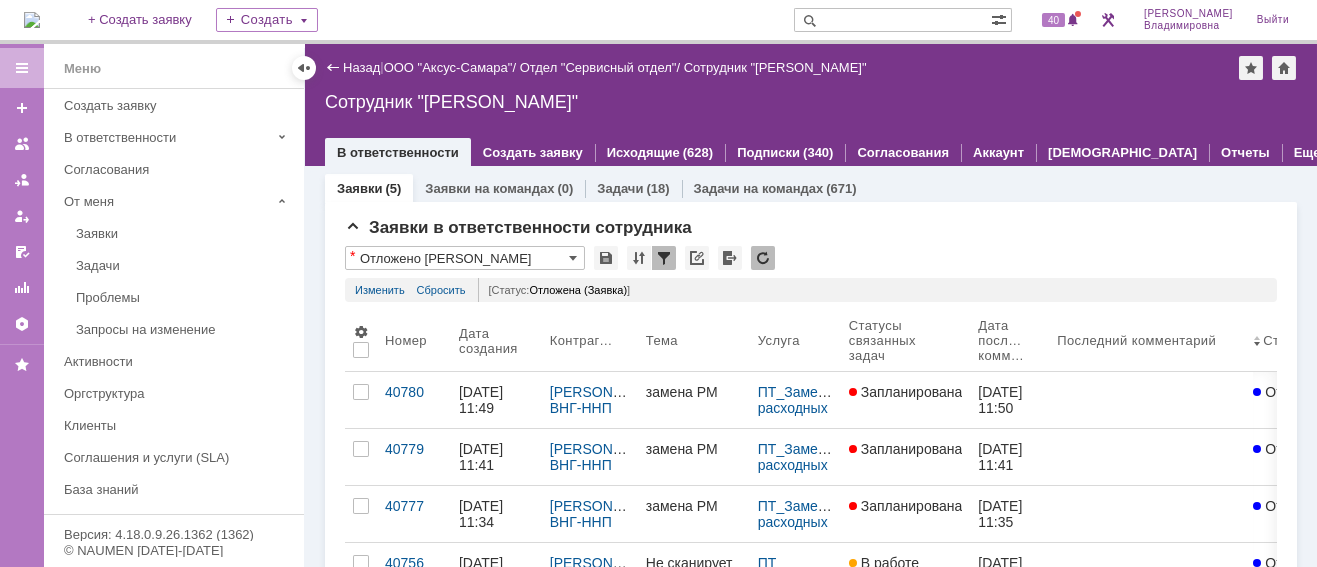 scroll, scrollTop: 0, scrollLeft: 0, axis: both 